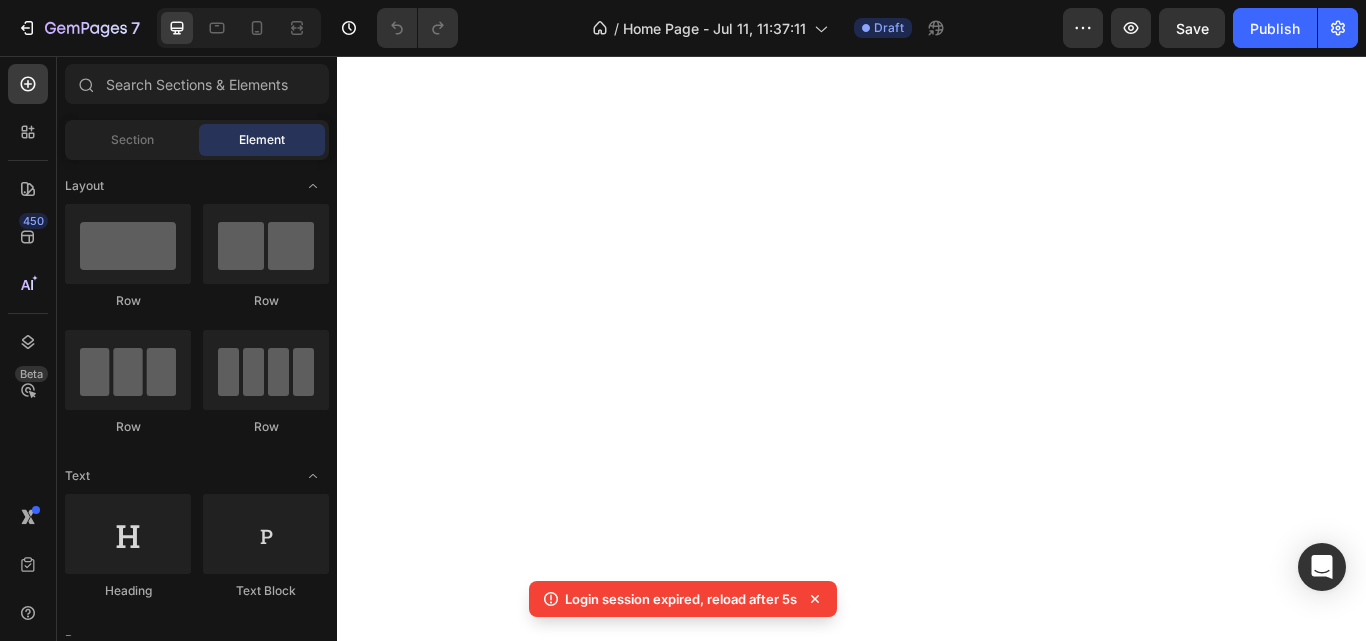 scroll, scrollTop: 0, scrollLeft: 0, axis: both 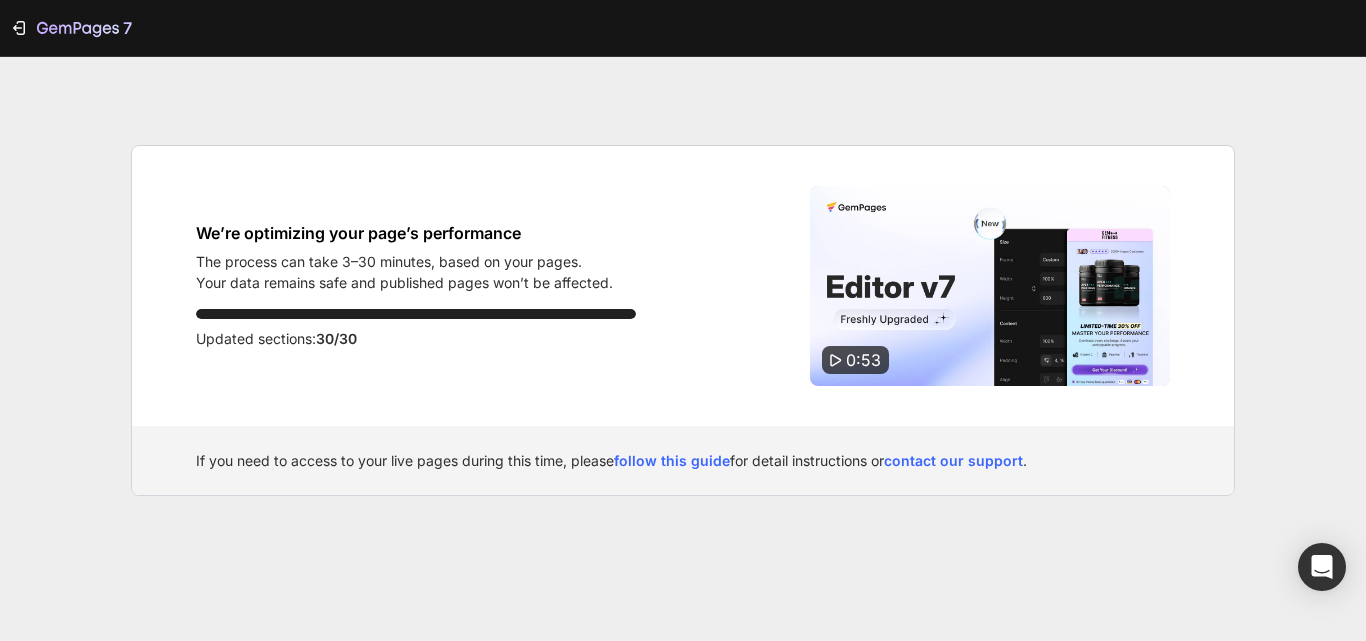 click on "7  We’re optimizing your page’s performance The process can take 3–30 minutes, based on your pages. Your data remains safe and published pages won’t be affected.  Updated sections:  30/30 0:53  If you need to access to your live pages during this time, please  follow this guide  for detail instructions or  contact our support ." 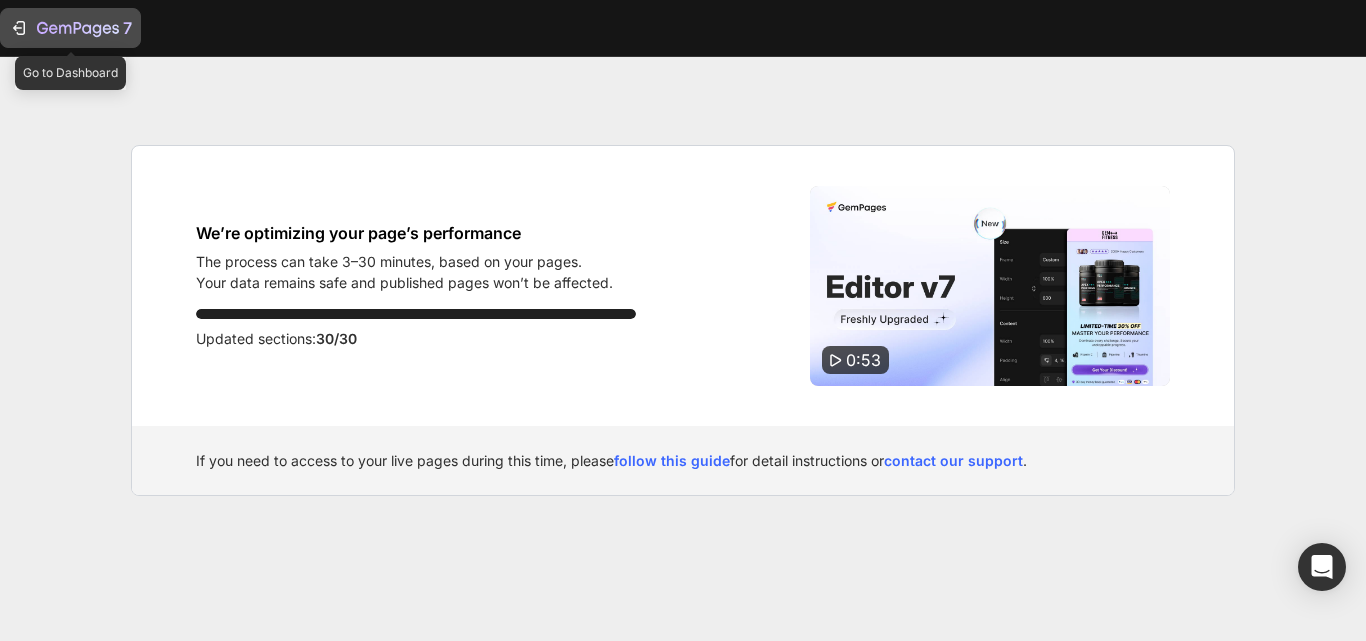 click 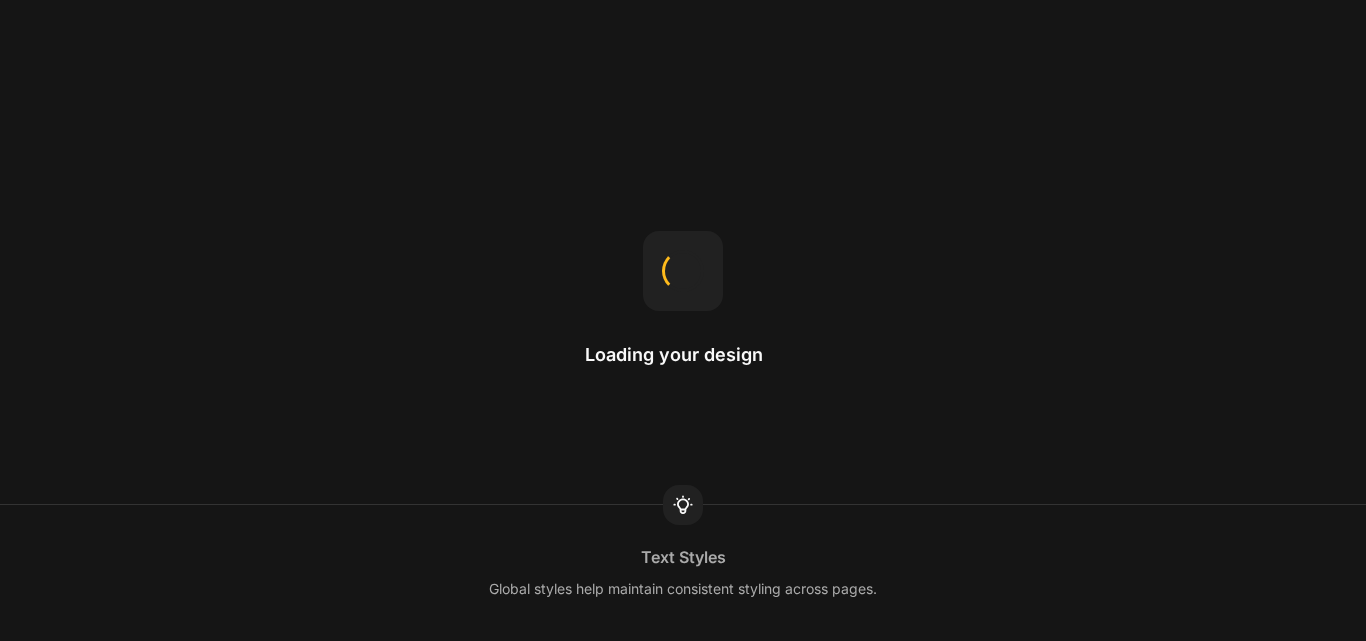 scroll, scrollTop: 0, scrollLeft: 0, axis: both 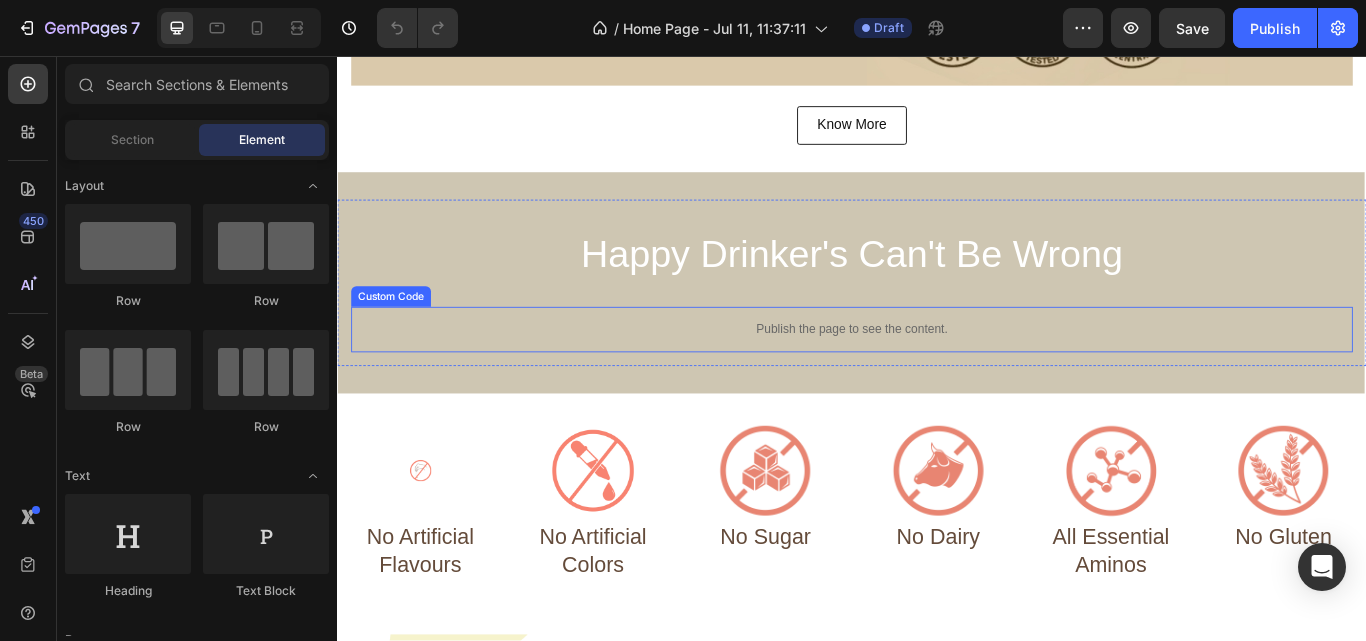 click on "Publish the page to see the content." at bounding box center [937, 375] 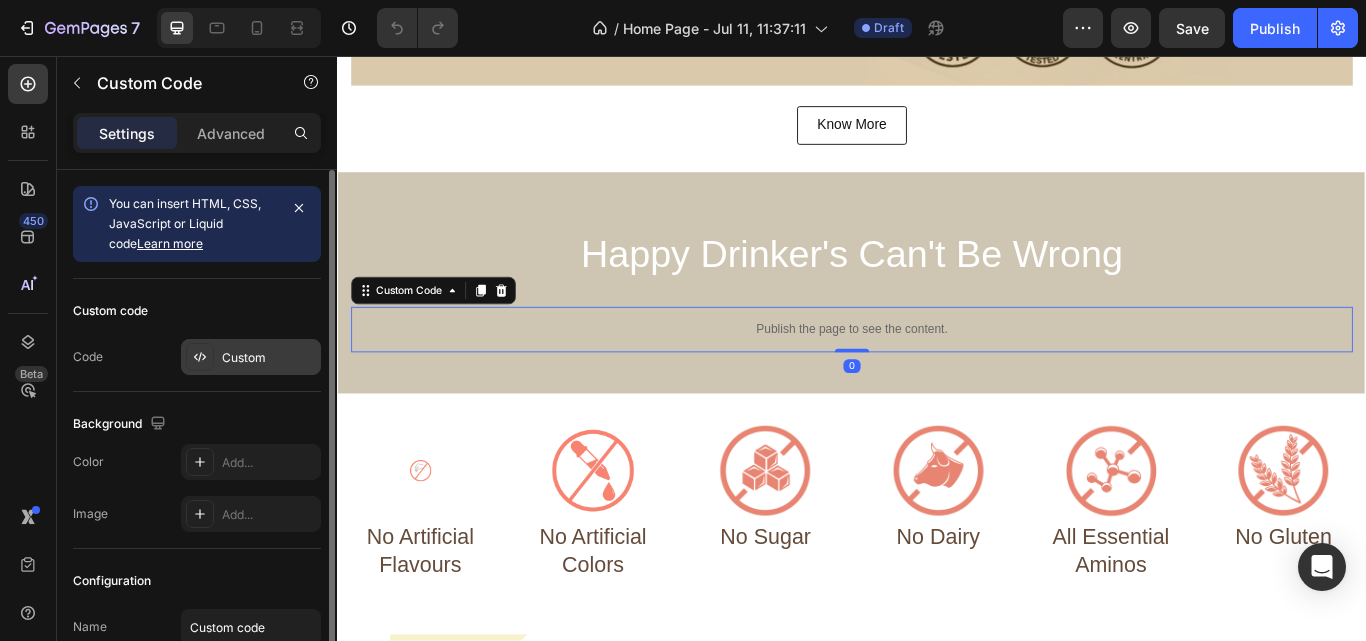 click on "Custom" at bounding box center (269, 358) 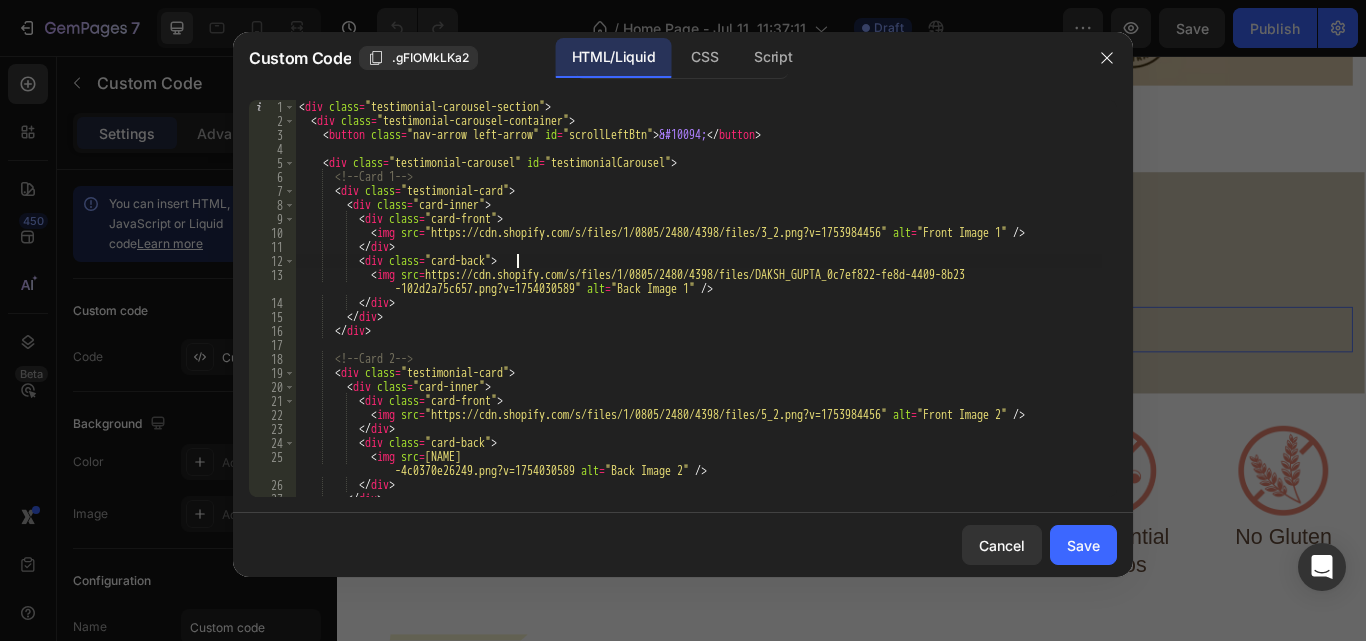 click on "<div   class = "testimonial-carousel-section" >    <div   class = "testimonial-carousel-container" >      <button   class = "nav-arrow left-arrow"   id = "scrollLeftBtn" > &#10094; </button>      <div   class = "testimonial-carousel"   id = "testimonialCarousel" >         <!--  Card 1  -->         <div   class = "testimonial-card" >           <div   class = "card-inner" >              <div   class = "card-front" >                <img   src = "https://cdn.shopify.com/s/files/1/0805/2480/4398/files/3_2.png?v=1753984456"   alt = "Front Image 1"   />              </div>              <div   class = "card-back" >                <img   src = "https://cdn.shopify.com/s/files/1/0805/2480/4398/files/DAKSH_GUPTA_0c7ef822-fe8d-4409-8b23         -102d2a75c657.png?v=1754030589"   alt = "Back Image 1"   />              </div>           </div>         </div>         <!--  Card 2  -->         <div   class = "testimonial-card" >           <div   class = "card-inner" >" at bounding box center (698, 312) 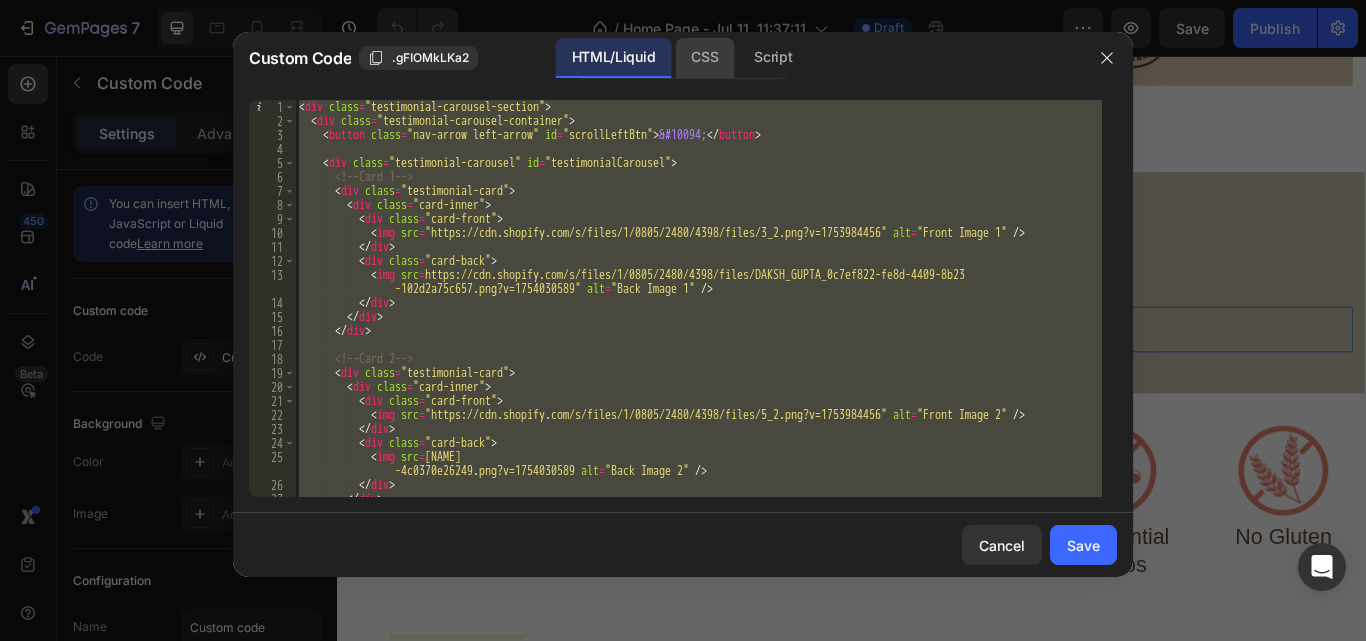 click on "CSS" 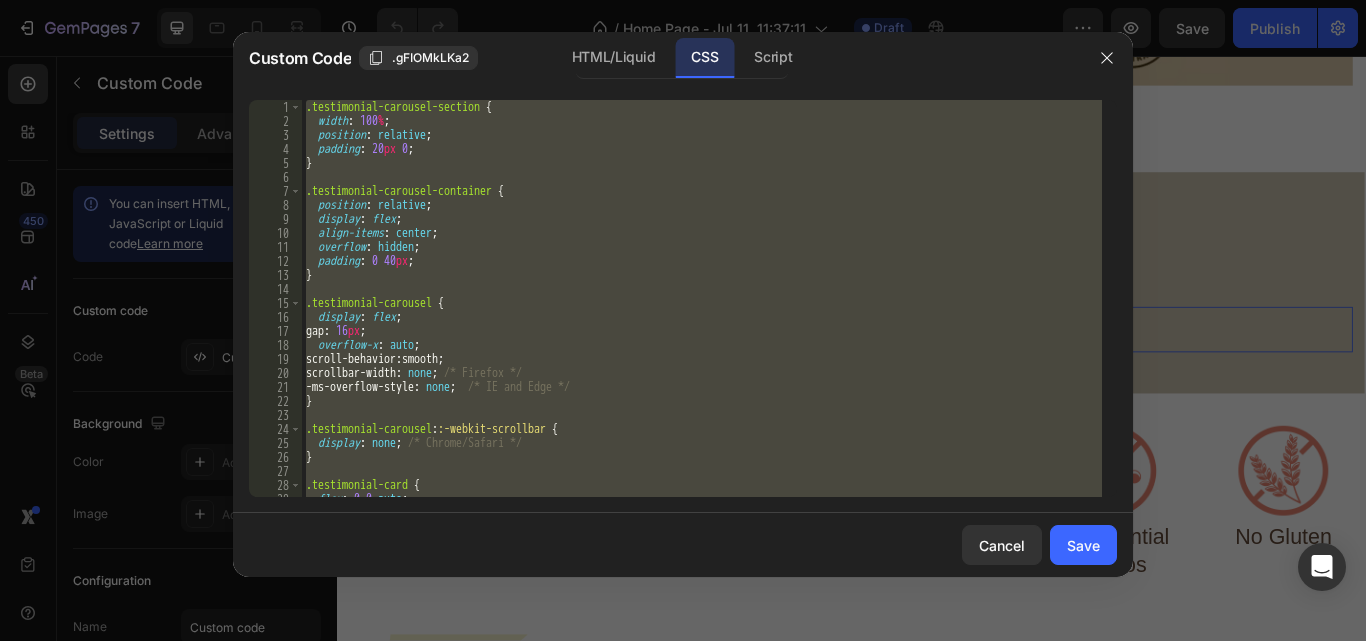 click on ".testimonial-carousel-section   {    width :   100 % ;    position :   relative ;    padding :   20 px   0 ; } .testimonial-carousel-container   {    position :   relative ;    display :   flex ;    align-items :   center ;    overflow :   hidden ;    padding :   0   40 px ; } .testimonial-carousel   {    display :   flex ;   gap :   16 px ;    overflow-x :   auto ;   scroll-behavior :  smooth ;   scrollbar-width :   none ;   /* Firefox */   -ms-overflow-style :   none ;    /* IE and Edge */ } .testimonial-carousel : :-webkit-scrollbar   {    display :   none ;   /* Chrome/Safari */ } .testimonial-card   {    flex :   0   0   auto ;    width :   240 px ;" at bounding box center [702, 298] 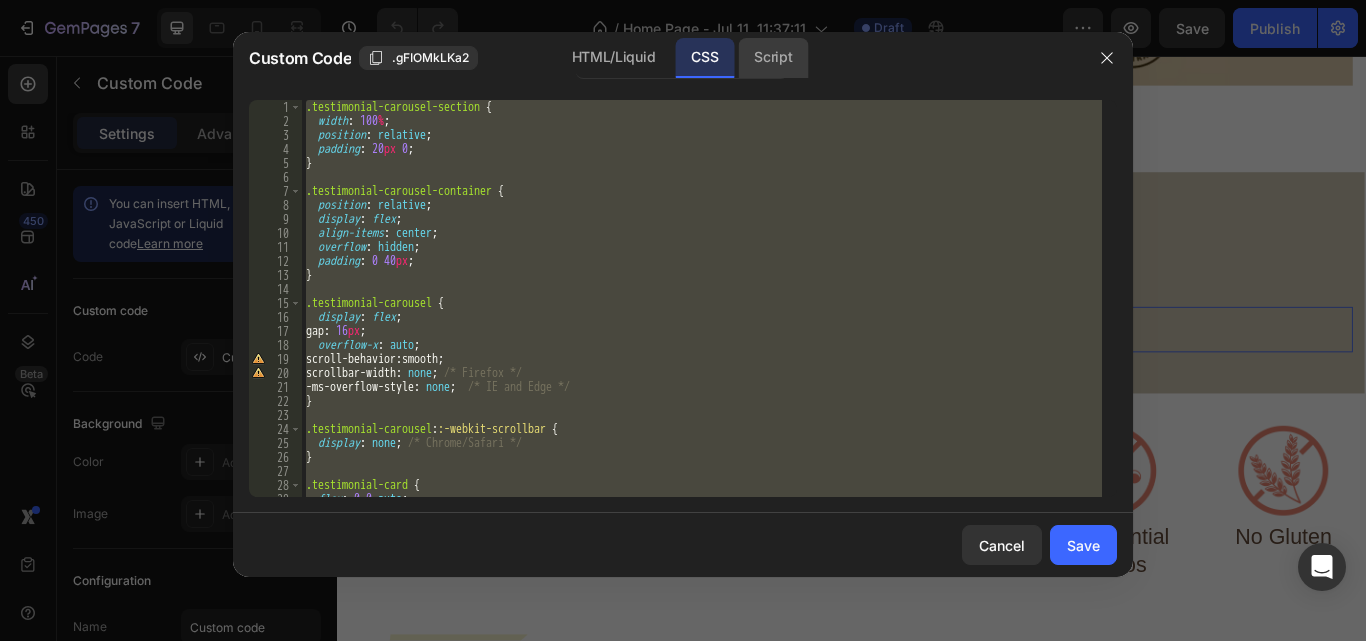 click on "Script" 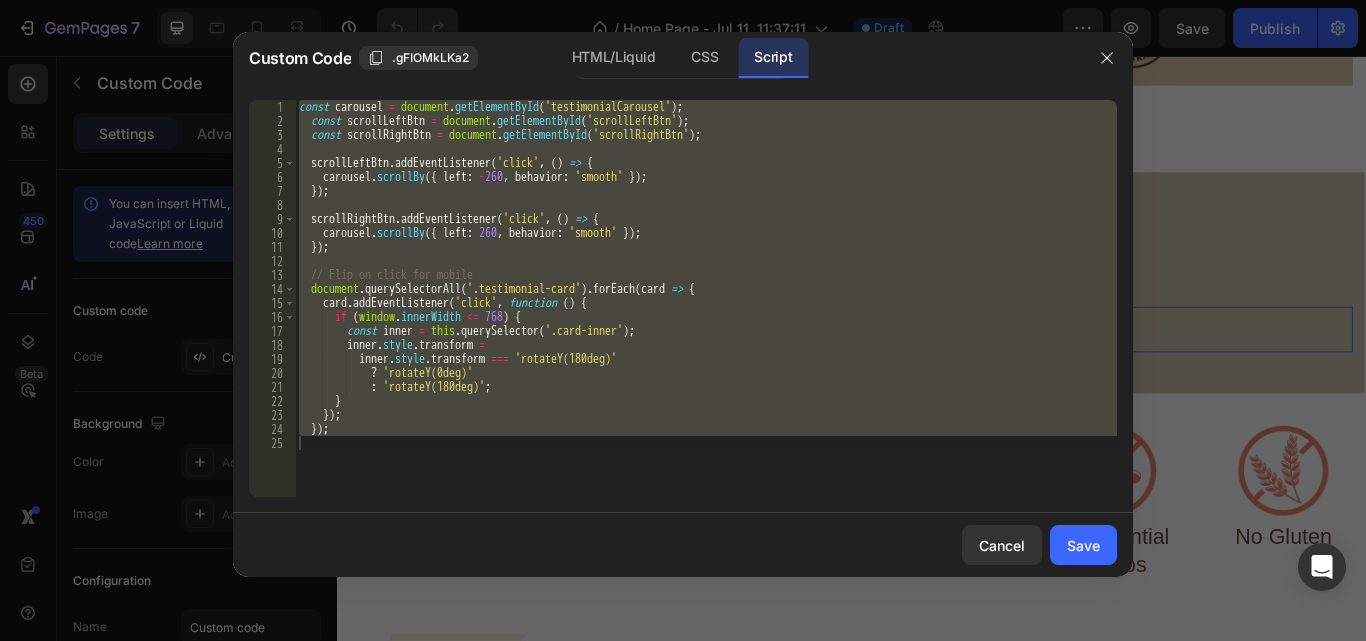 click on "const   carousel   =   document . getElementById ( 'testimonialCarousel' ) ;    const   scrollLeftBtn   =   document . getElementById ( 'scrollLeftBtn' ) ;    const   scrollRightBtn   =   document . getElementById ( 'scrollRightBtn' ) ;    scrollLeftBtn . addEventListener ( 'click' ,   ( )   =>   {      carousel . scrollBy ({   left :   - 260 ,   behavior :   'smooth'   }) ;    }) ;    scrollRightBtn . addEventListener ( 'click' ,   ( )   =>   {      carousel . scrollBy ({   left :   260 ,   behavior :   'smooth'   }) ;    }) ;    // Flip on click for mobile    document . querySelectorAll ( '.testimonial-card' ) . forEach ( card   =>   {      card . addEventListener ( 'click' ,   function   ( )   {         if   ( window . innerWidth   <=   768 )   {           const   inner   =   this . querySelector ( '.card-inner' ) ;           inner . style . transform   =              inner . style . transform   ===   'rotateY(180deg)'                ?   'rotateY(0deg)'                :   'rotateY(180deg)' ;         }" at bounding box center (706, 298) 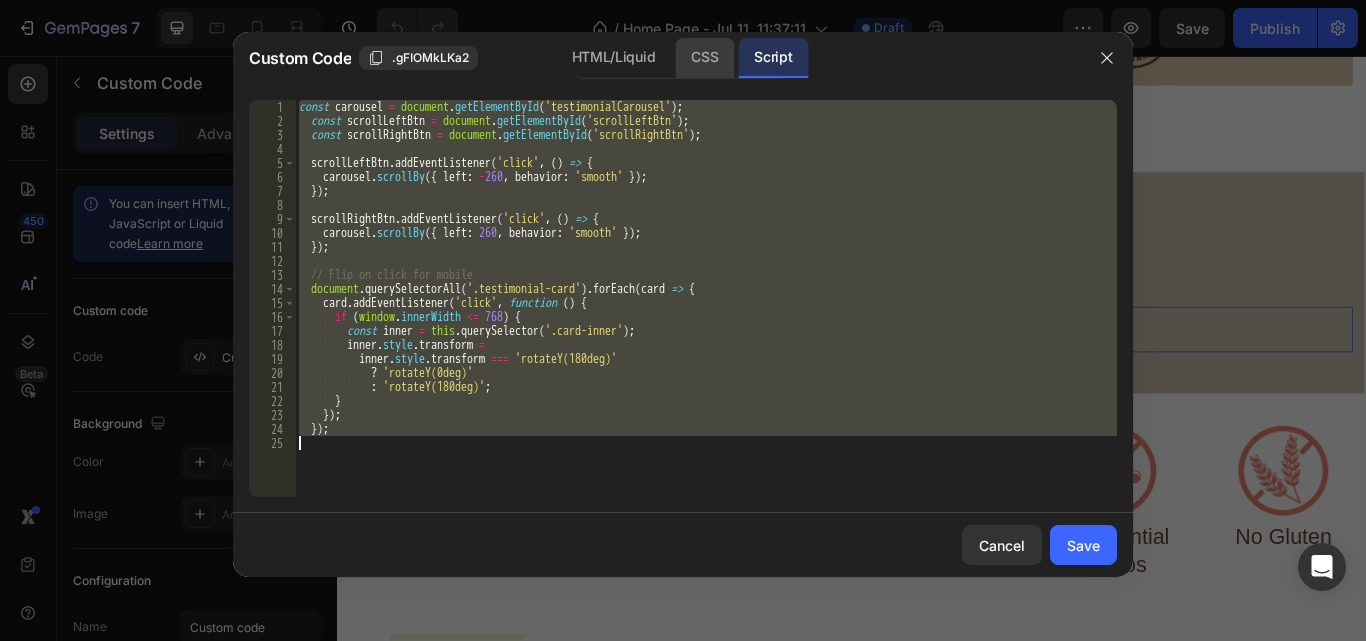 click on "CSS" 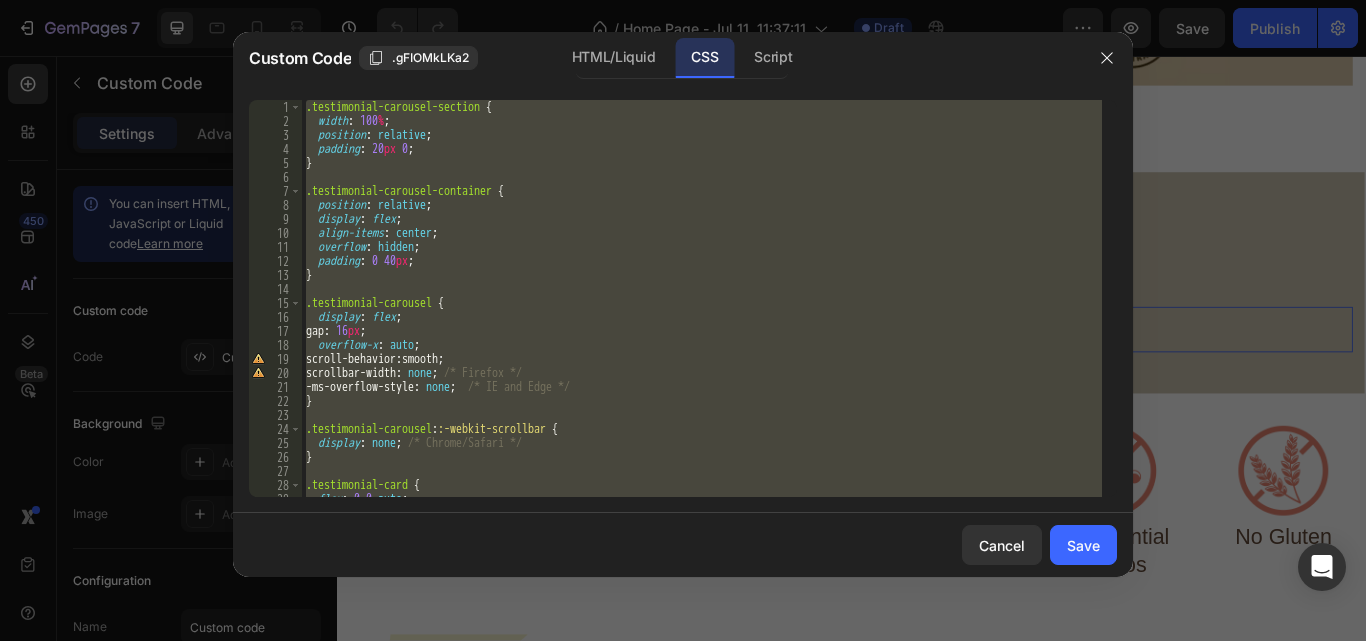 click on ".testimonial-carousel-section   {    width :   100 % ;    position :   relative ;    padding :   20 px   0 ; } .testimonial-carousel-container   {    position :   relative ;    display :   flex ;    align-items :   center ;    overflow :   hidden ;    padding :   0   40 px ; } .testimonial-carousel   {    display :   flex ;   gap :   16 px ;    overflow-x :   auto ;   scroll-behavior :  smooth ;   scrollbar-width :   none ;   /* Firefox */   -ms-overflow-style :   none ;    /* IE and Edge */ } .testimonial-carousel : :-webkit-scrollbar   {    display :   none ;   /* Chrome/Safari */ } .testimonial-card   {    flex :   0   0   auto ;    width :   240 px ;" at bounding box center (702, 298) 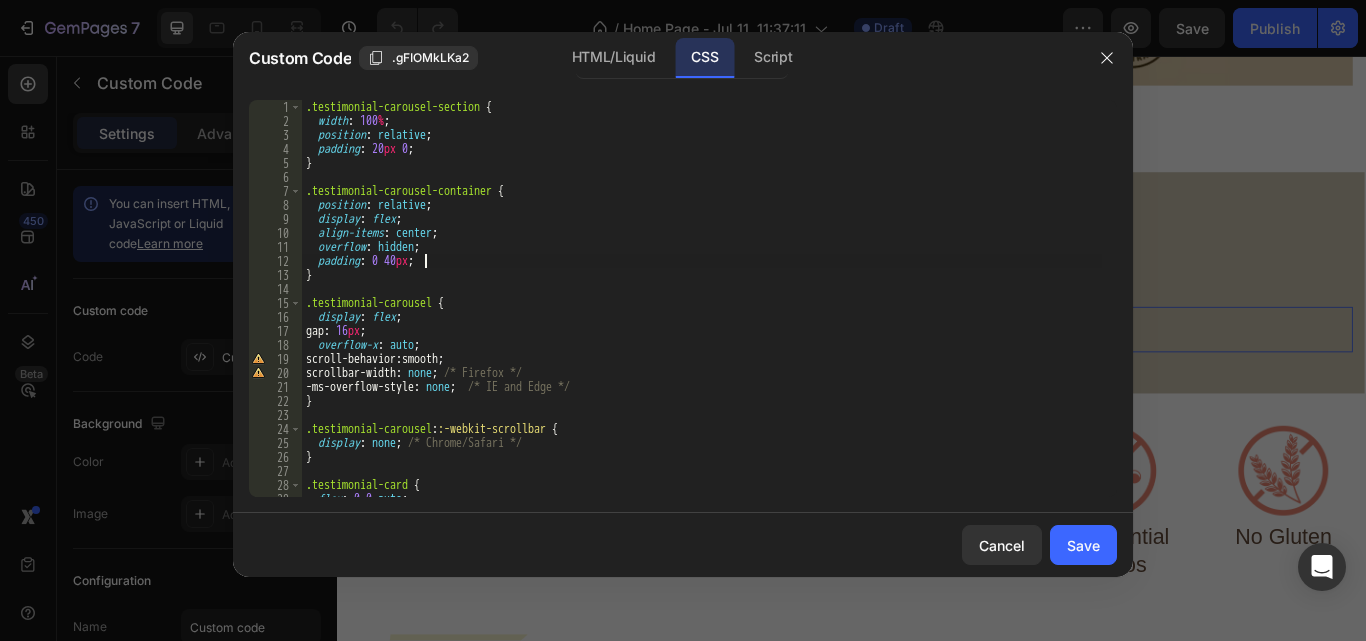 click on ".testimonial-carousel-section   {    width :   100 % ;    position :   relative ;    padding :   20 px   0 ; } .testimonial-carousel-container   {    position :   relative ;    display :   flex ;    align-items :   center ;    overflow :   hidden ;    padding :   0   40 px ; } .testimonial-carousel   {    display :   flex ;   gap :   16 px ;    overflow-x :   auto ;   scroll-behavior :  smooth ;   scrollbar-width :   none ;   /* Firefox */   -ms-overflow-style :   none ;    /* IE and Edge */ } .testimonial-carousel : :-webkit-scrollbar   {    display :   none ;   /* Chrome/Safari */ } .testimonial-card   {    flex :   0   0   auto ;    width :   240 px ;" at bounding box center (702, 312) 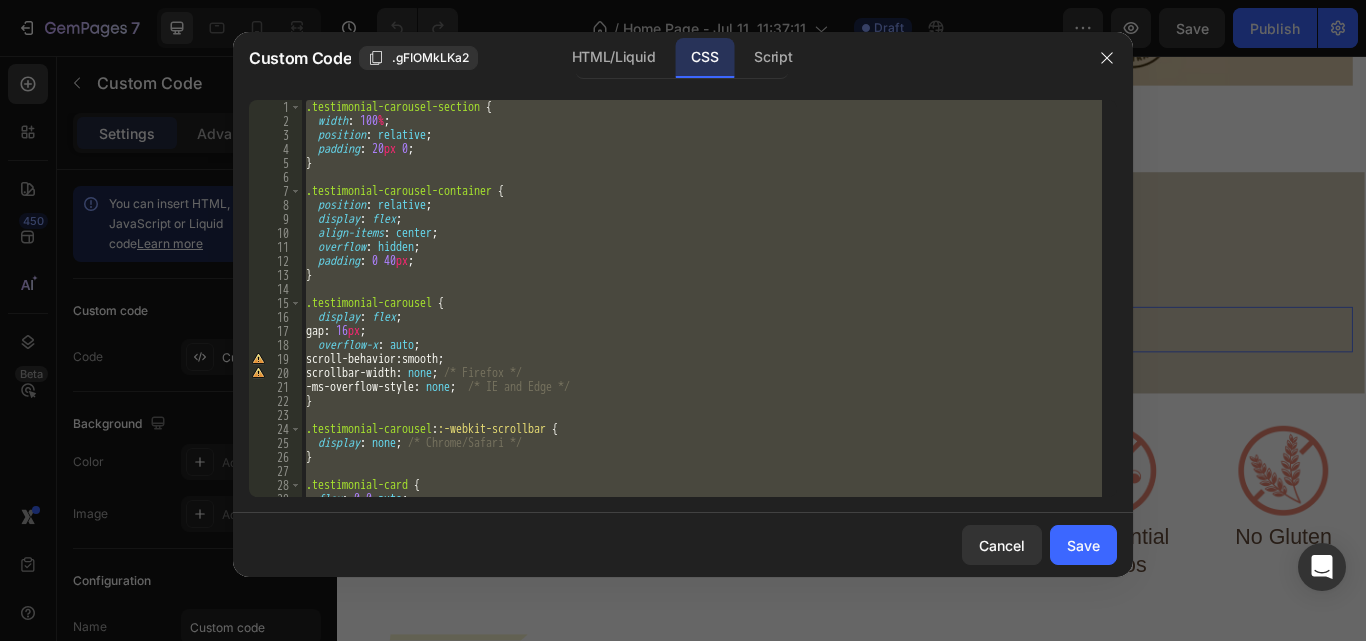 paste 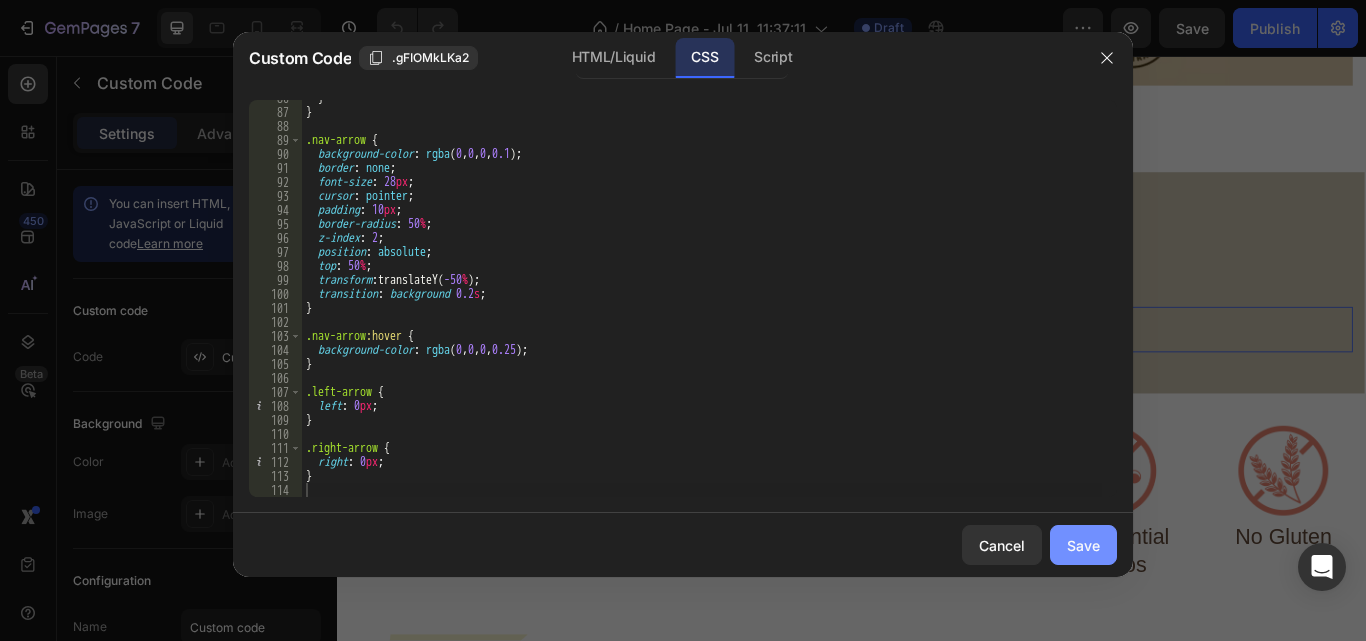 click on "Save" at bounding box center (1083, 545) 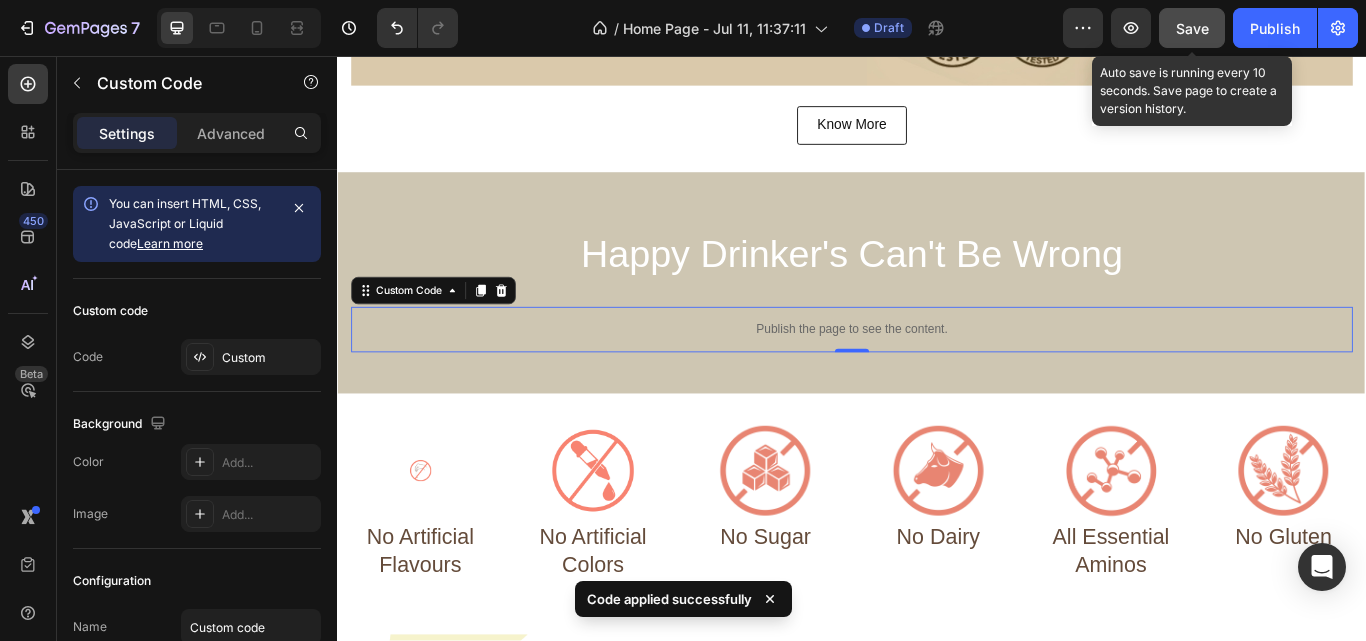 click on "Save" at bounding box center (1192, 28) 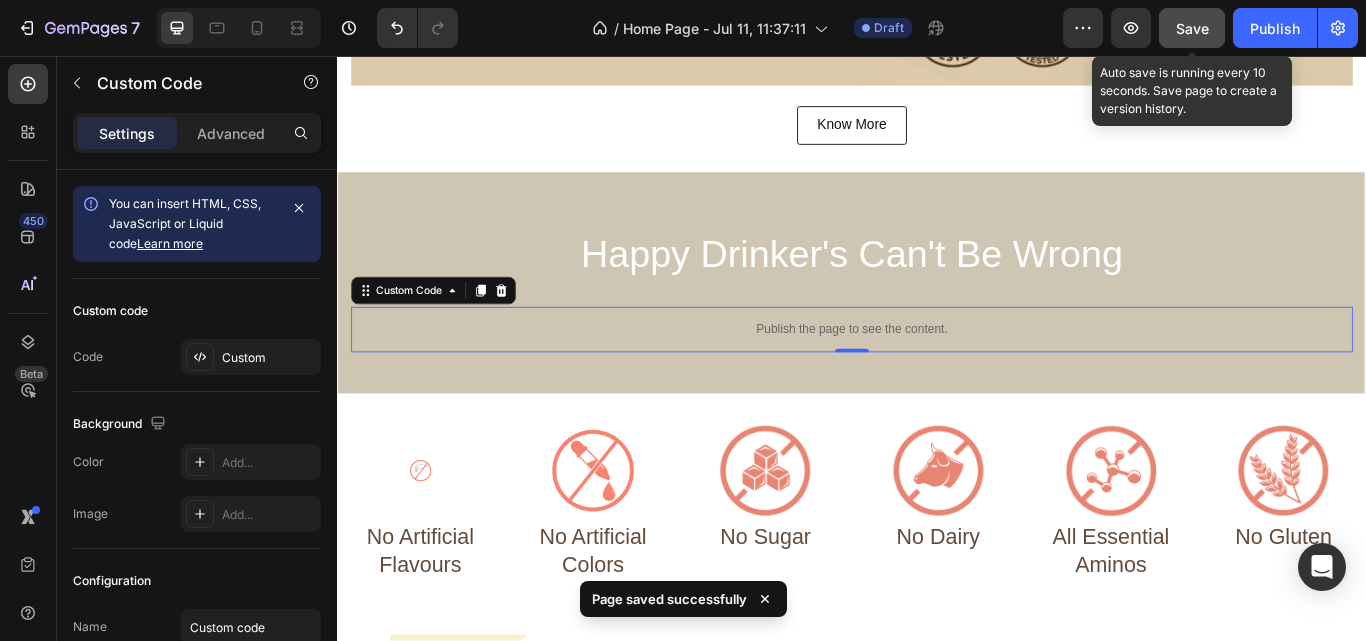 click on "Save" at bounding box center (1192, 28) 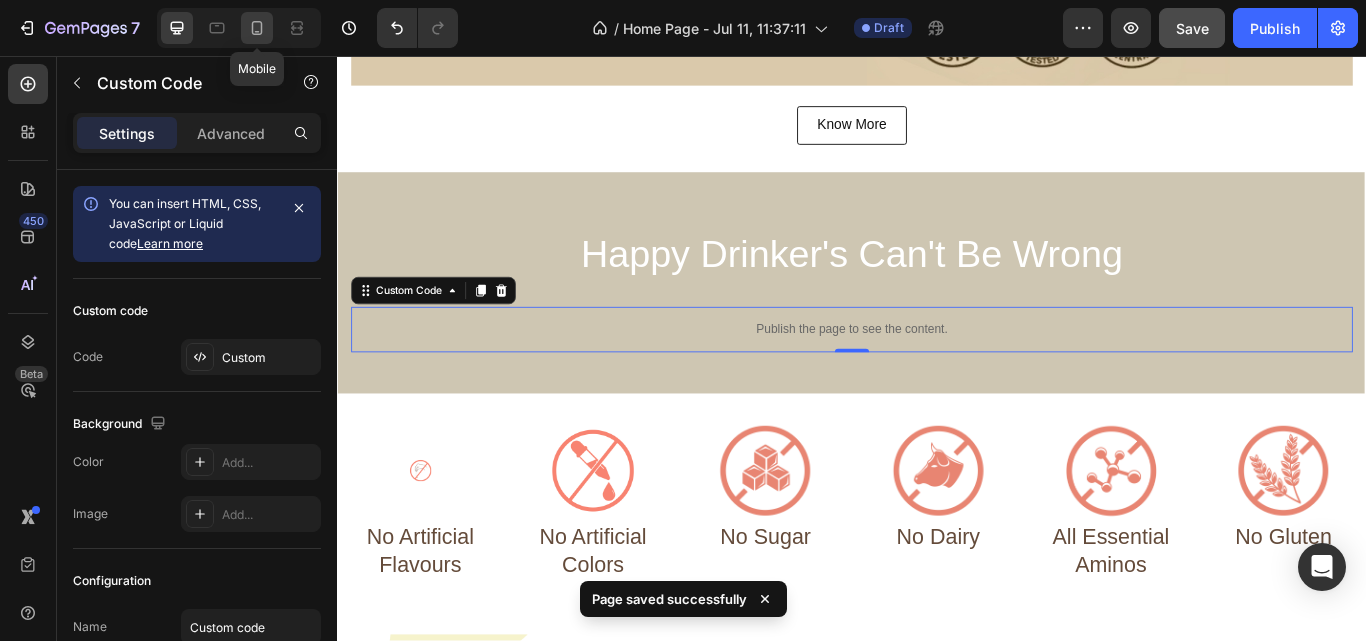 click 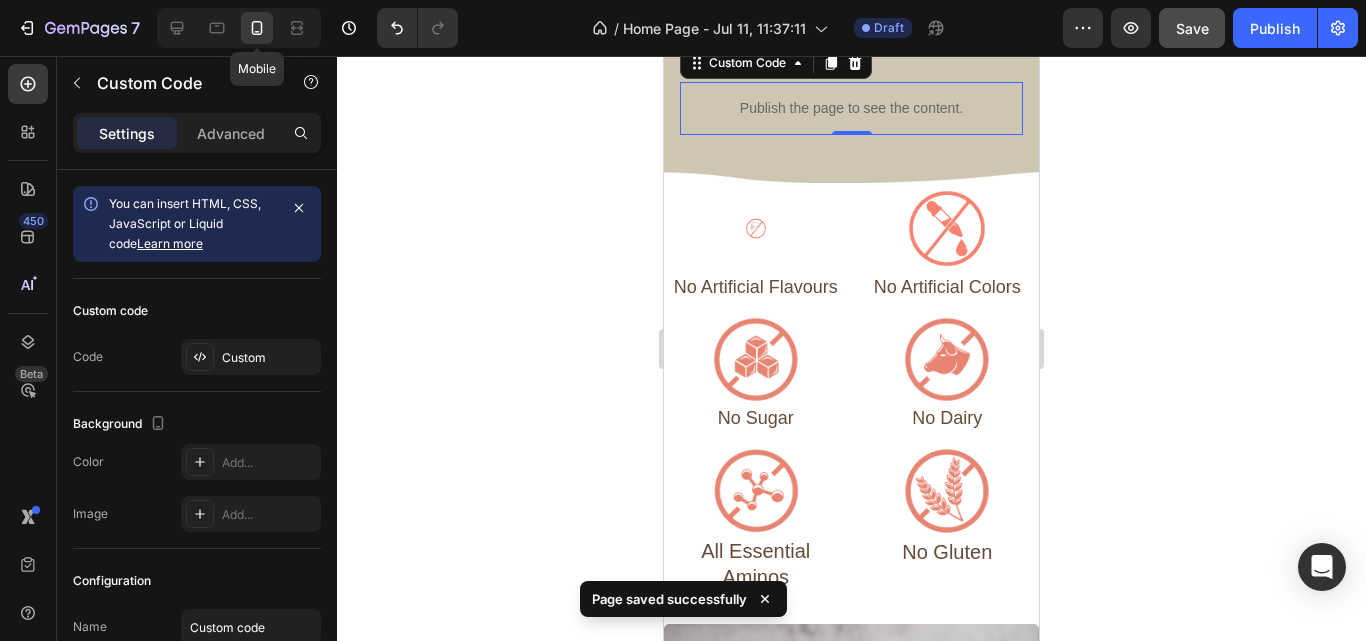 scroll, scrollTop: 753, scrollLeft: 0, axis: vertical 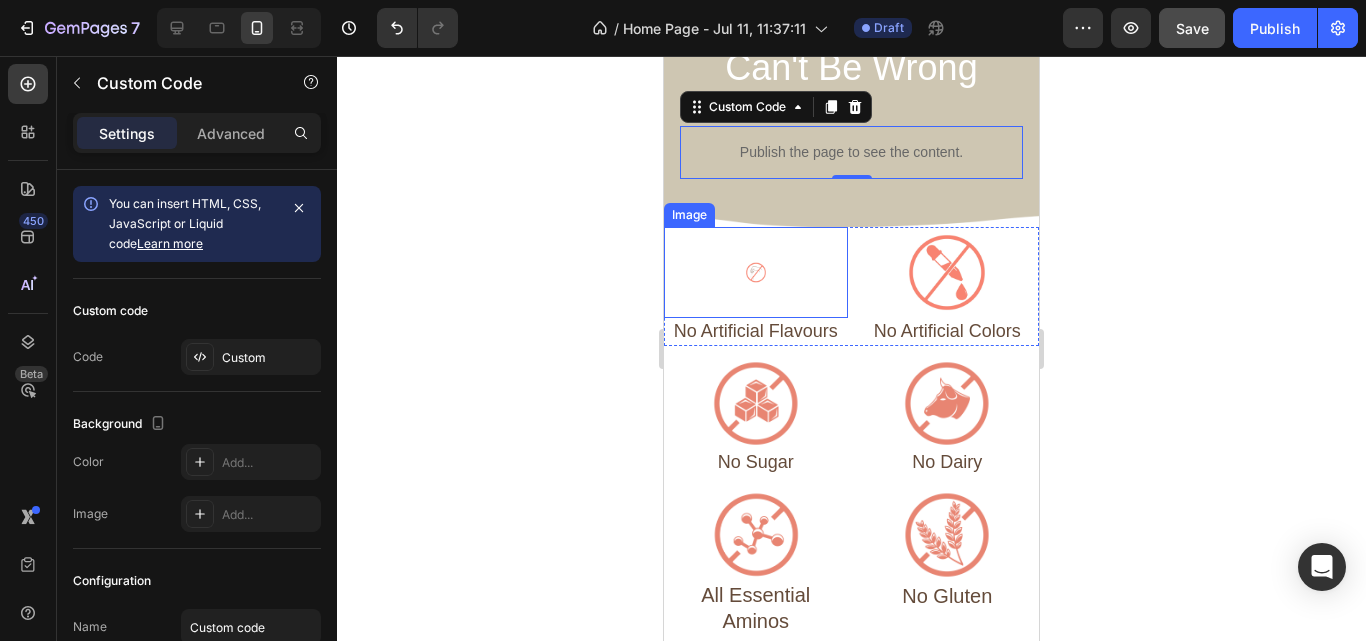 click at bounding box center [756, 273] 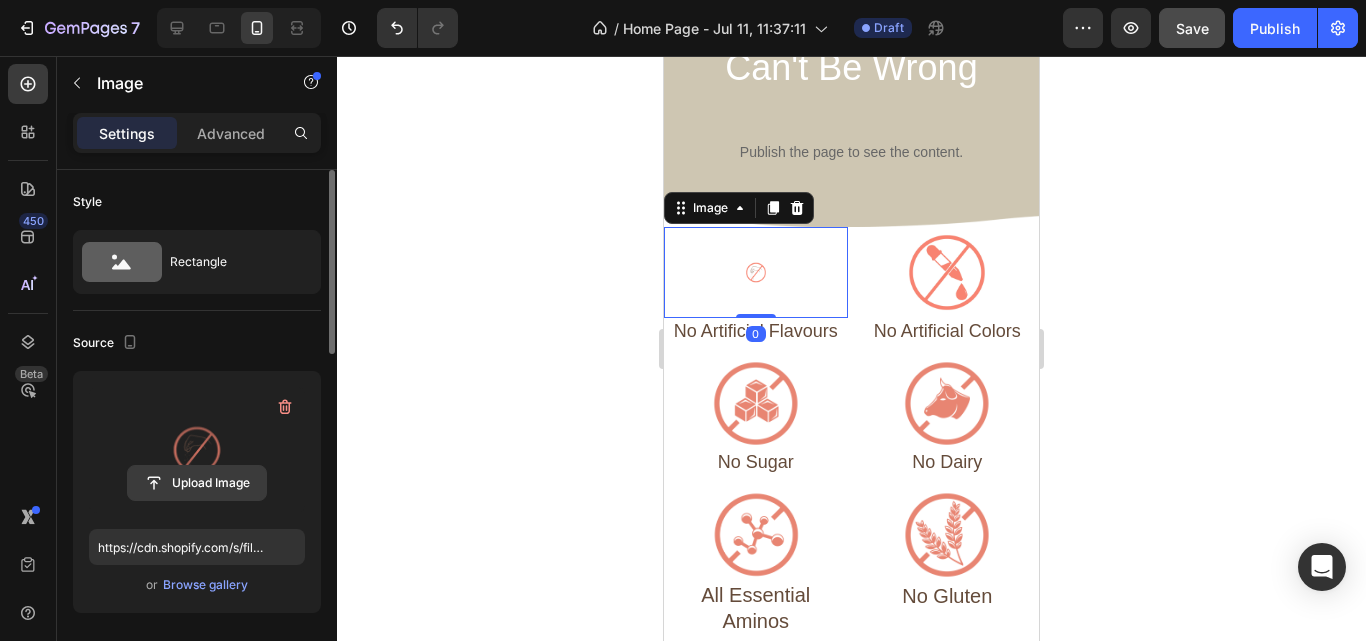 click 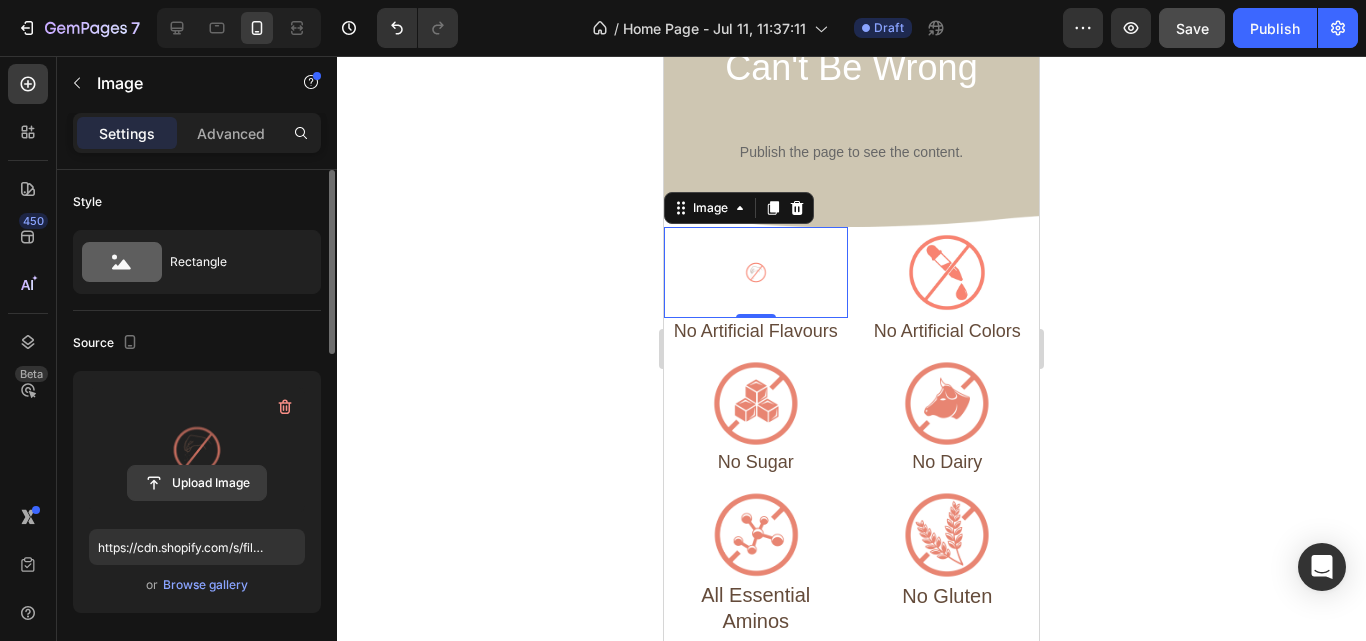 click 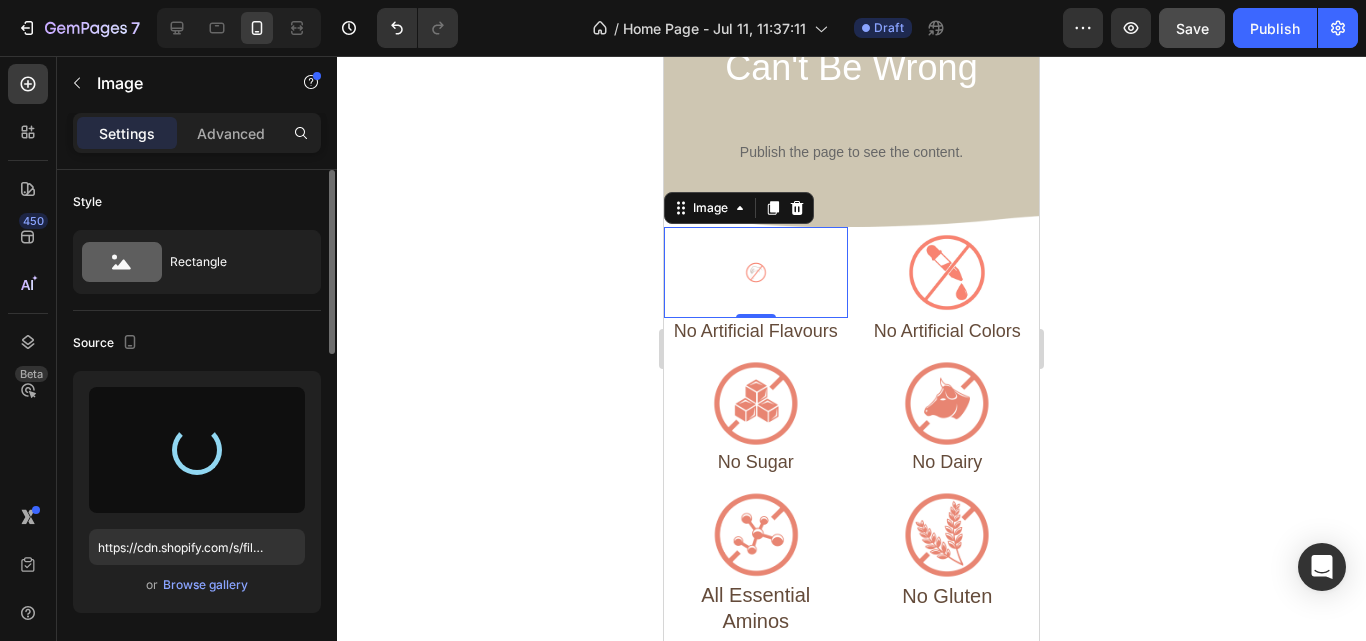 type on "https://cdn.shopify.com/s/files/1/0805/2480/4398/files/gempages_574929025483408613-c4554d9e-eead-4642-87f4-0089ca32e3d9.png" 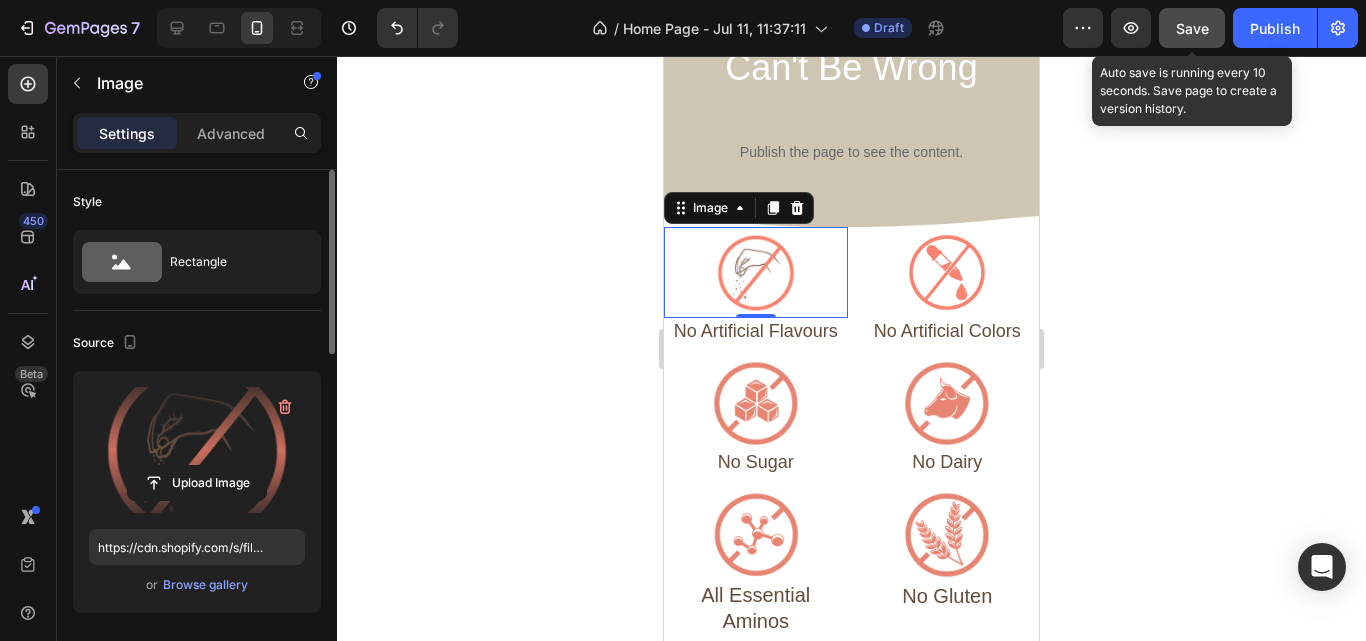 click on "Save" at bounding box center (1192, 28) 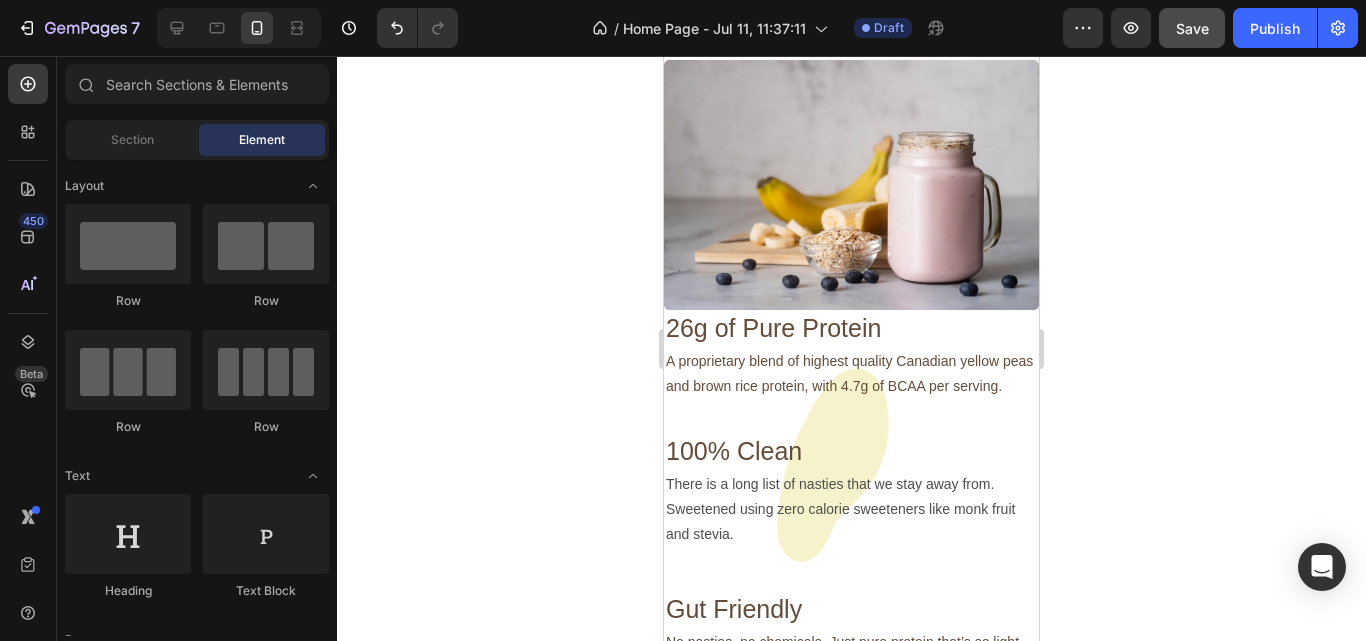 scroll, scrollTop: 1383, scrollLeft: 0, axis: vertical 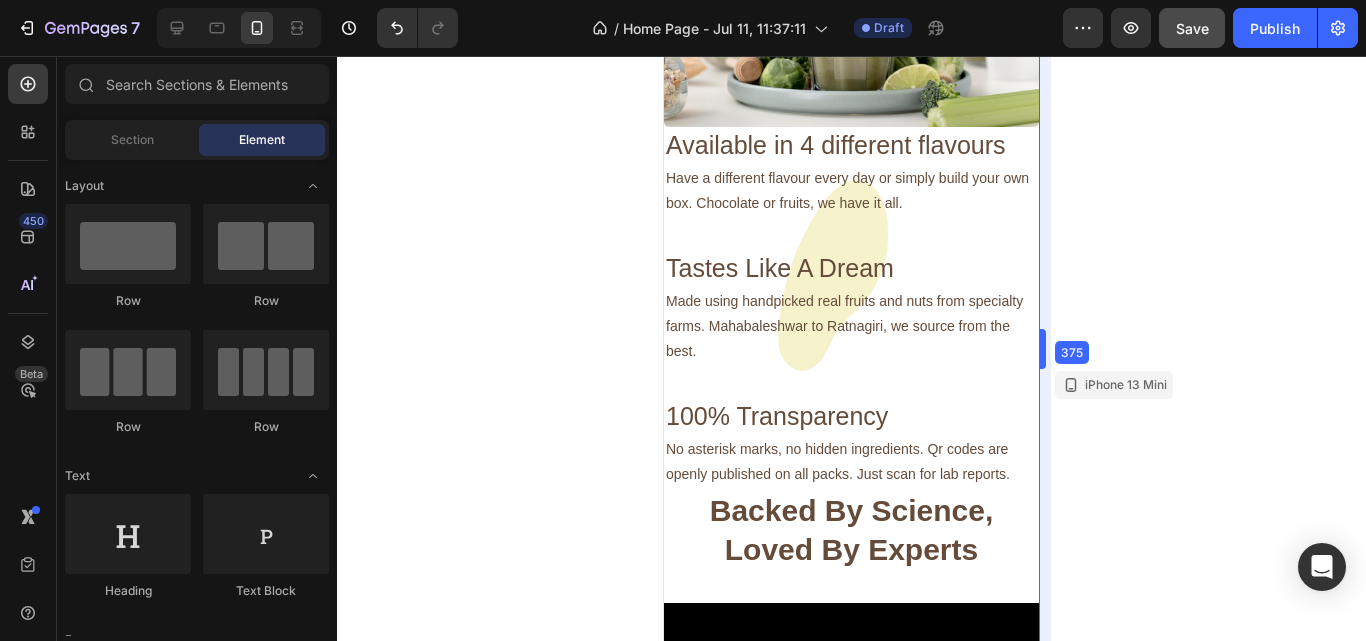 drag, startPoint x: 1046, startPoint y: 295, endPoint x: 1046, endPoint y: 272, distance: 23 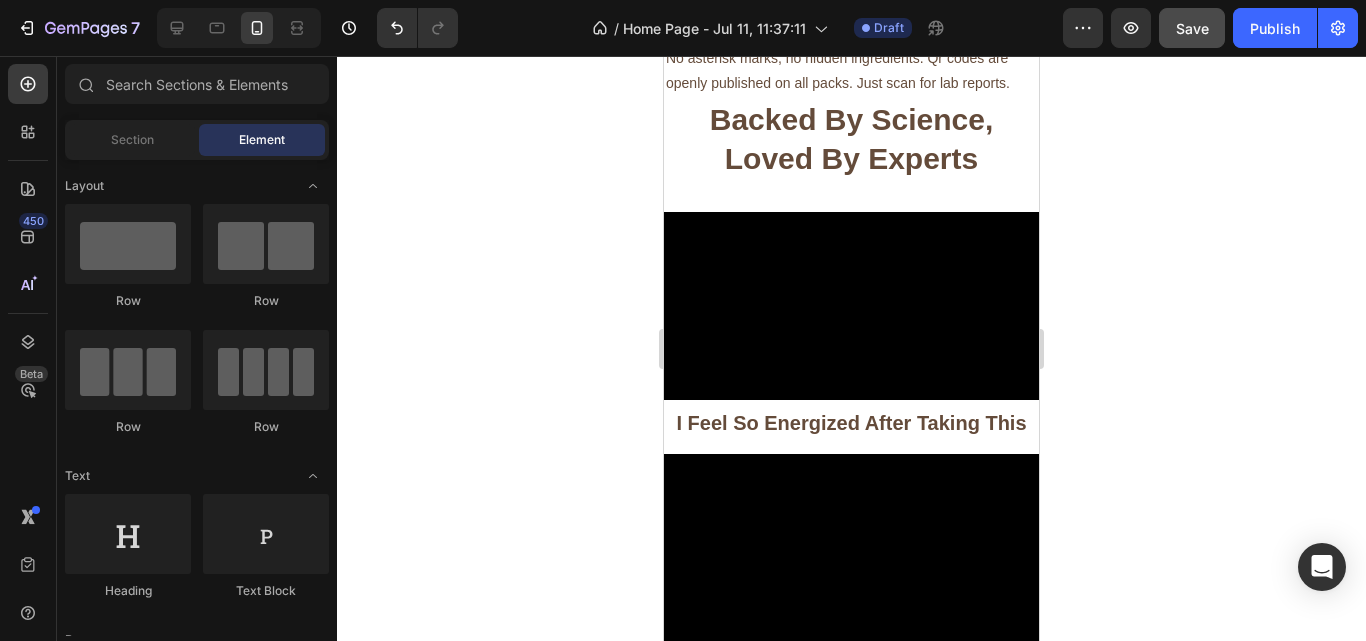 scroll, scrollTop: 2611, scrollLeft: 0, axis: vertical 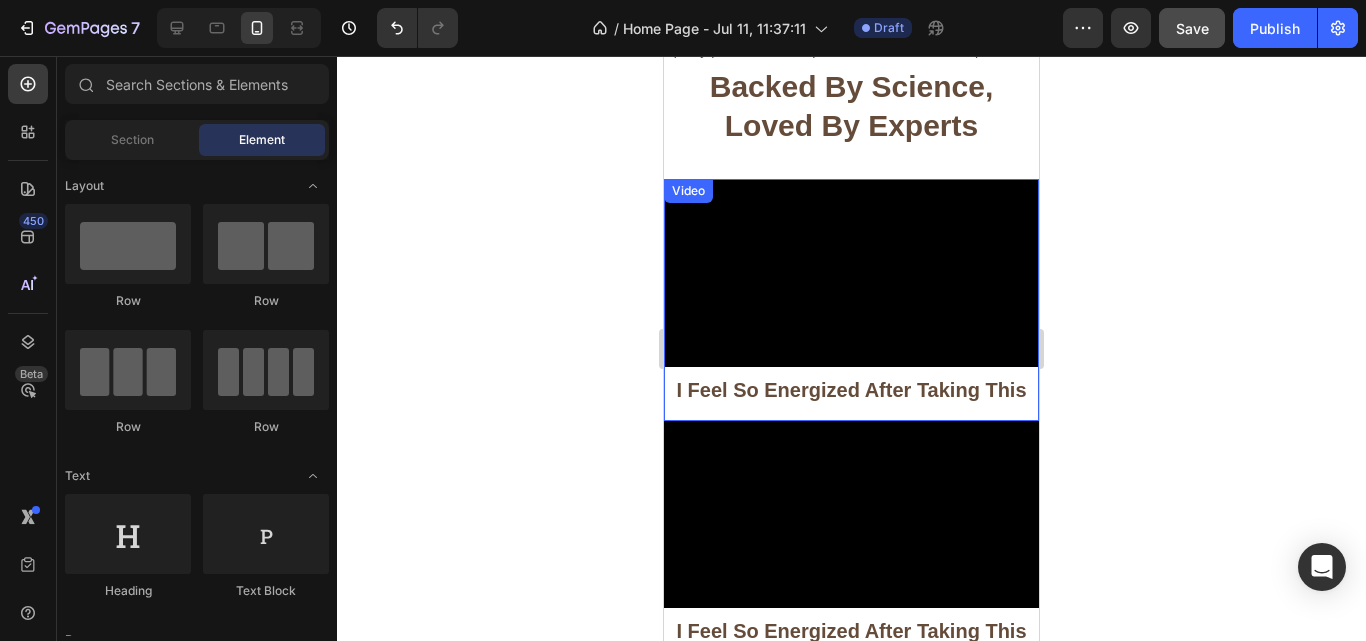 drag, startPoint x: 910, startPoint y: 221, endPoint x: 910, endPoint y: 517, distance: 296 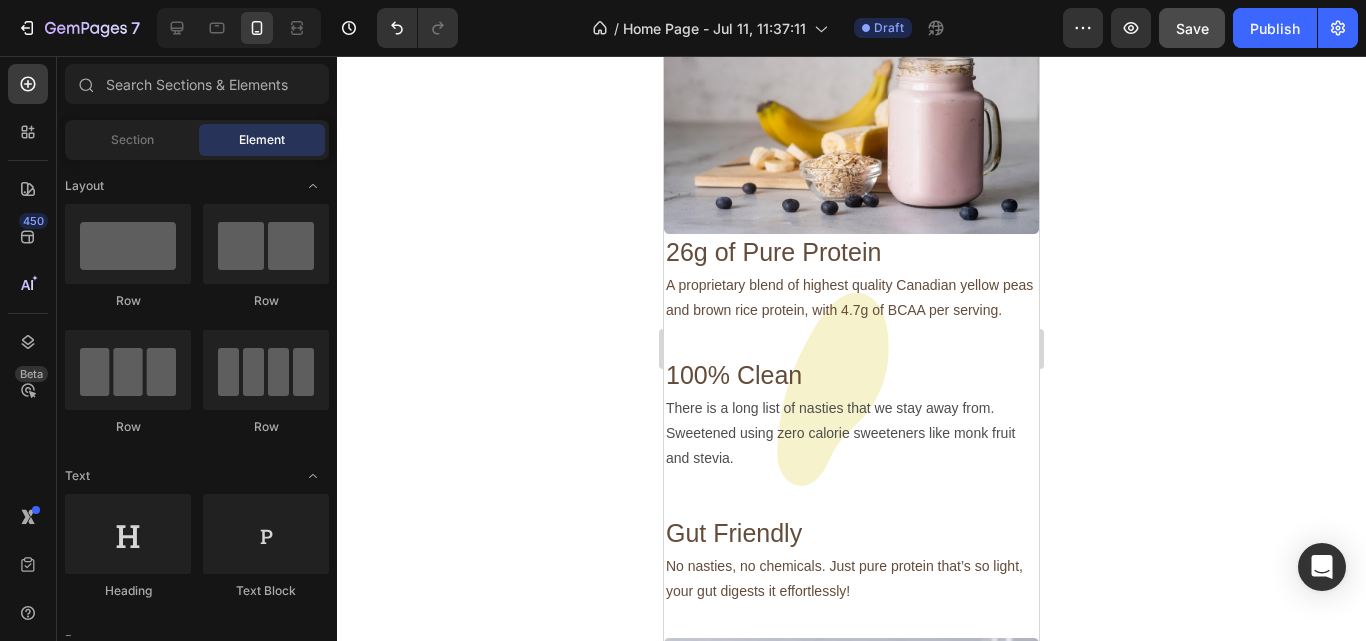 scroll, scrollTop: 1416, scrollLeft: 0, axis: vertical 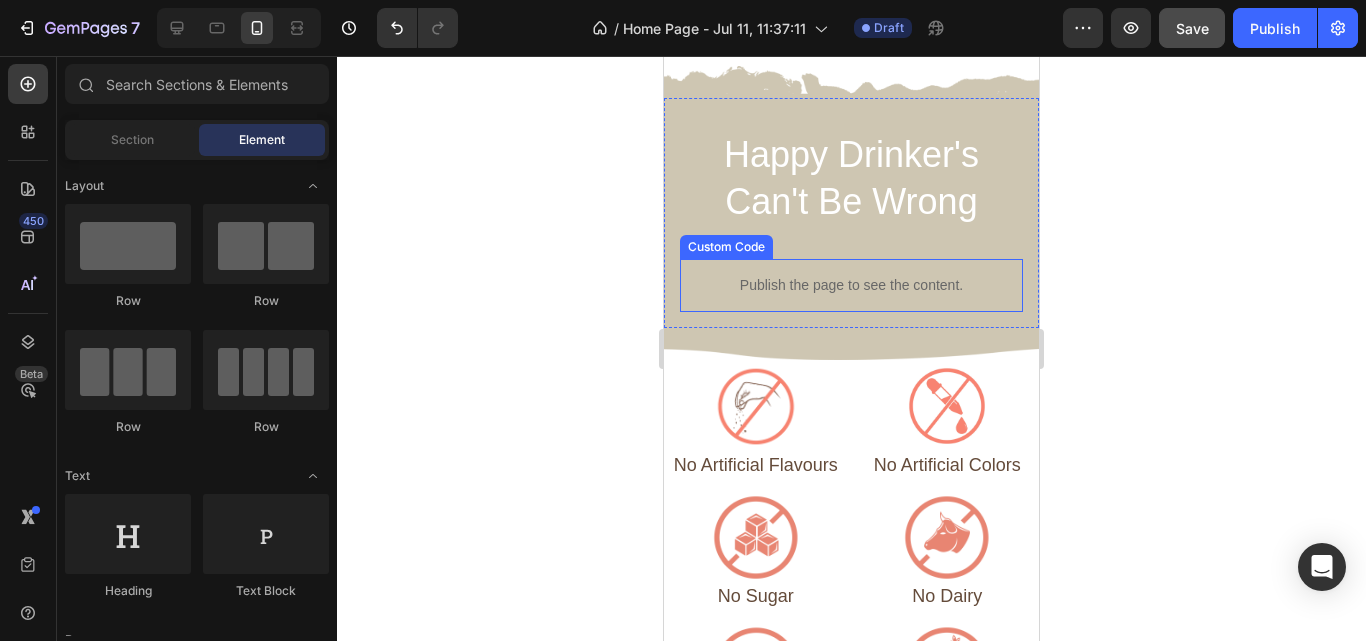 click on "Publish the page to see the content." at bounding box center [851, 285] 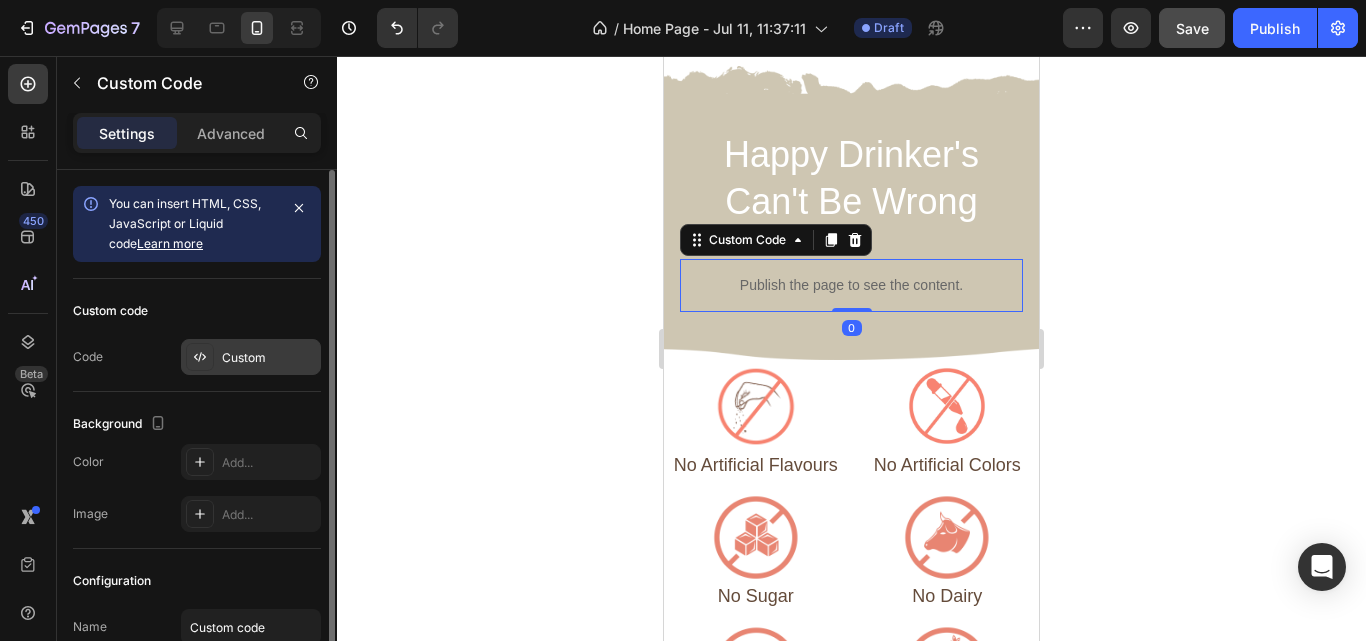 click on "Custom" at bounding box center [251, 357] 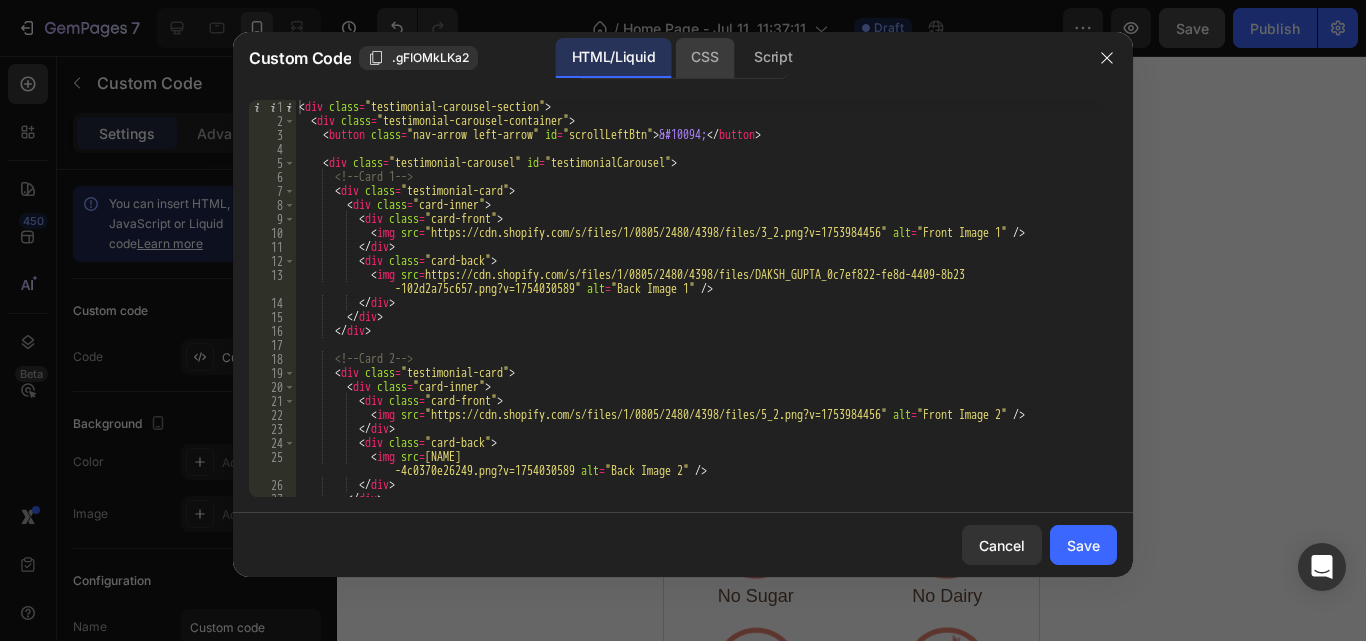 click on "CSS" 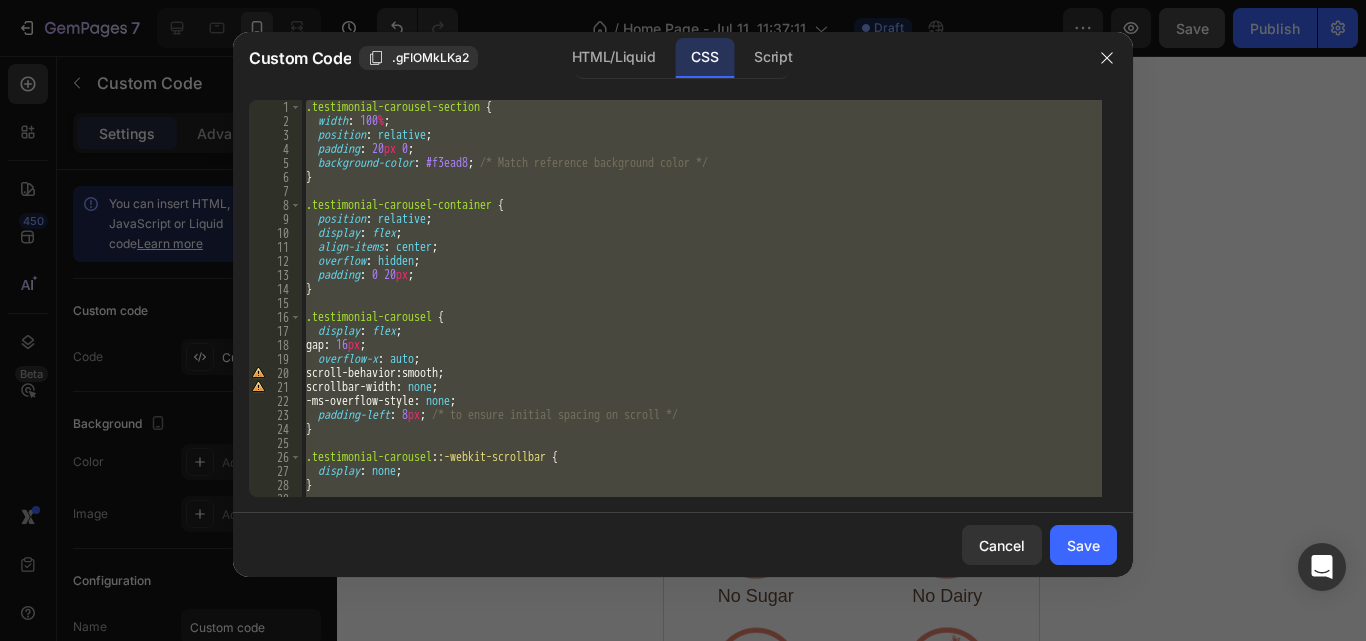 click on ".testimonial-carousel-section { width: 100%; position: relative; padding: 20px 0; background-color: #f3ead8; /* Match reference background color */ } .testimonial-carousel-container { position: relative; display: flex; align-items: center; overflow: hidden; padding: 0 20px; } .testimonial-carousel { display: flex; gap: 16px; overflow-x: auto; scroll-behavior: smooth; scrollbar-width: none; -ms-overflow-style: none; padding-left: 8px; /* to ensure initial spacing on scroll */ } .testimonial-carousel::-webkit-scrollbar { display: none; } .testimonial-card {" at bounding box center [702, 298] 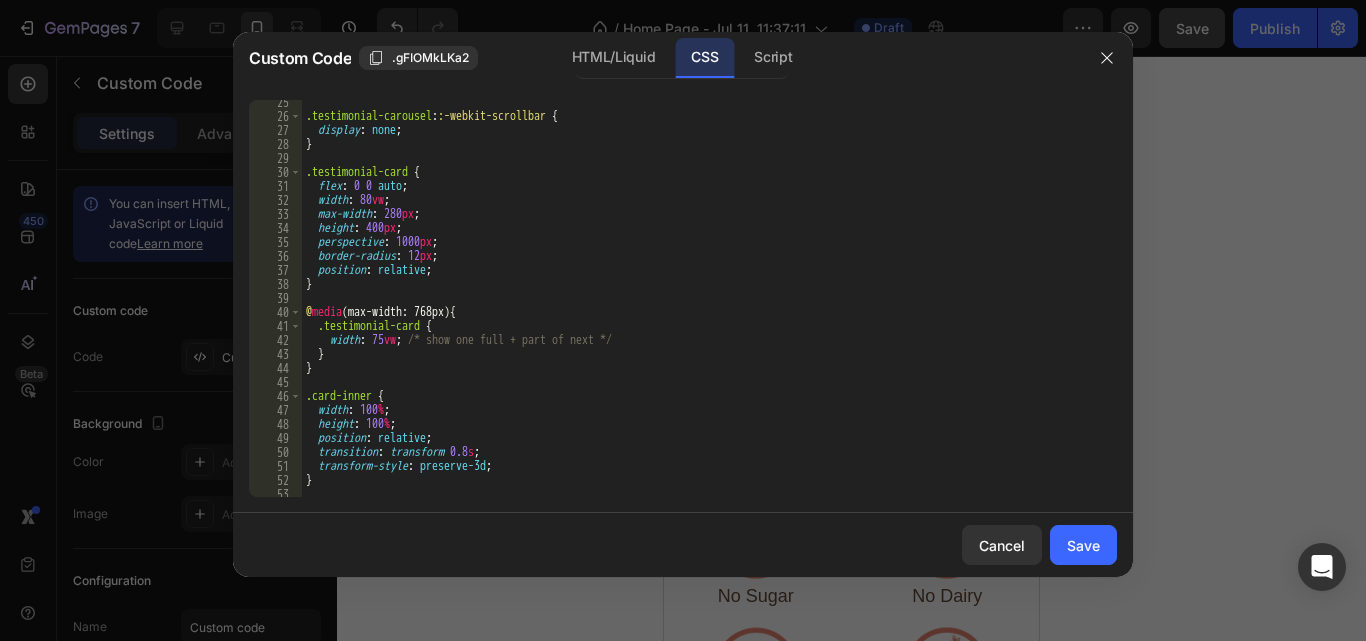 scroll, scrollTop: 341, scrollLeft: 0, axis: vertical 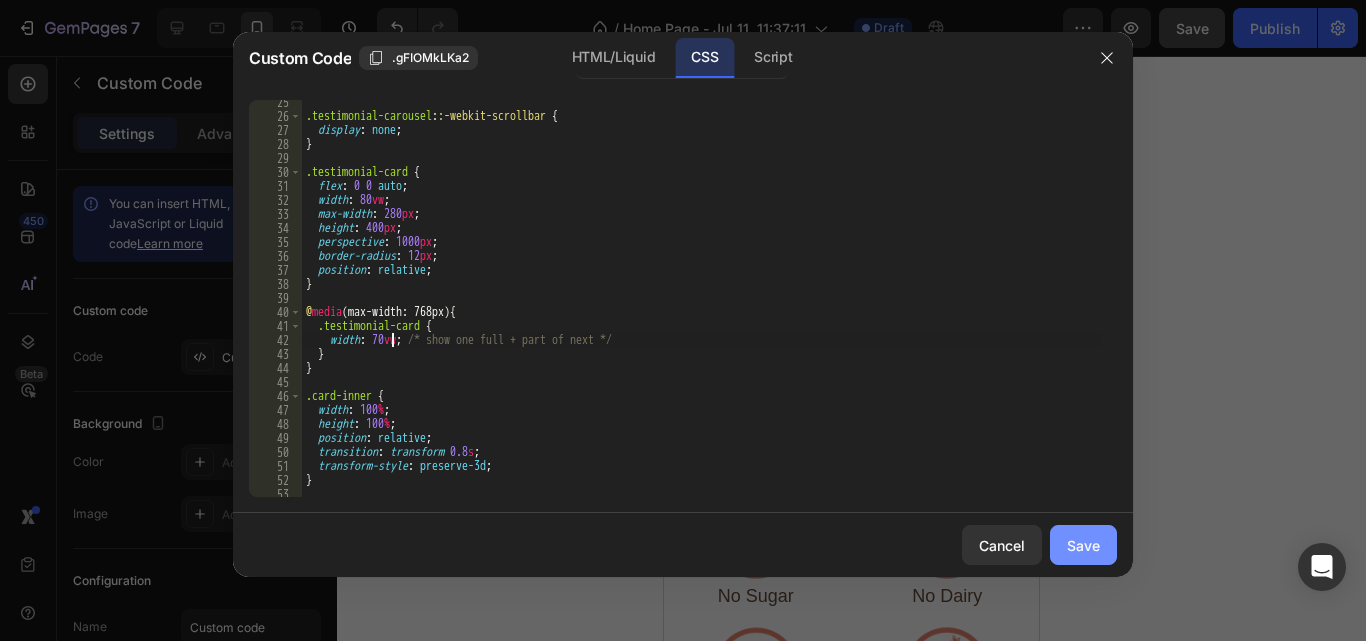 type on "width: 70vw; /* show one full + part of next */" 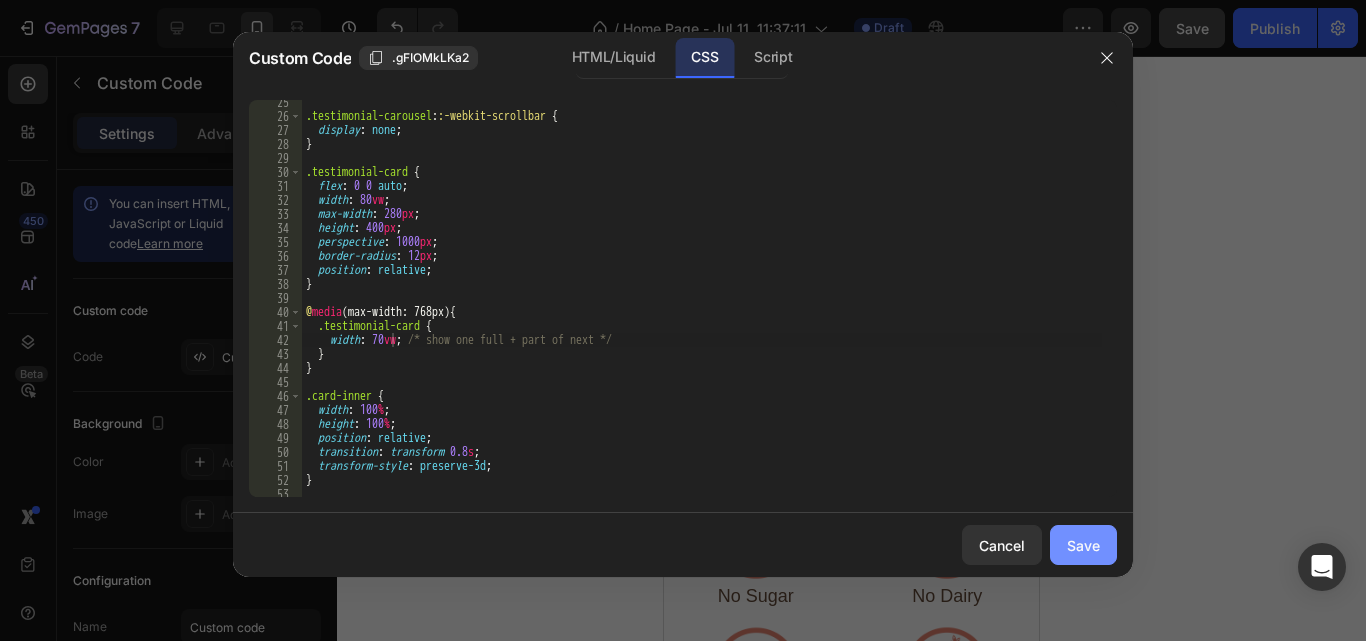 click on "Save" 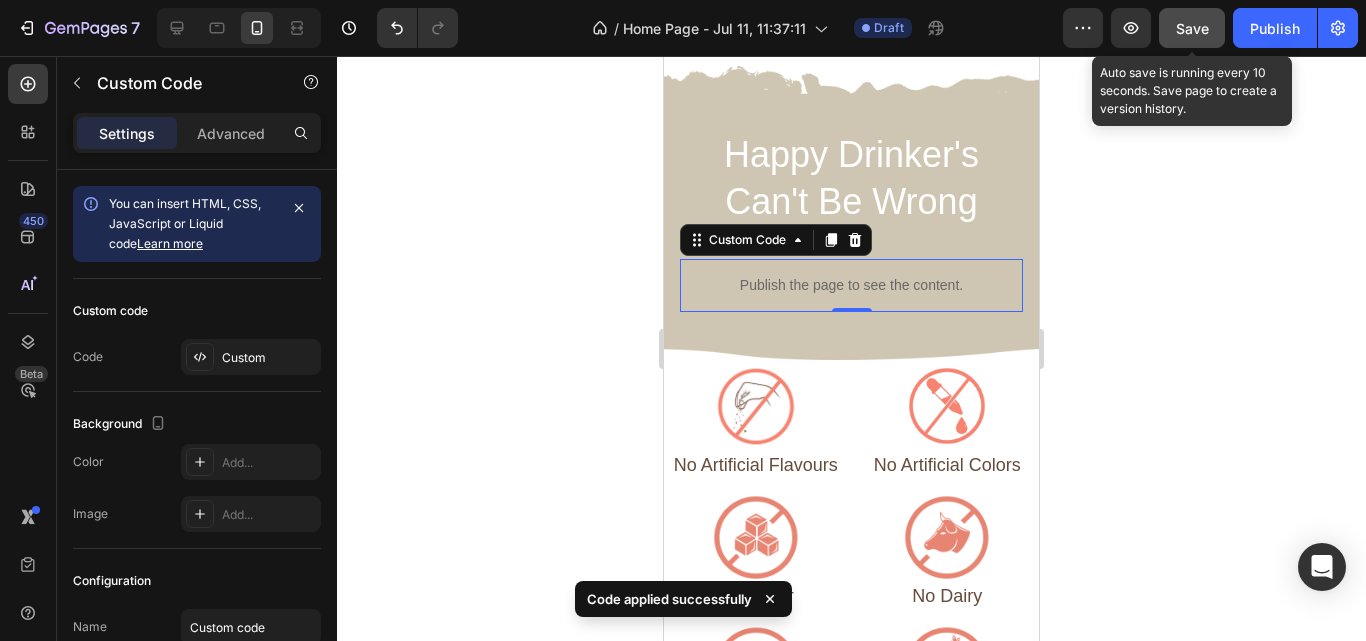 click on "Save" 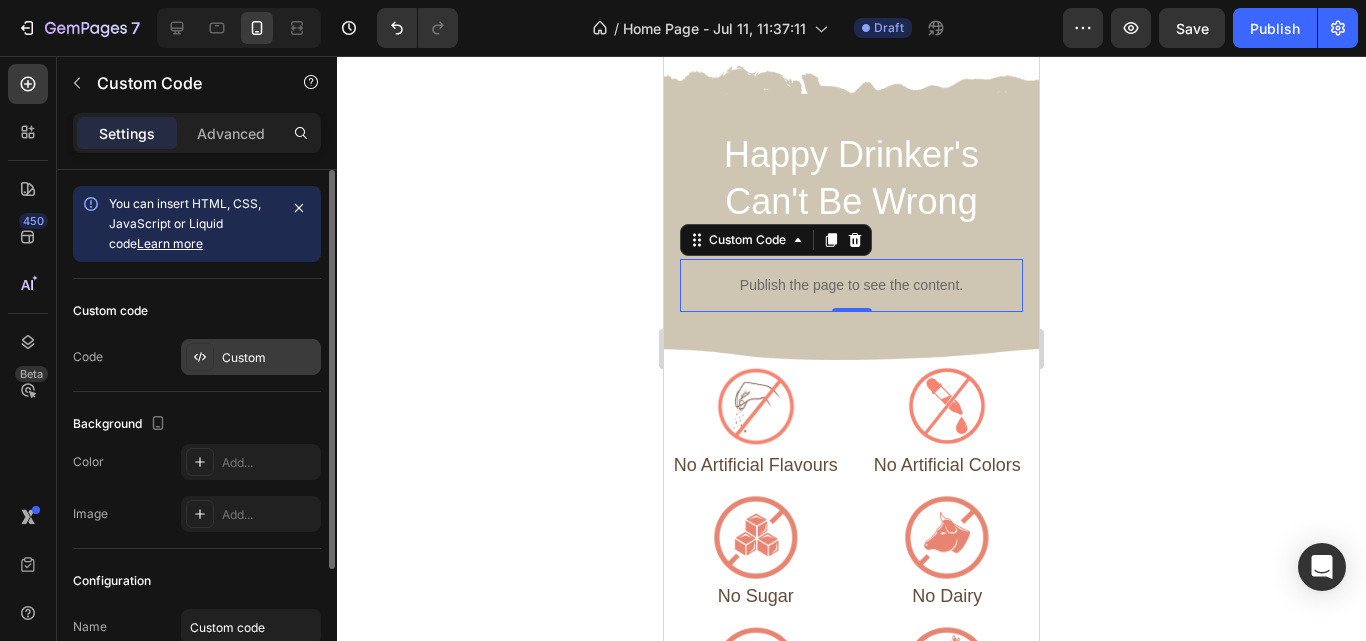 click on "Custom" at bounding box center [251, 357] 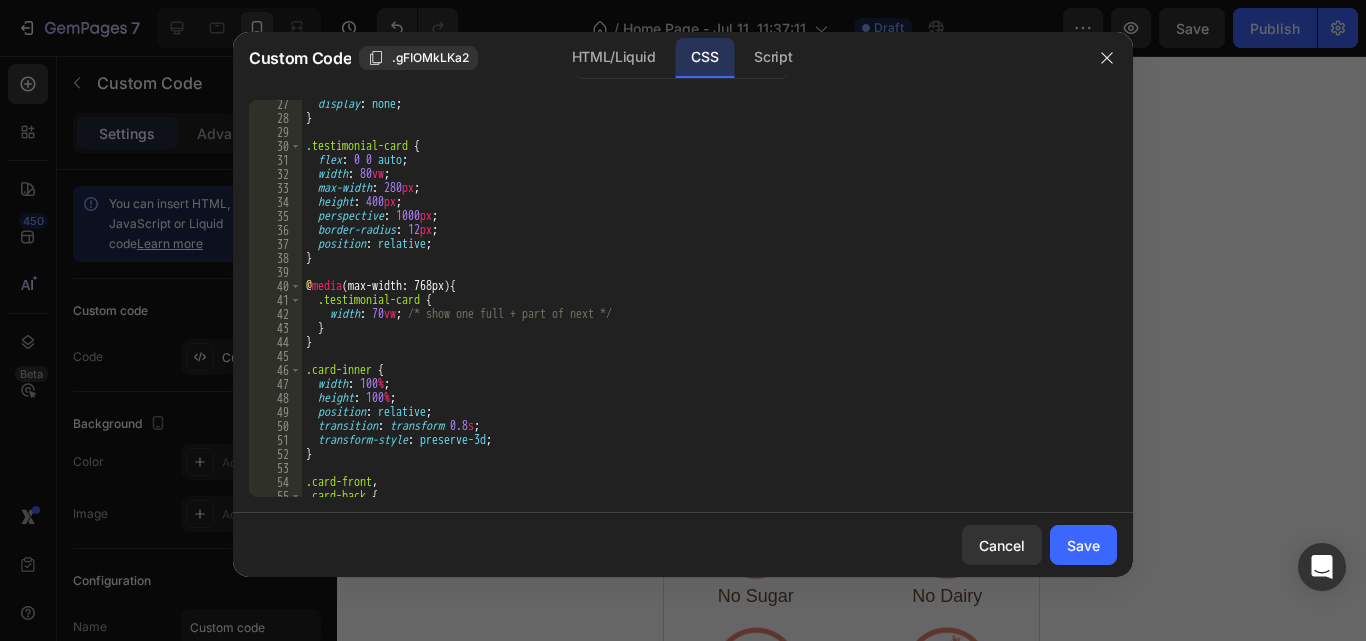 scroll, scrollTop: 367, scrollLeft: 0, axis: vertical 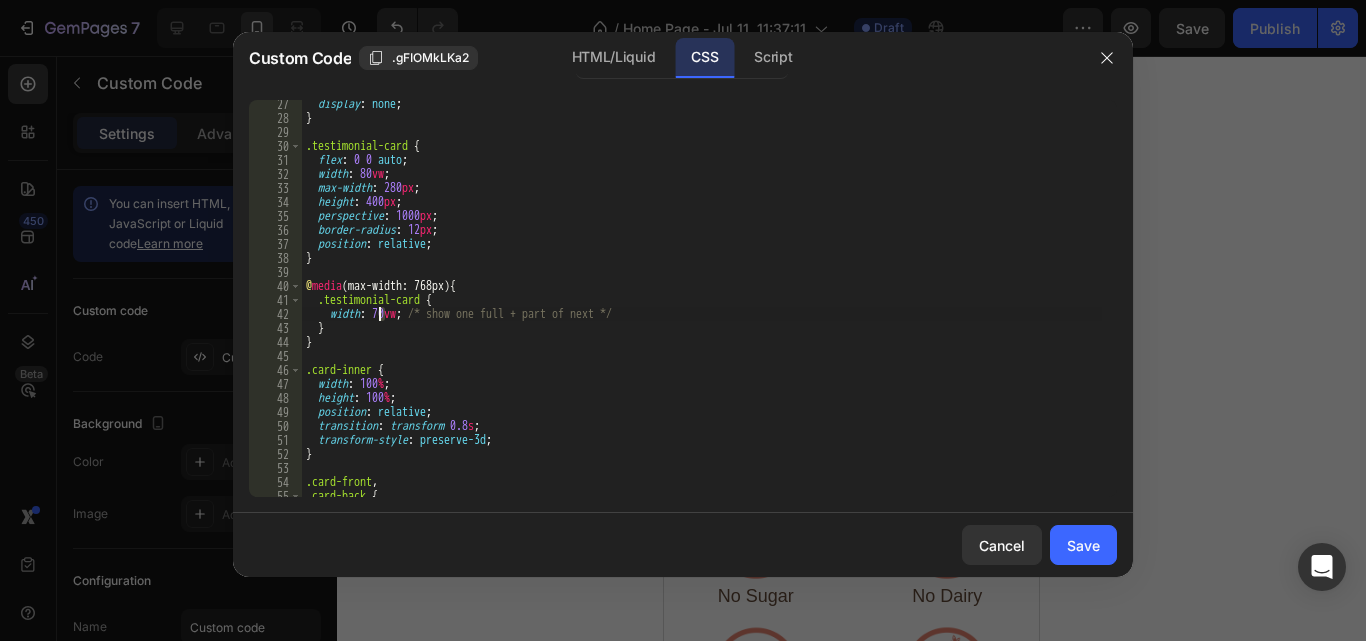 drag, startPoint x: 388, startPoint y: 312, endPoint x: 377, endPoint y: 315, distance: 11.401754 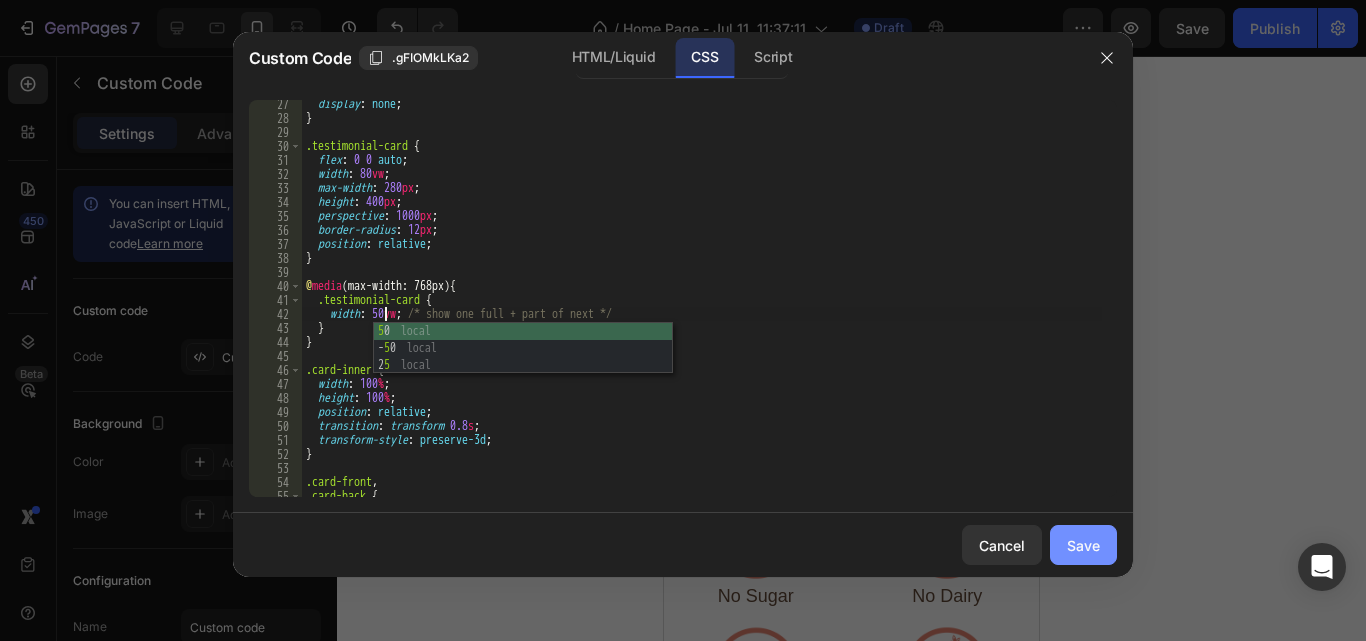 type on "width: 50vw; /* show one full + part of next */" 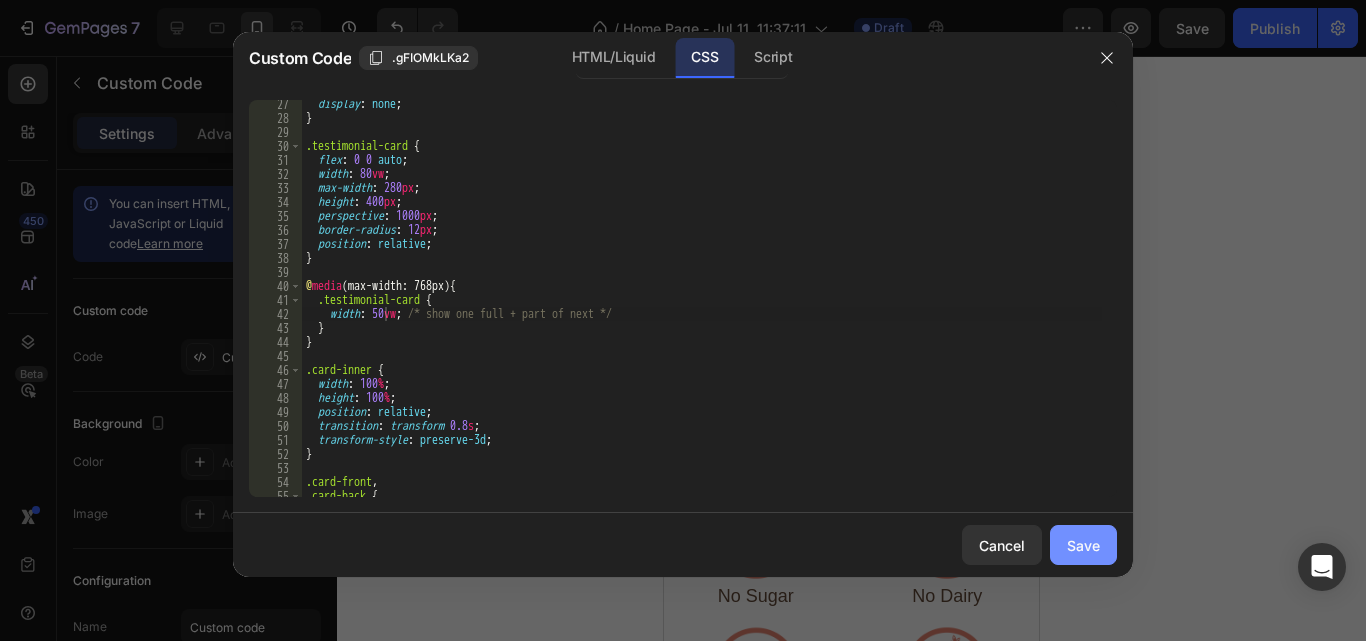 click on "Save" 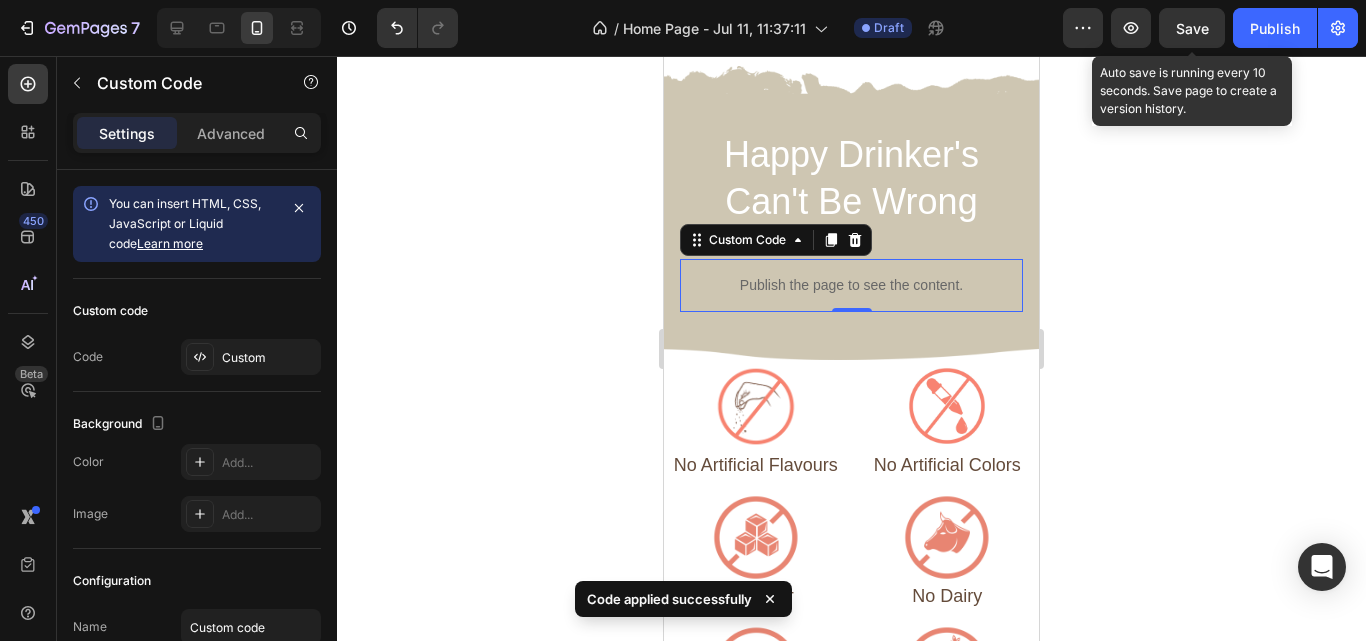click on "Save" at bounding box center [1192, 28] 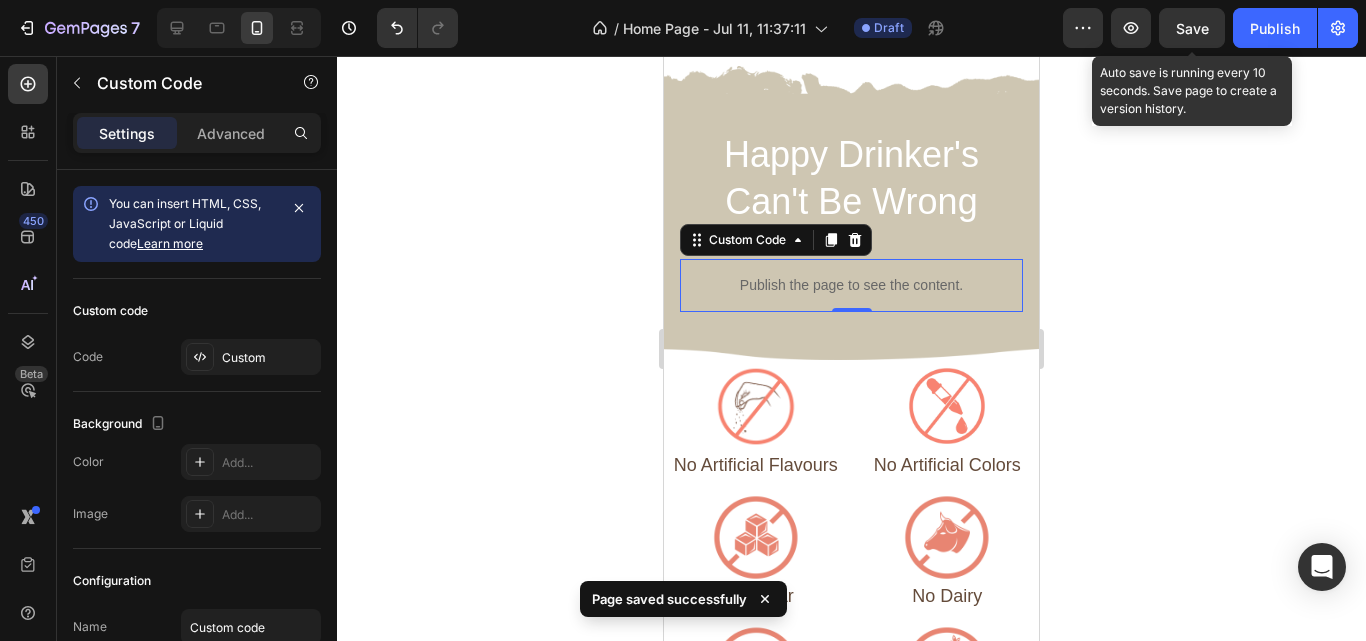 click on "Save" at bounding box center (1192, 28) 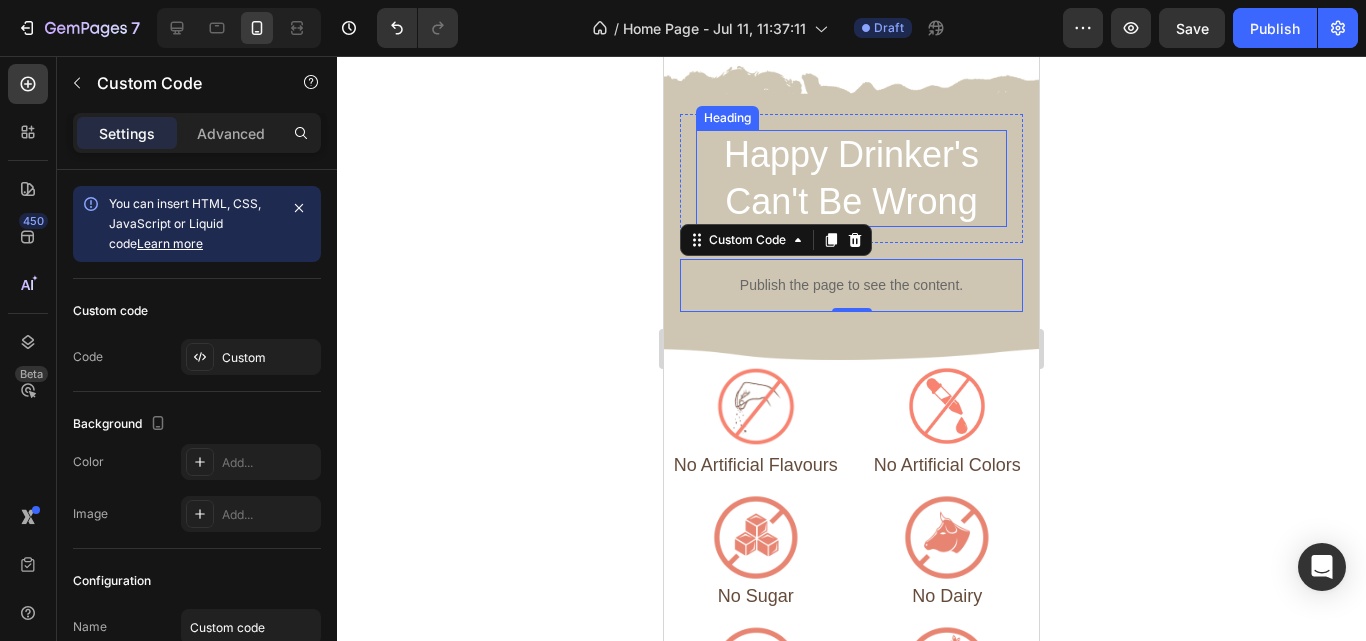 click on "Happy Drinker's Can't Be Wrong" at bounding box center [851, 179] 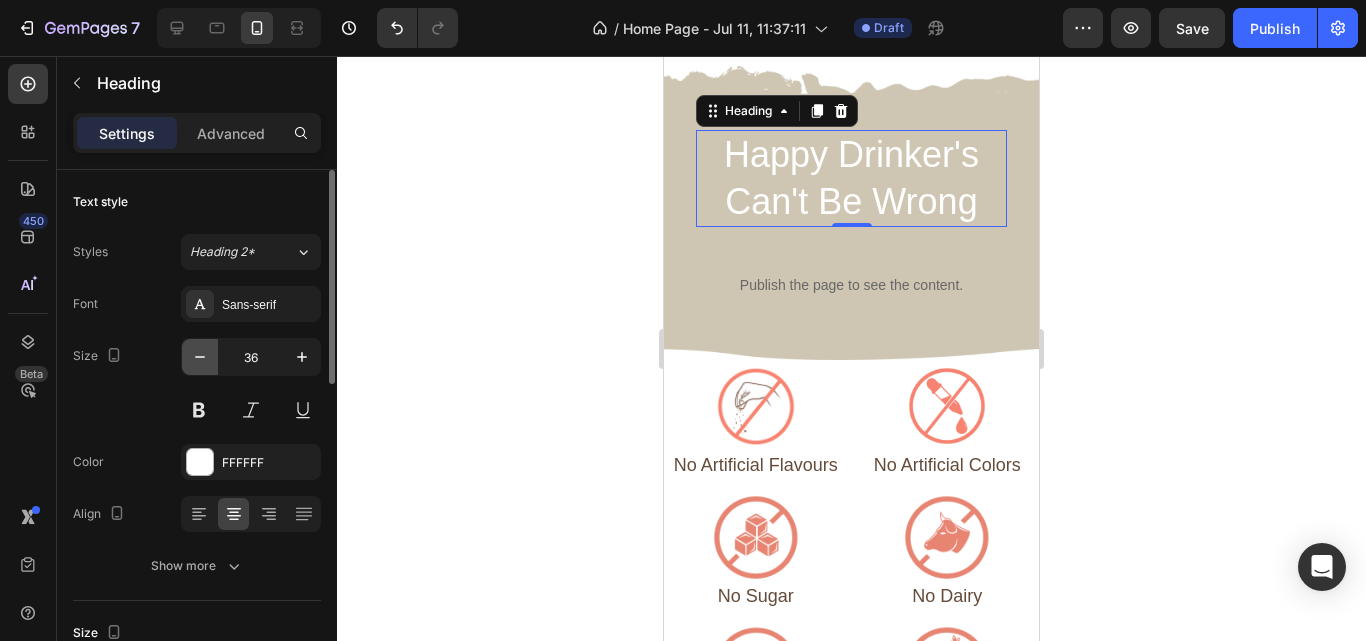 click 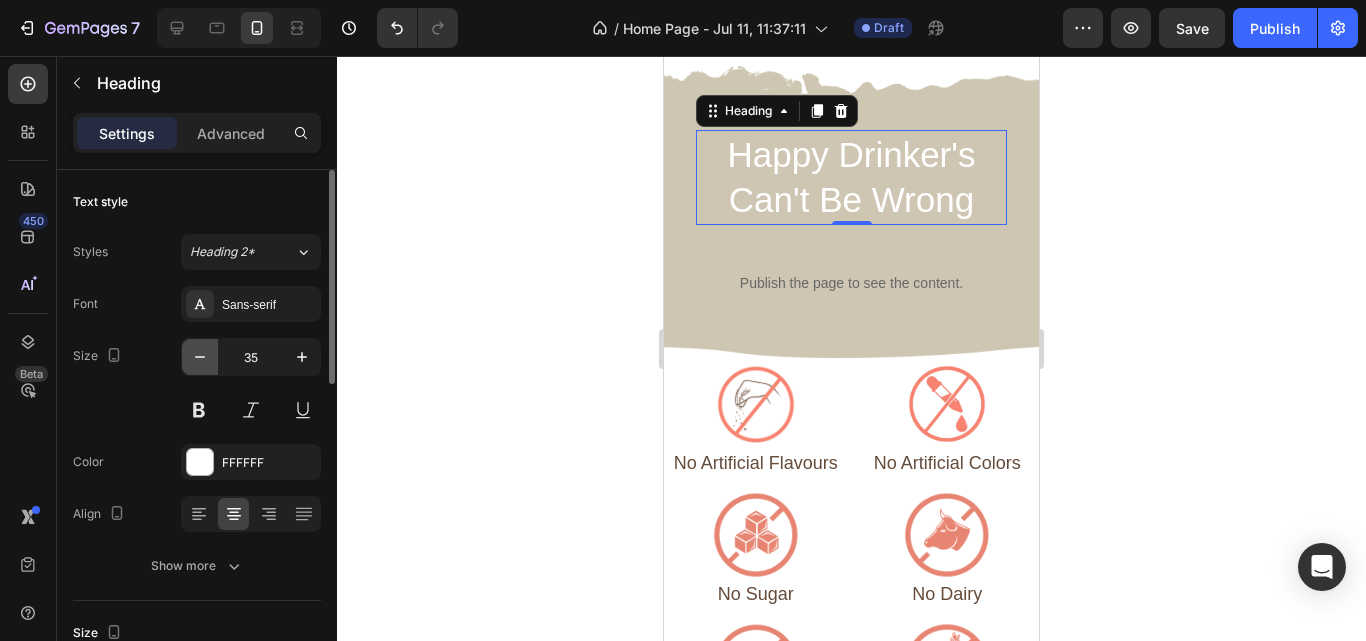 click 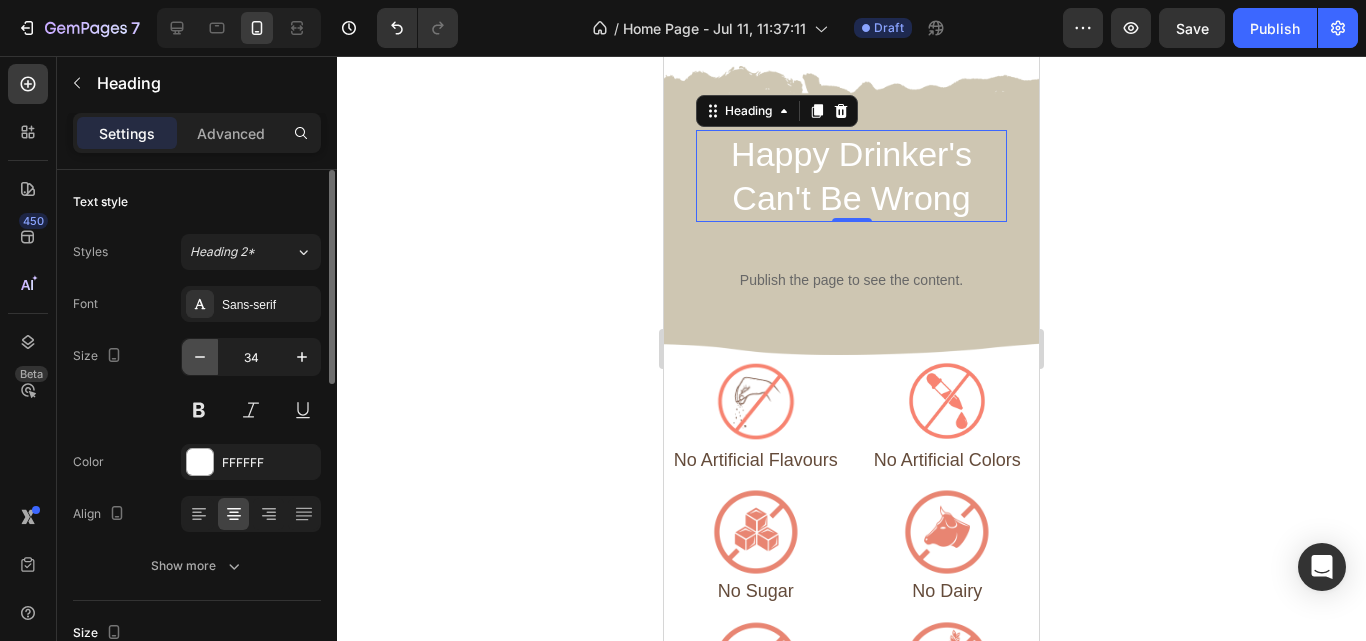 click 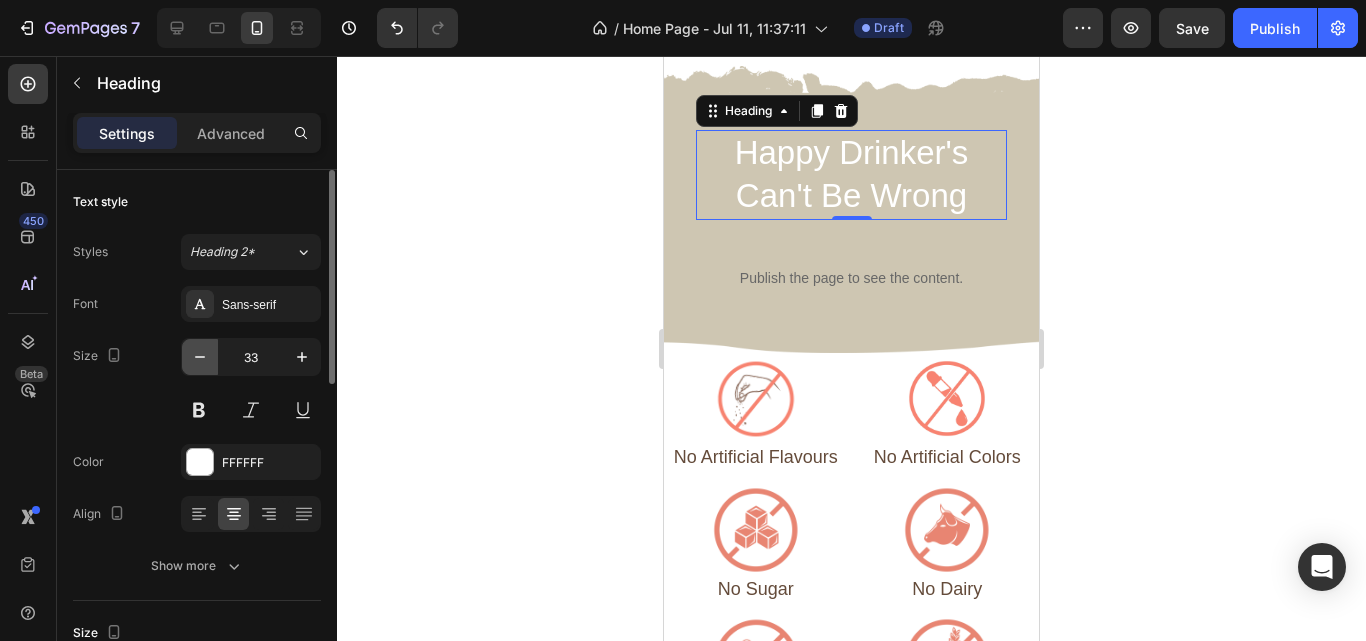 click 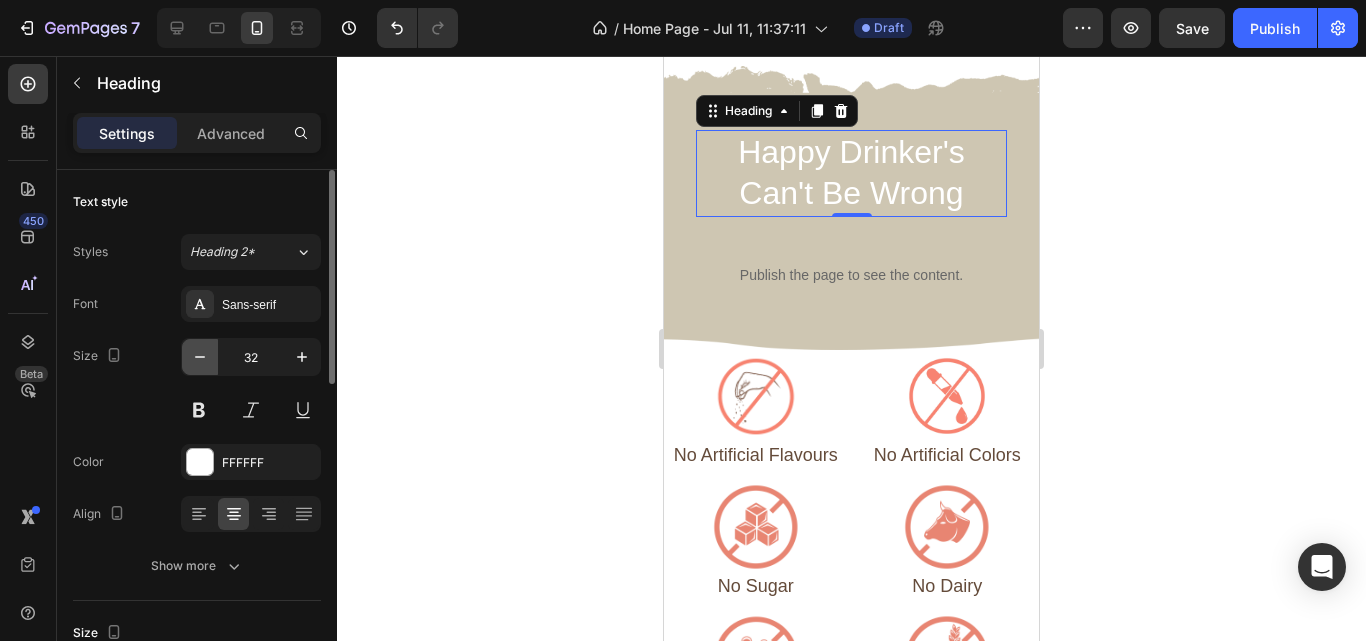 click 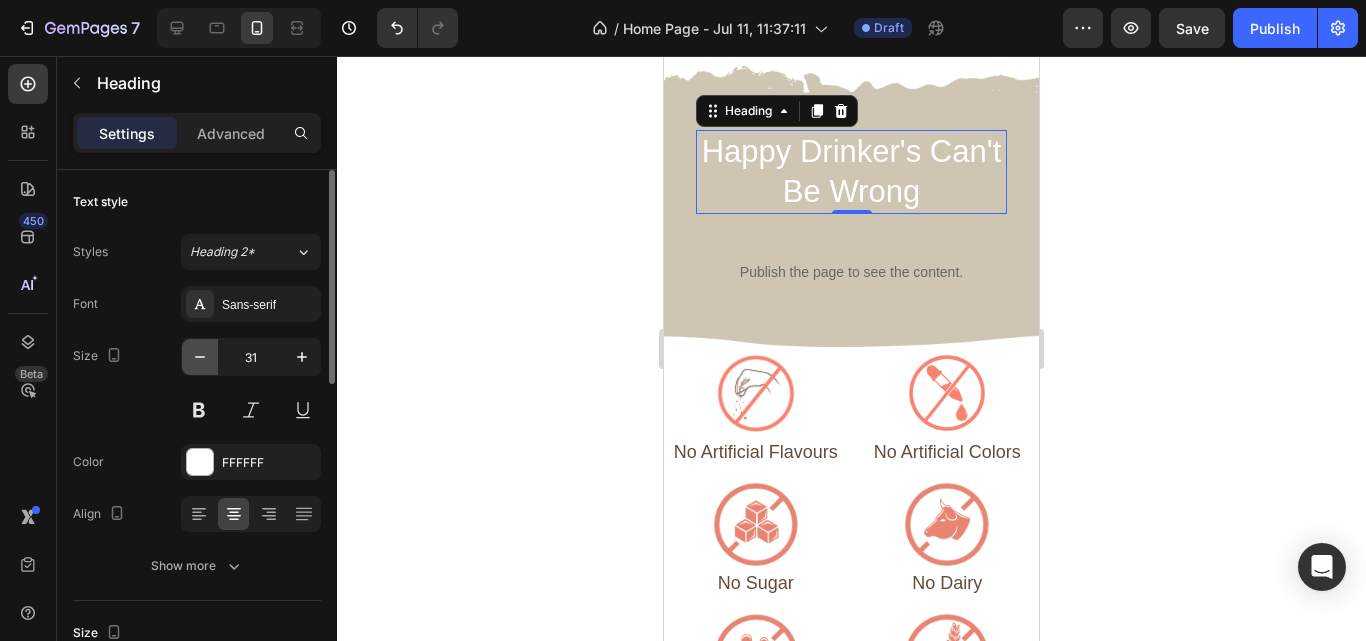 click 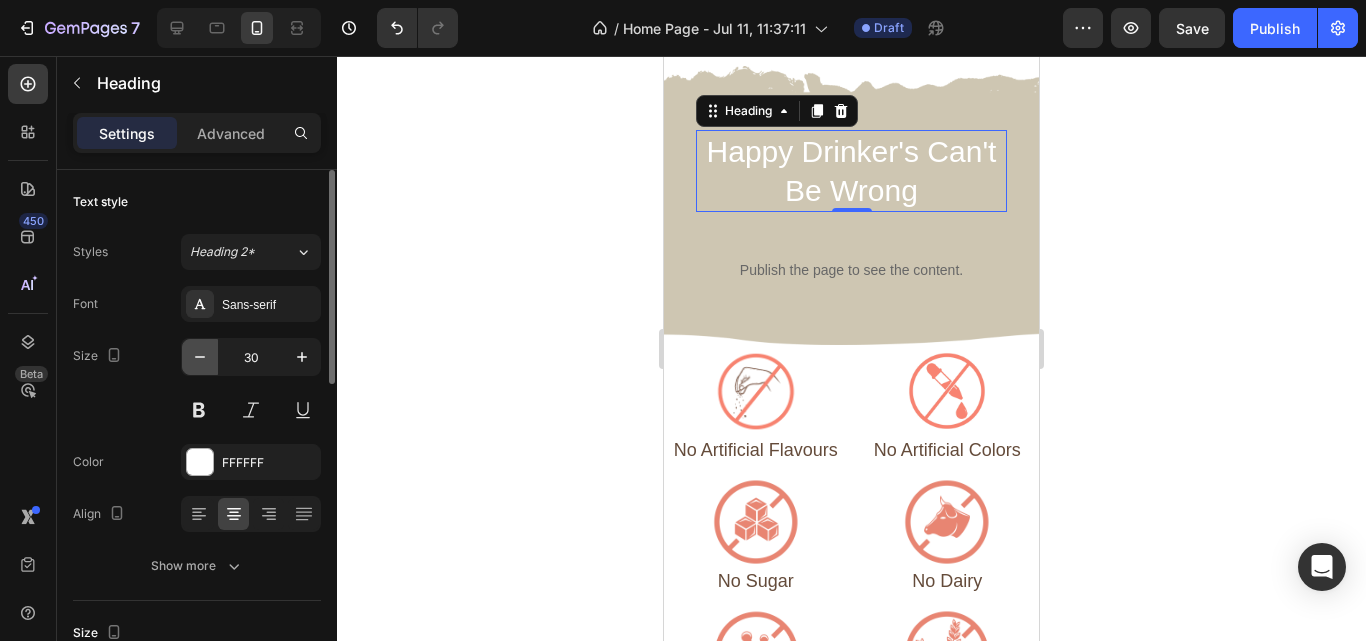 click 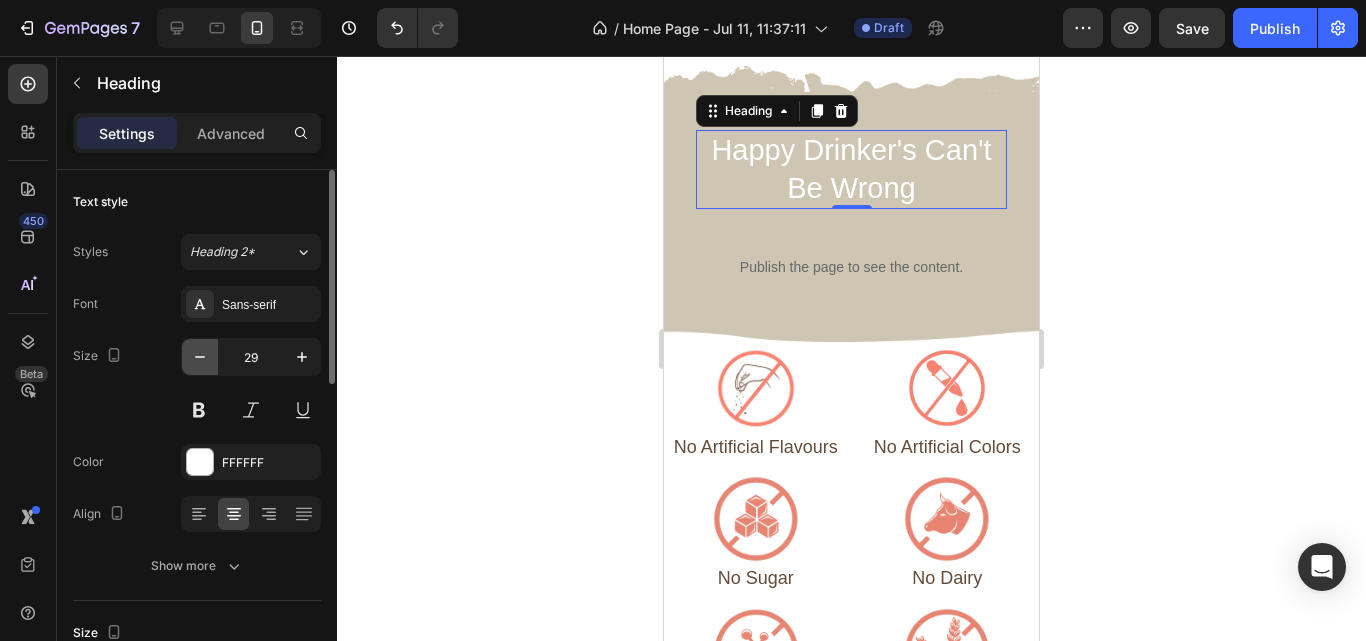 click 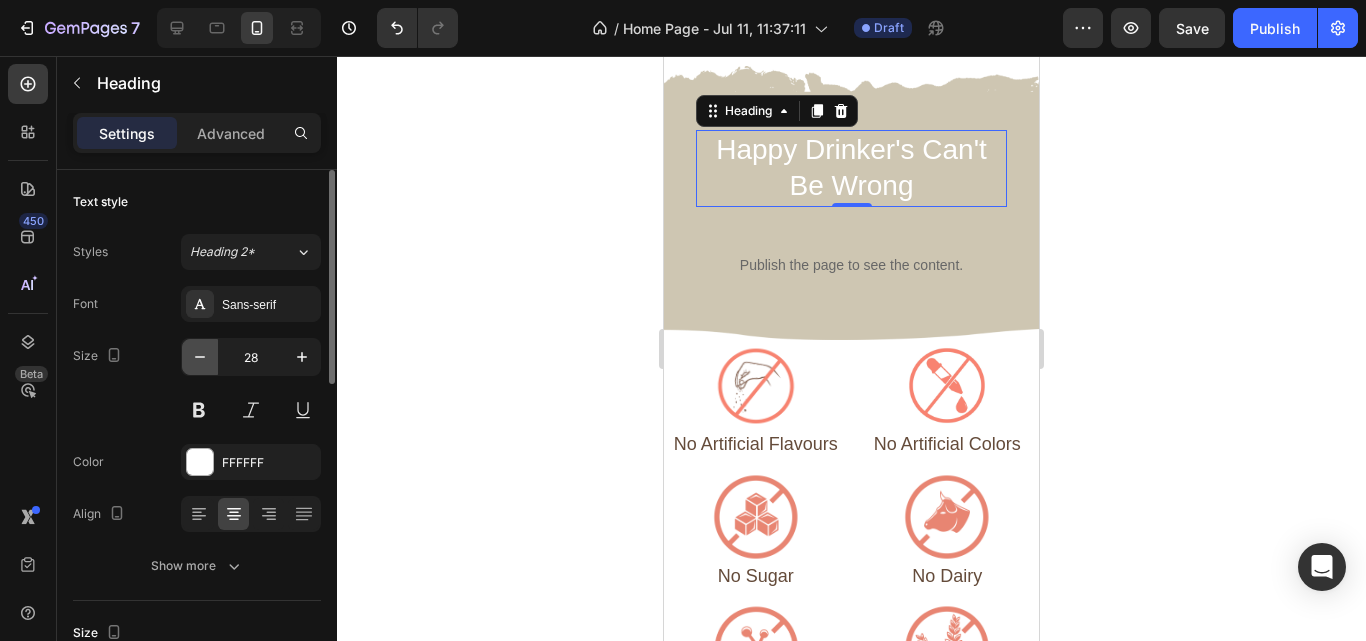 click 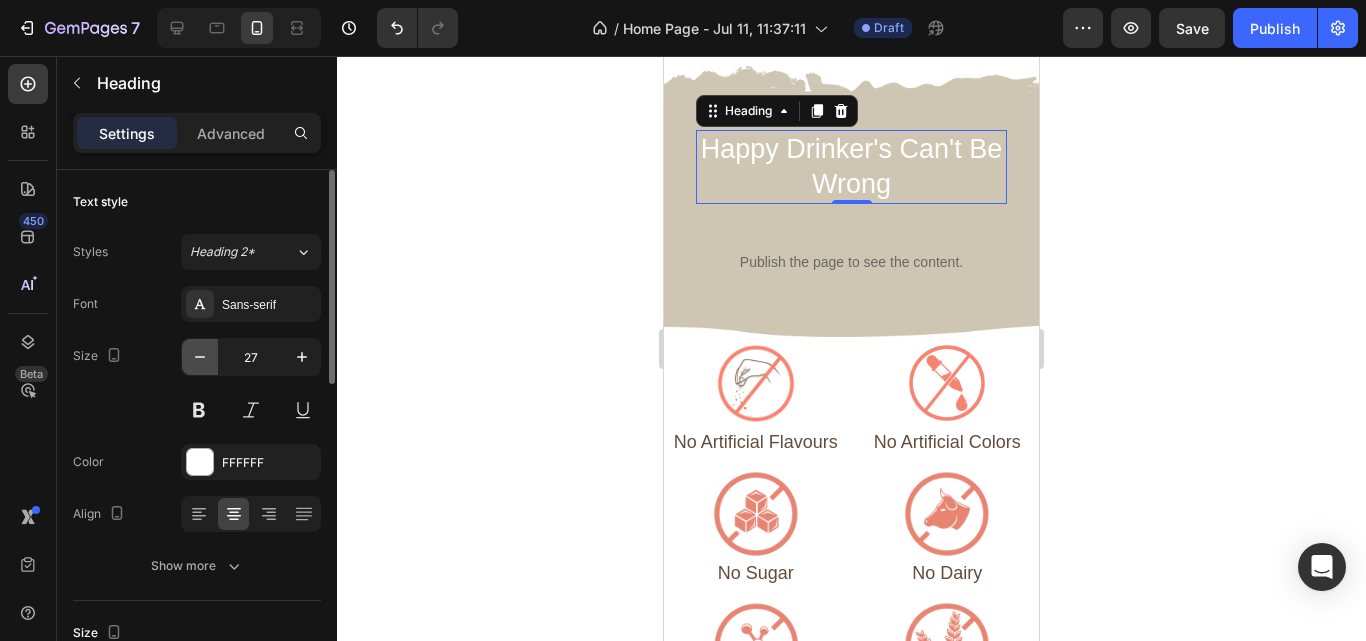 click 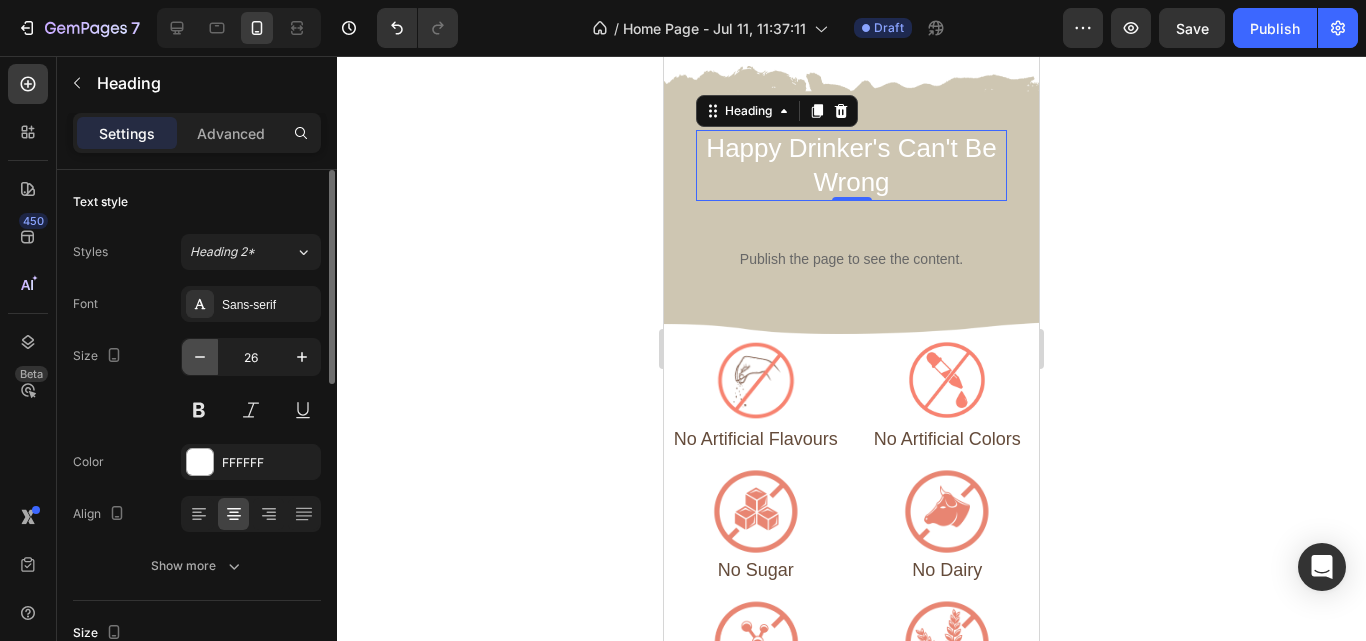 click 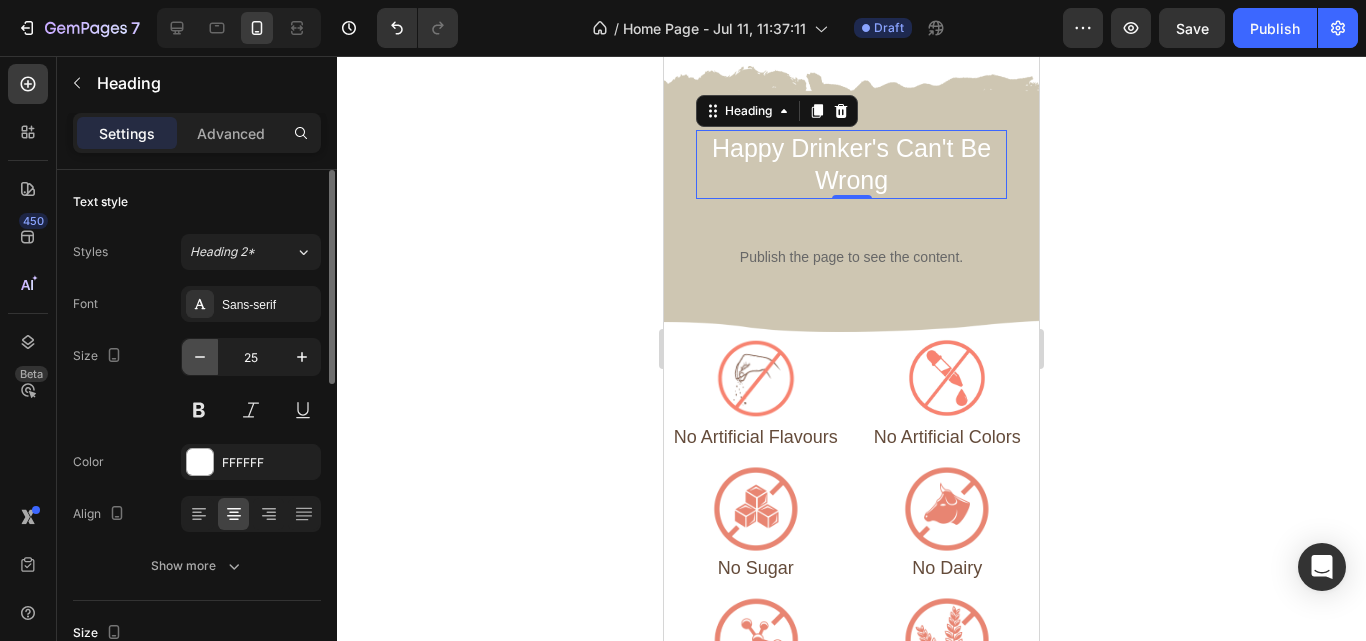 click 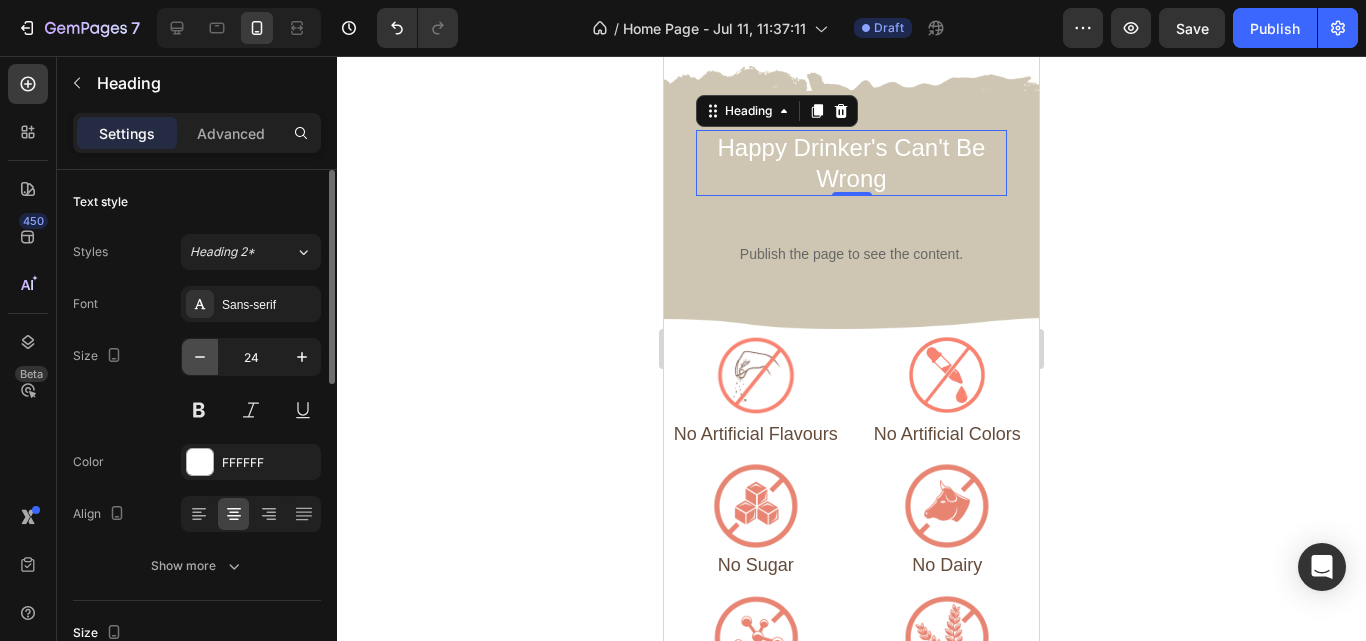 click 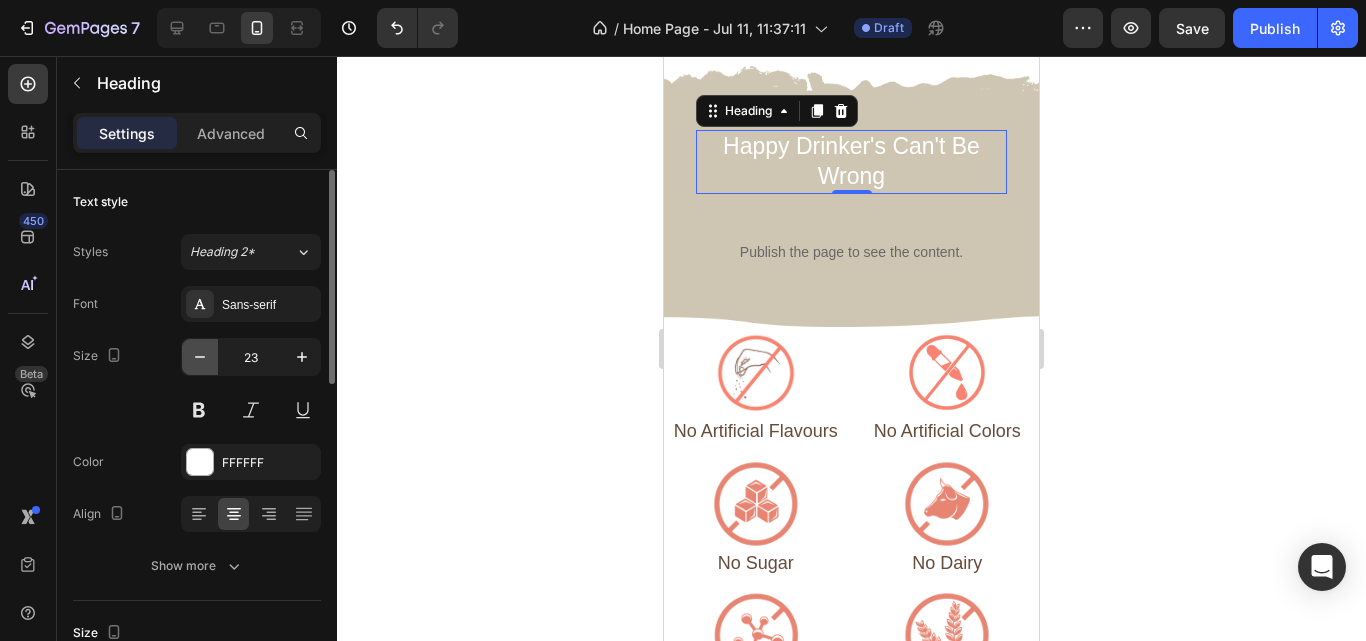 click 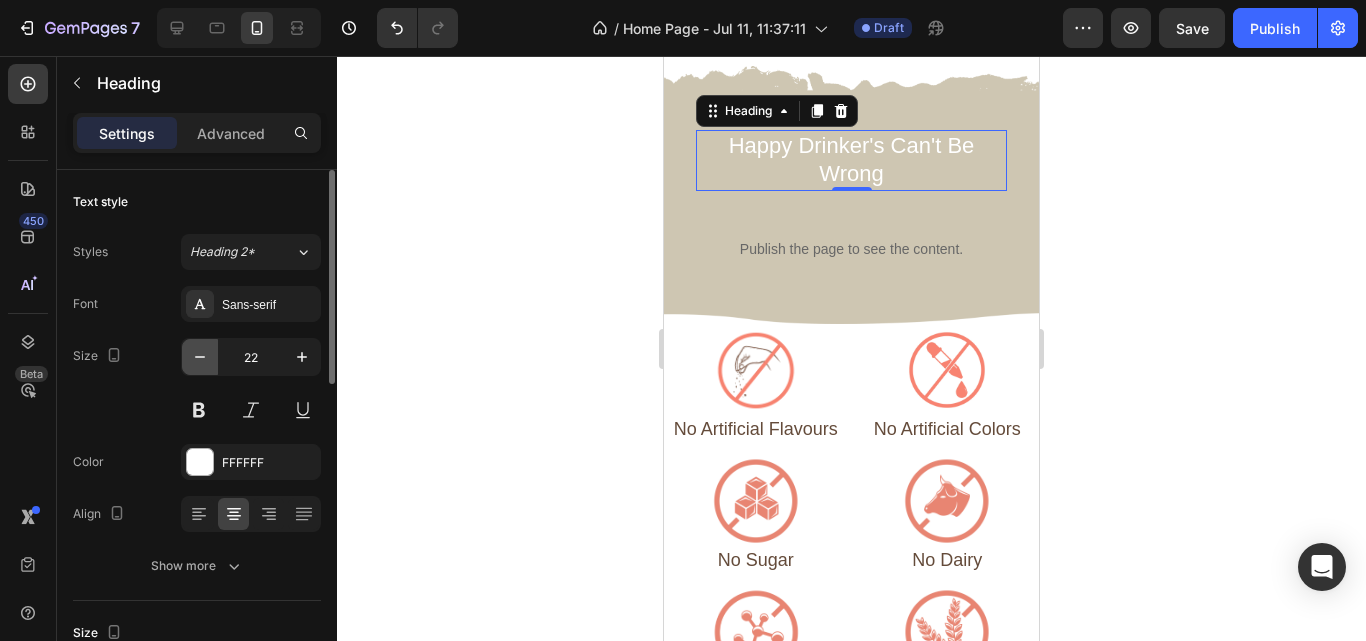 click 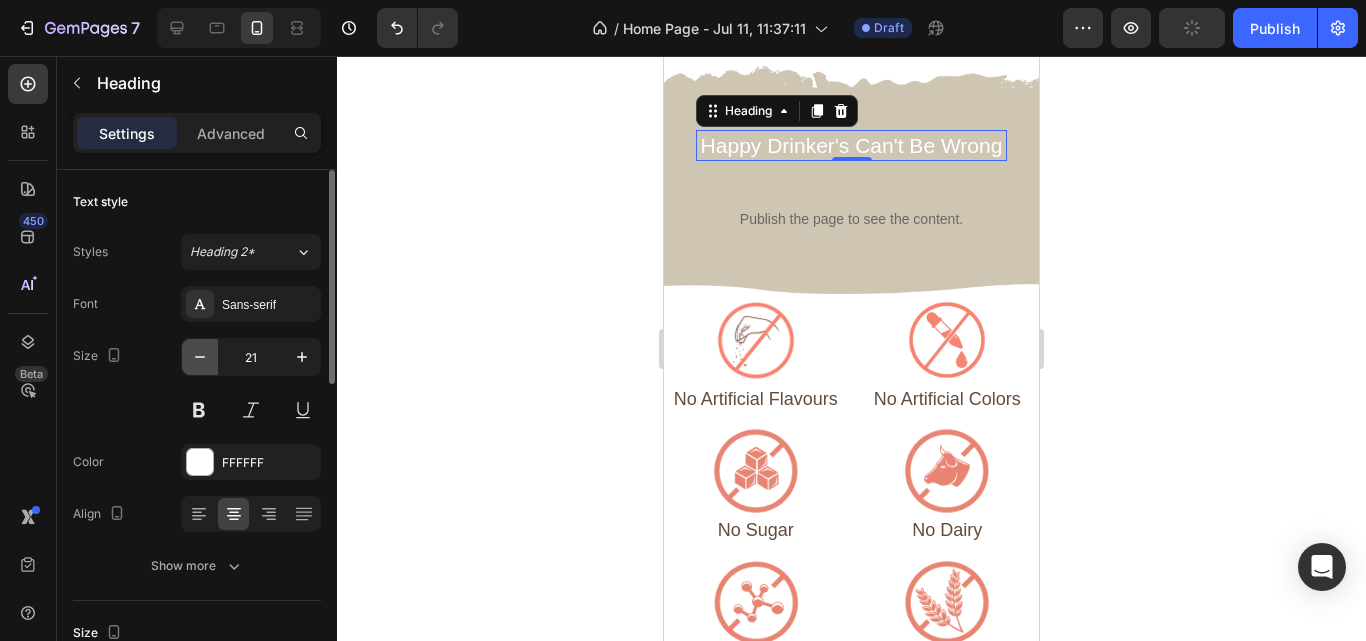 click 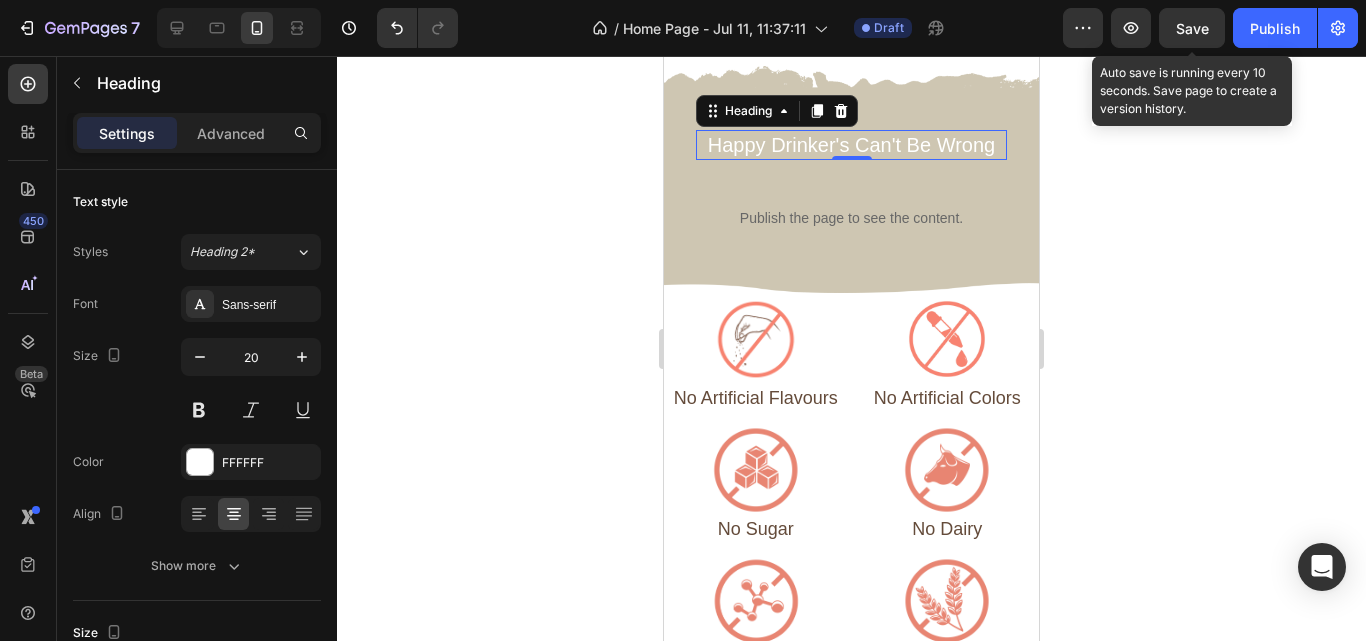 click on "Save" at bounding box center [1192, 28] 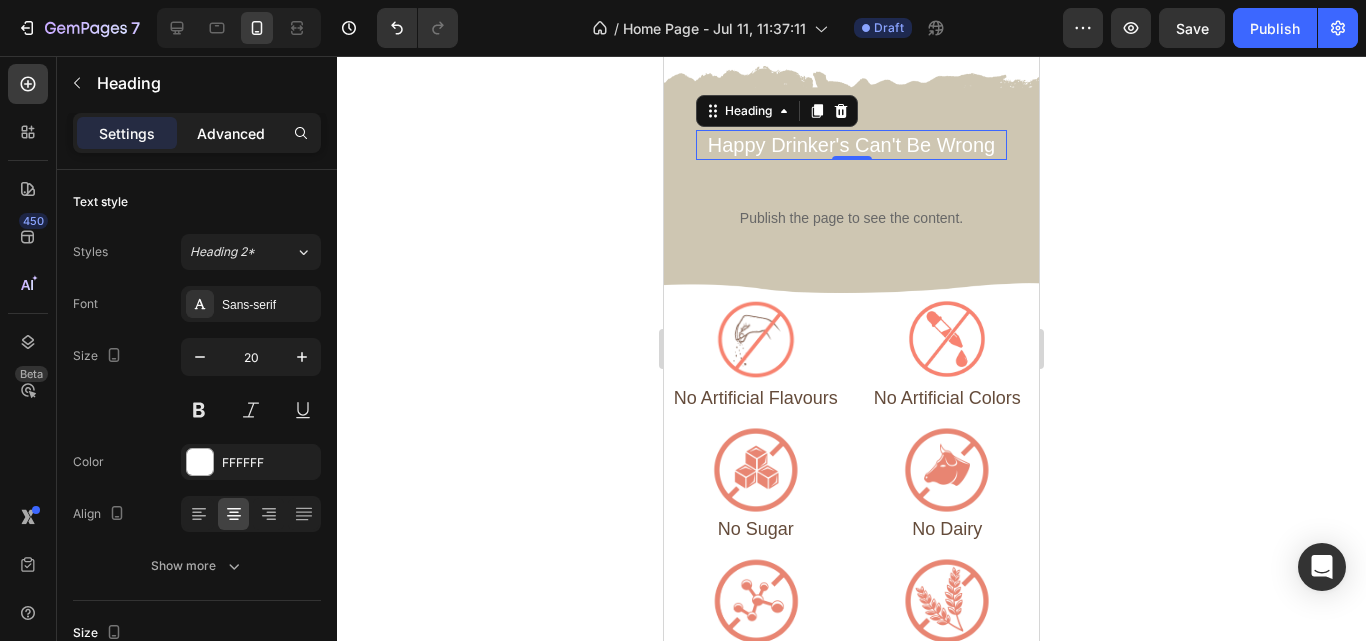 click on "Advanced" 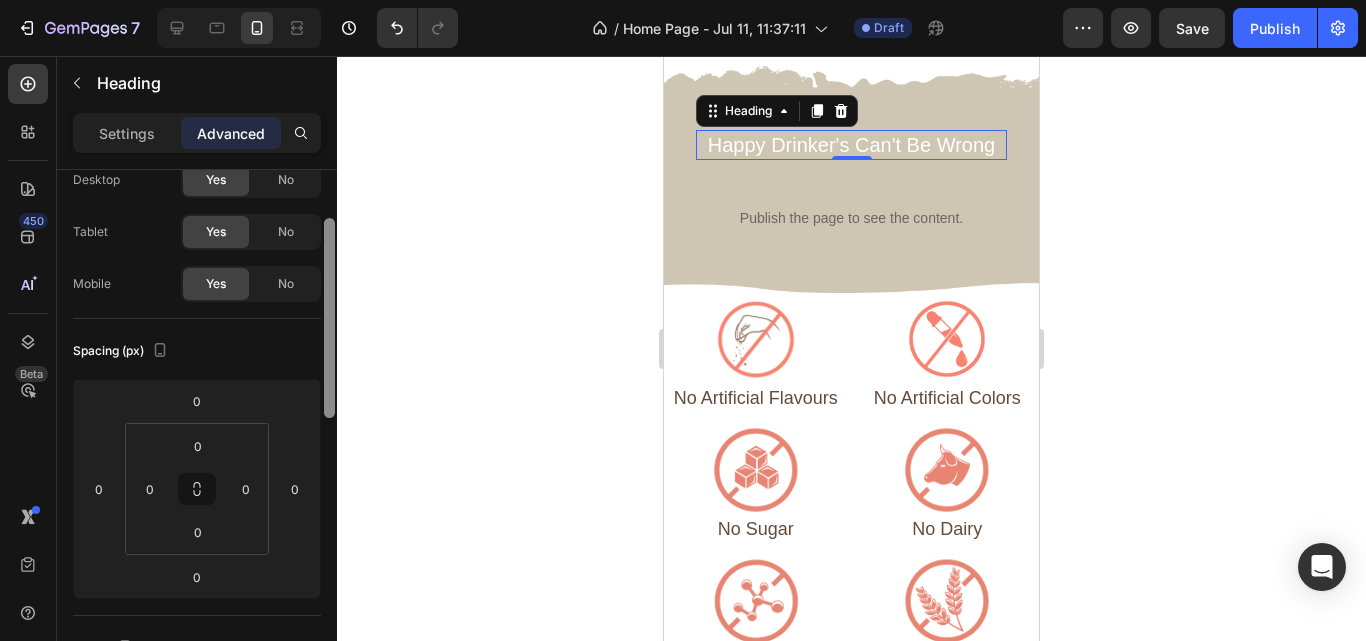 scroll, scrollTop: 87, scrollLeft: 0, axis: vertical 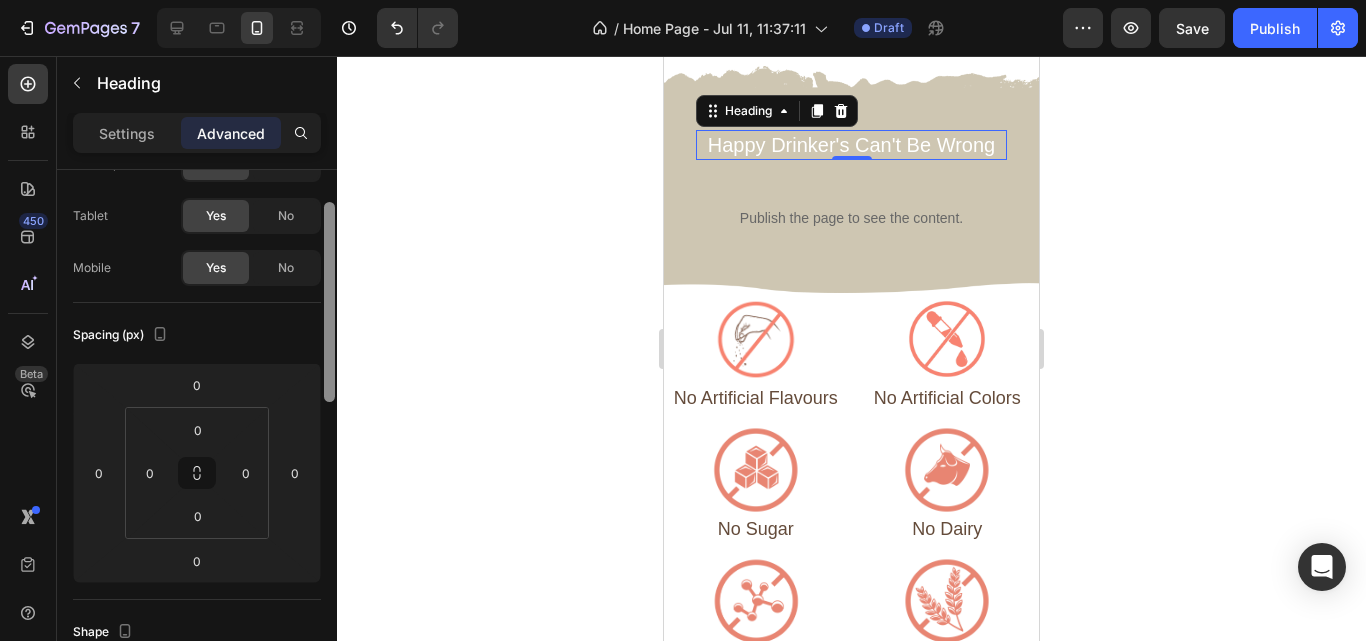 drag, startPoint x: 332, startPoint y: 332, endPoint x: 332, endPoint y: 365, distance: 33 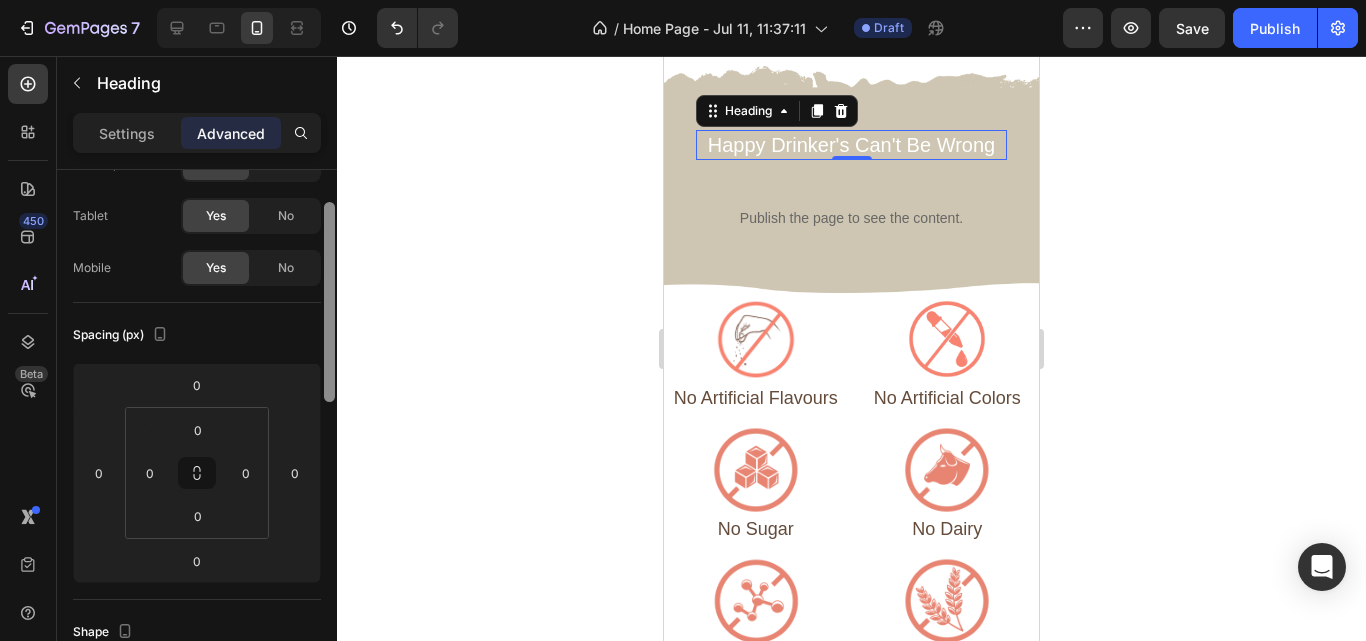 click at bounding box center [329, 302] 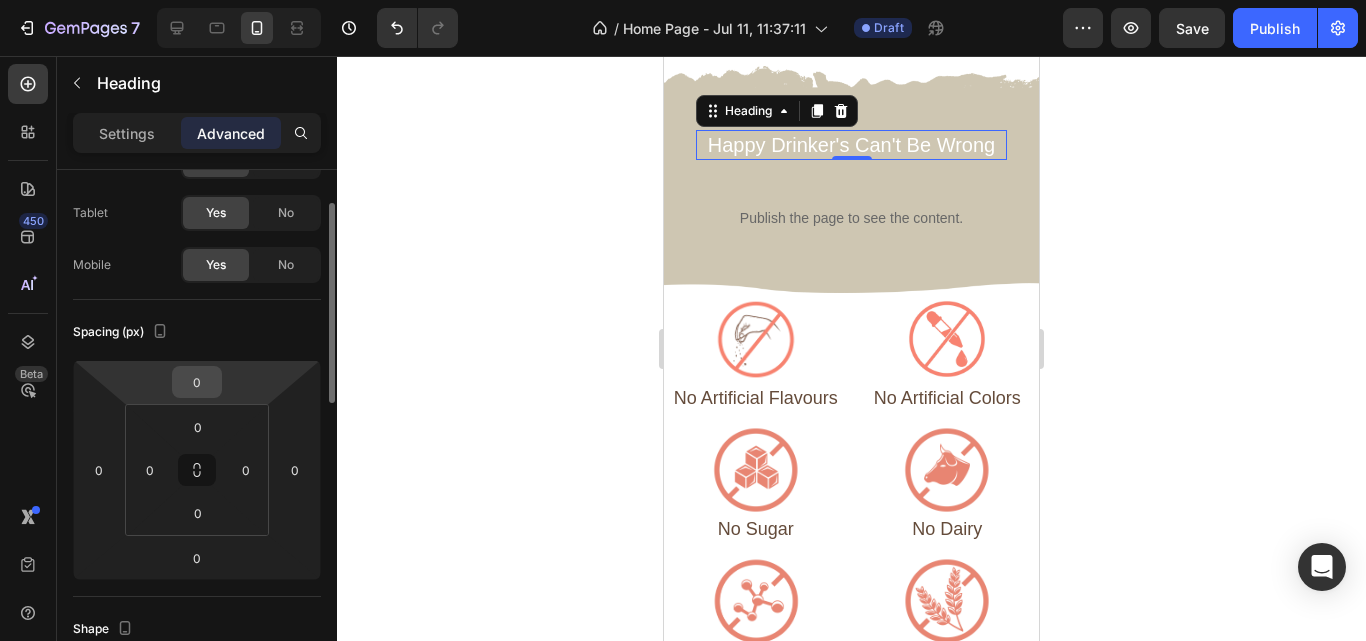 click on "0" at bounding box center (197, 382) 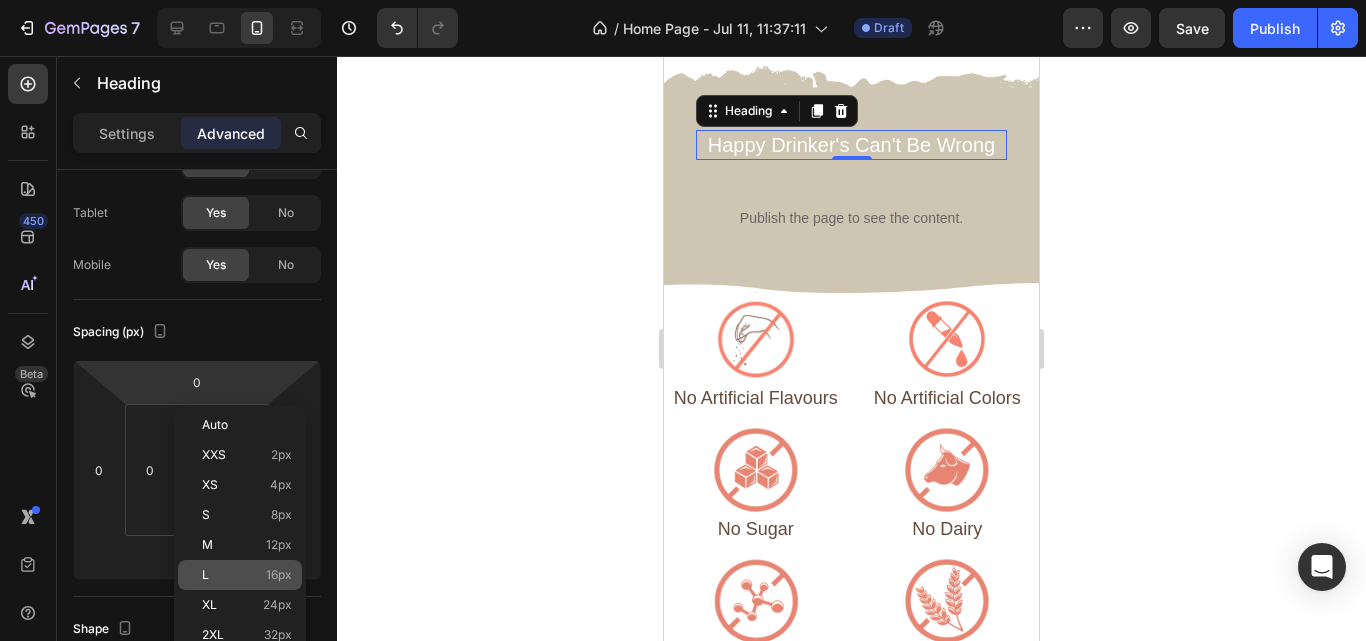 click on "L 16px" 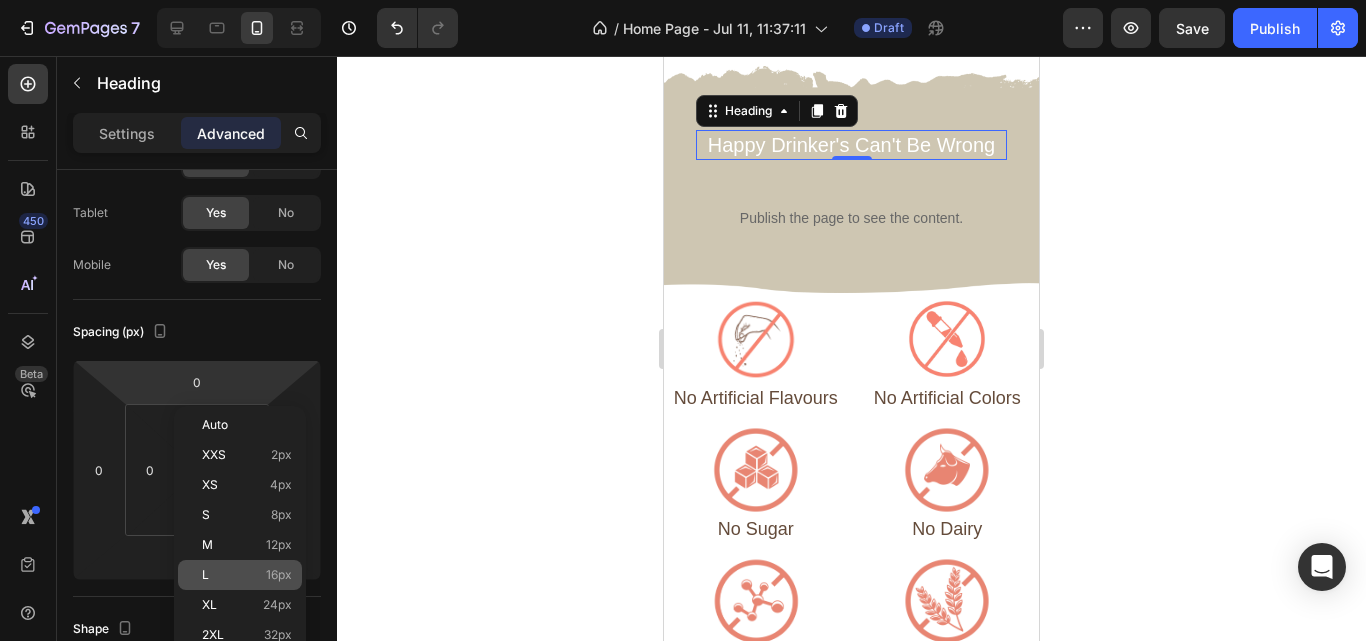 type on "16" 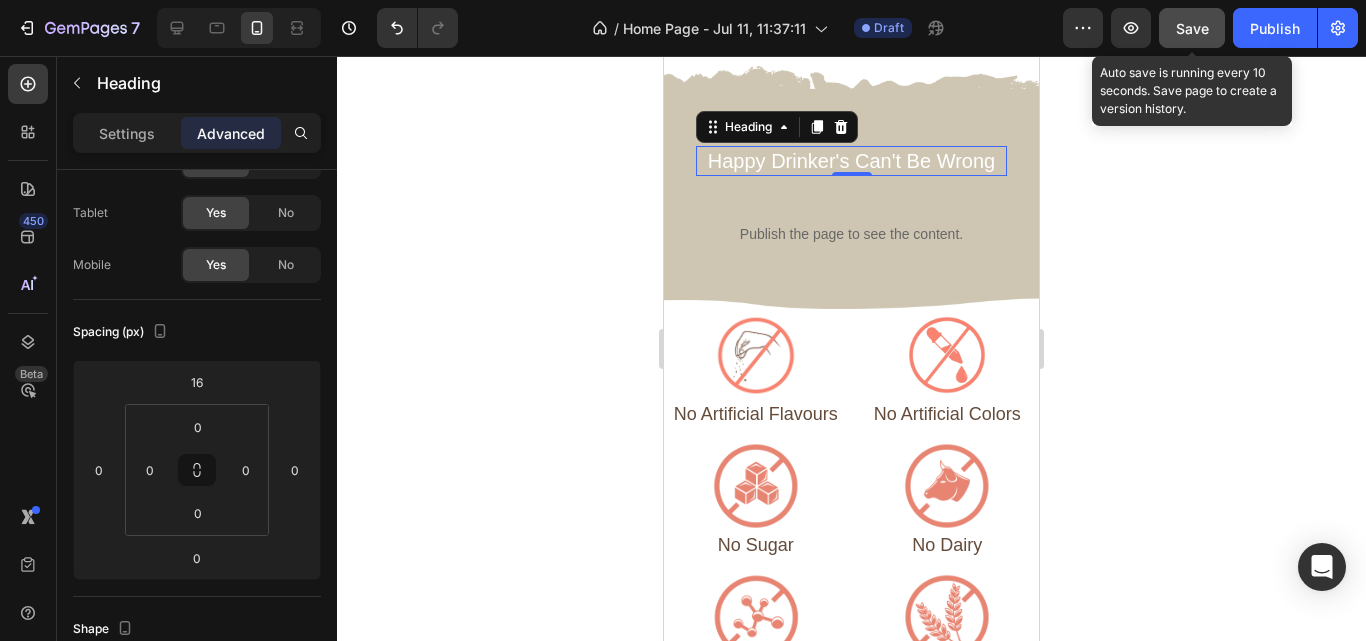 click on "Save" 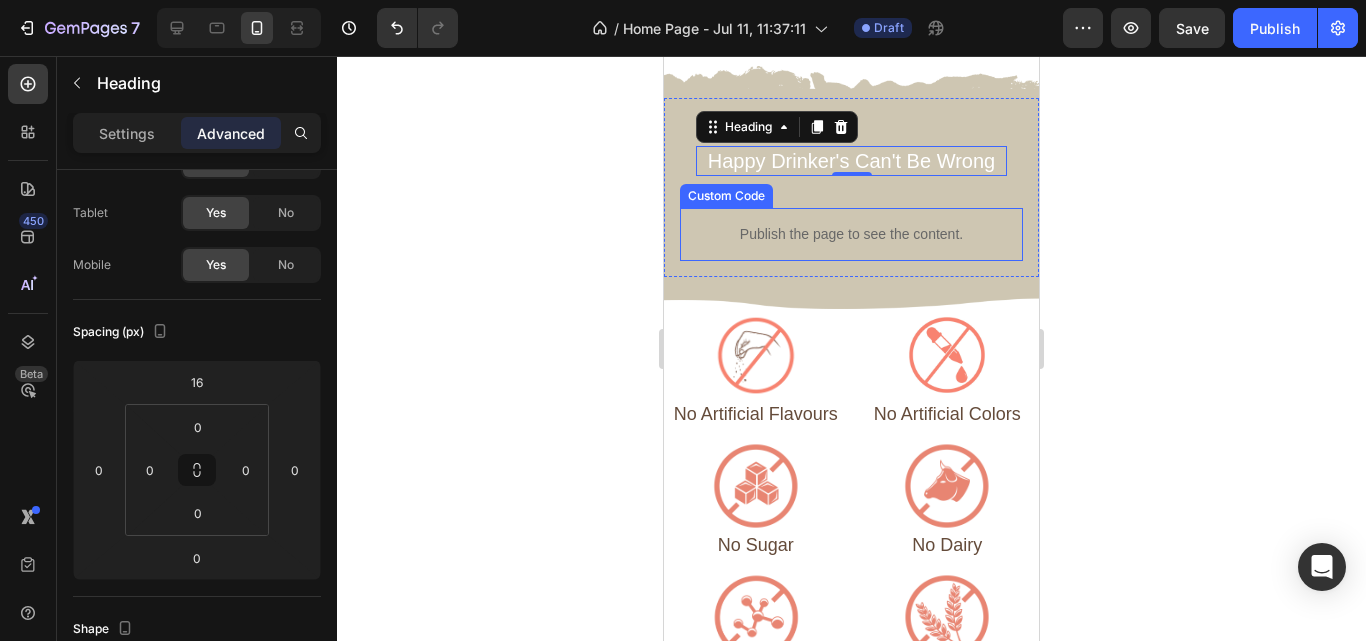 click on "Publish the page to see the content." at bounding box center [851, 234] 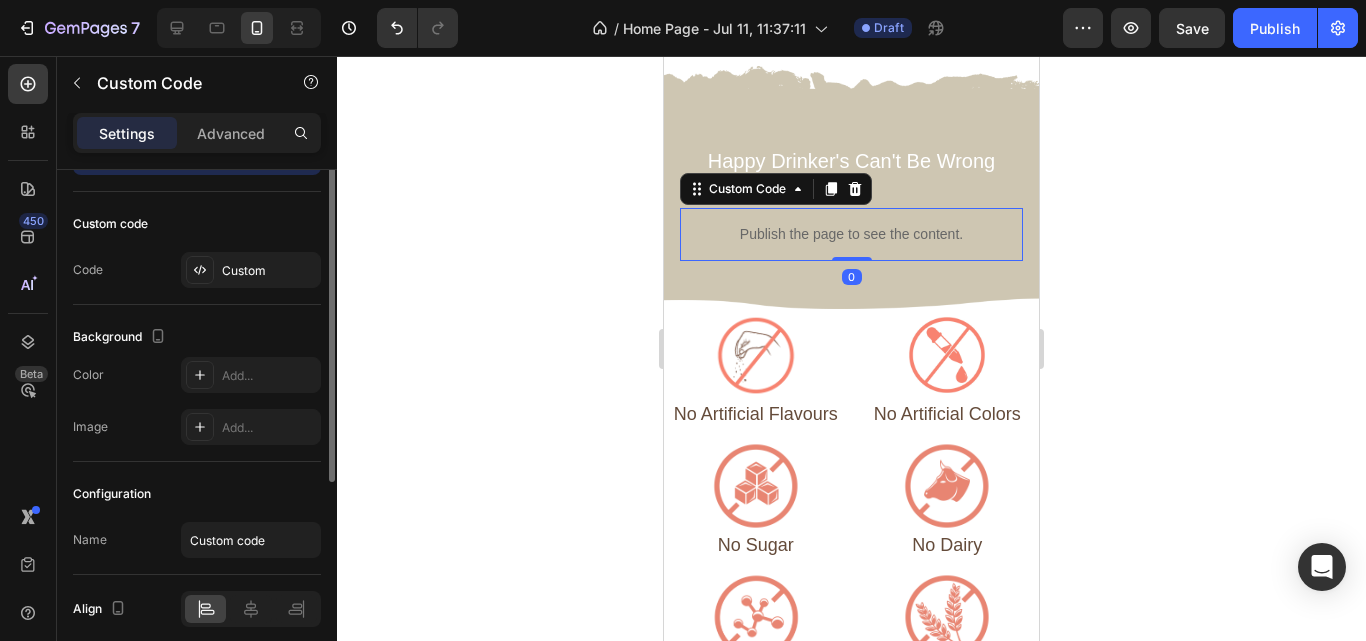 scroll, scrollTop: 0, scrollLeft: 0, axis: both 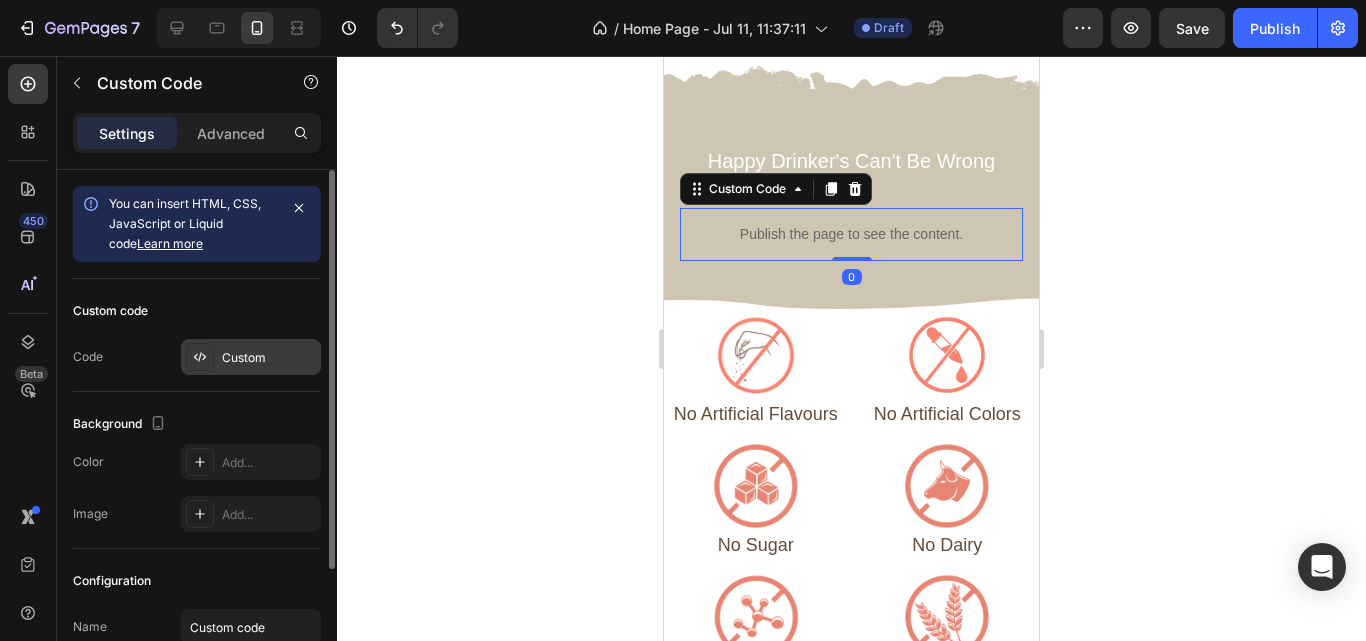 click on "Custom" at bounding box center [269, 358] 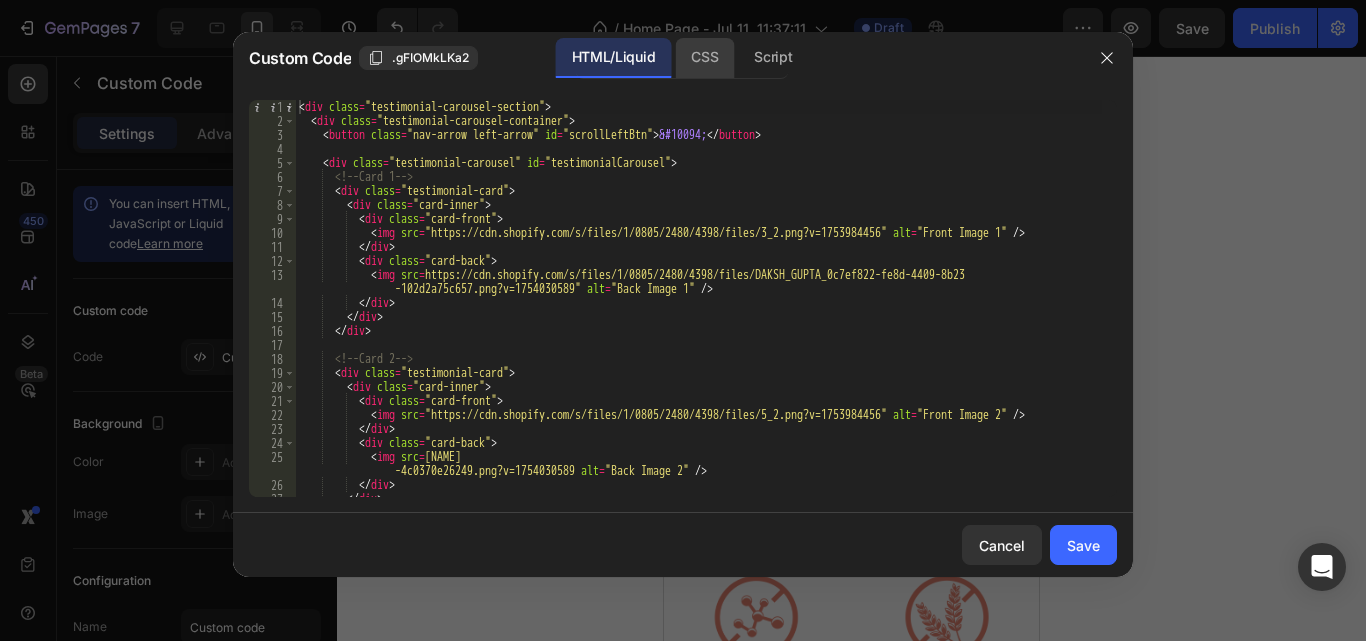 click on "CSS" 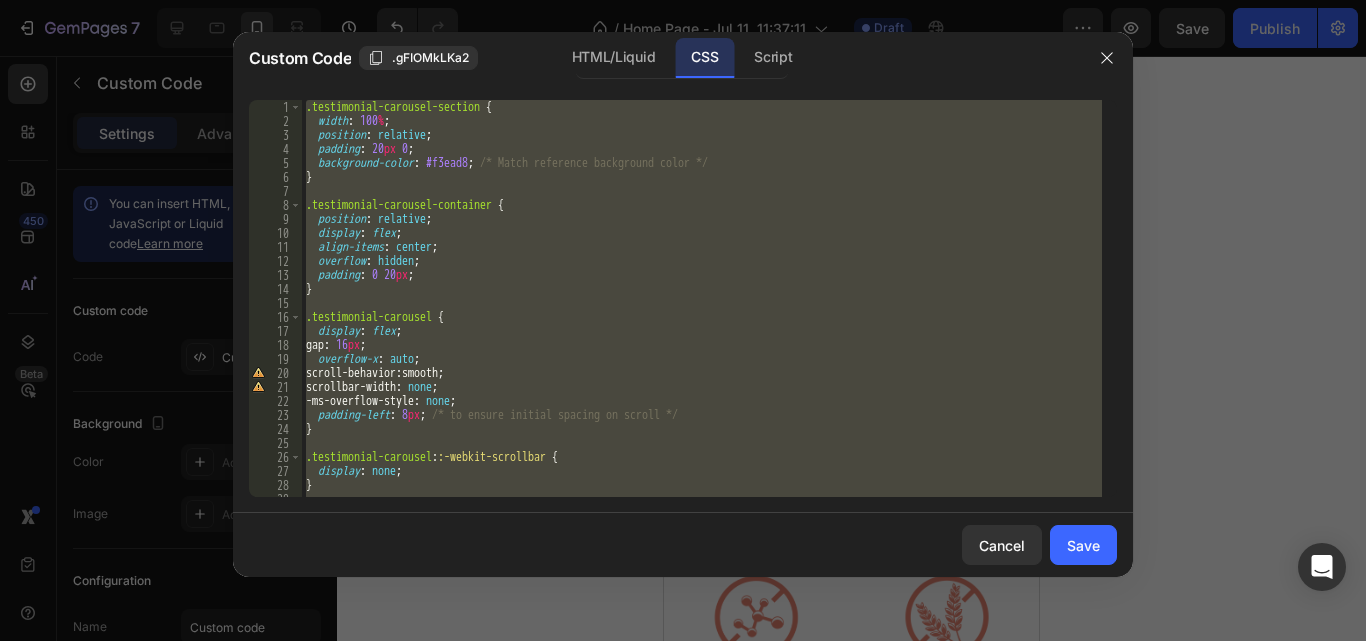 click on ".testimonial-carousel-section { width: 100%; position: relative; padding: 20px 0; background-color: #f3ead8; /* Match reference background color */ } .testimonial-carousel-container { position: relative; display: flex; align-items: center; overflow: hidden; padding: 0 20px; } .testimonial-carousel { display: flex; gap: 16px; overflow-x: auto; scroll-behavior: smooth; scrollbar-width: none; -ms-overflow-style: none; padding-left: 8px; /* to ensure initial spacing on scroll */ } .testimonial-carousel::-webkit-scrollbar { display: none; } .testimonial-card {" at bounding box center (702, 298) 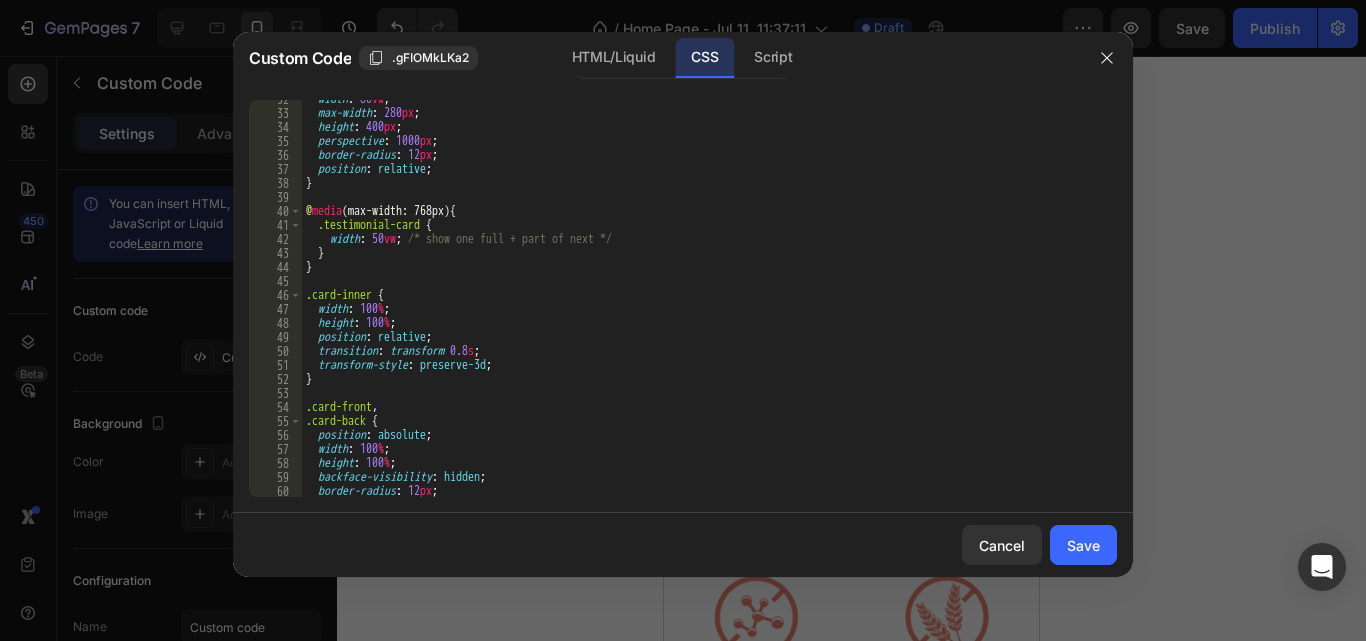 scroll, scrollTop: 429, scrollLeft: 0, axis: vertical 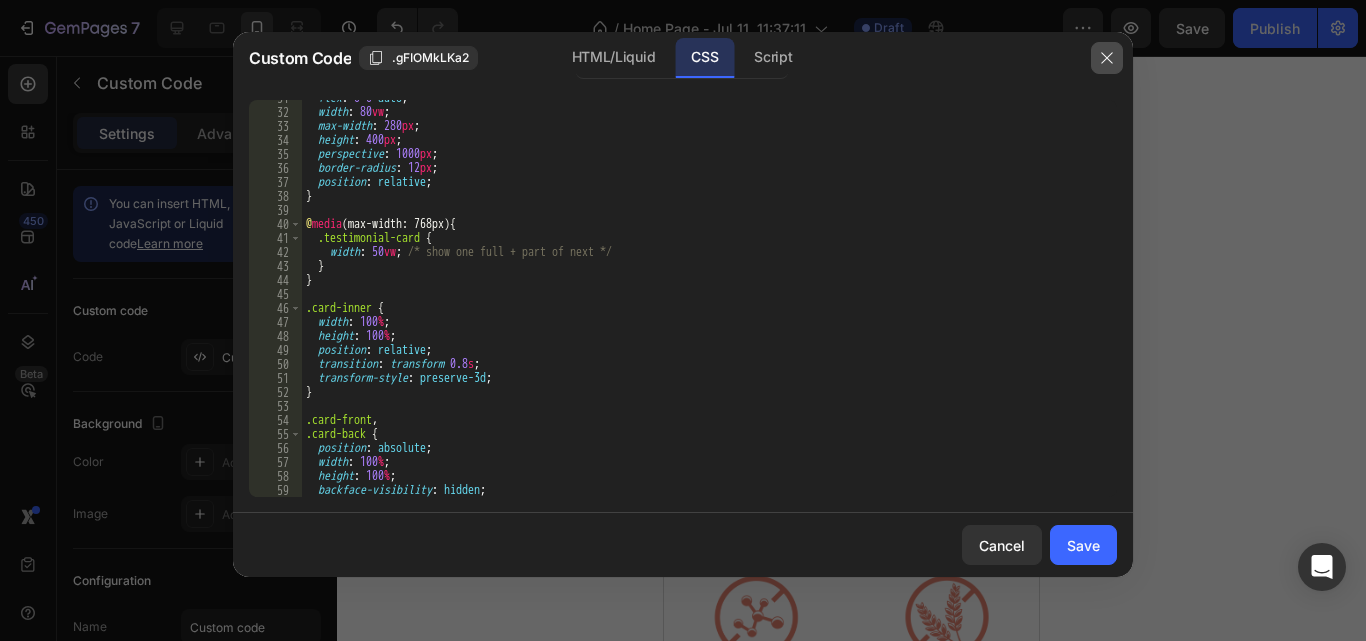 click 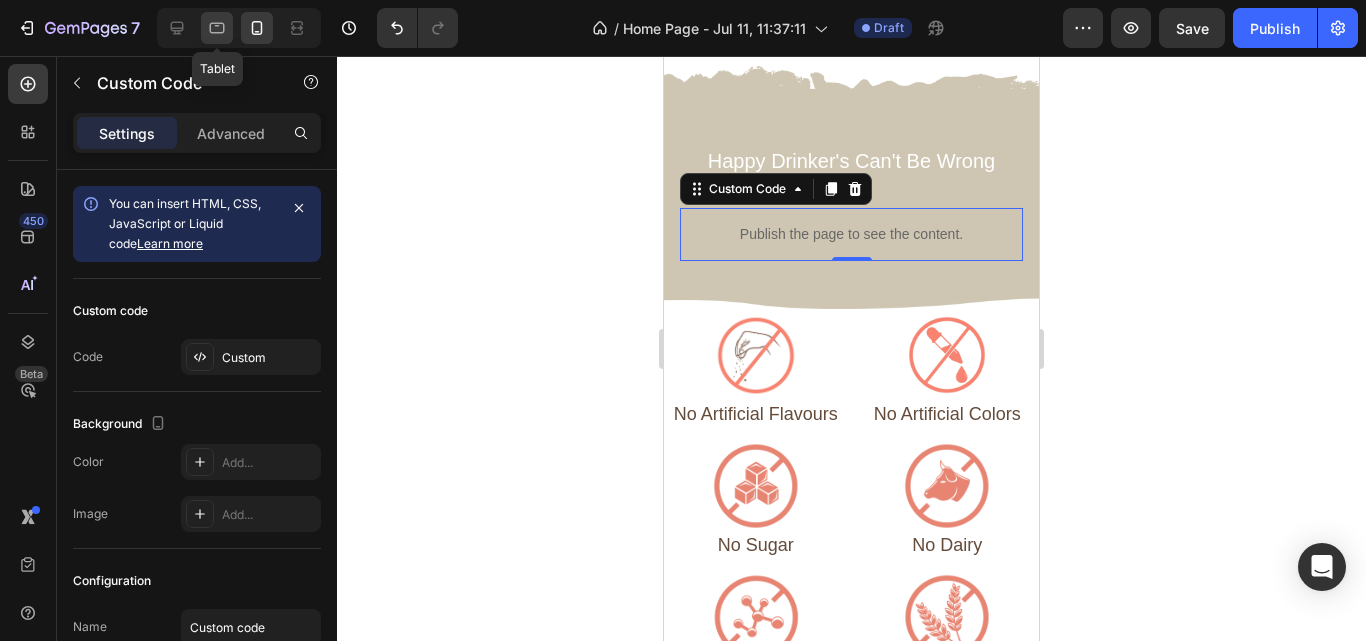 click 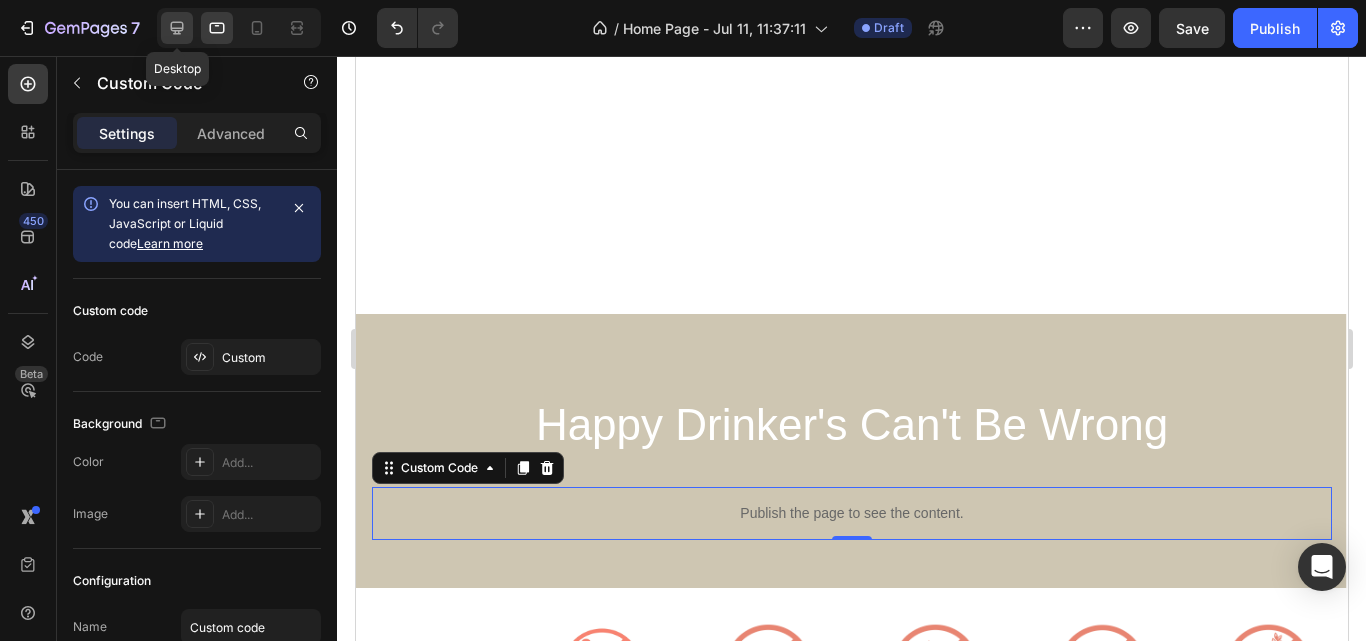 click 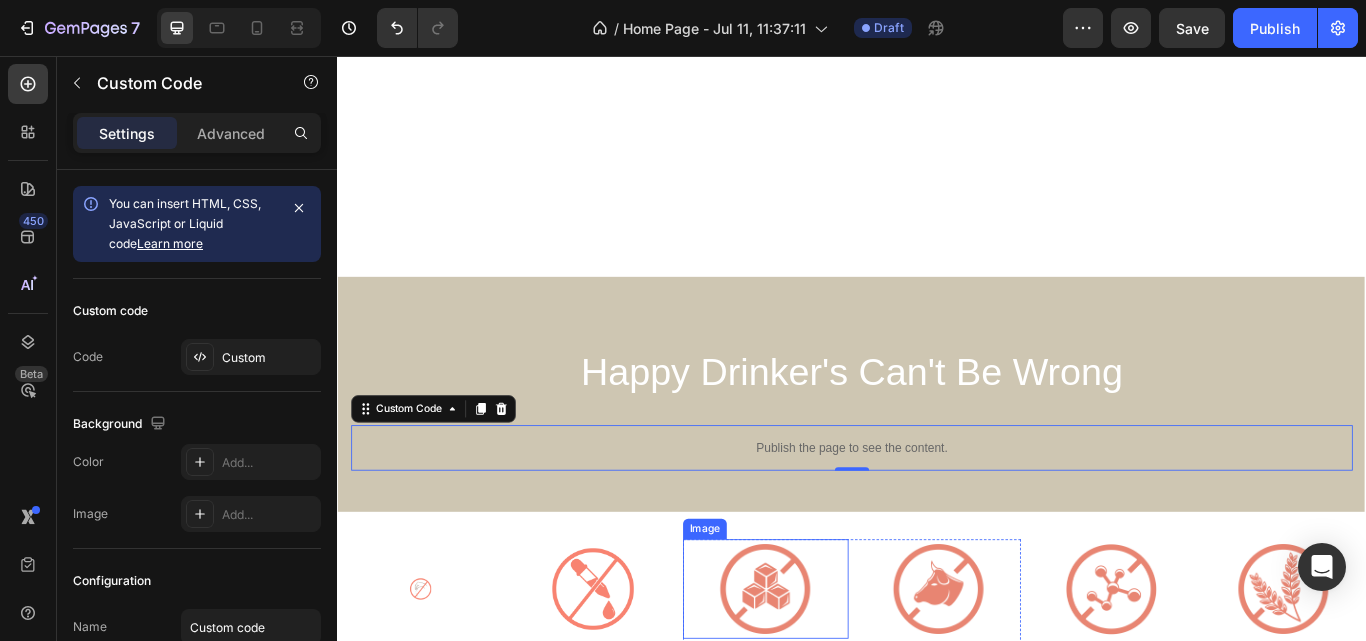 scroll, scrollTop: 727, scrollLeft: 0, axis: vertical 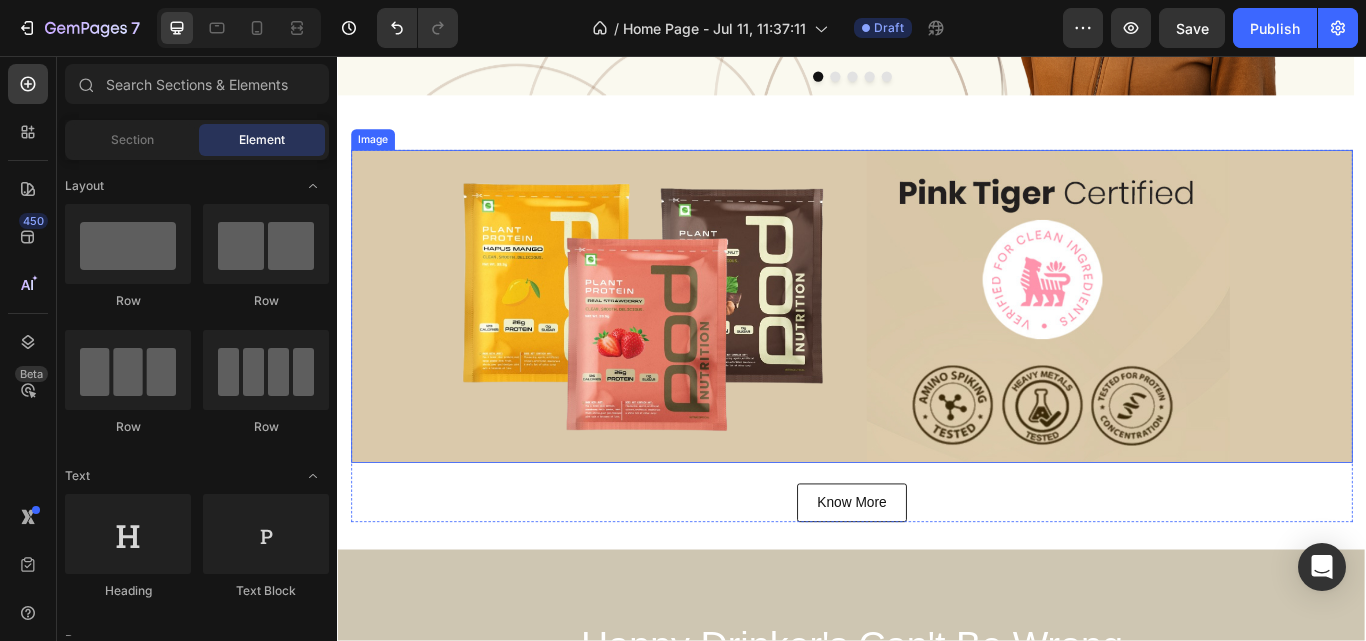 click at bounding box center [937, 348] 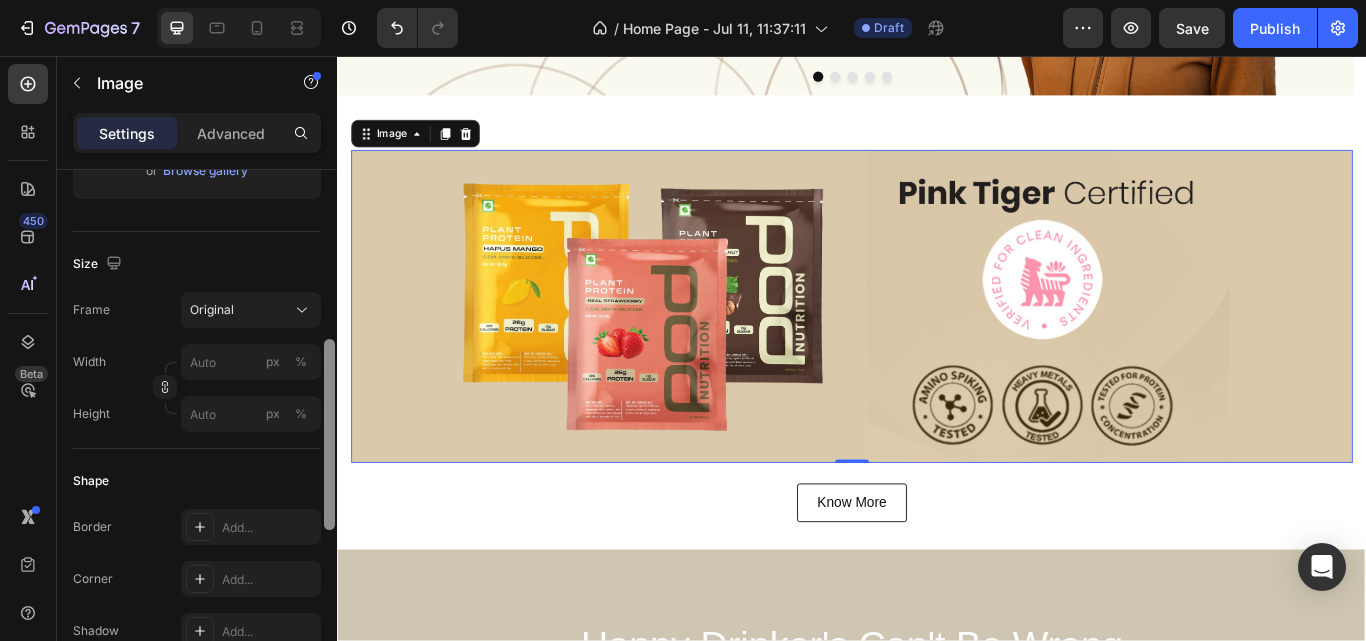 scroll, scrollTop: 450, scrollLeft: 0, axis: vertical 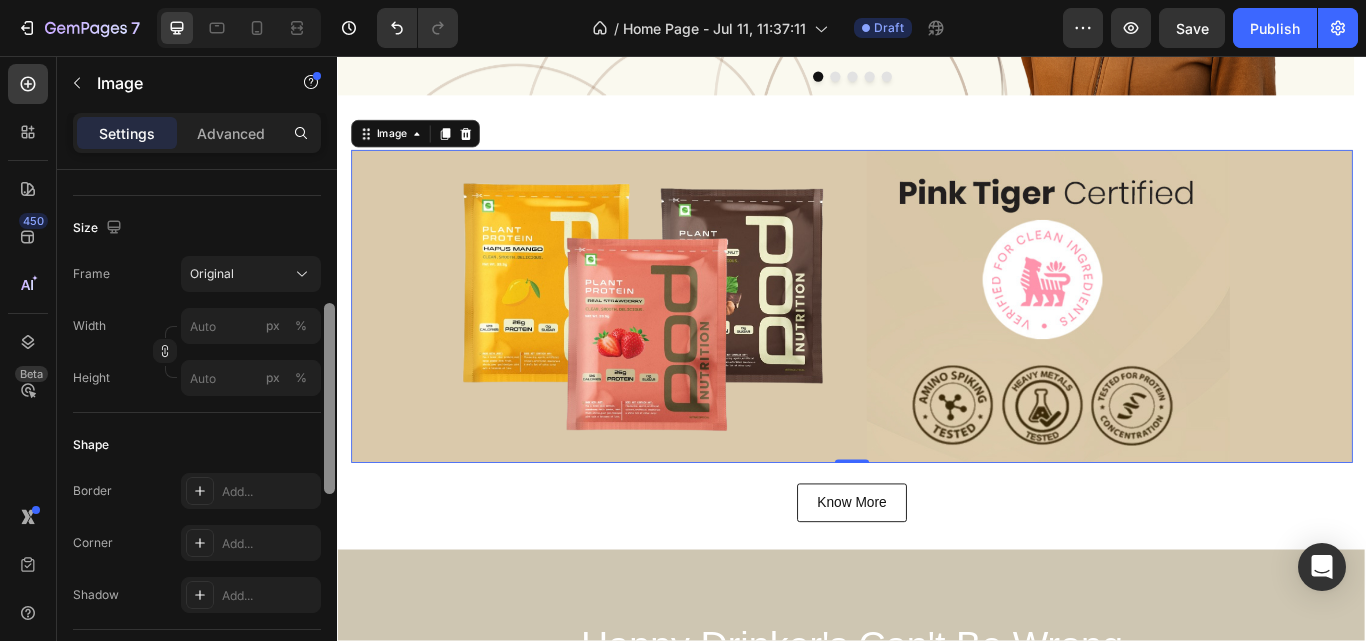 drag, startPoint x: 327, startPoint y: 230, endPoint x: 329, endPoint y: 393, distance: 163.01227 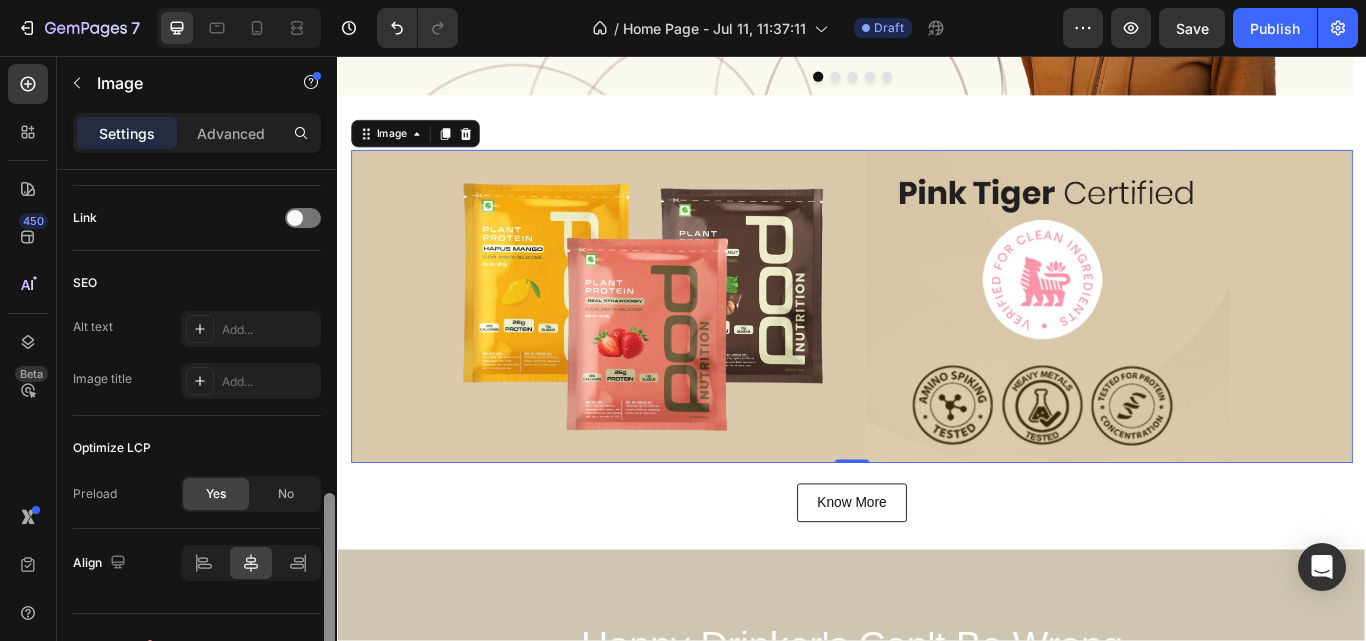 scroll, scrollTop: 897, scrollLeft: 0, axis: vertical 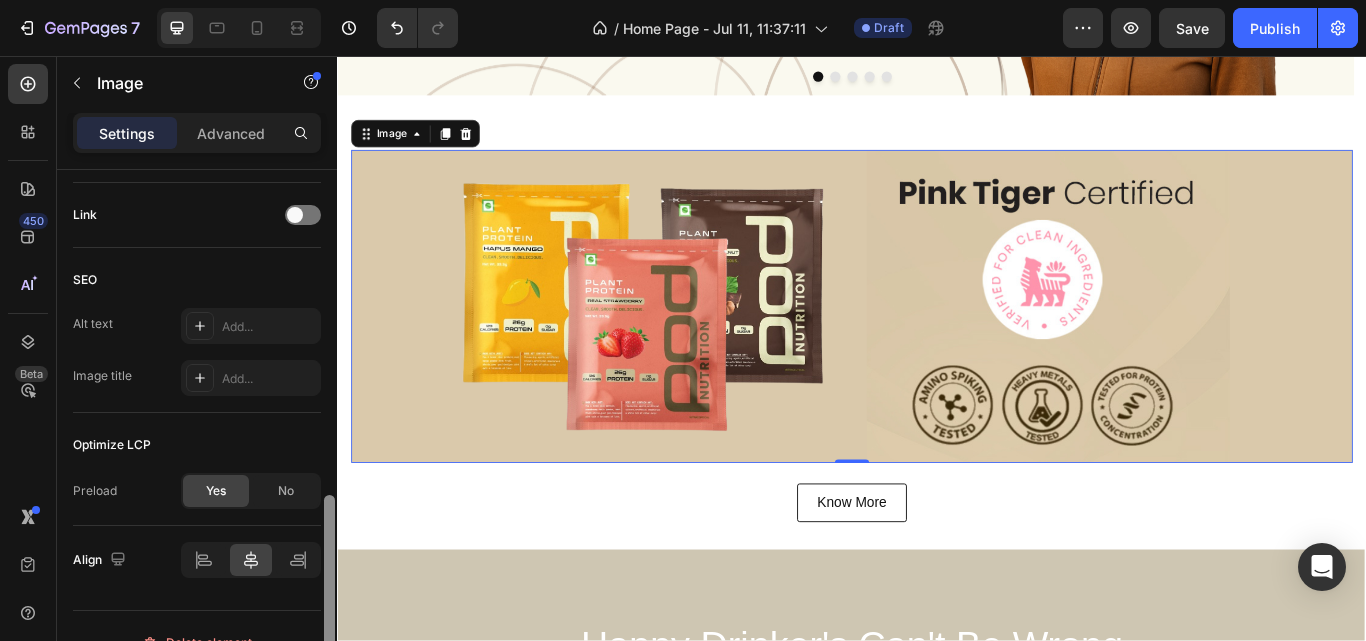 drag, startPoint x: 329, startPoint y: 393, endPoint x: 329, endPoint y: 555, distance: 162 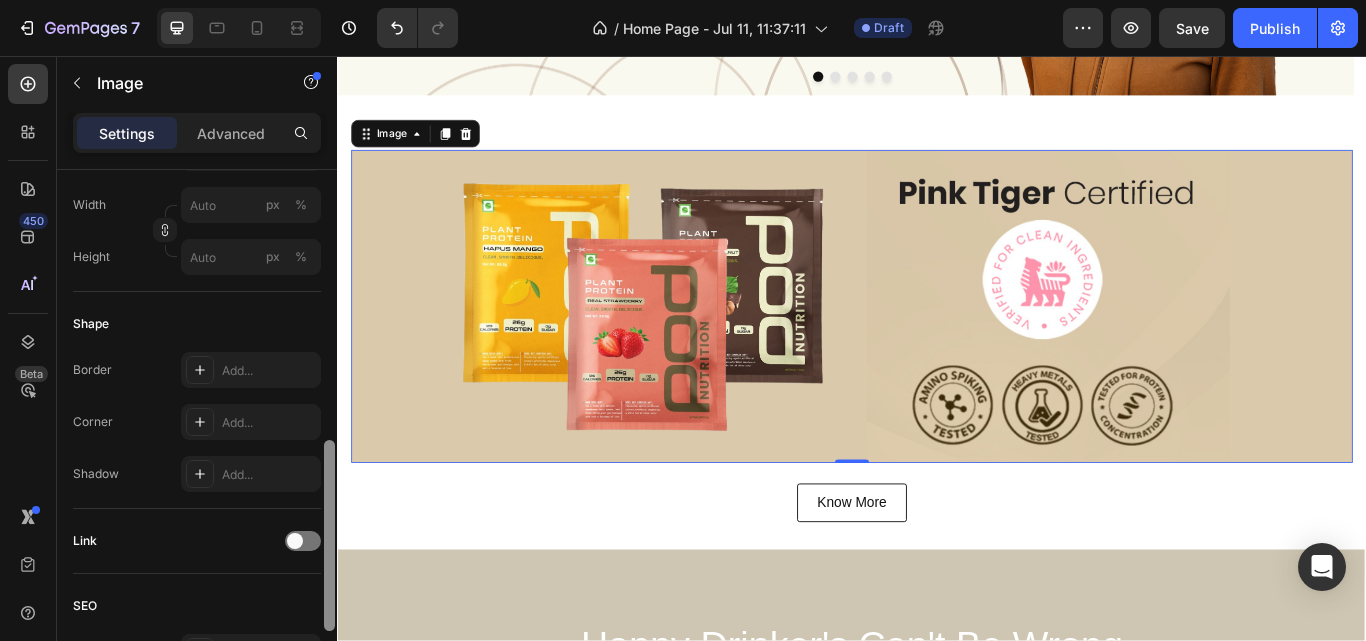 scroll, scrollTop: 524, scrollLeft: 0, axis: vertical 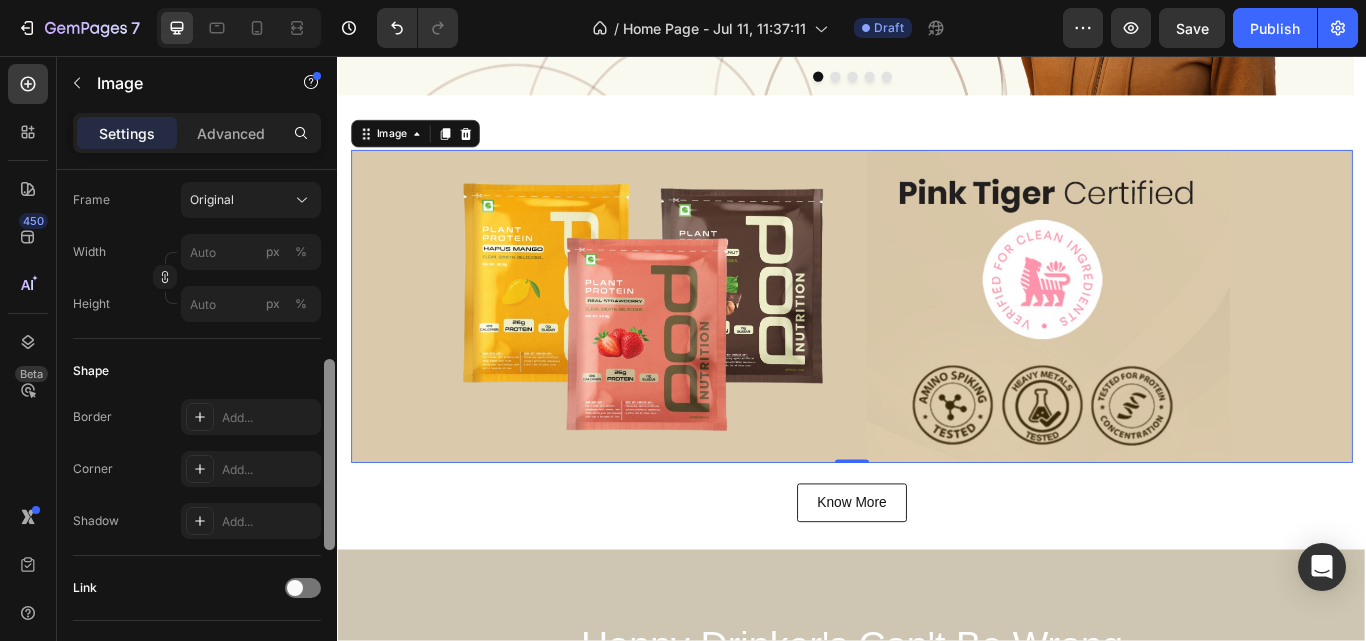 drag, startPoint x: 666, startPoint y: 611, endPoint x: 343, endPoint y: 437, distance: 366.88553 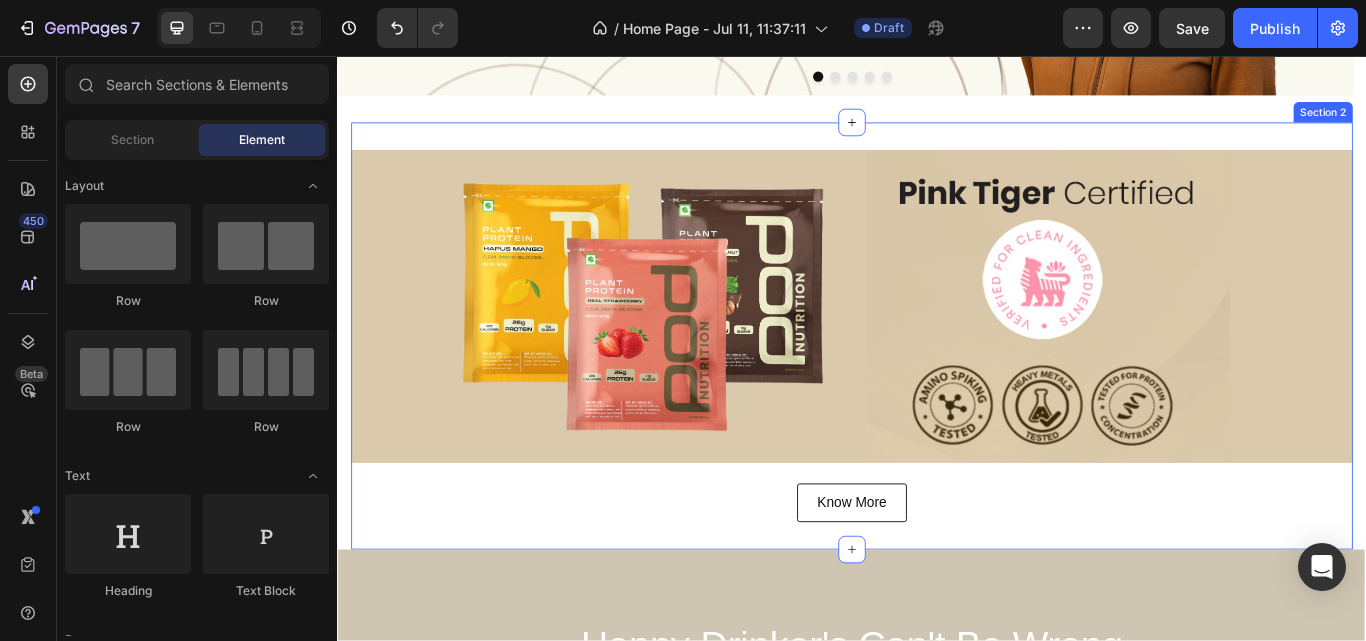 click on "Image Know More Button Row Section 2" at bounding box center [937, 383] 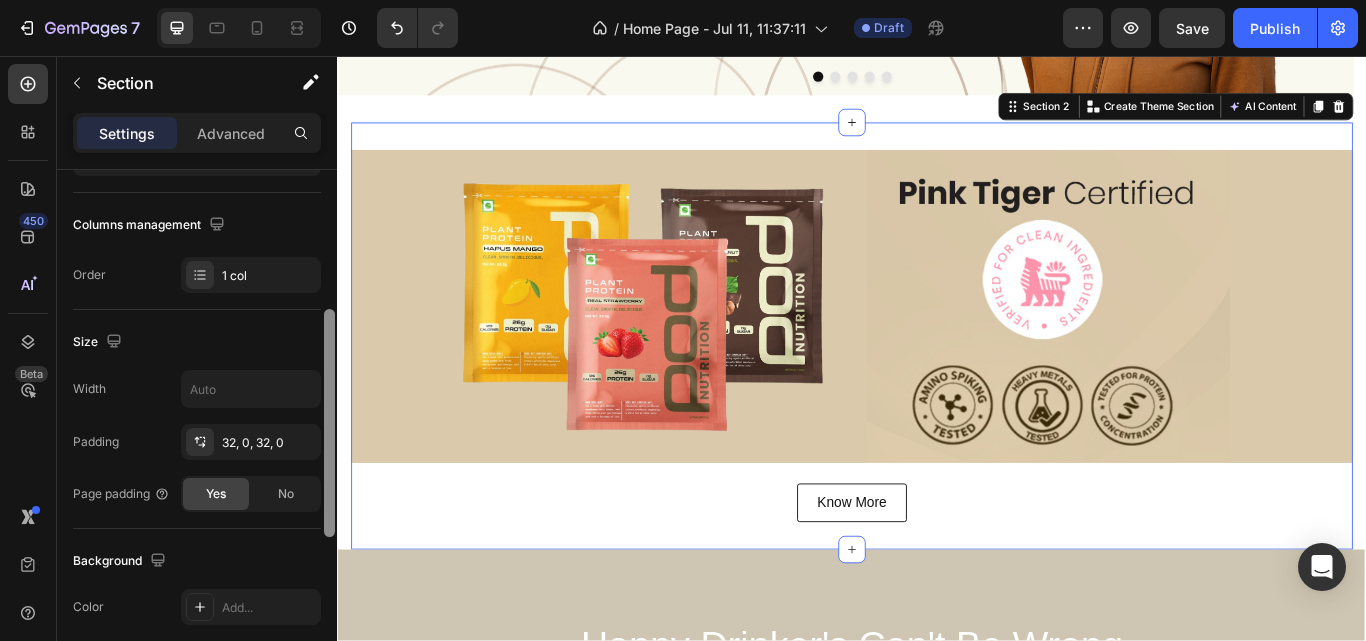 scroll, scrollTop: 307, scrollLeft: 0, axis: vertical 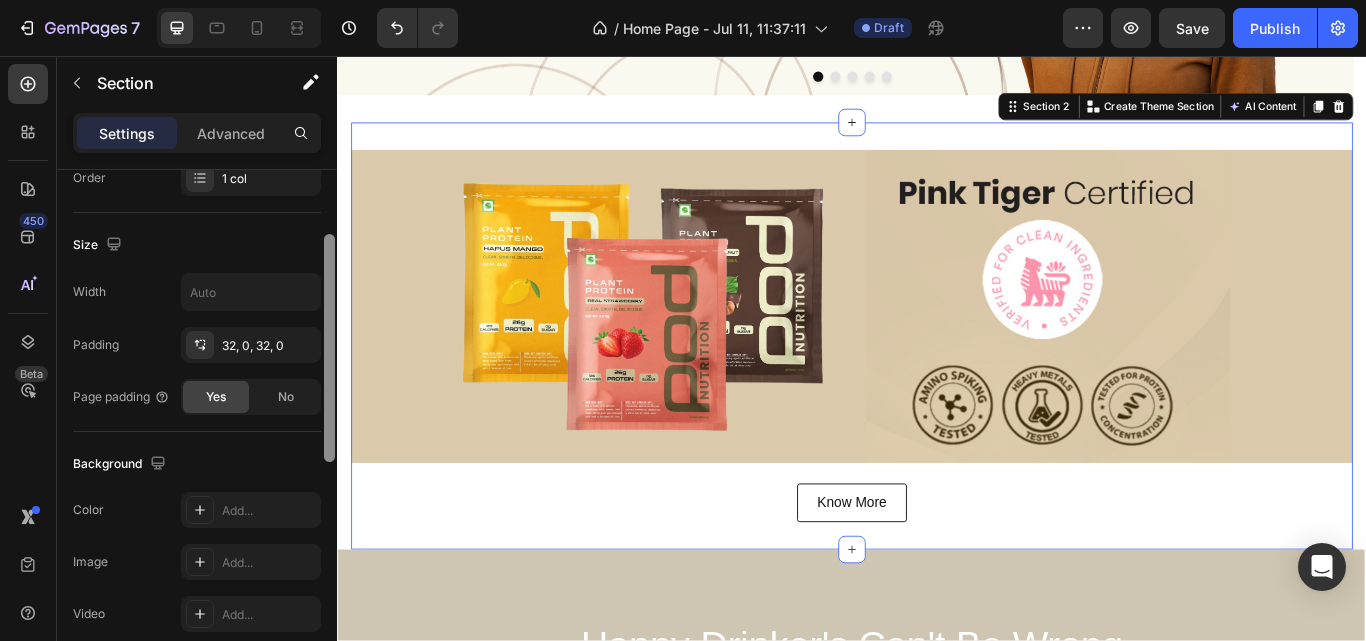 drag, startPoint x: 331, startPoint y: 264, endPoint x: 325, endPoint y: 458, distance: 194.09276 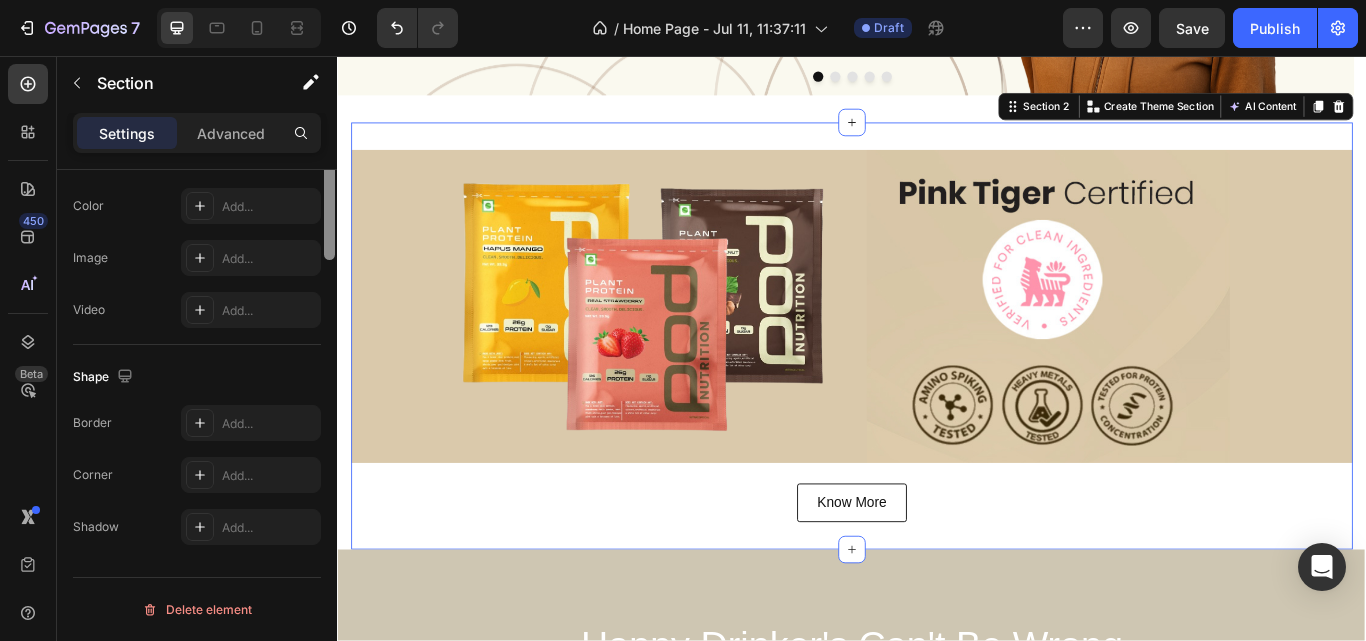 scroll, scrollTop: 387, scrollLeft: 0, axis: vertical 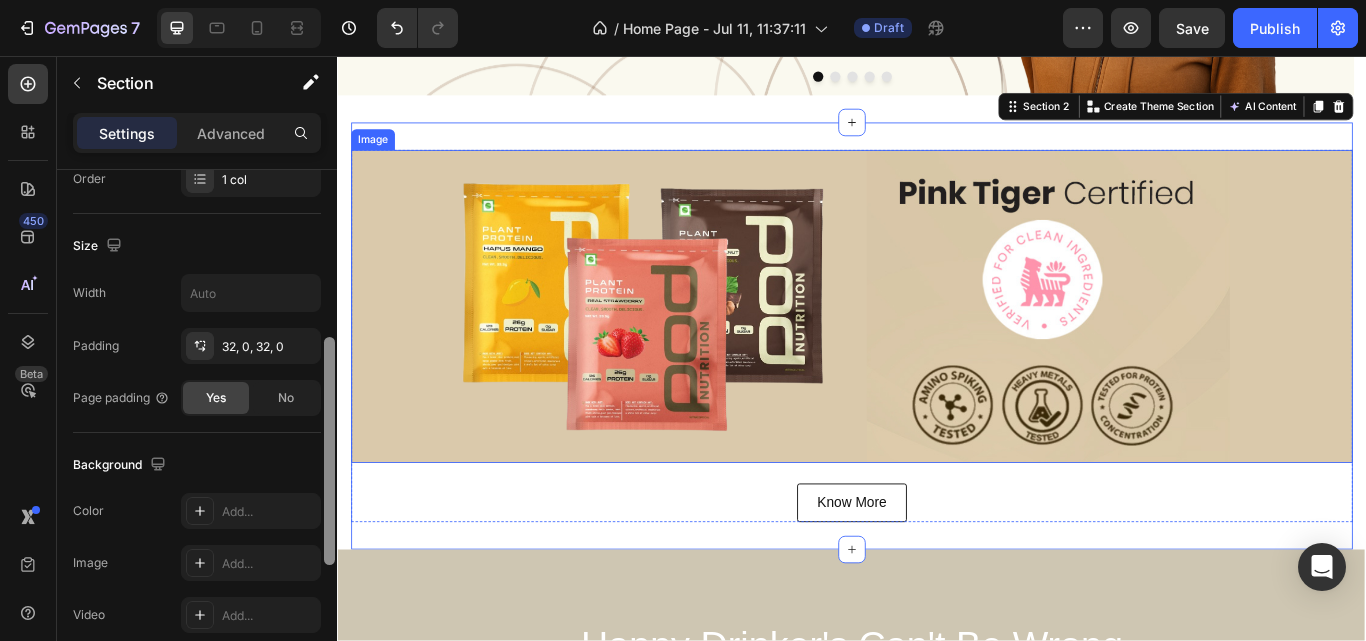 drag, startPoint x: 668, startPoint y: 514, endPoint x: 666, endPoint y: 352, distance: 162.01234 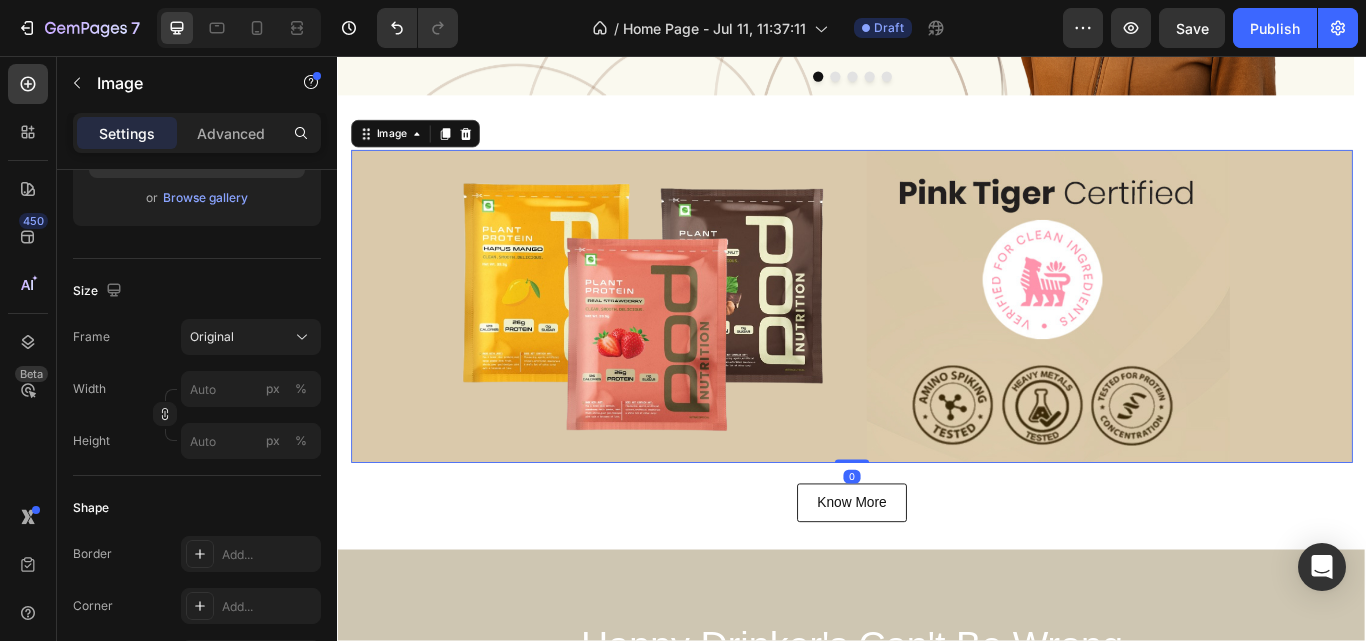 scroll, scrollTop: 32, scrollLeft: 0, axis: vertical 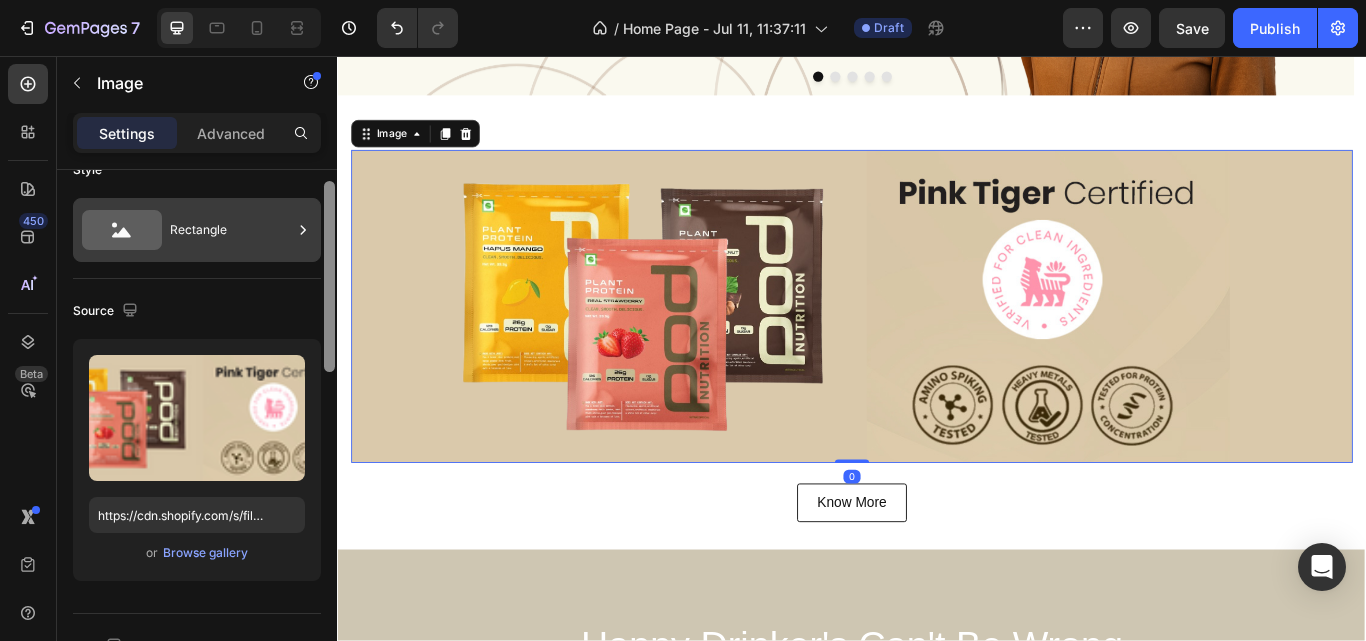 click on "Style Rectangle" 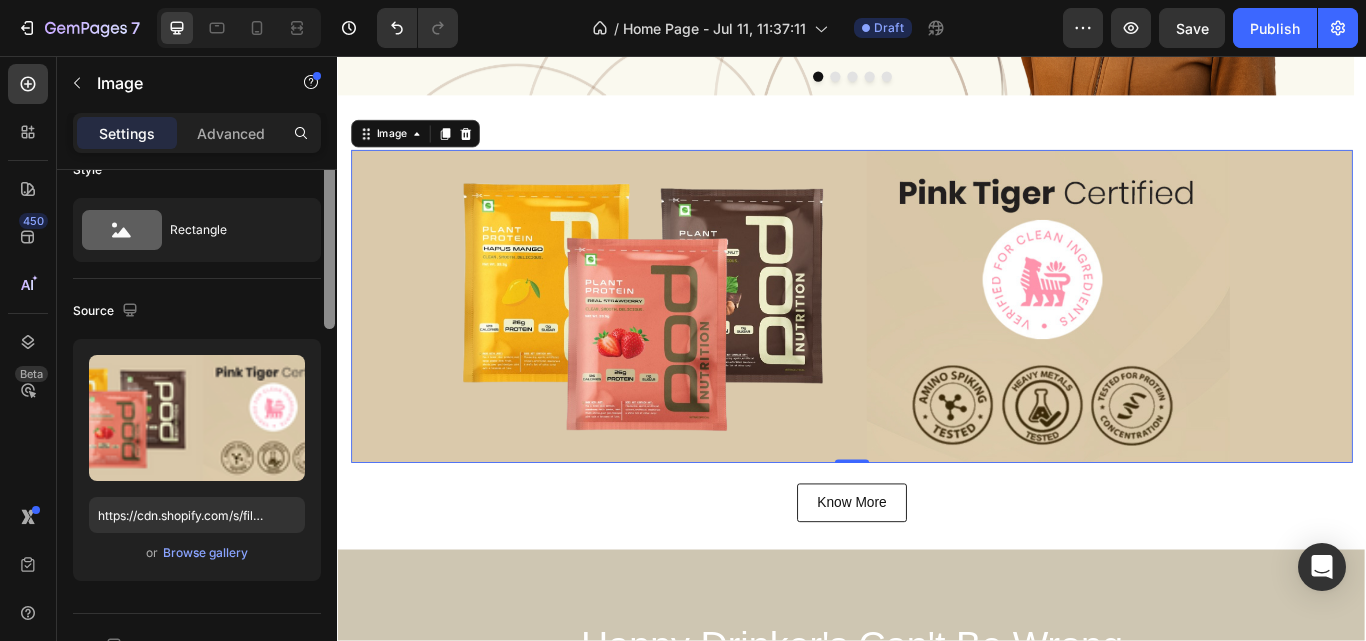 scroll, scrollTop: 0, scrollLeft: 0, axis: both 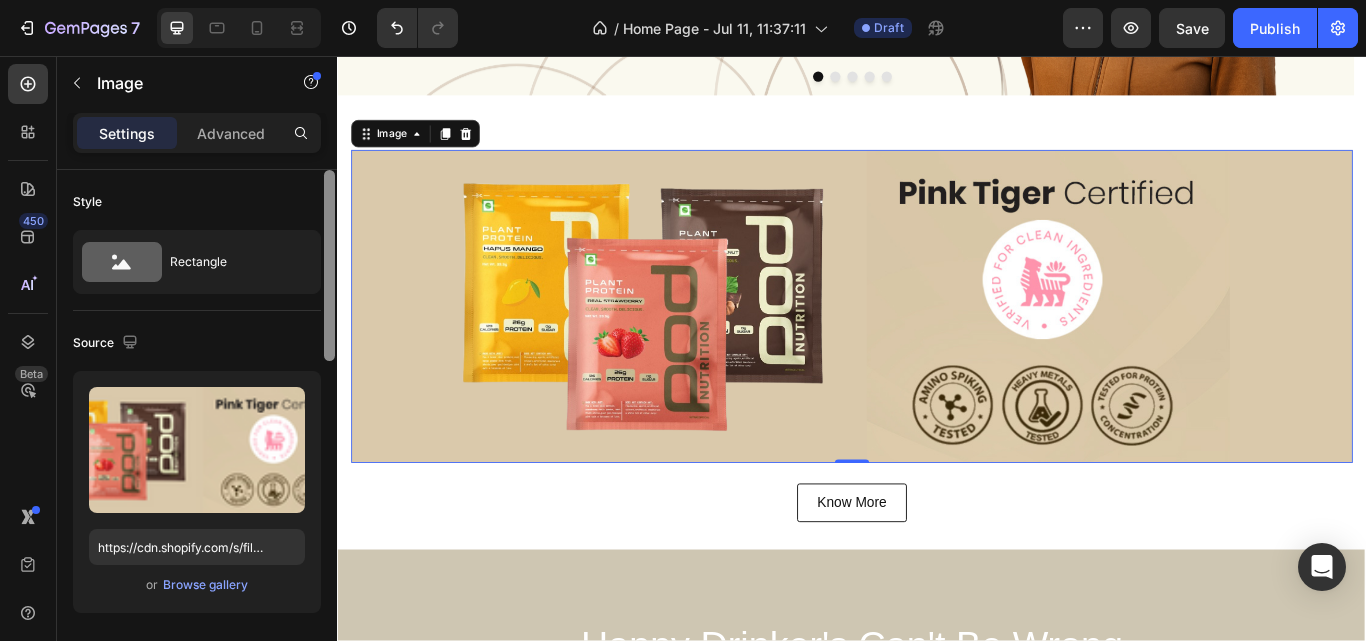 drag, startPoint x: 330, startPoint y: 303, endPoint x: 335, endPoint y: 190, distance: 113.110565 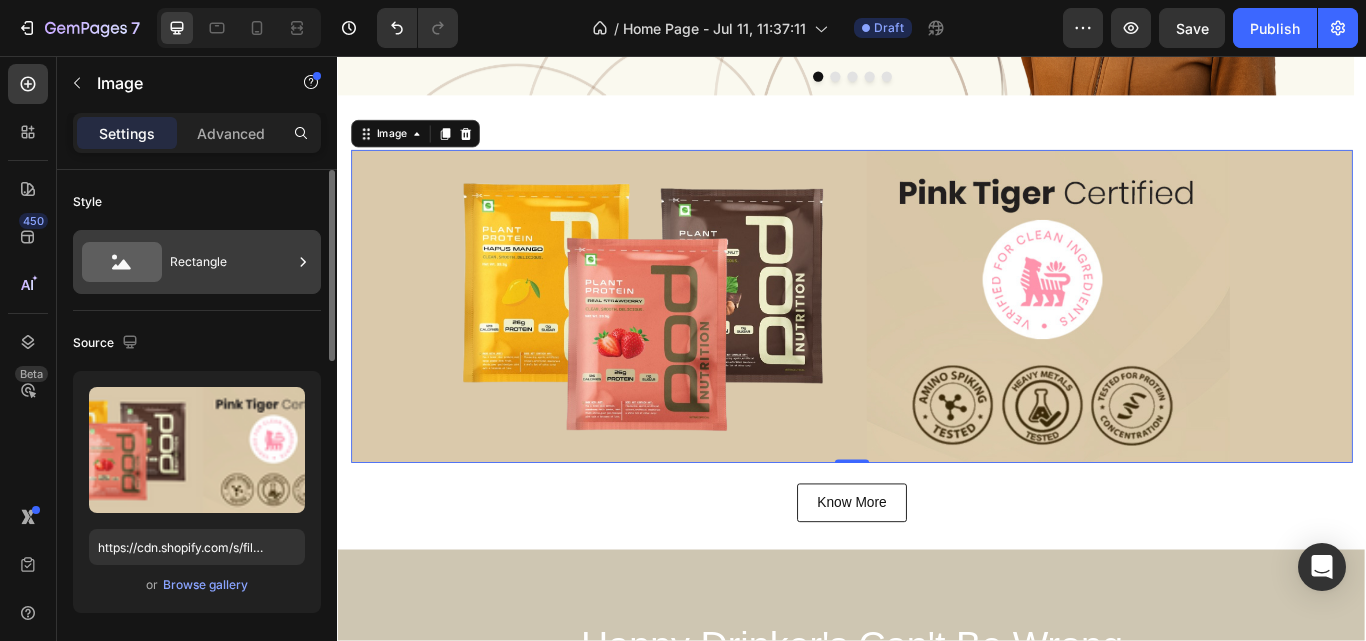 click on "Rectangle" at bounding box center [231, 262] 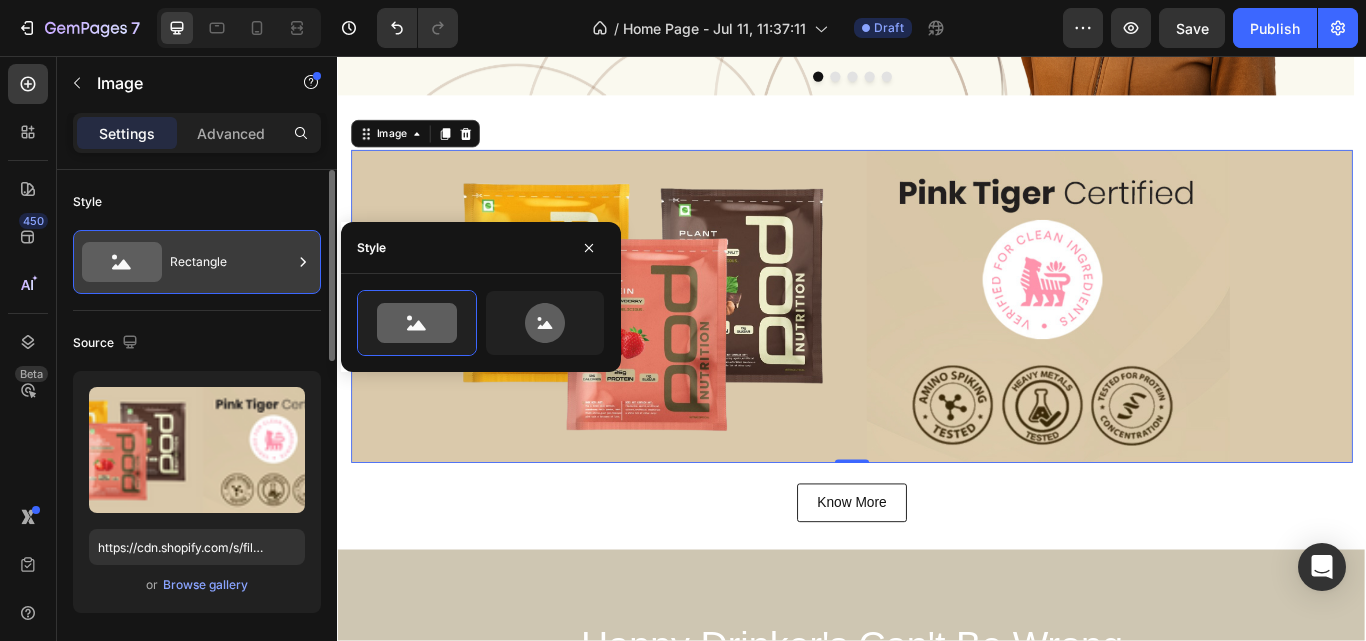 click on "Rectangle" at bounding box center [231, 262] 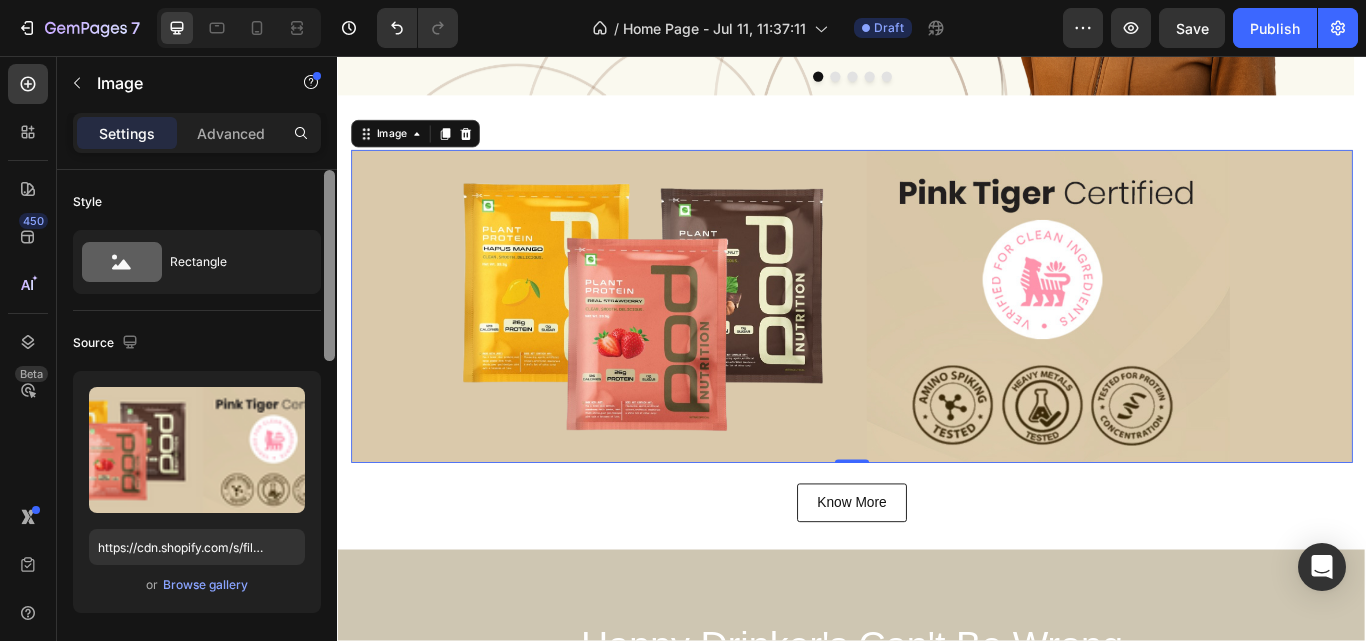 click at bounding box center [329, 265] 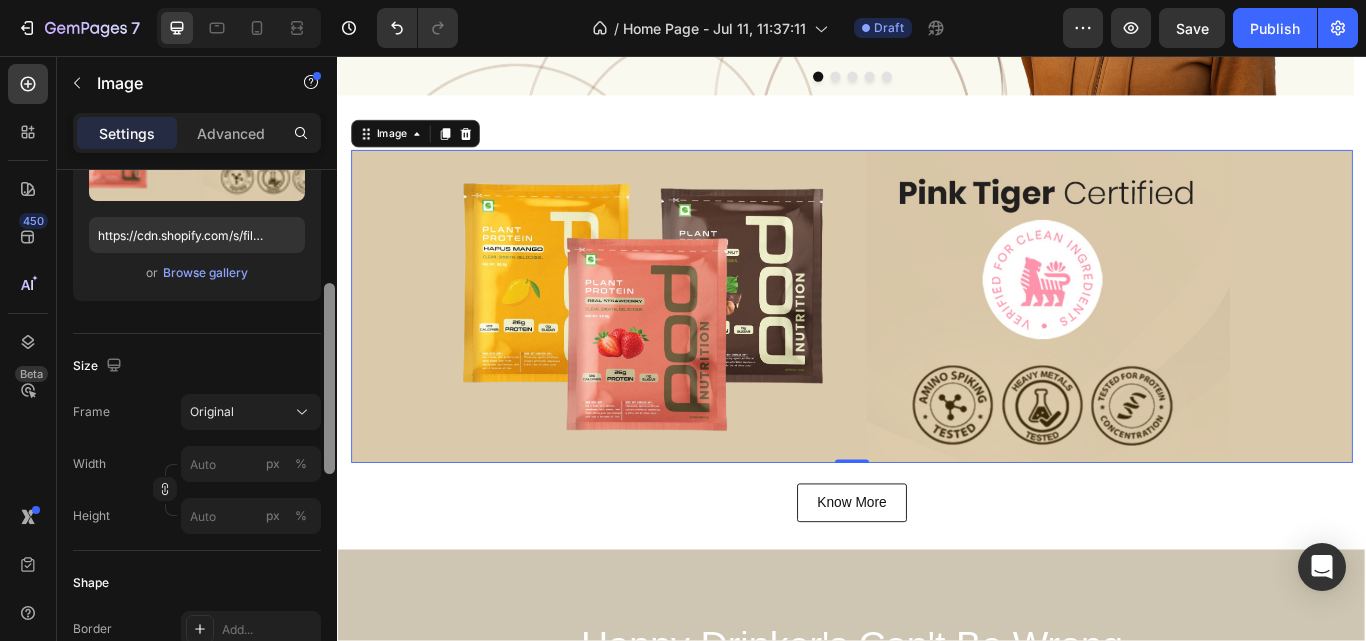 scroll, scrollTop: 392, scrollLeft: 0, axis: vertical 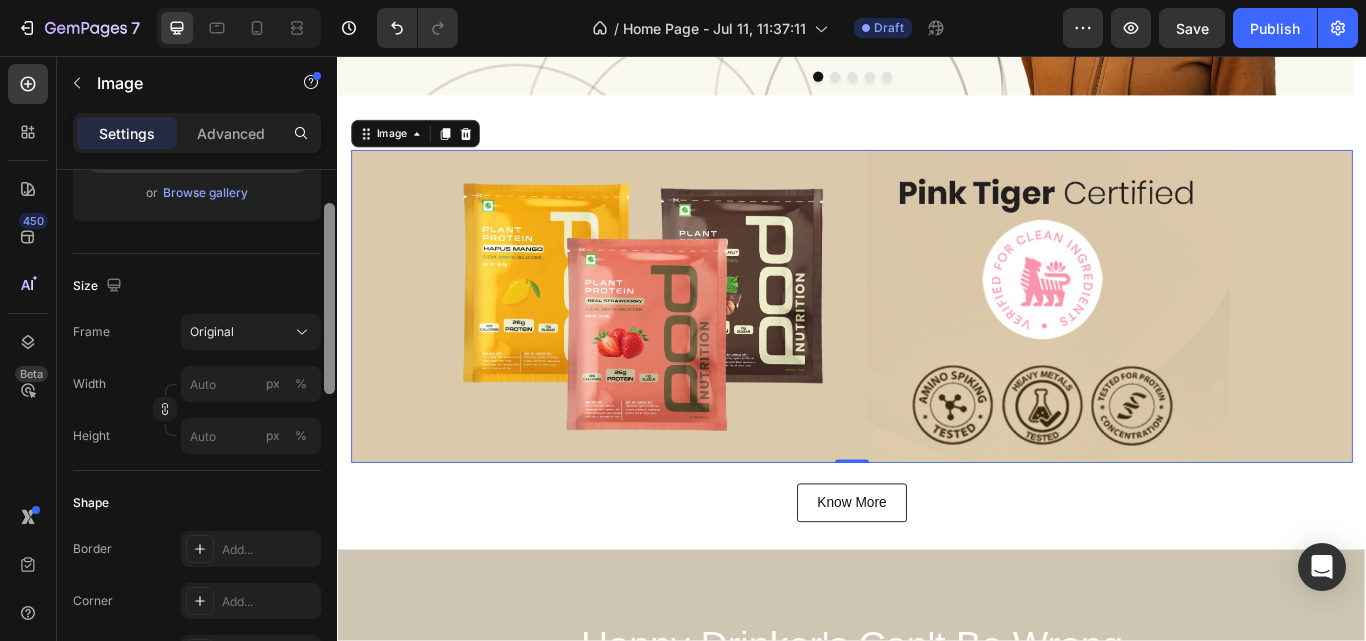 drag, startPoint x: 329, startPoint y: 280, endPoint x: 325, endPoint y: 422, distance: 142.05632 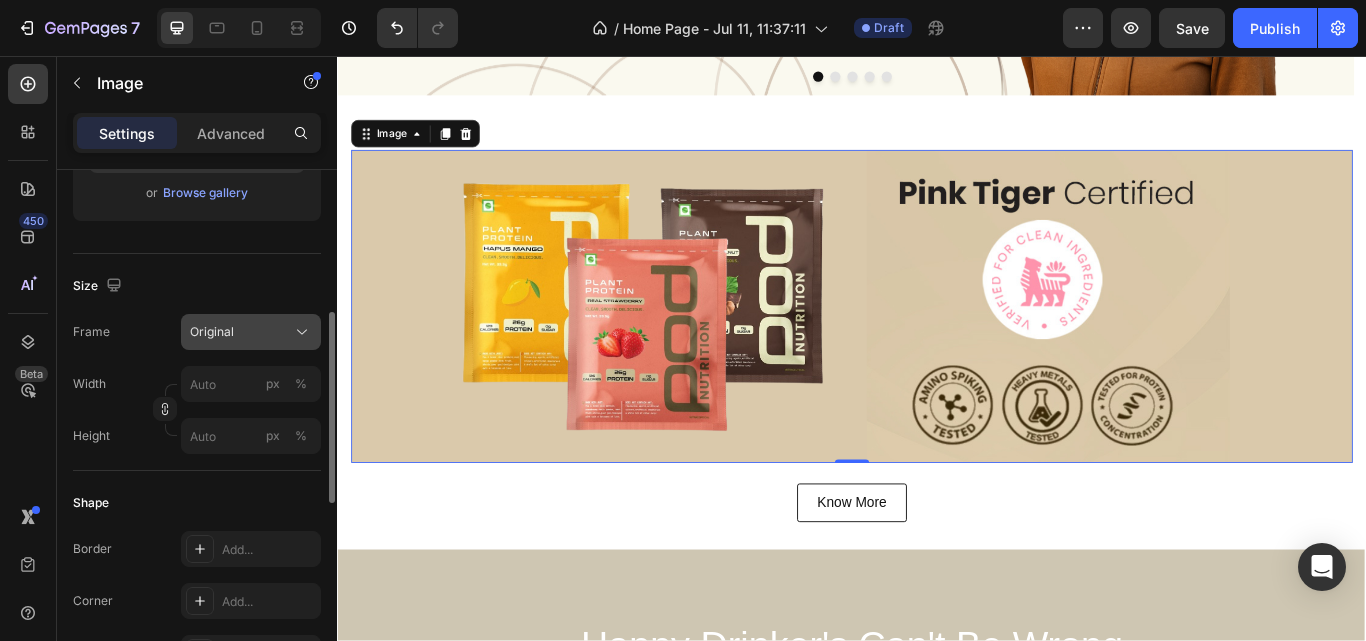 click on "Original" 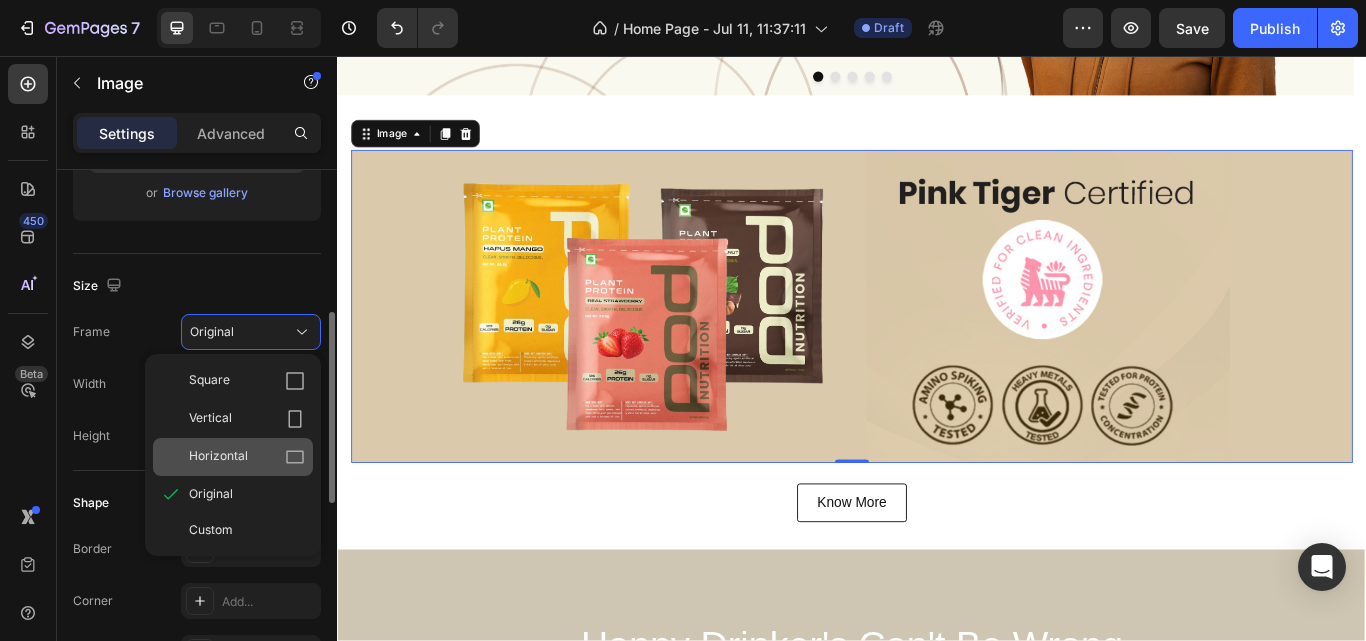 click on "Horizontal" at bounding box center [218, 457] 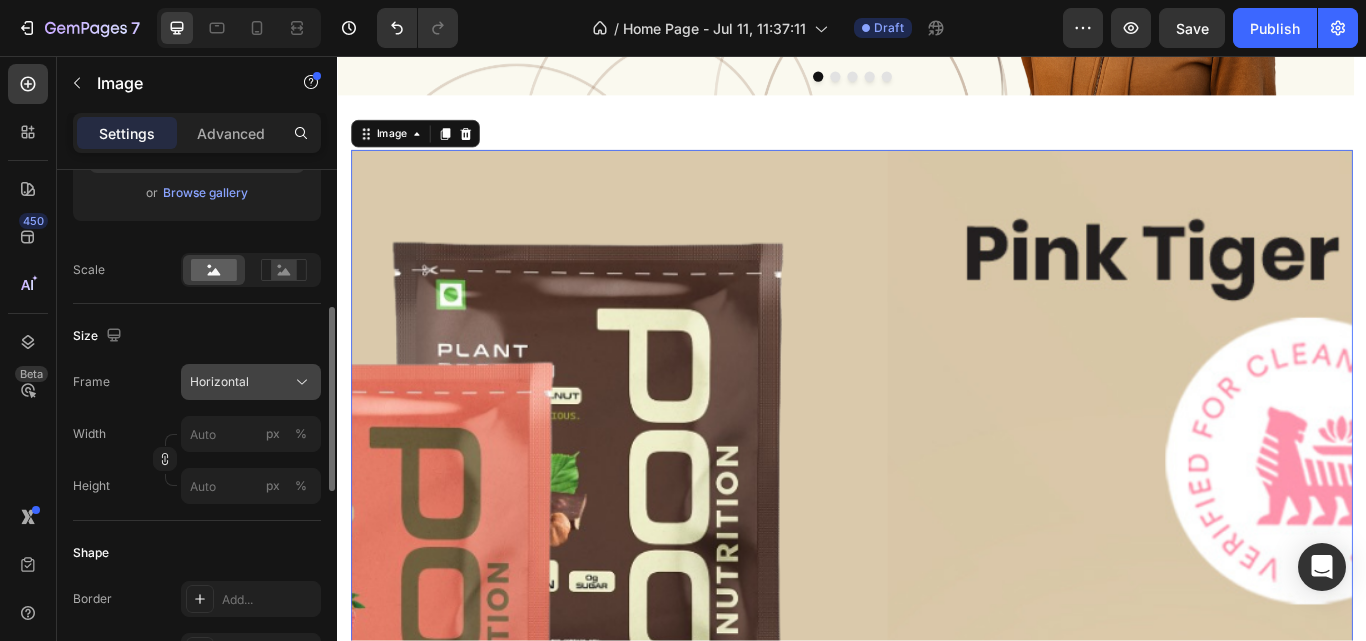 click on "Horizontal" at bounding box center [251, 382] 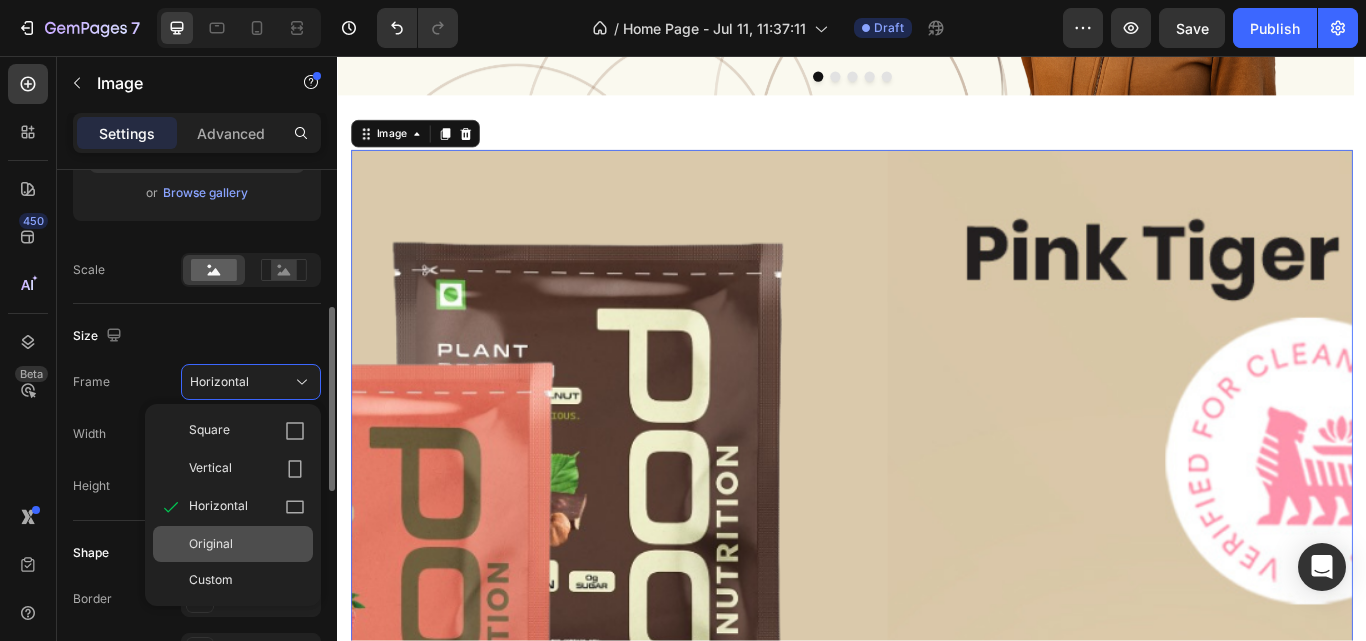 click on "Original" at bounding box center [211, 544] 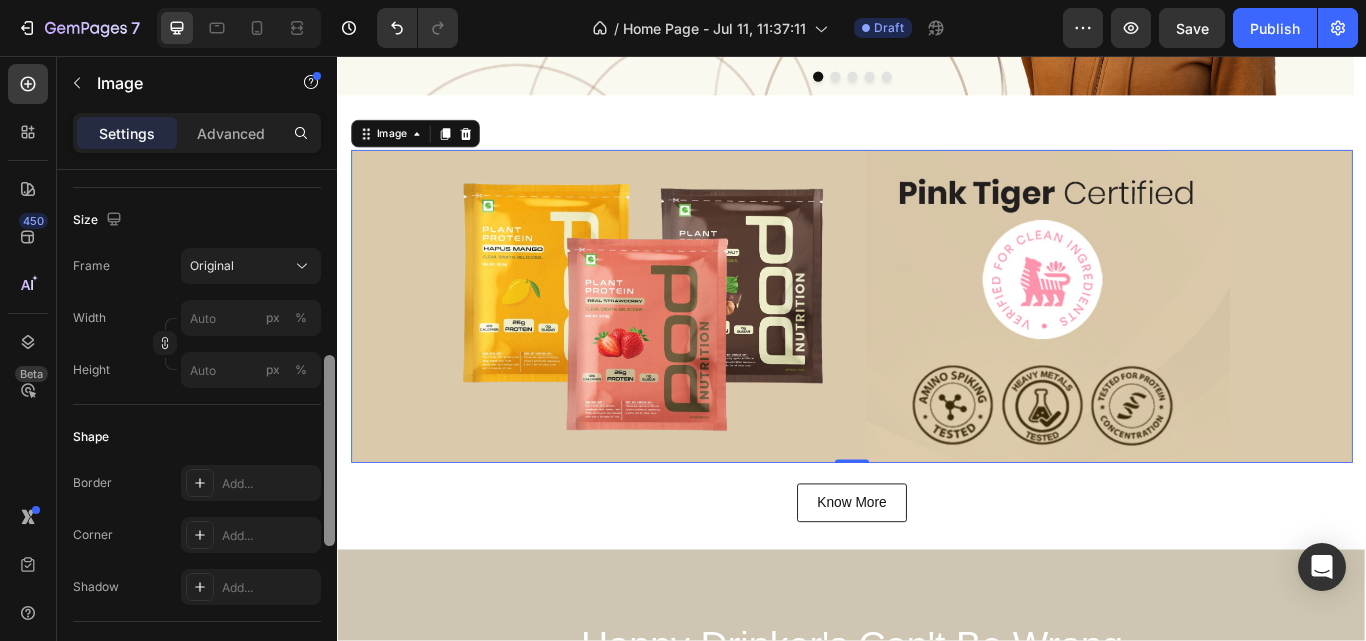 scroll, scrollTop: 475, scrollLeft: 0, axis: vertical 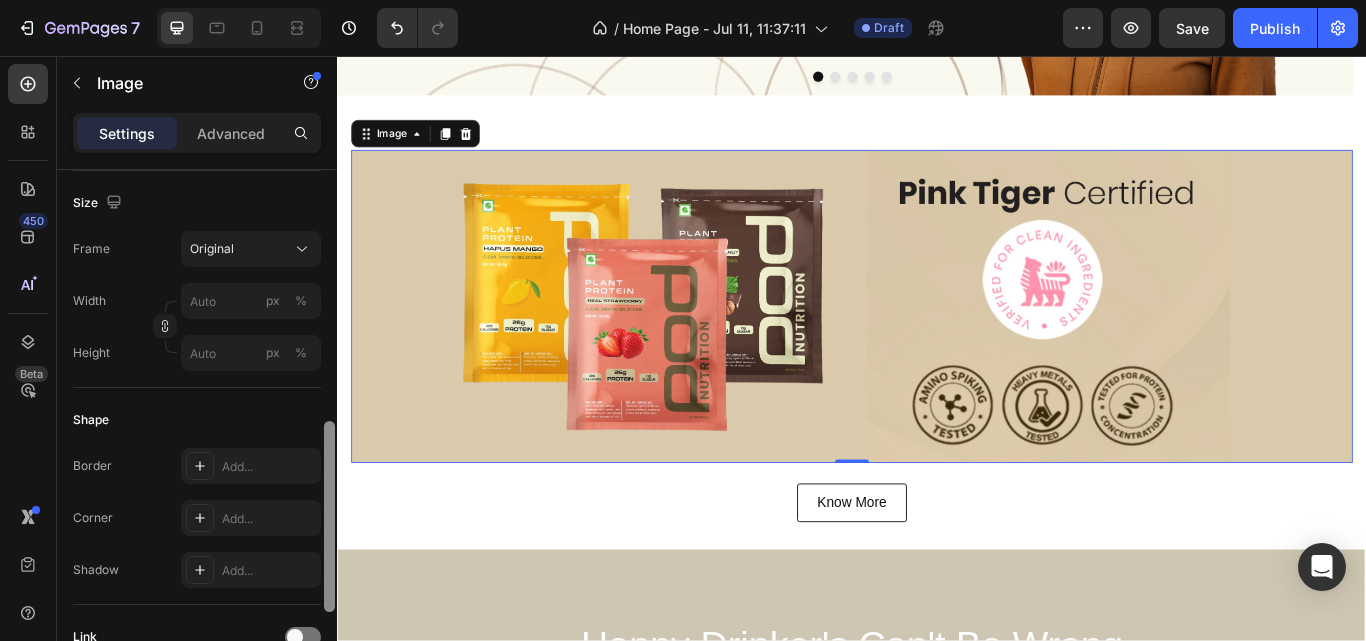 drag, startPoint x: 328, startPoint y: 375, endPoint x: 330, endPoint y: 441, distance: 66.0303 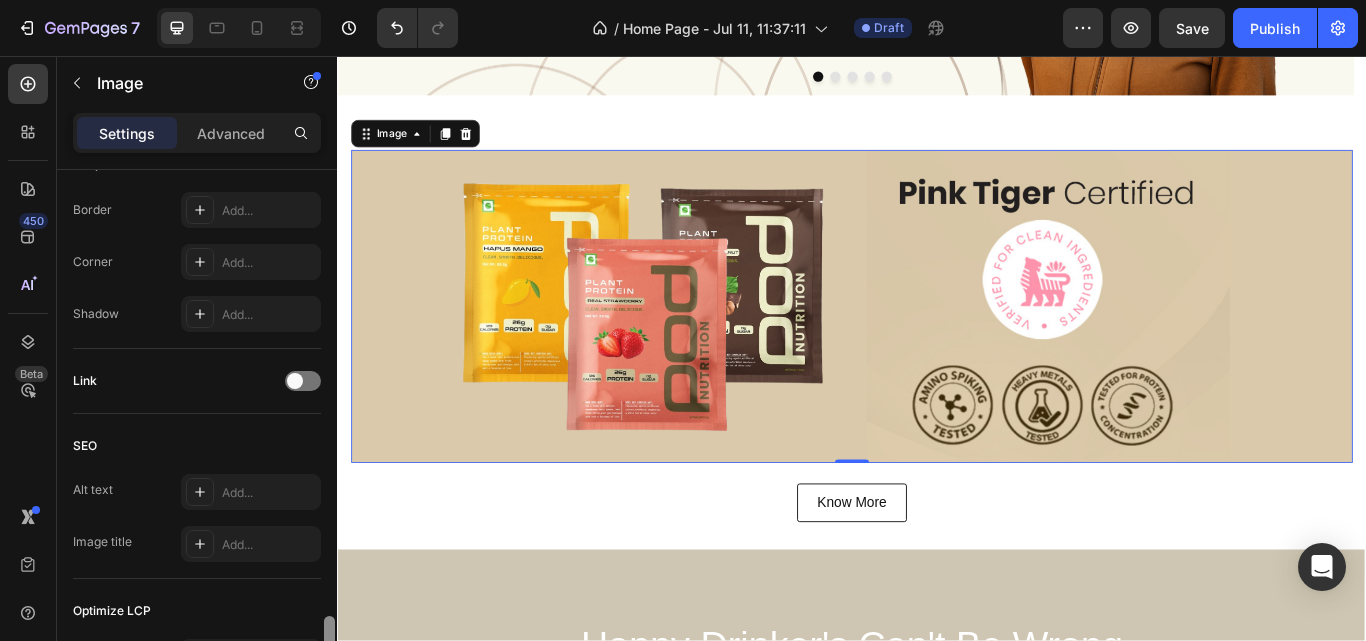 scroll, scrollTop: 867, scrollLeft: 0, axis: vertical 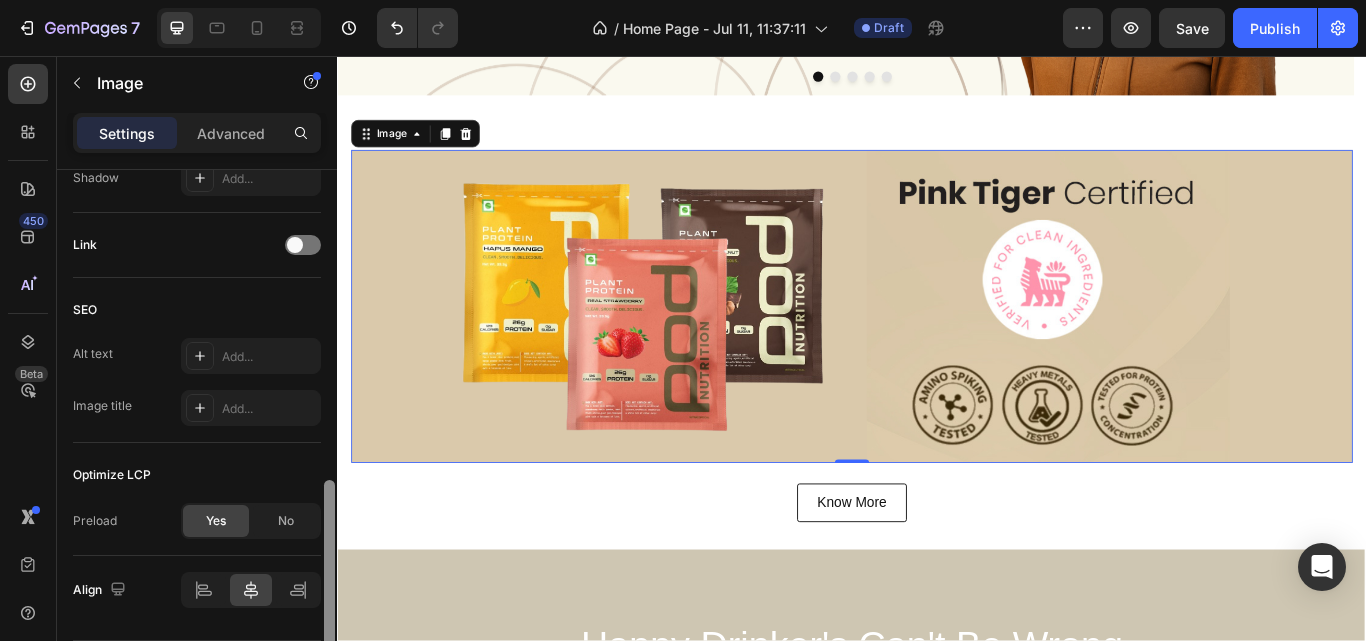 drag, startPoint x: 330, startPoint y: 441, endPoint x: 330, endPoint y: 547, distance: 106 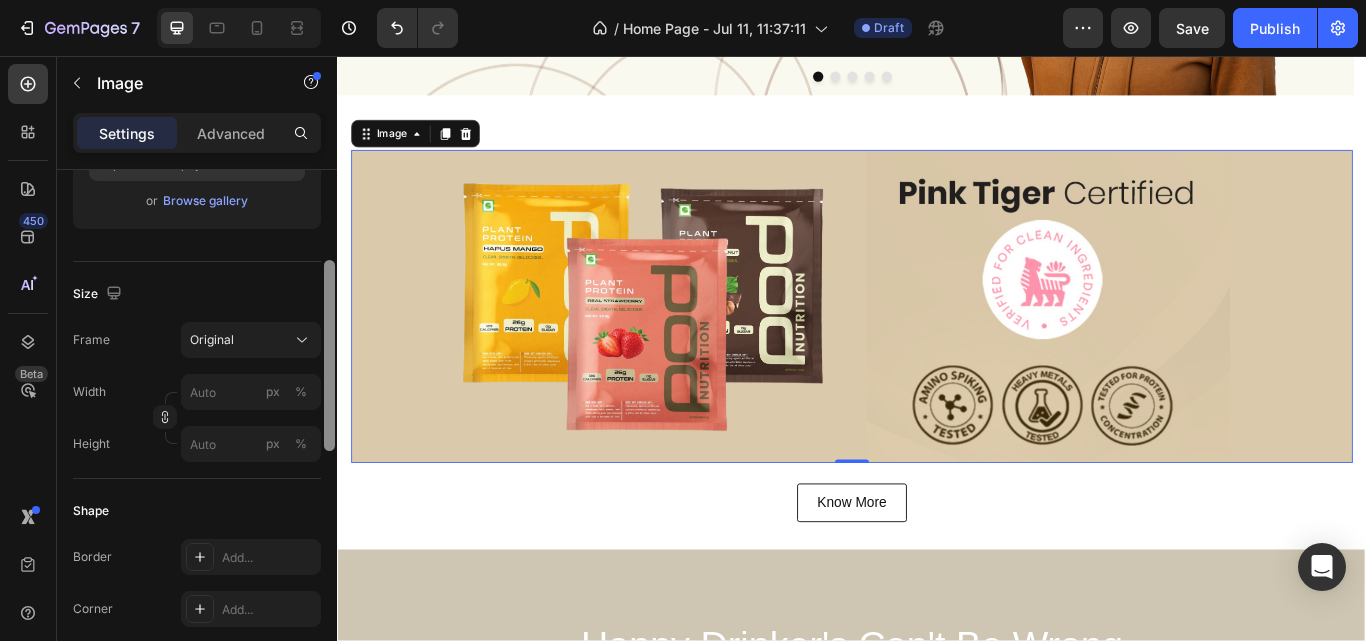 drag, startPoint x: 330, startPoint y: 530, endPoint x: 324, endPoint y: 342, distance: 188.09572 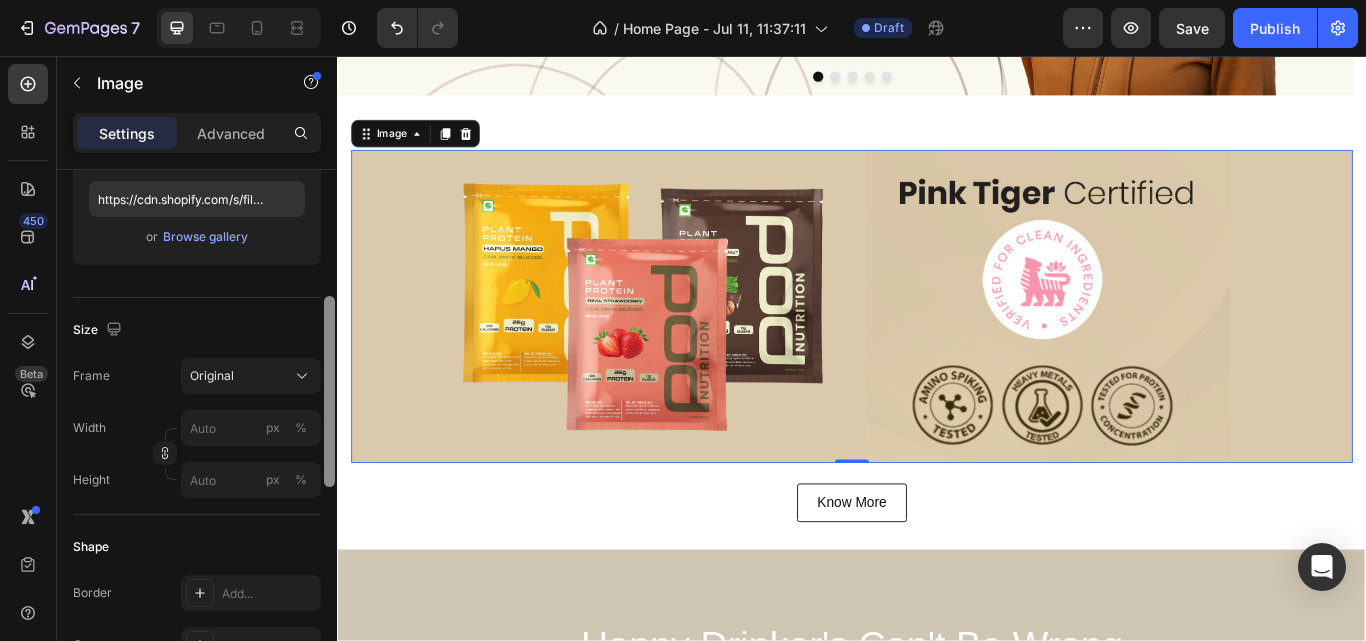 scroll, scrollTop: 64, scrollLeft: 0, axis: vertical 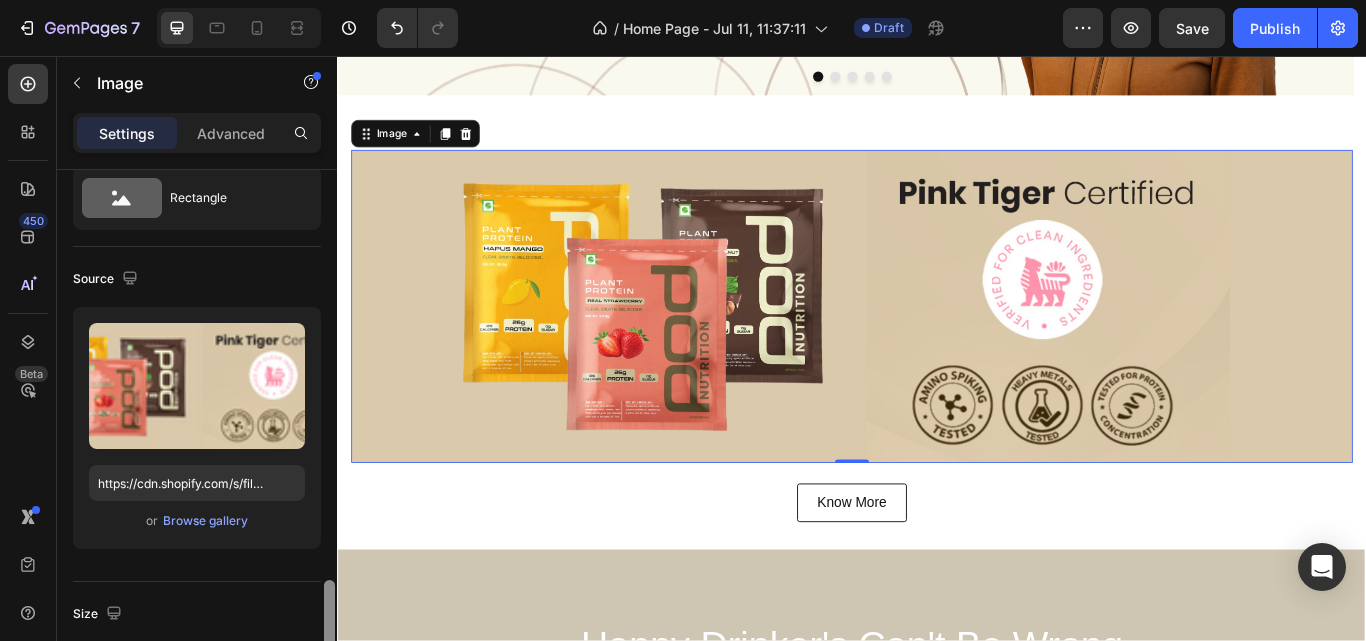 drag, startPoint x: 661, startPoint y: 398, endPoint x: 356, endPoint y: 139, distance: 400.13248 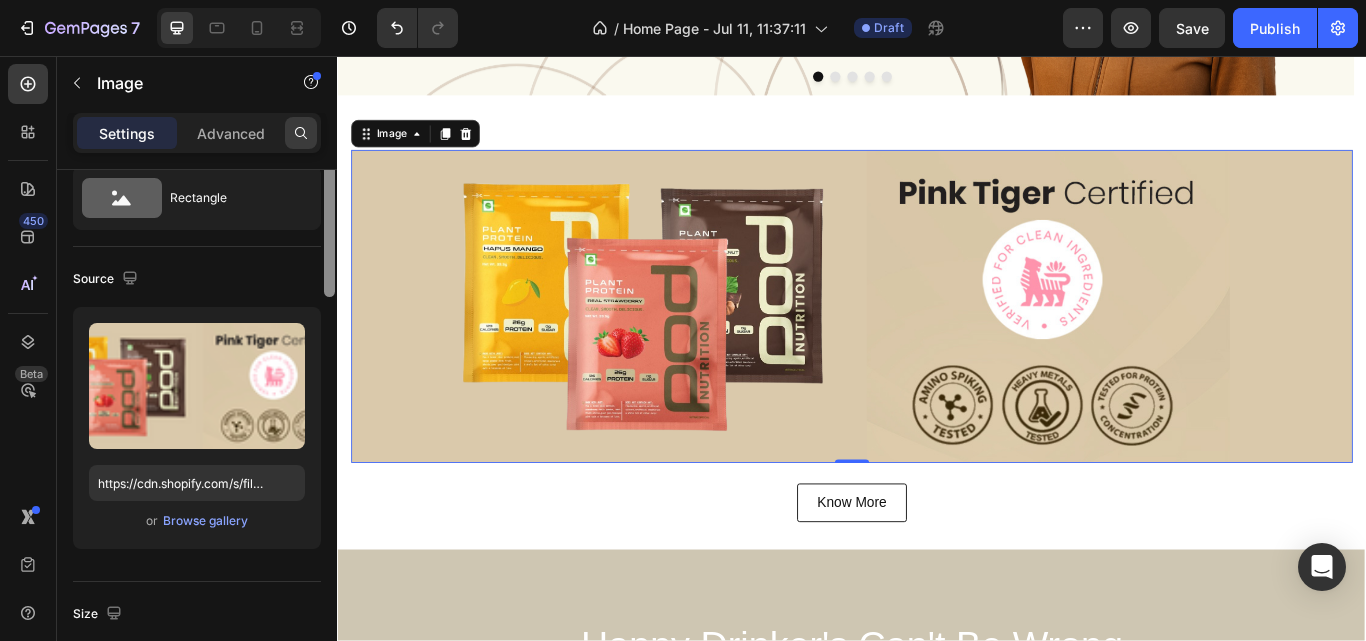 scroll, scrollTop: 0, scrollLeft: 0, axis: both 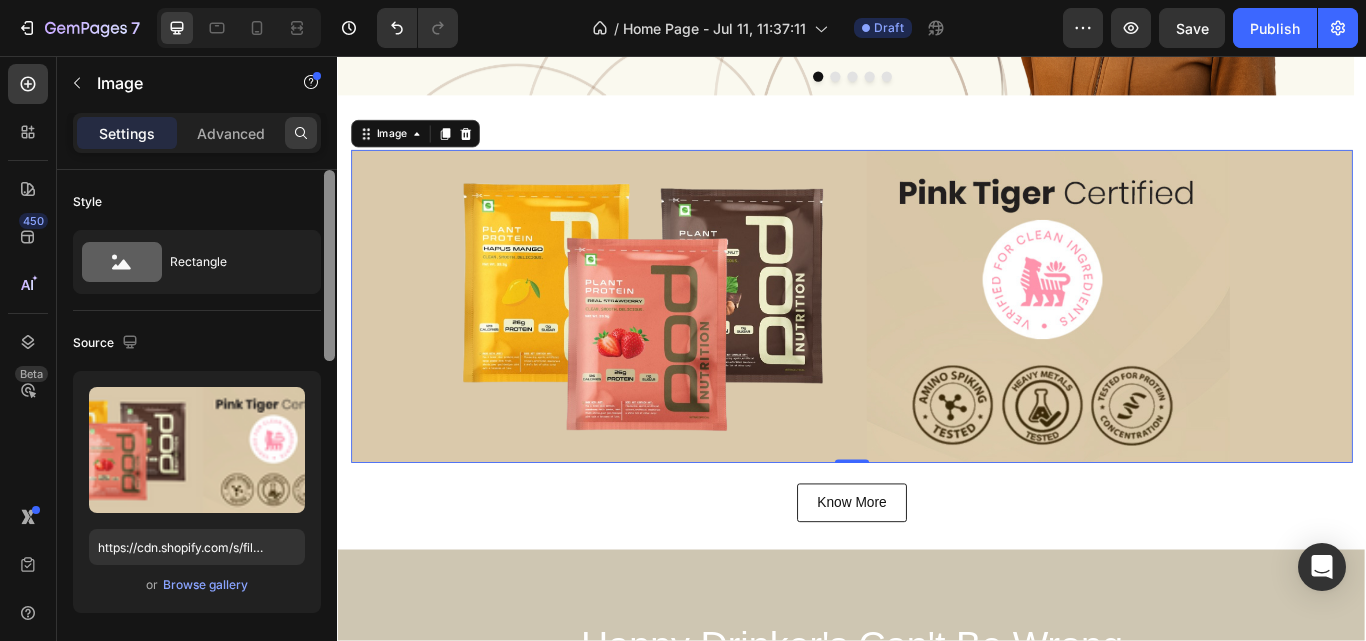 click 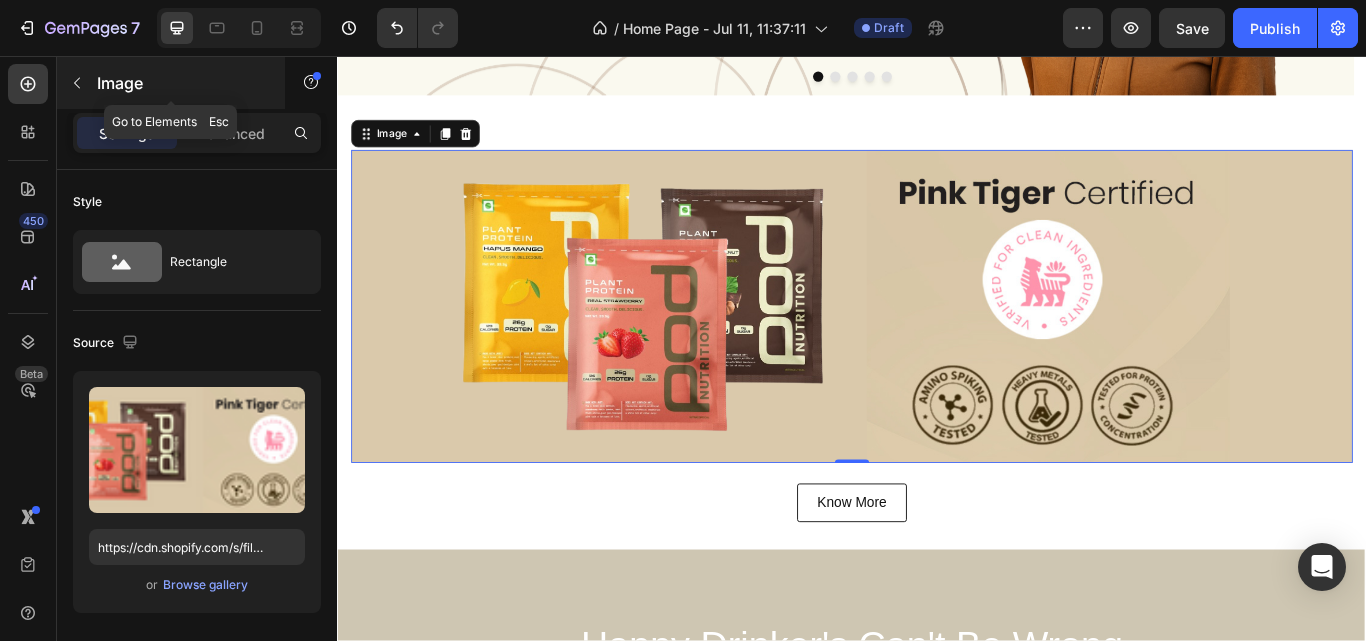 click 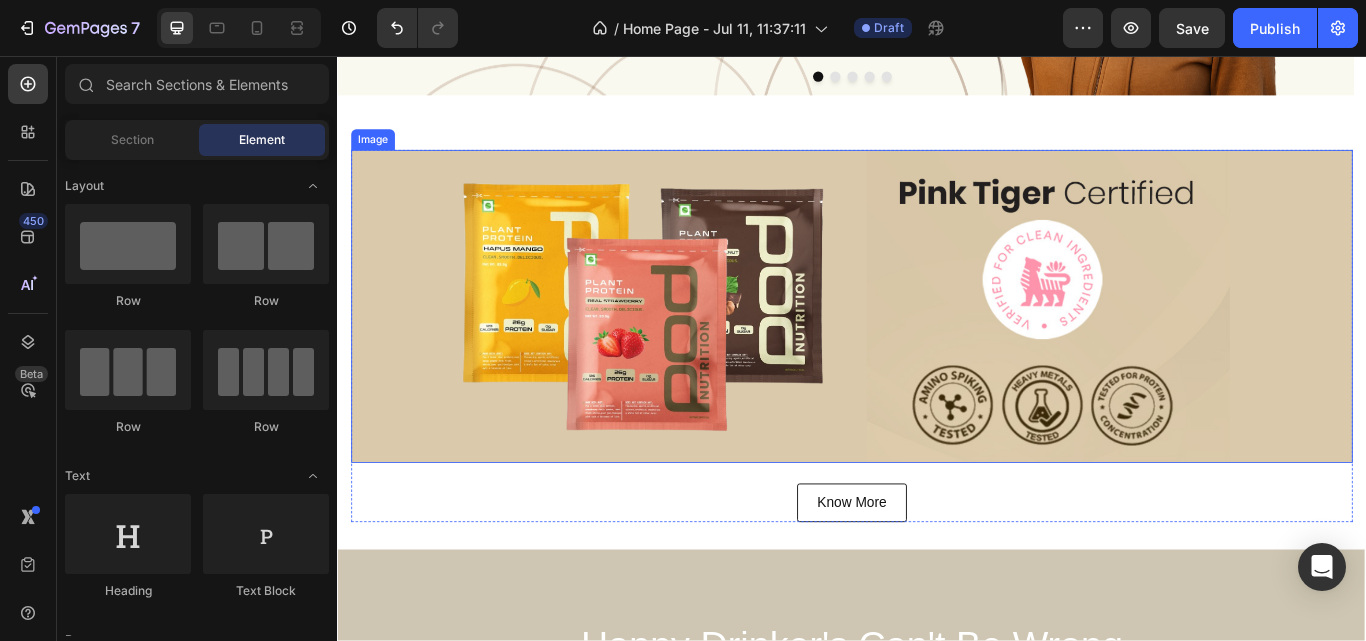 click at bounding box center (937, 348) 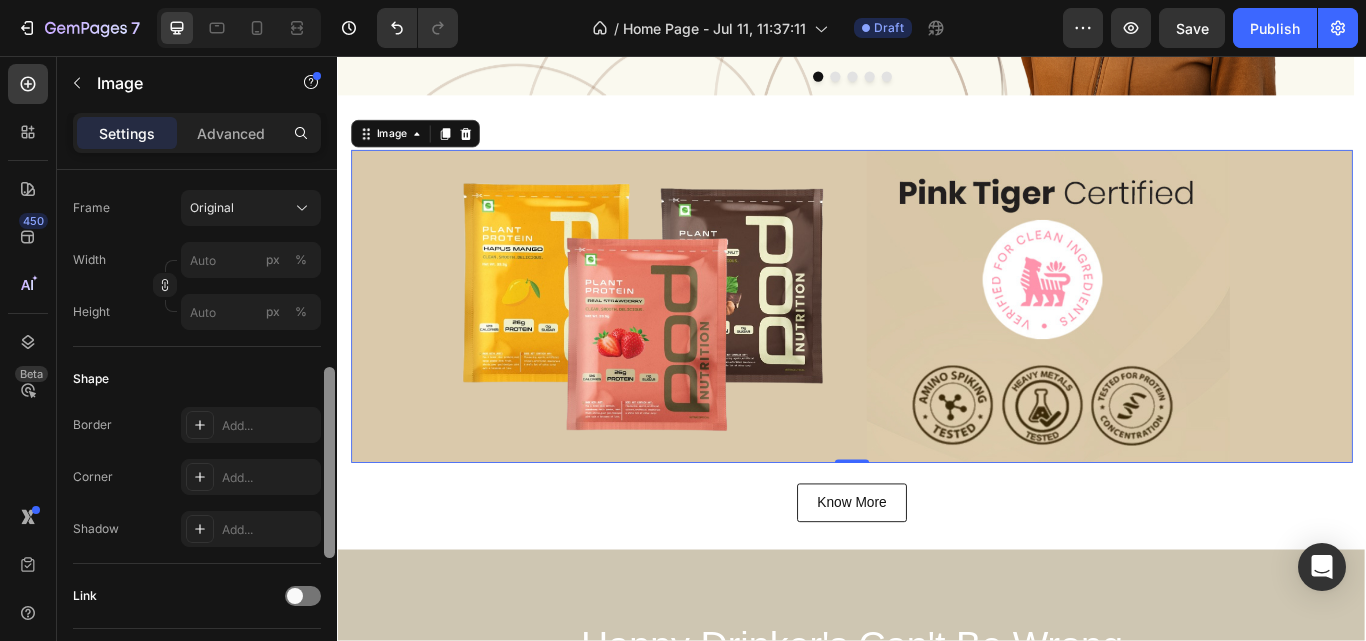 scroll, scrollTop: 524, scrollLeft: 0, axis: vertical 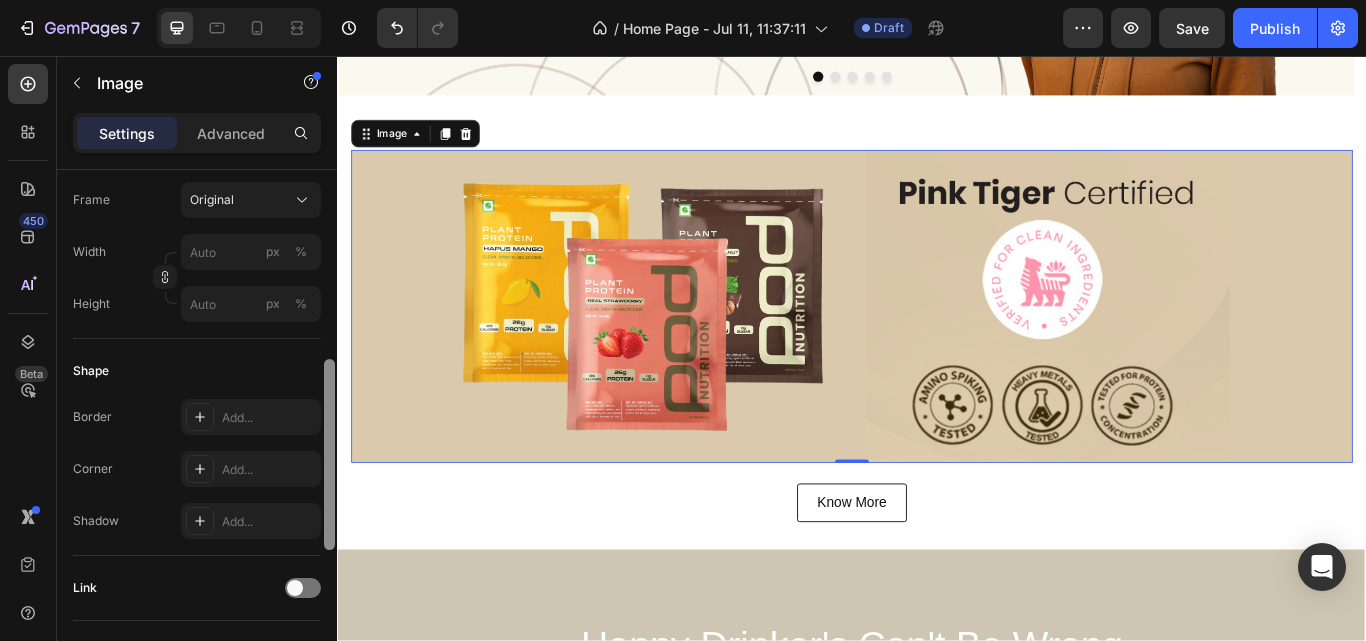 drag, startPoint x: 330, startPoint y: 302, endPoint x: 335, endPoint y: 492, distance: 190.06578 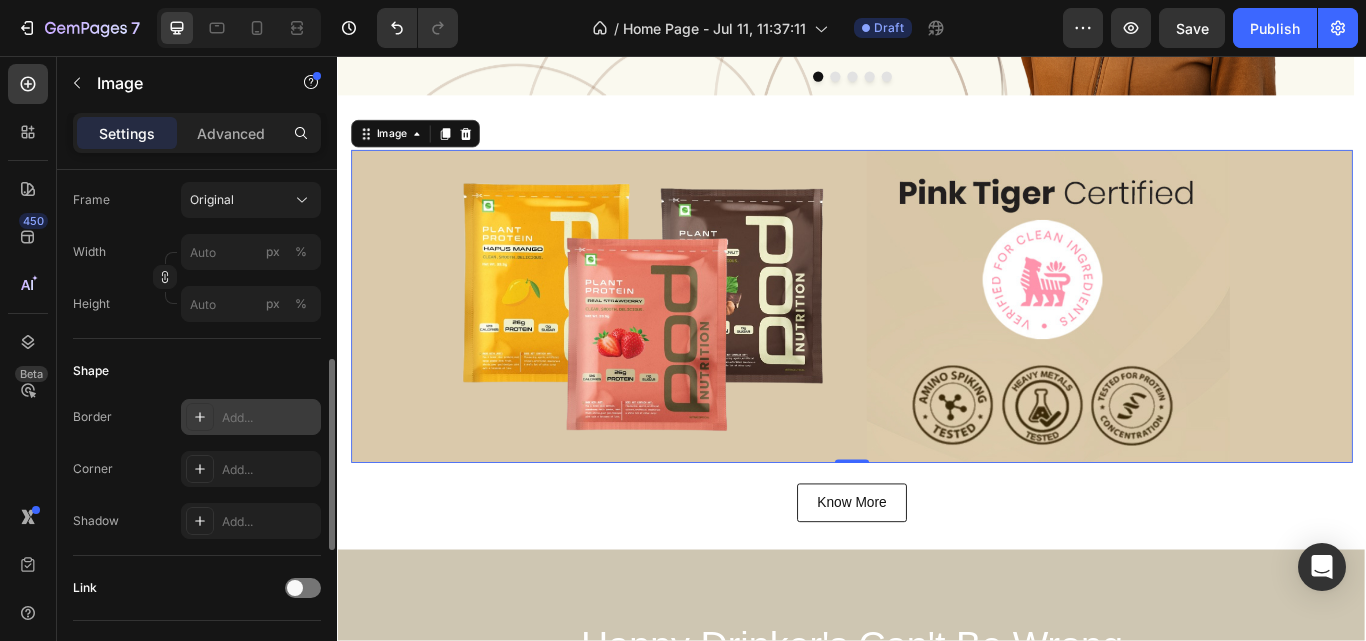 click on "Add..." at bounding box center [269, 418] 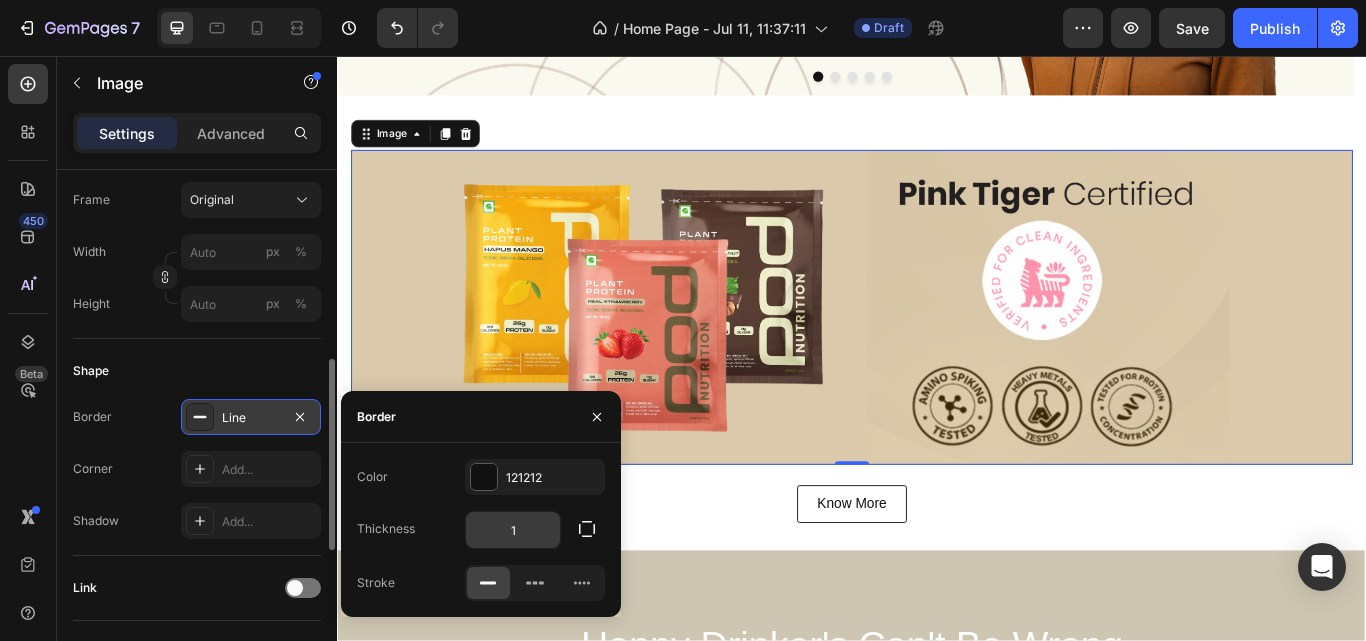 click on "1" at bounding box center [513, 530] 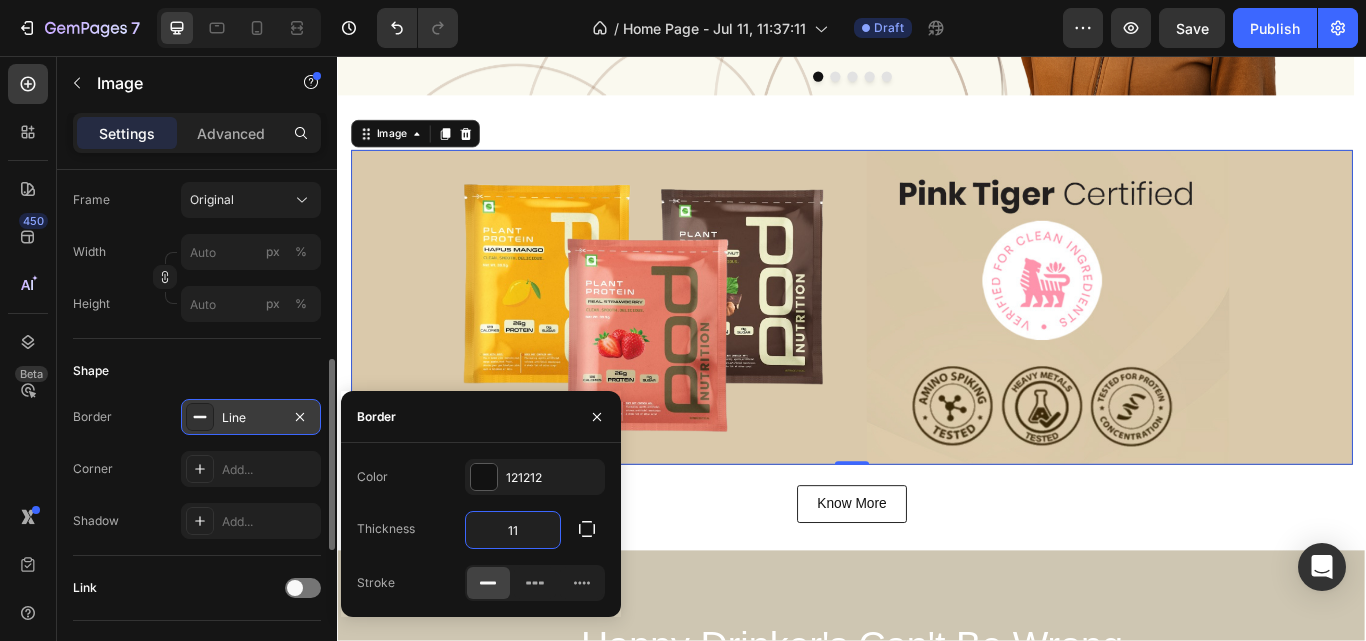 type on "12" 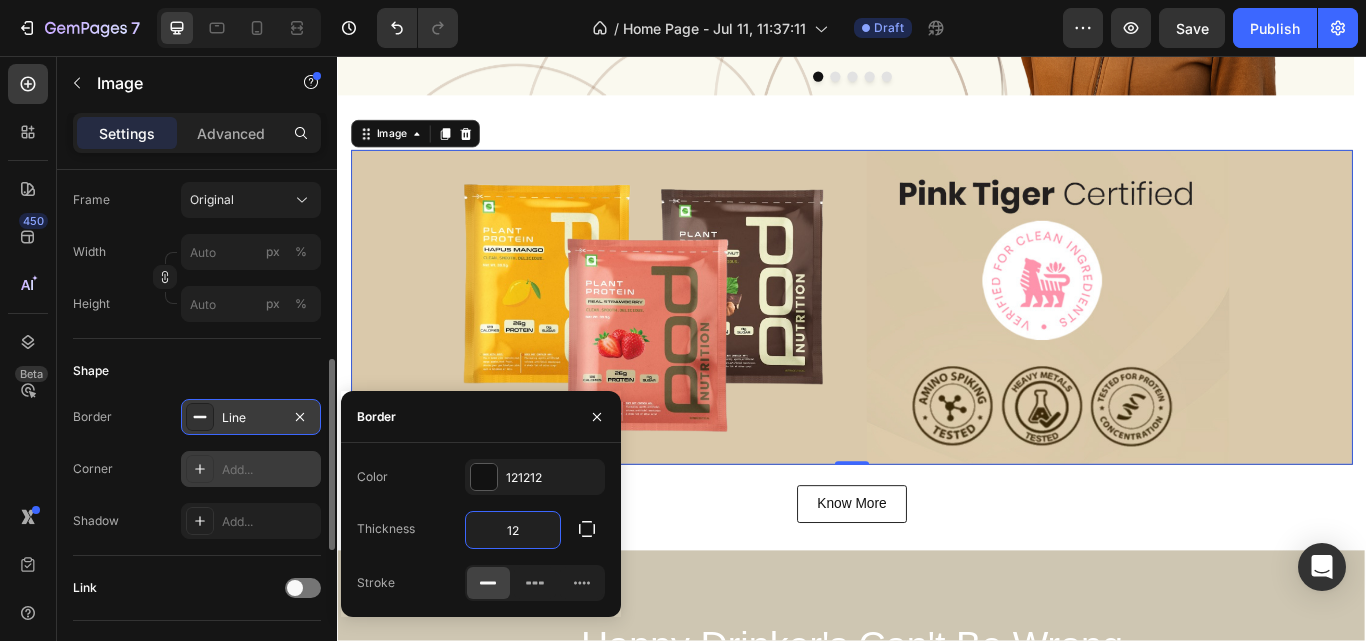 click 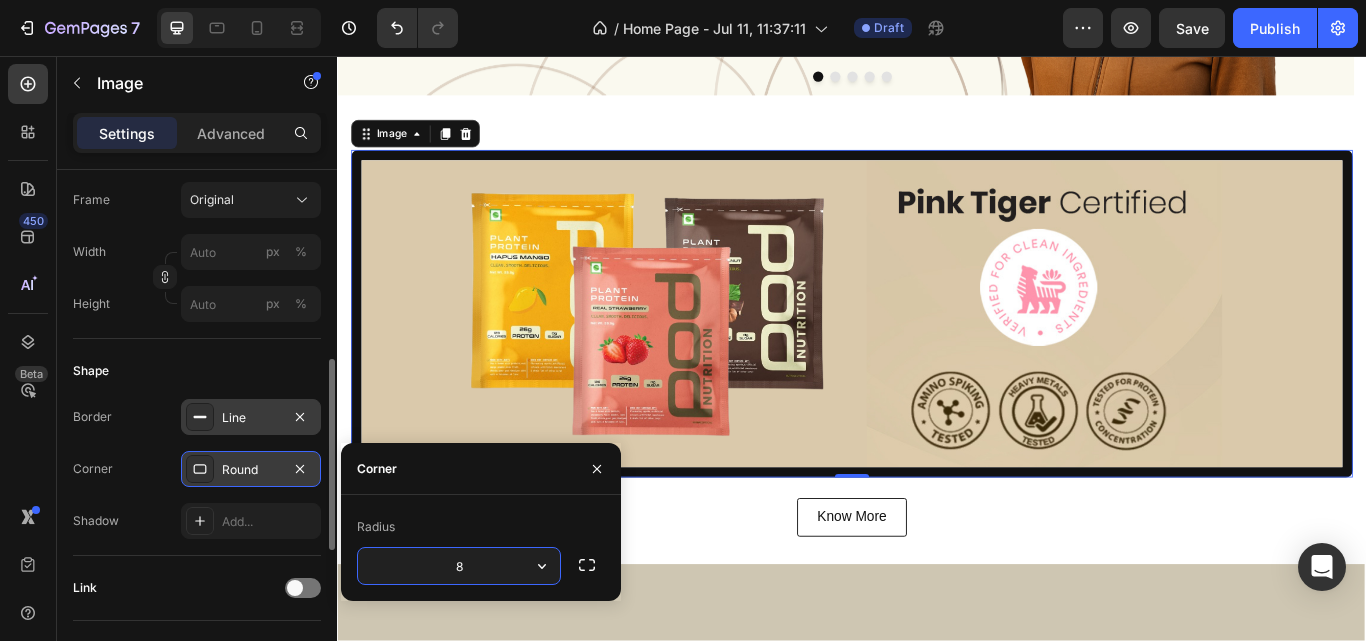 click on "8" at bounding box center (459, 566) 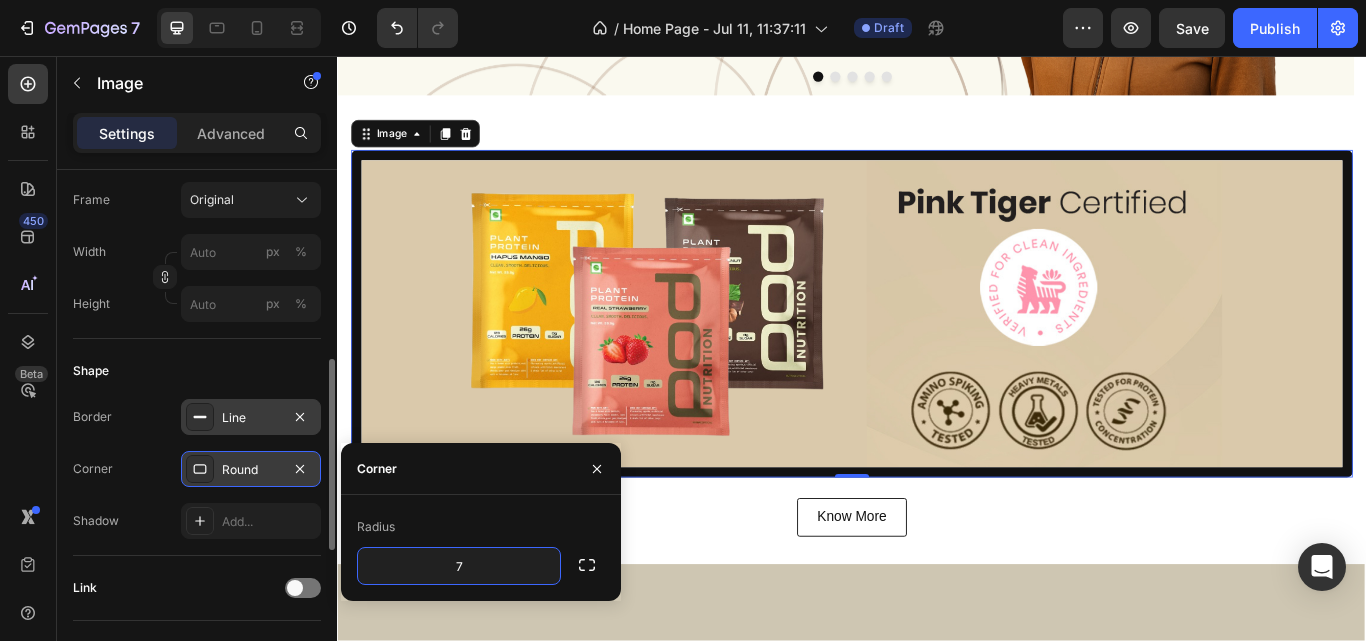 type on "8" 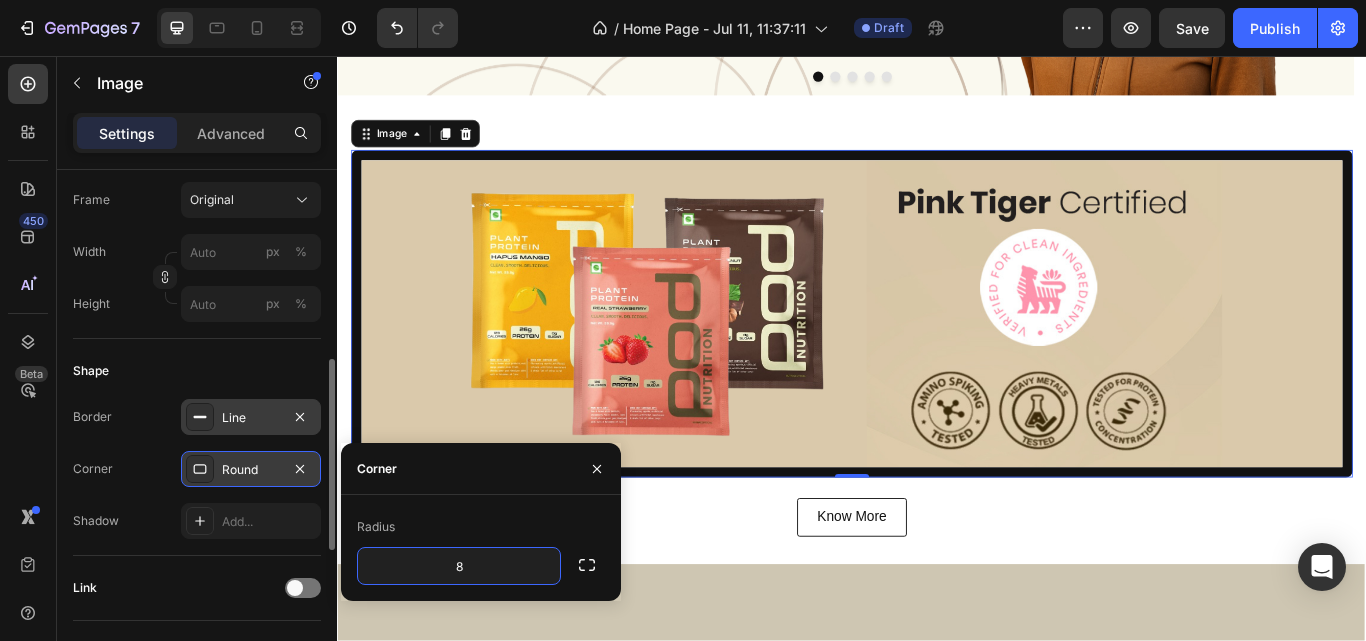 click on "Line" at bounding box center (251, 417) 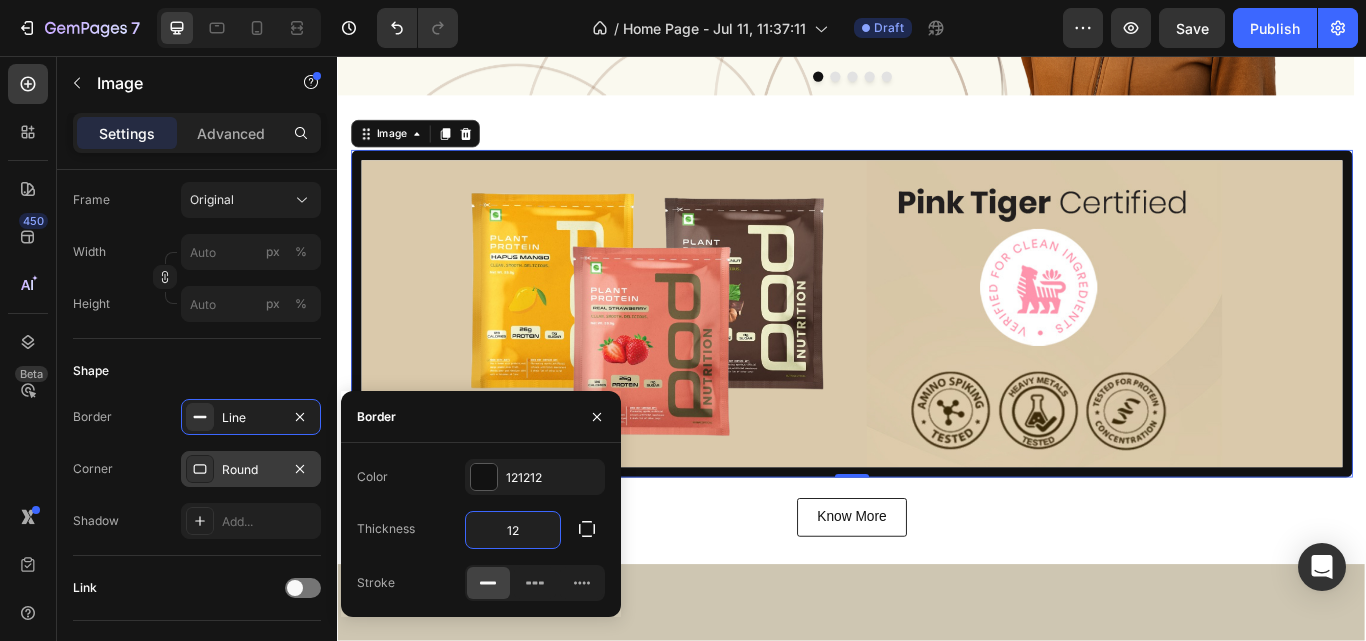 click on "12" at bounding box center [513, 530] 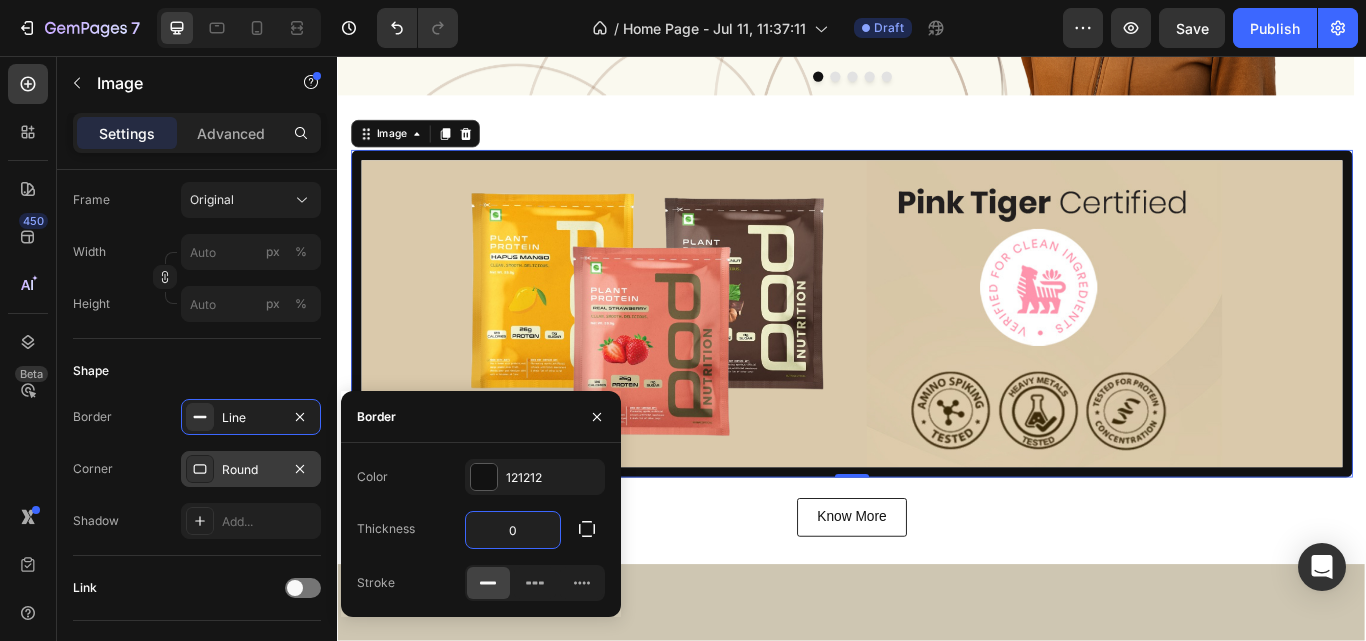 type on "1" 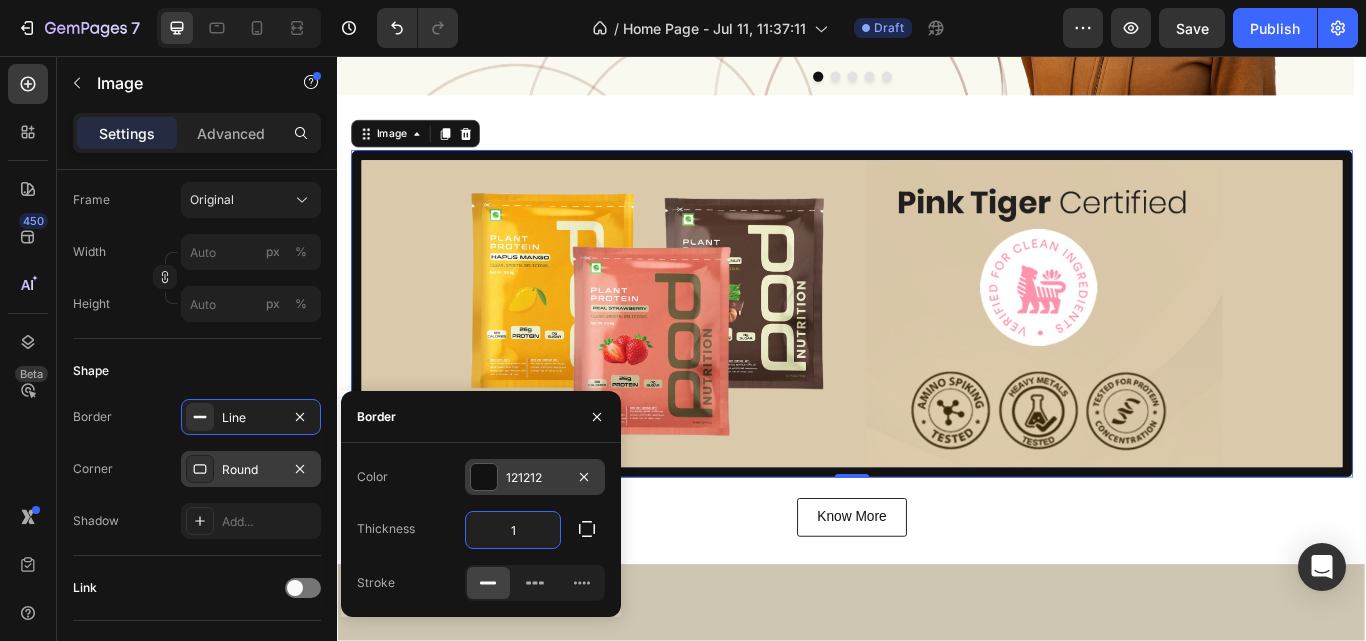 click at bounding box center (484, 477) 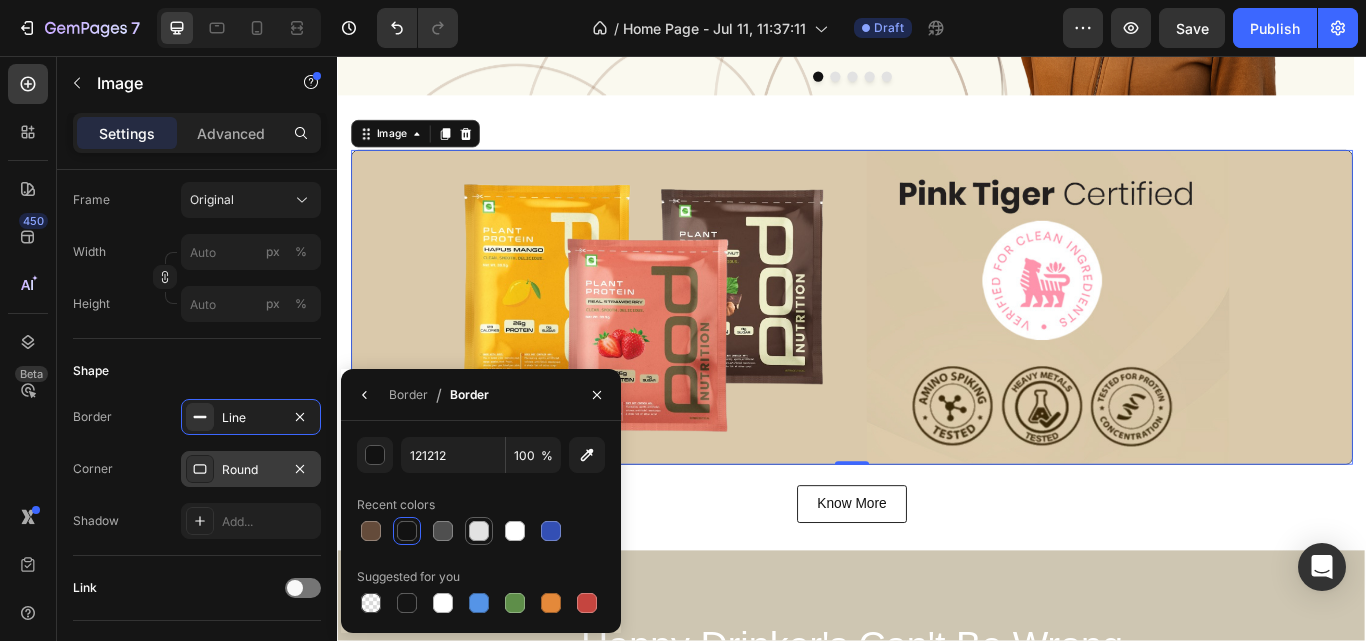 click at bounding box center [479, 531] 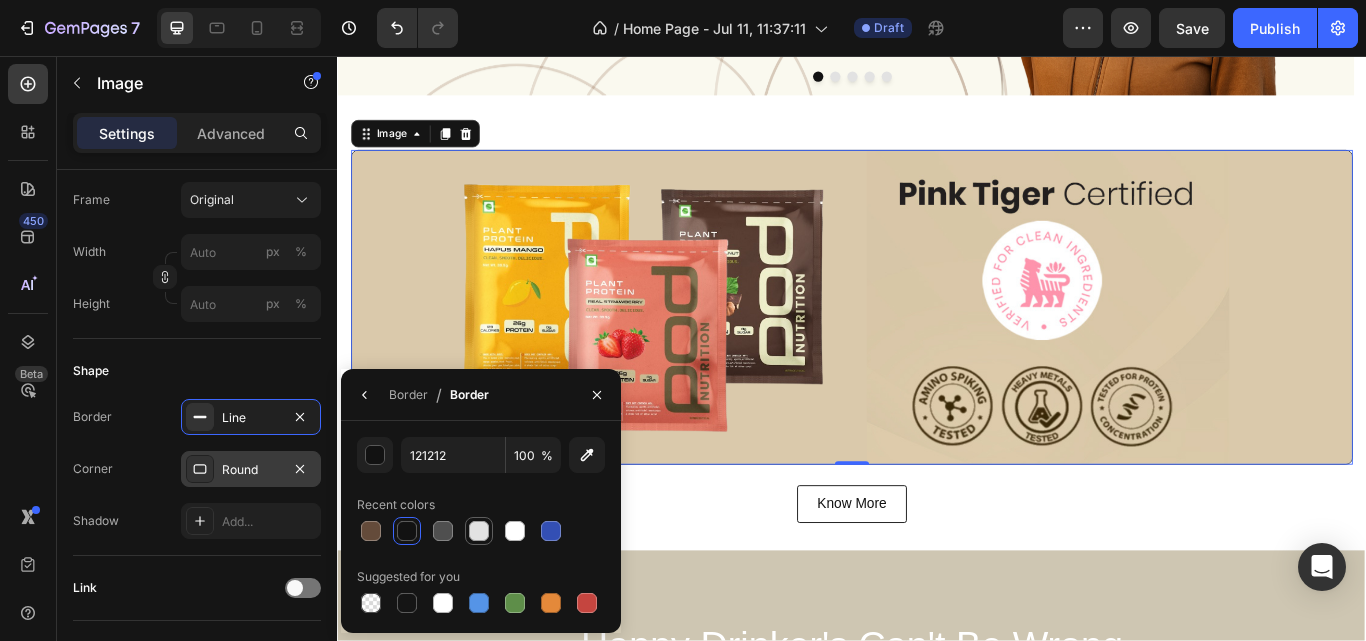 type on "E2E2E2" 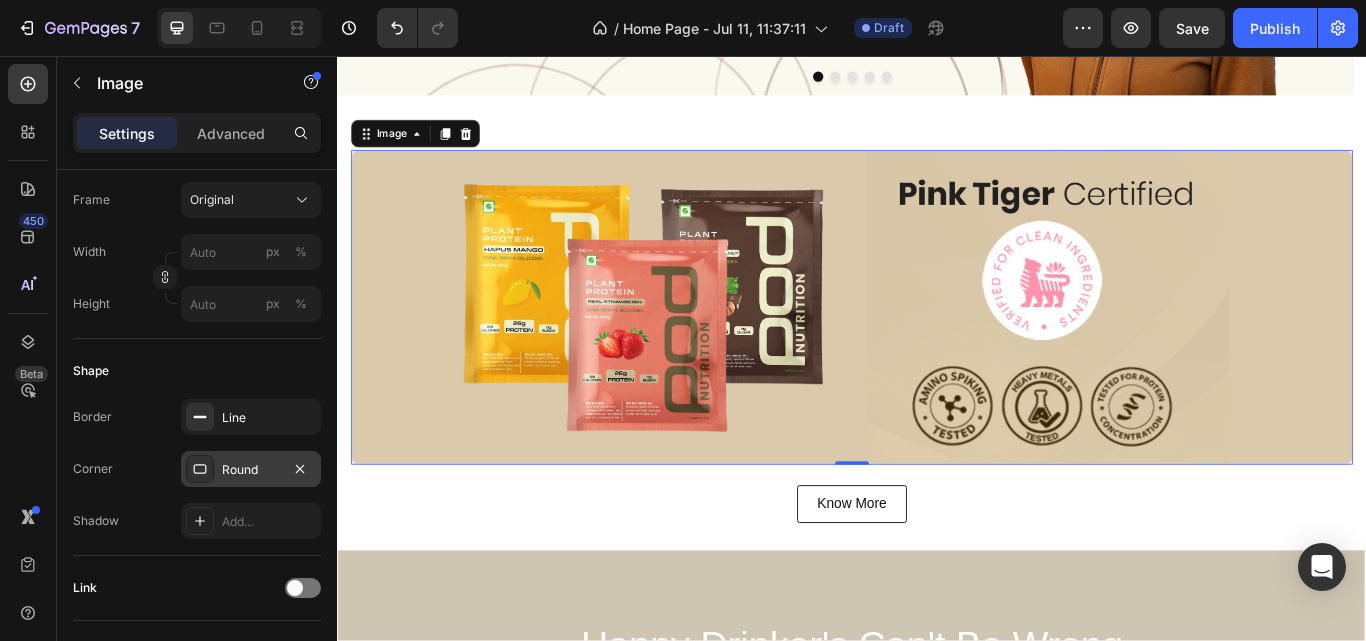 click on "Round" at bounding box center [251, 470] 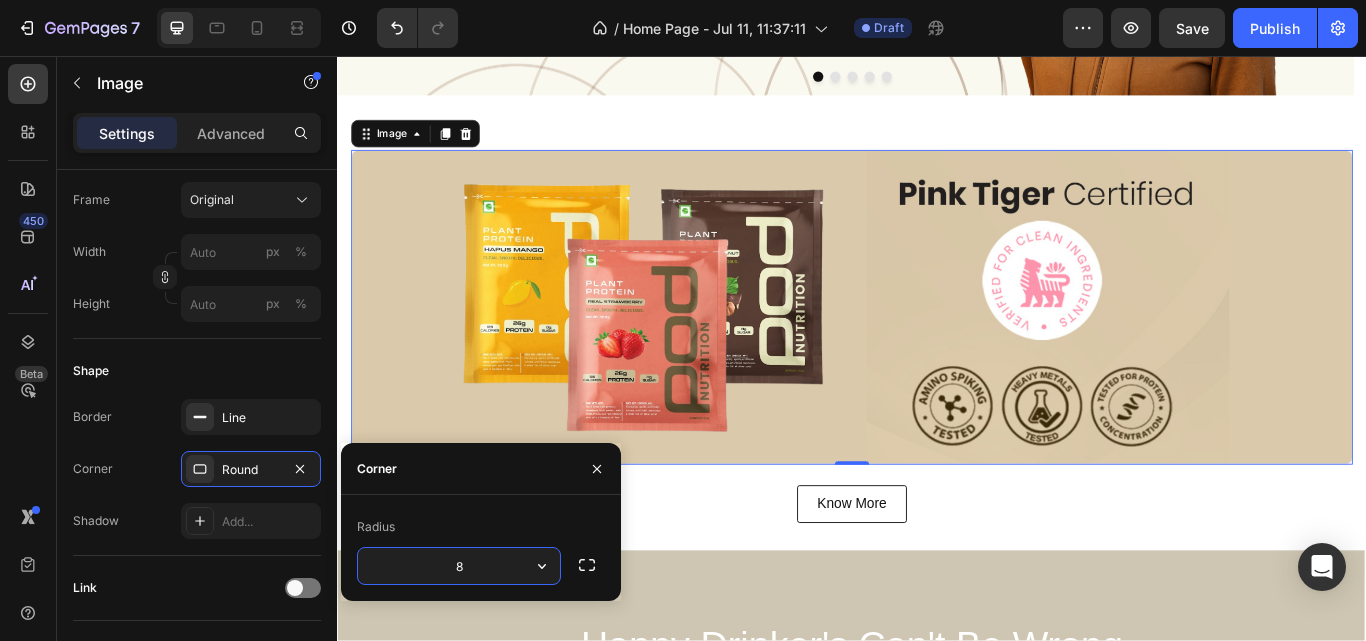 click on "8" at bounding box center [459, 566] 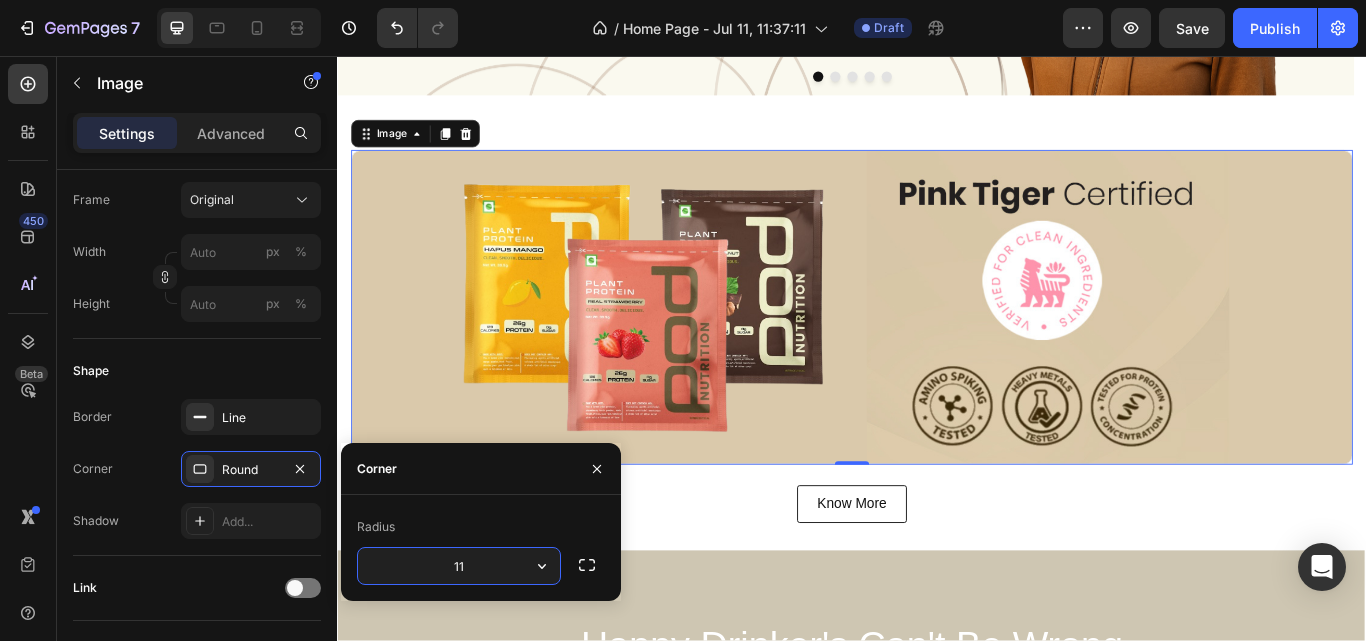 type on "12" 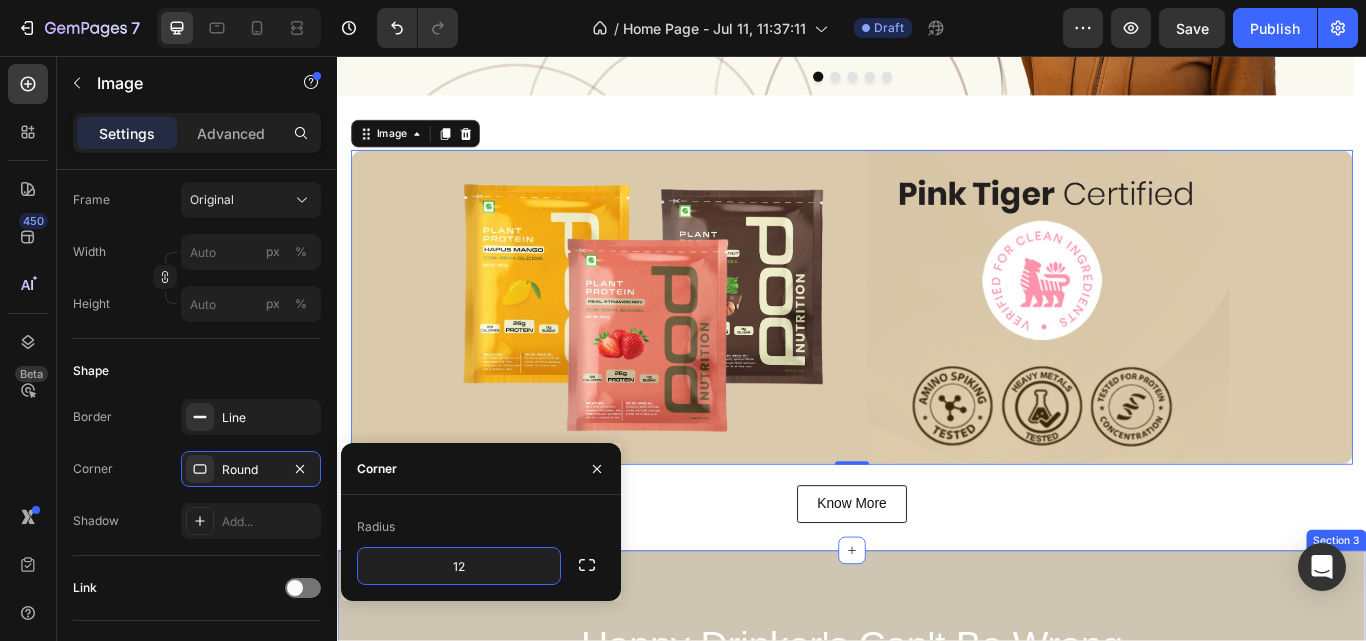 click on "Happy Drinker's Can't Be Wrong Heading Row
Publish the page to see the content.
Custom Code Row" at bounding box center [937, 770] 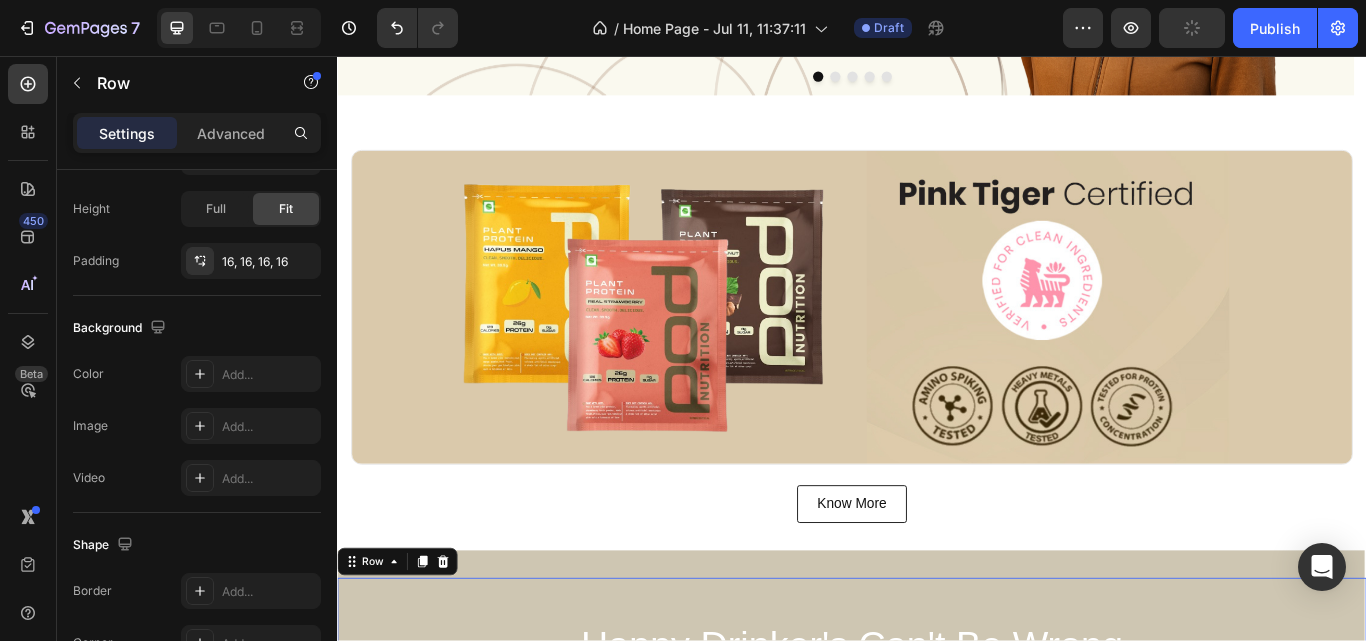 scroll, scrollTop: 0, scrollLeft: 0, axis: both 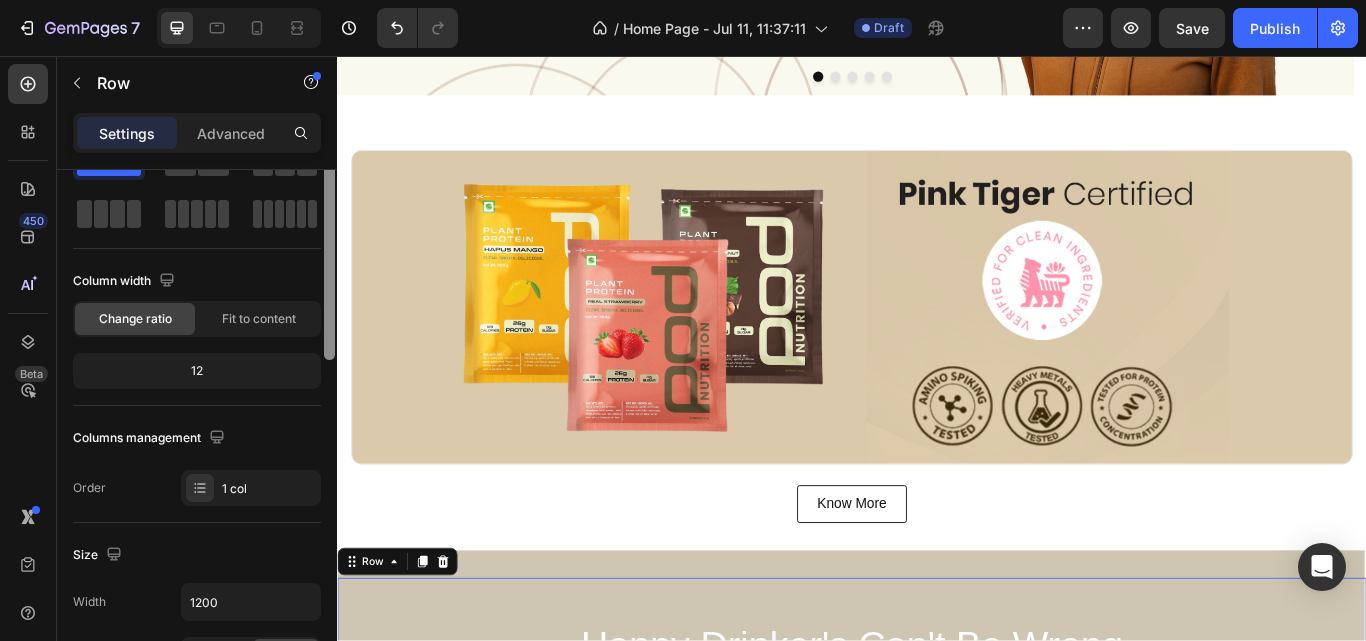 drag, startPoint x: 333, startPoint y: 358, endPoint x: 333, endPoint y: 392, distance: 34 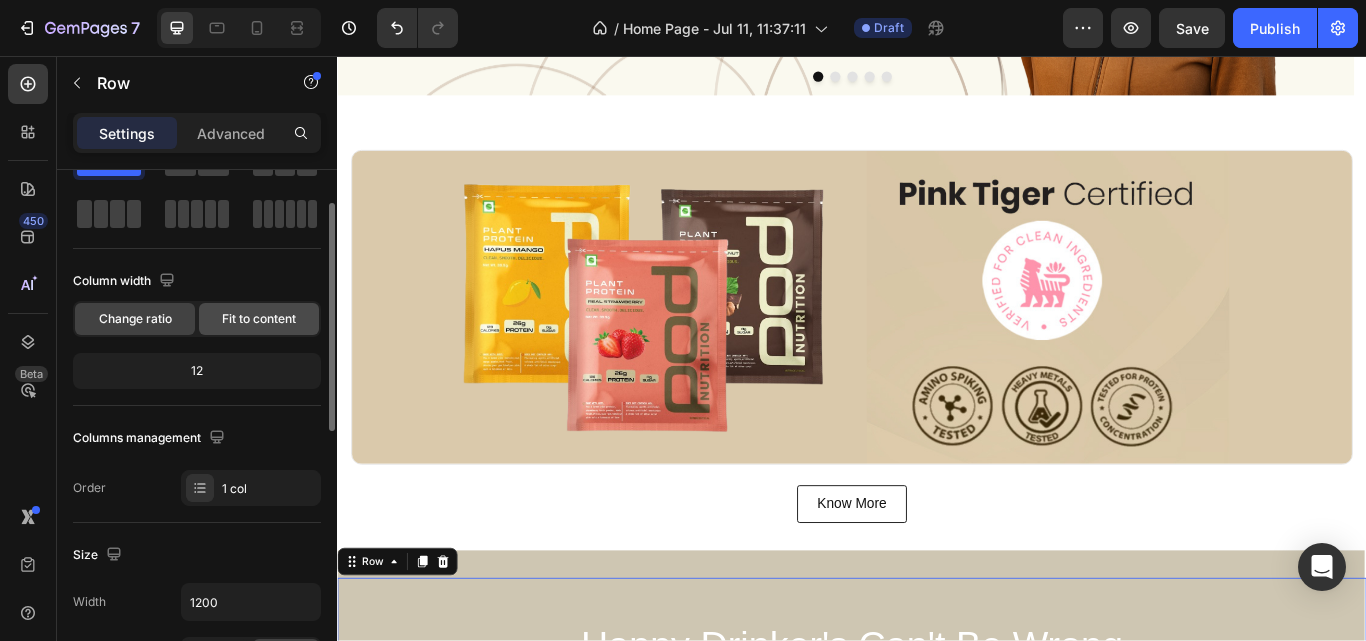 click on "Fit to content" 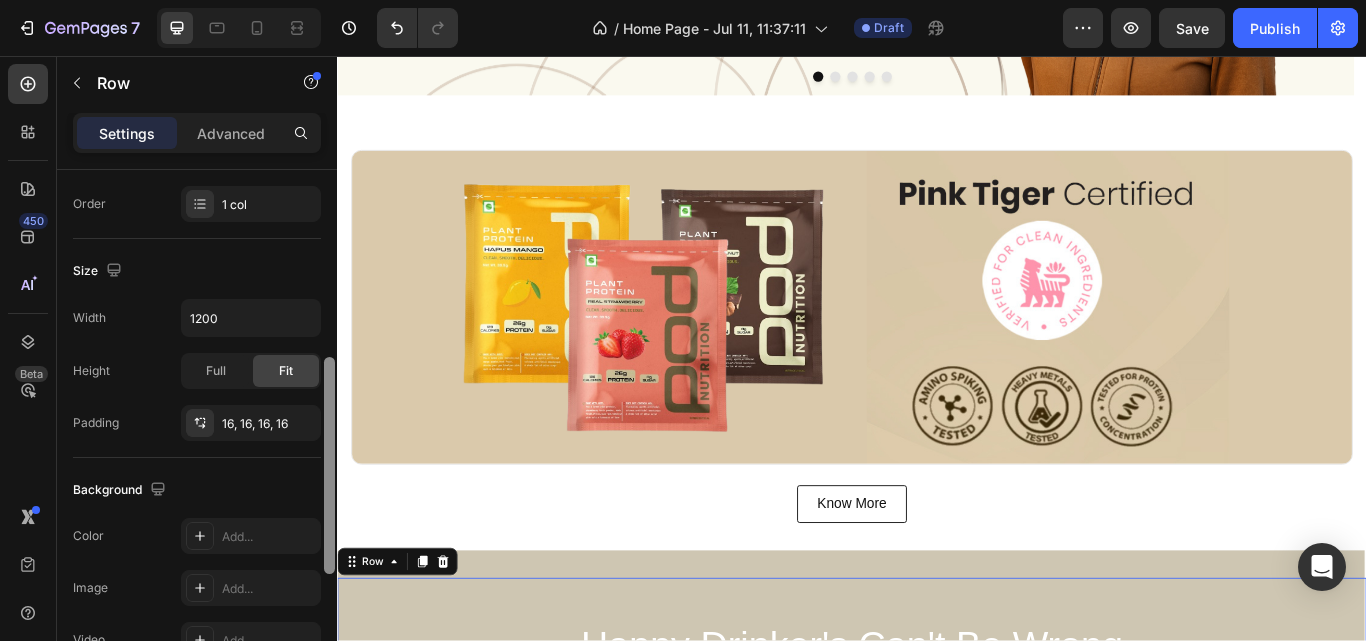 scroll, scrollTop: 352, scrollLeft: 0, axis: vertical 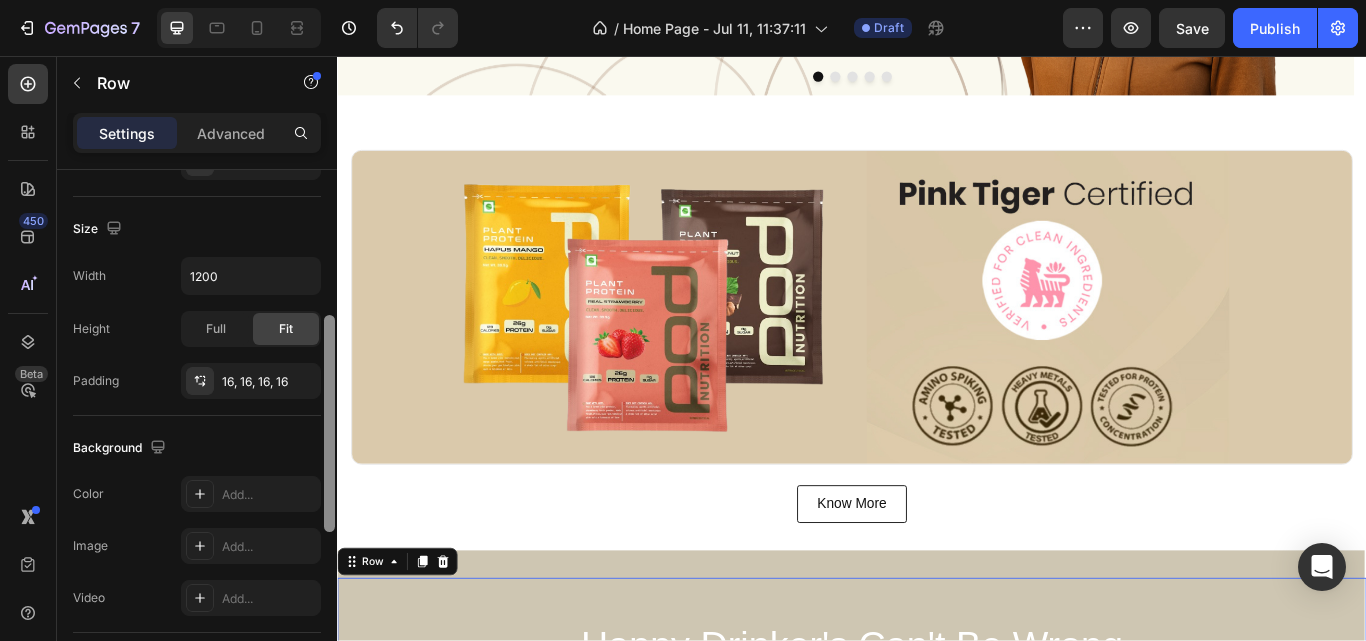drag, startPoint x: 668, startPoint y: 424, endPoint x: 343, endPoint y: 623, distance: 381.0853 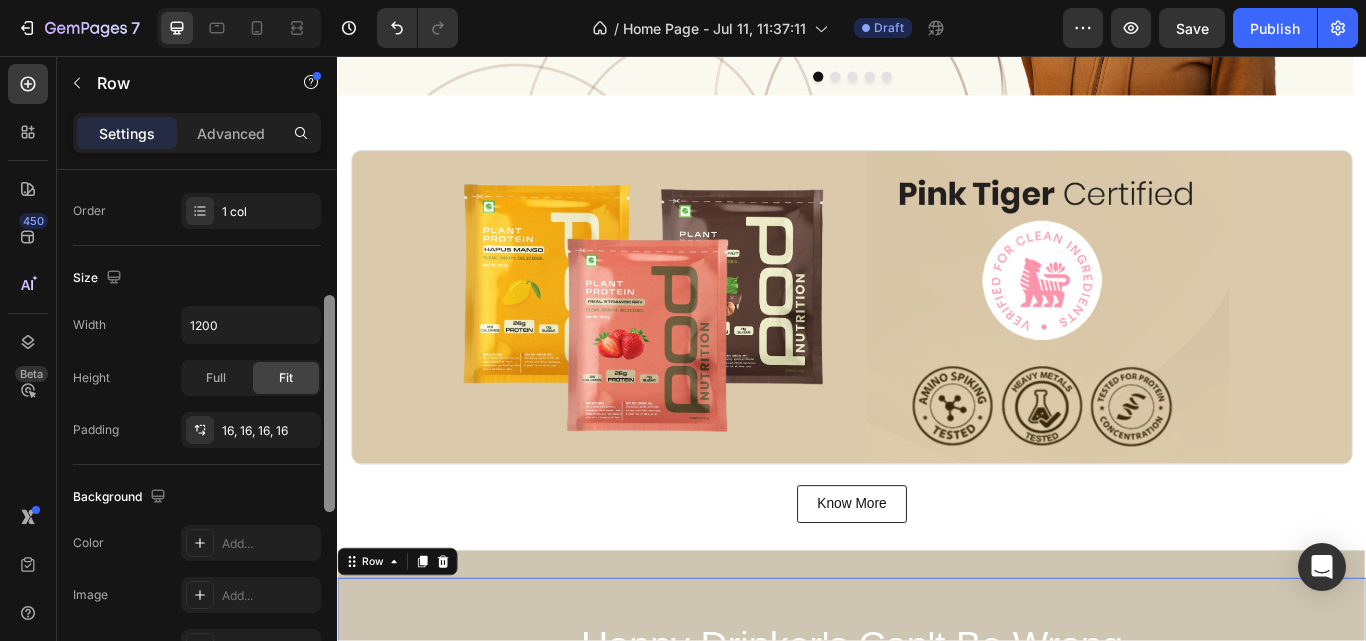 scroll, scrollTop: 209, scrollLeft: 0, axis: vertical 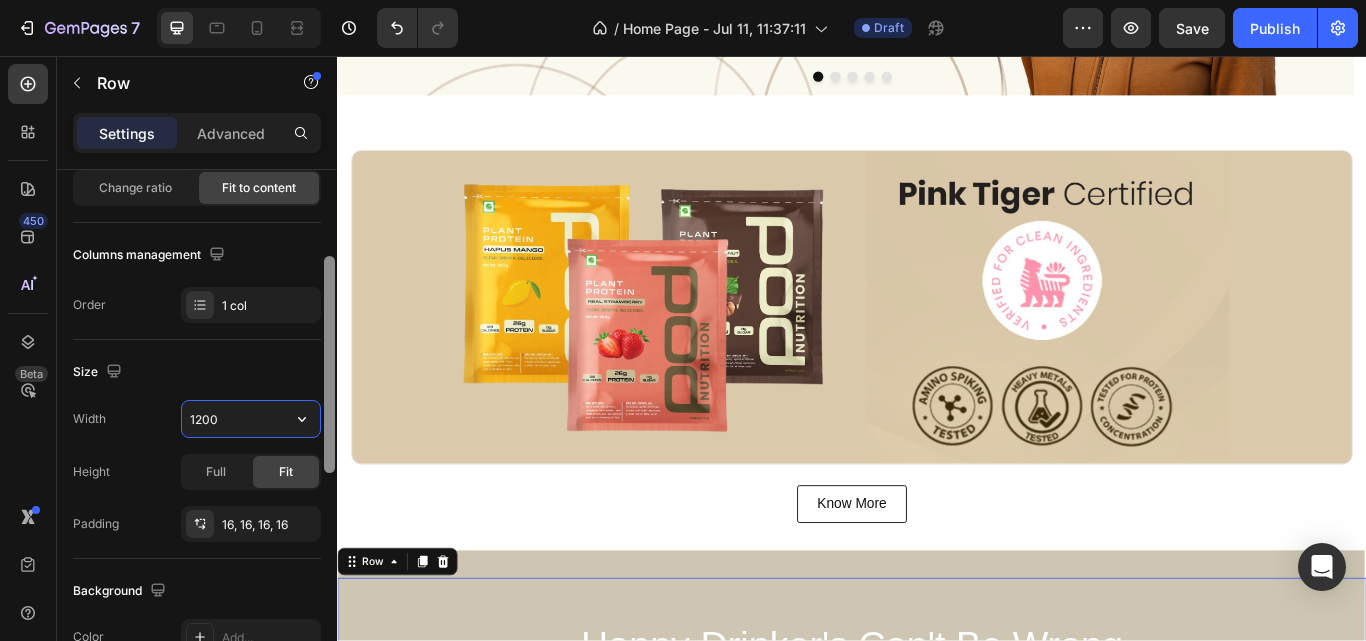 click on "1200" at bounding box center [251, 419] 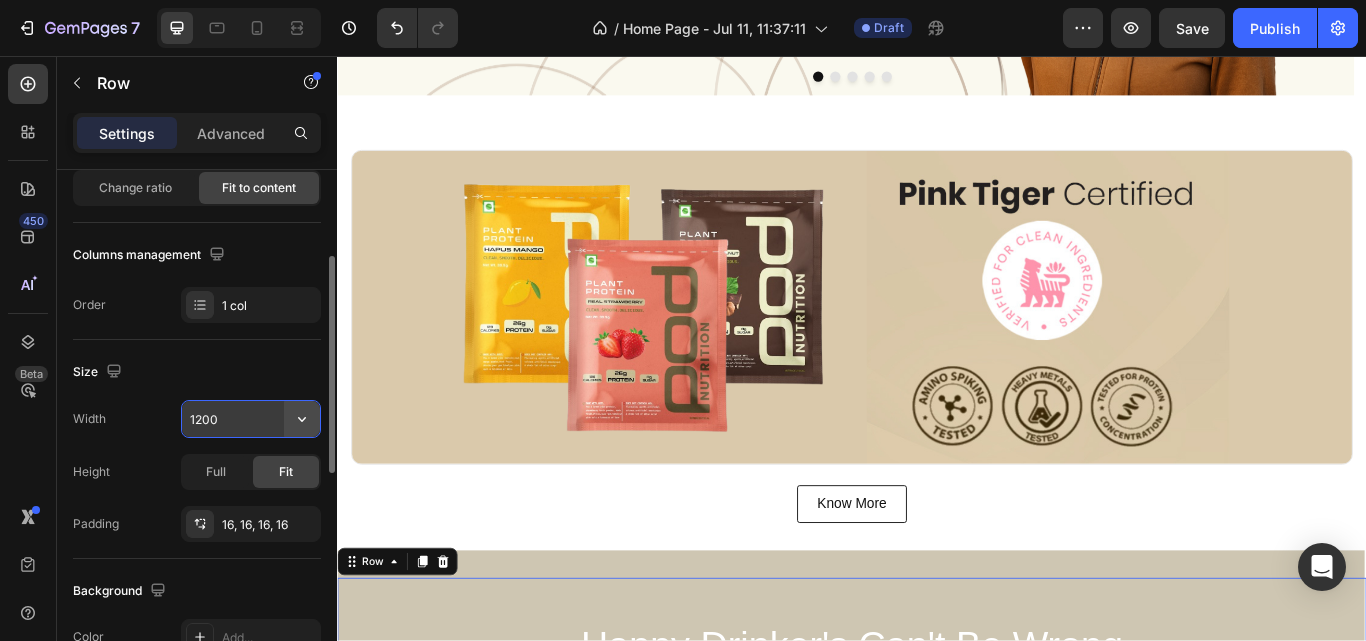 click 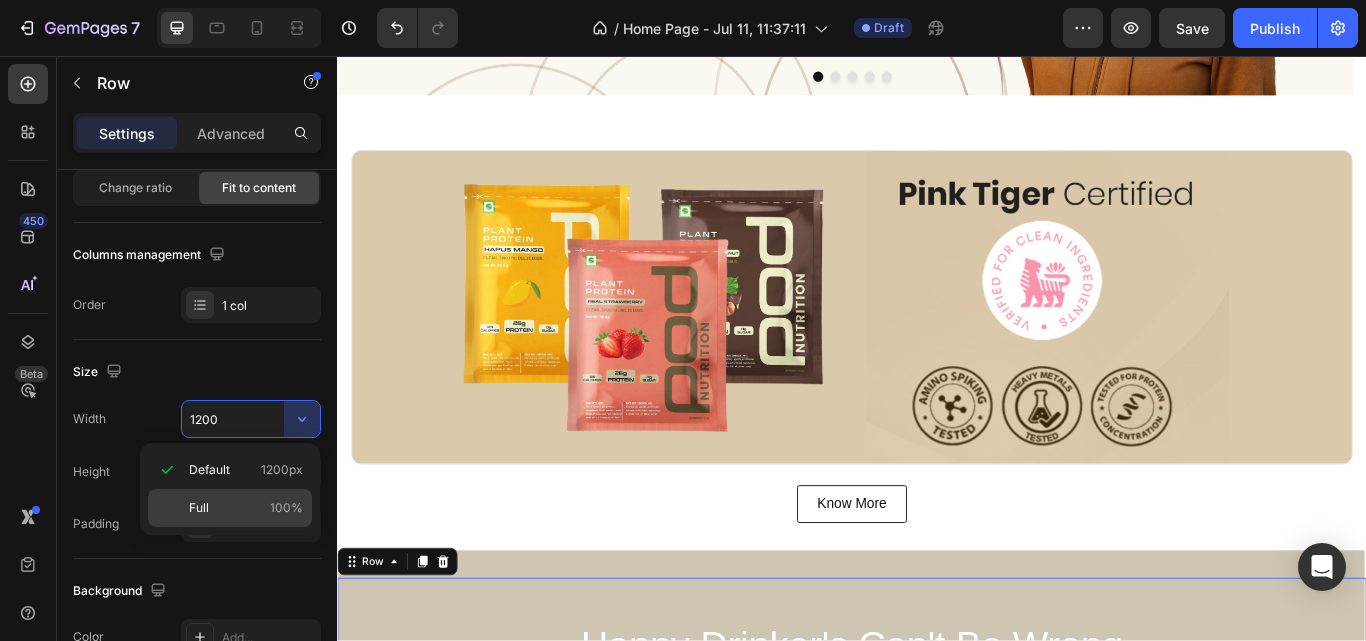 click on "100%" at bounding box center (286, 508) 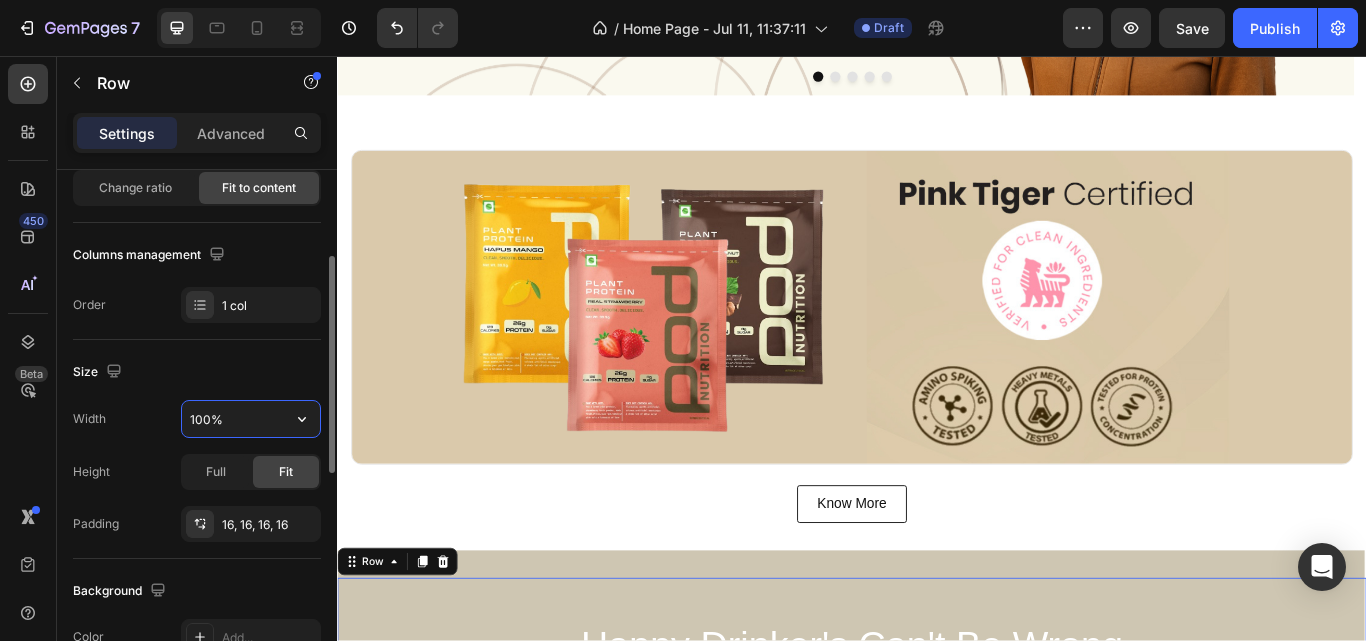 click on "100%" at bounding box center (251, 419) 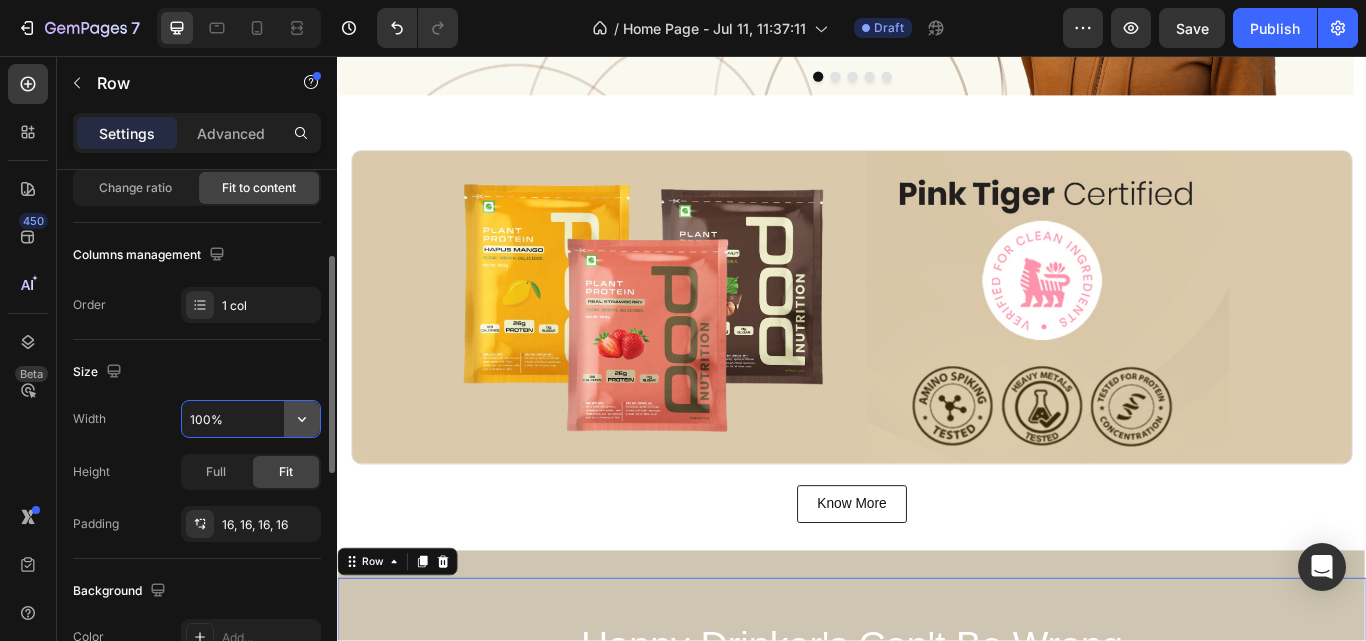 click 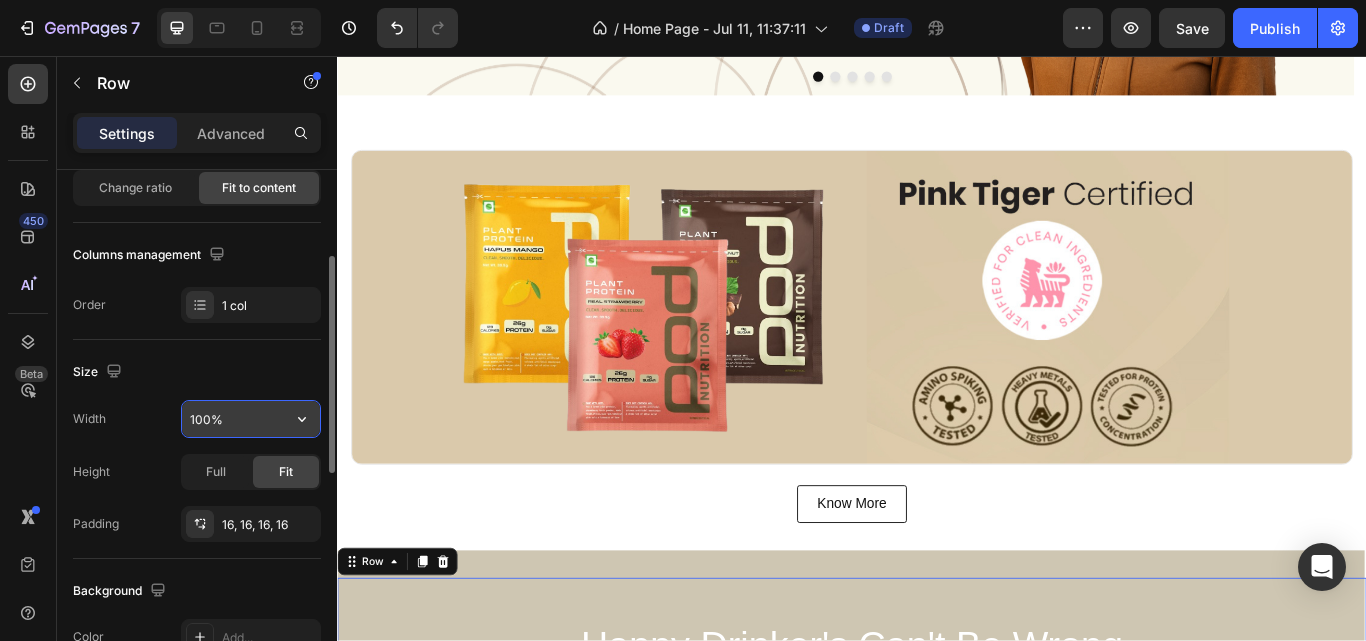 click on "100%" at bounding box center (251, 419) 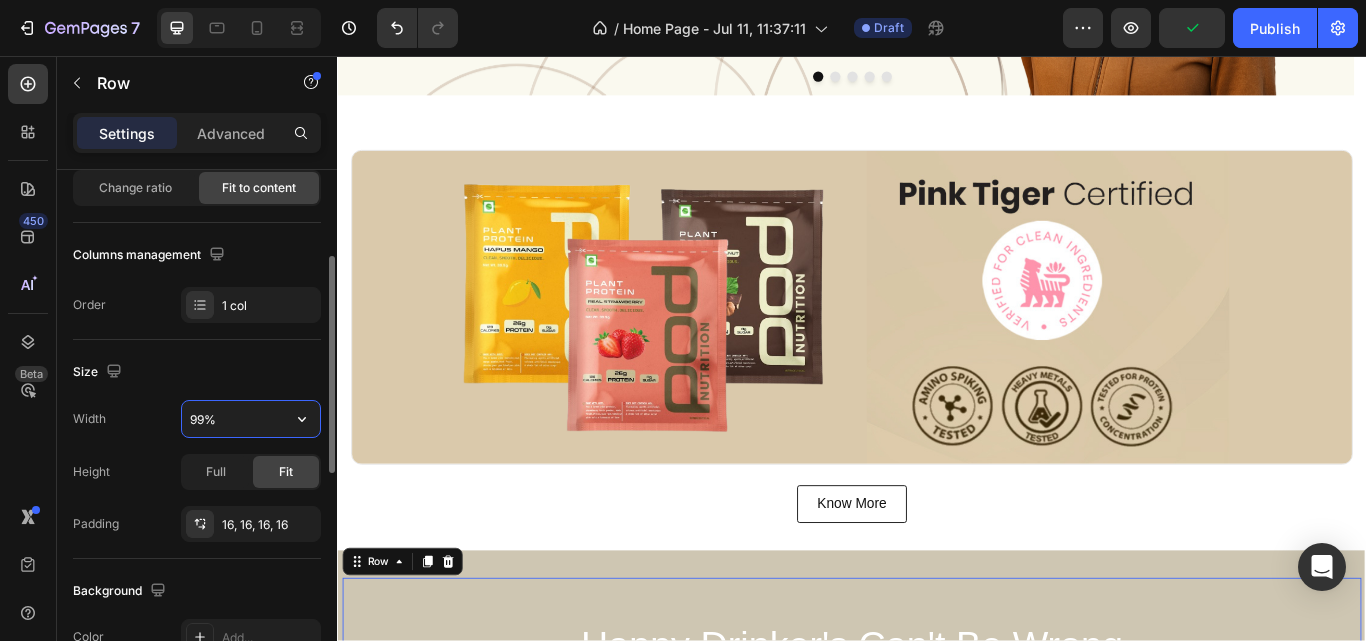 type on "100%" 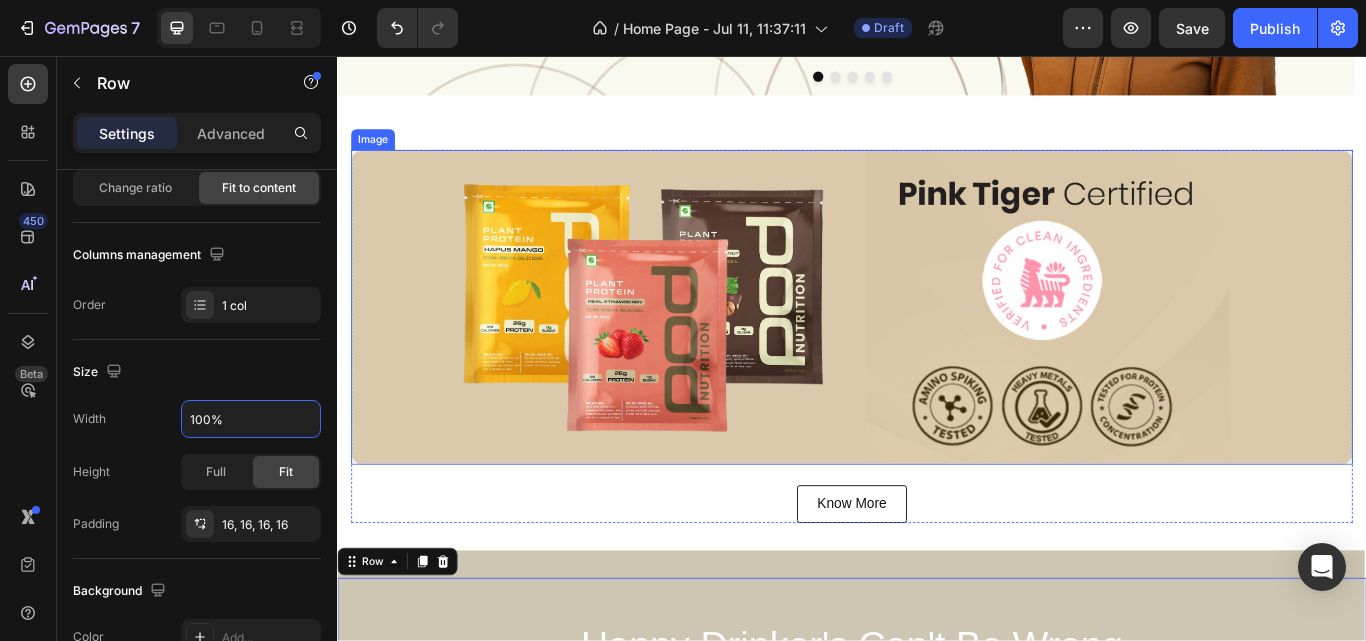 click at bounding box center (937, 349) 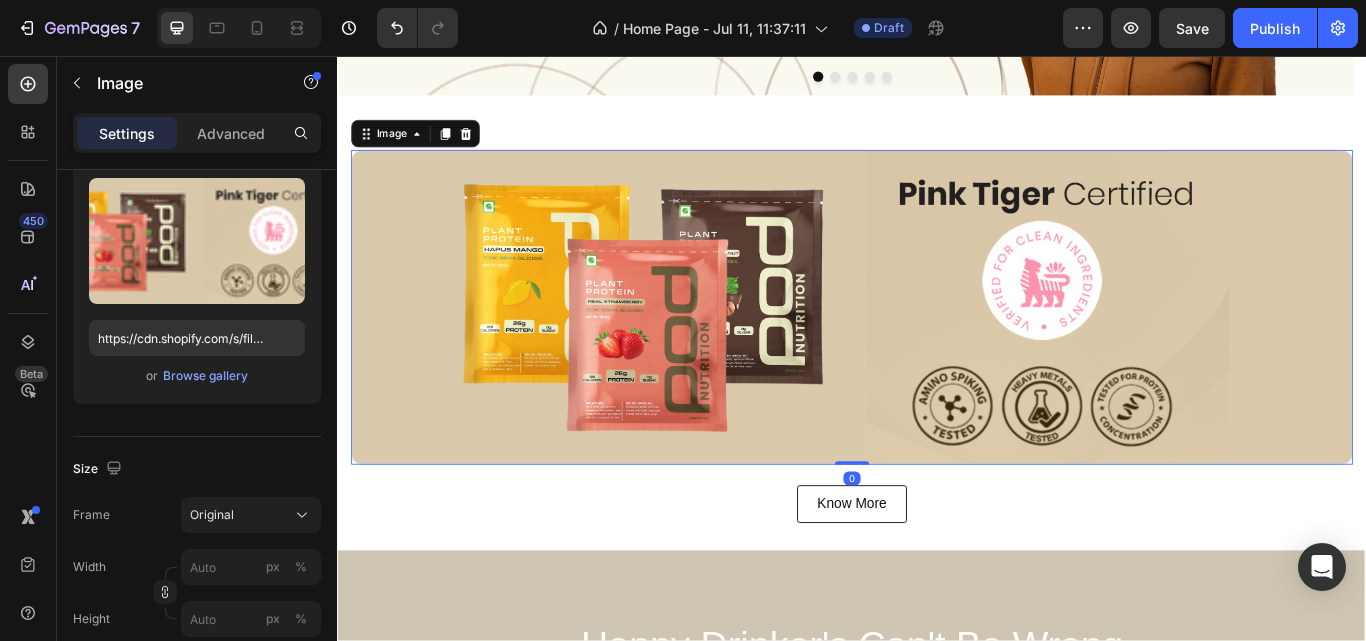scroll, scrollTop: 0, scrollLeft: 0, axis: both 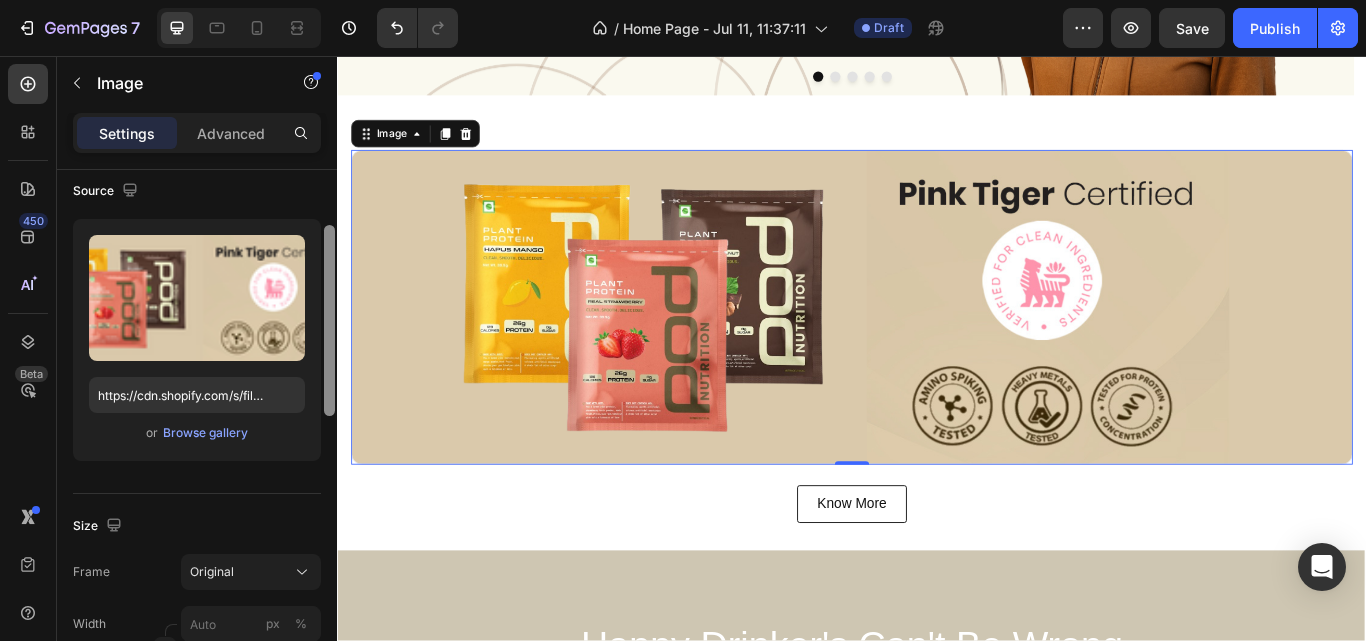 drag, startPoint x: 665, startPoint y: 303, endPoint x: 341, endPoint y: 525, distance: 392.75946 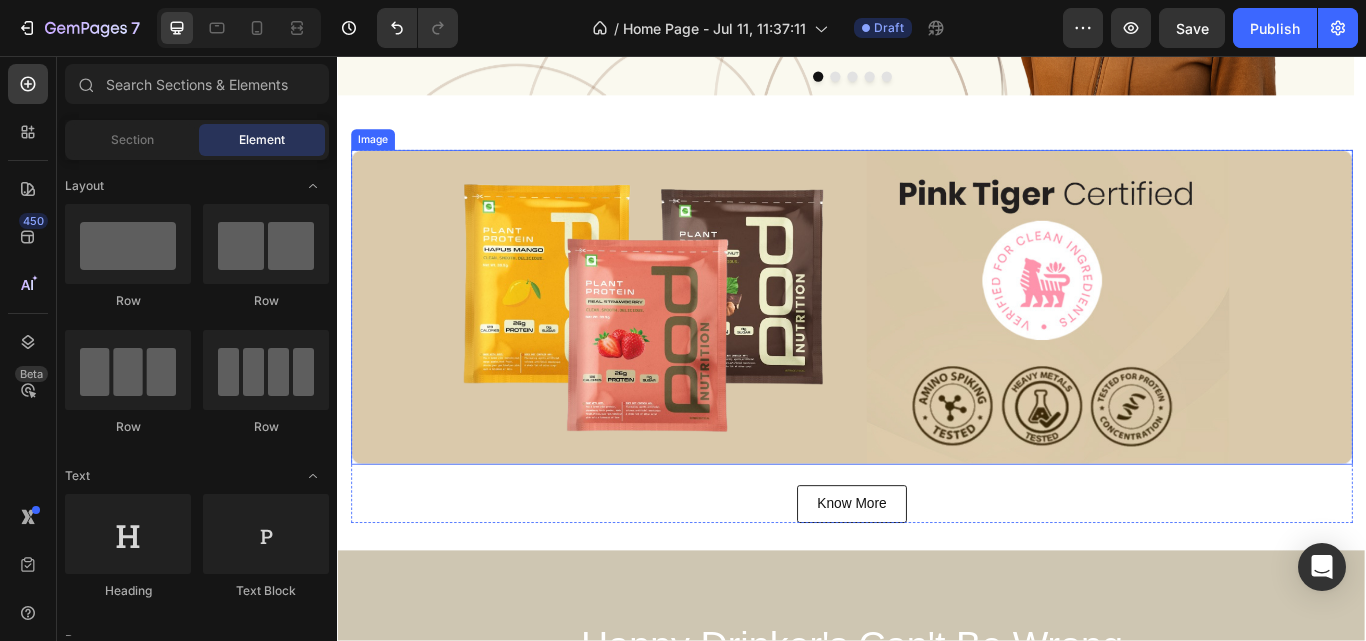click at bounding box center (937, 349) 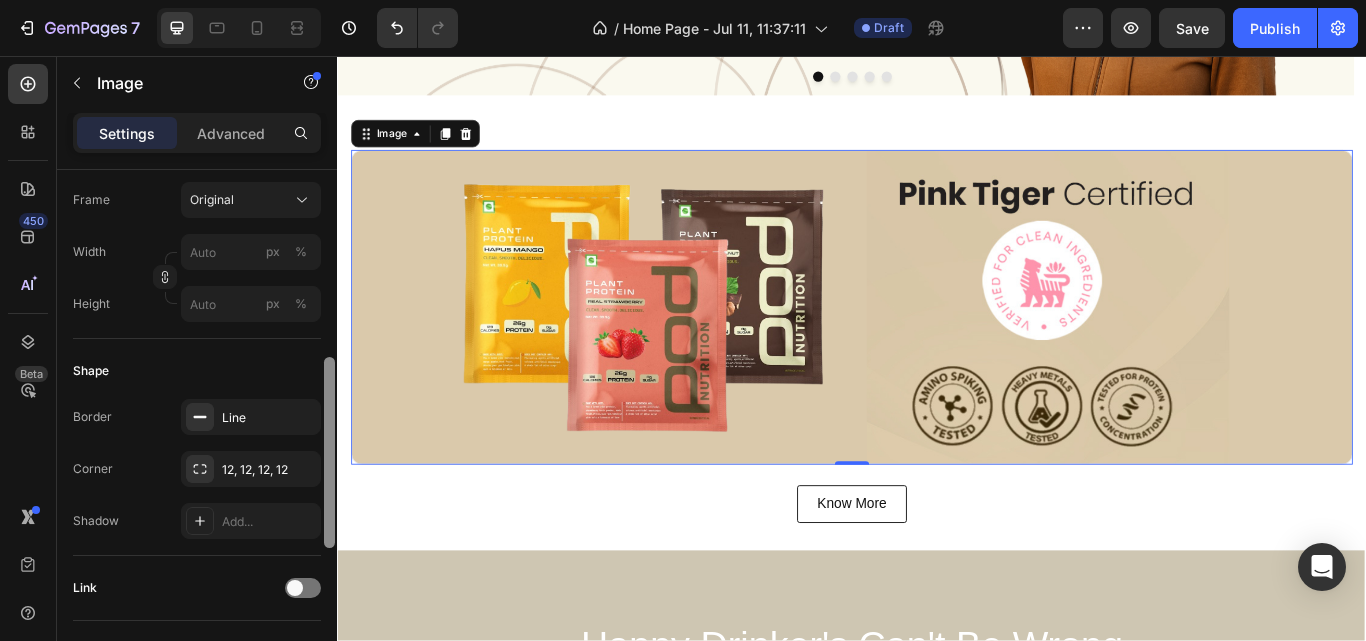 scroll, scrollTop: 527, scrollLeft: 0, axis: vertical 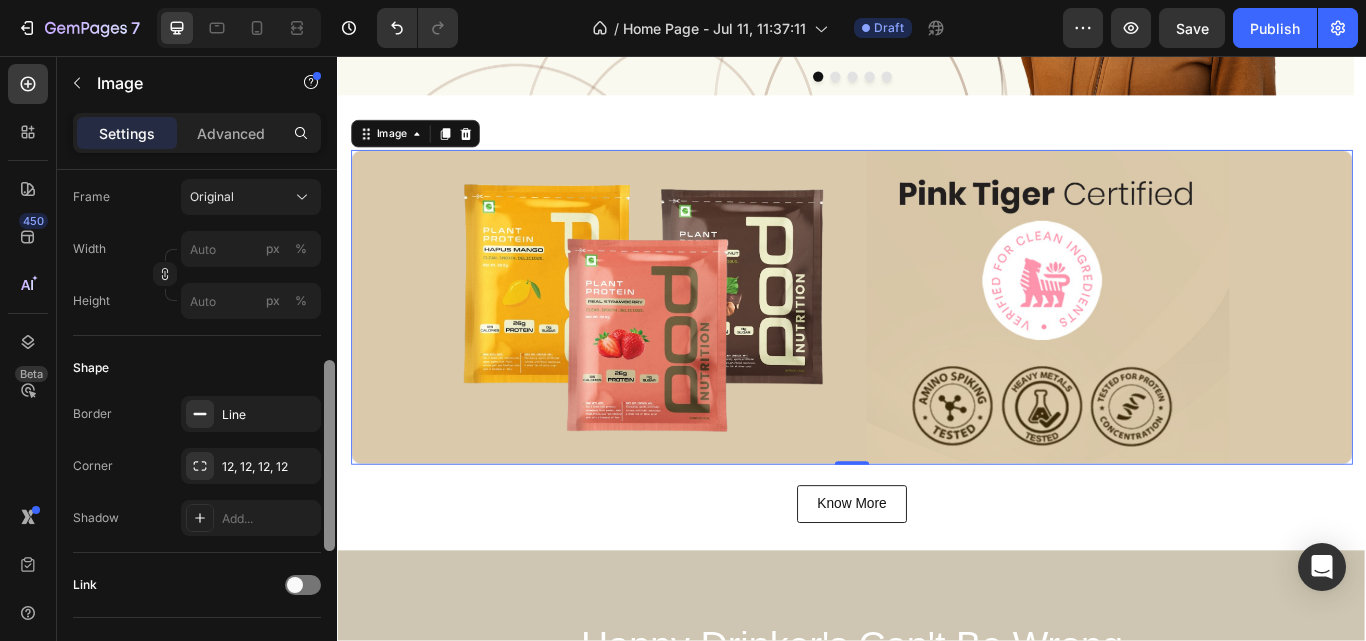 drag, startPoint x: 327, startPoint y: 217, endPoint x: 323, endPoint y: 408, distance: 191.04189 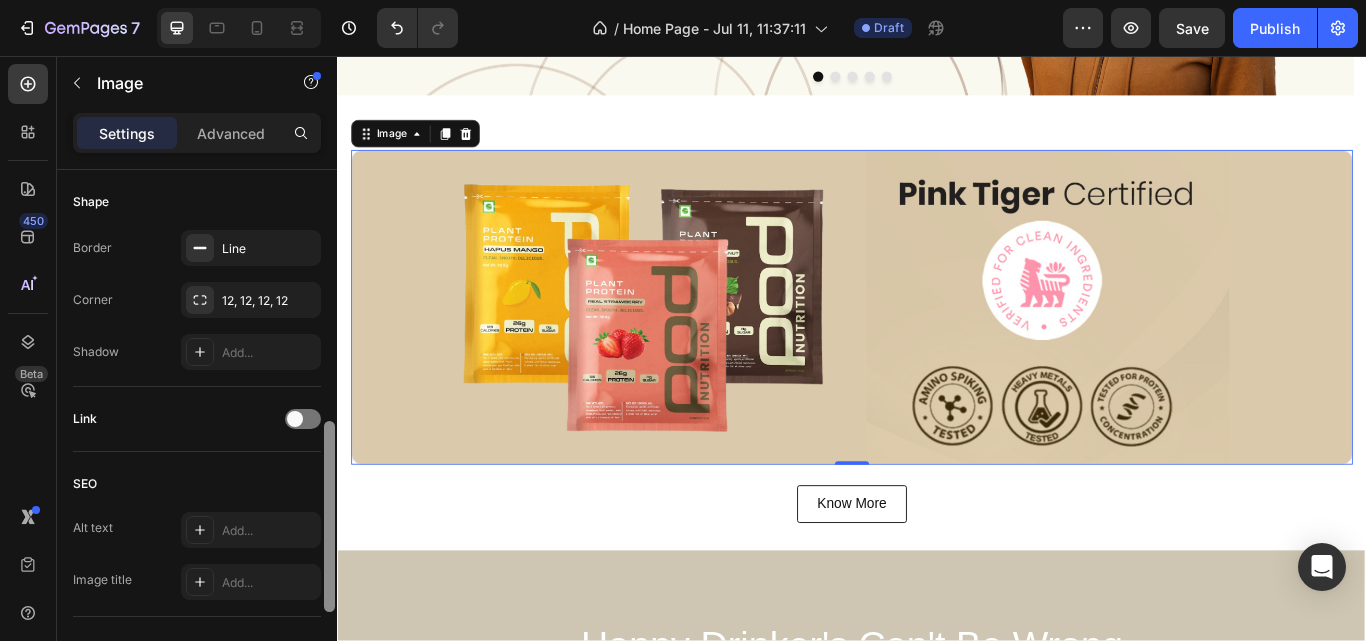 scroll, scrollTop: 723, scrollLeft: 0, axis: vertical 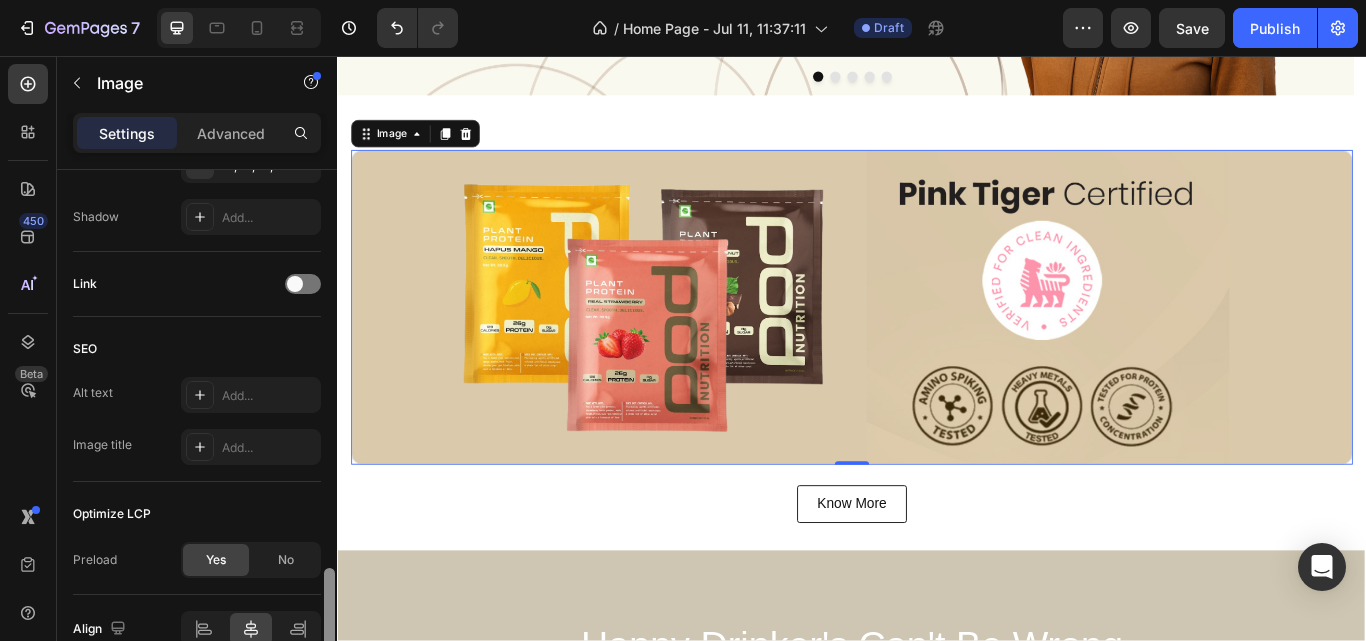 drag, startPoint x: 332, startPoint y: 462, endPoint x: 331, endPoint y: 598, distance: 136.00368 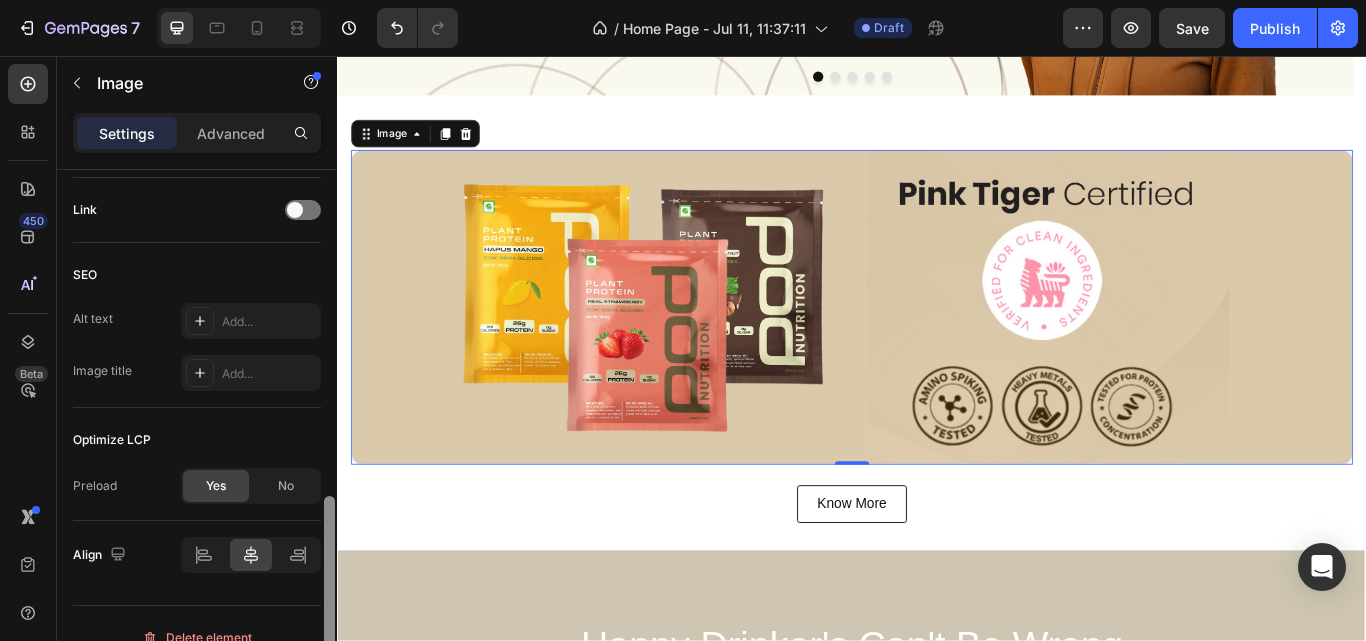 scroll, scrollTop: 930, scrollLeft: 0, axis: vertical 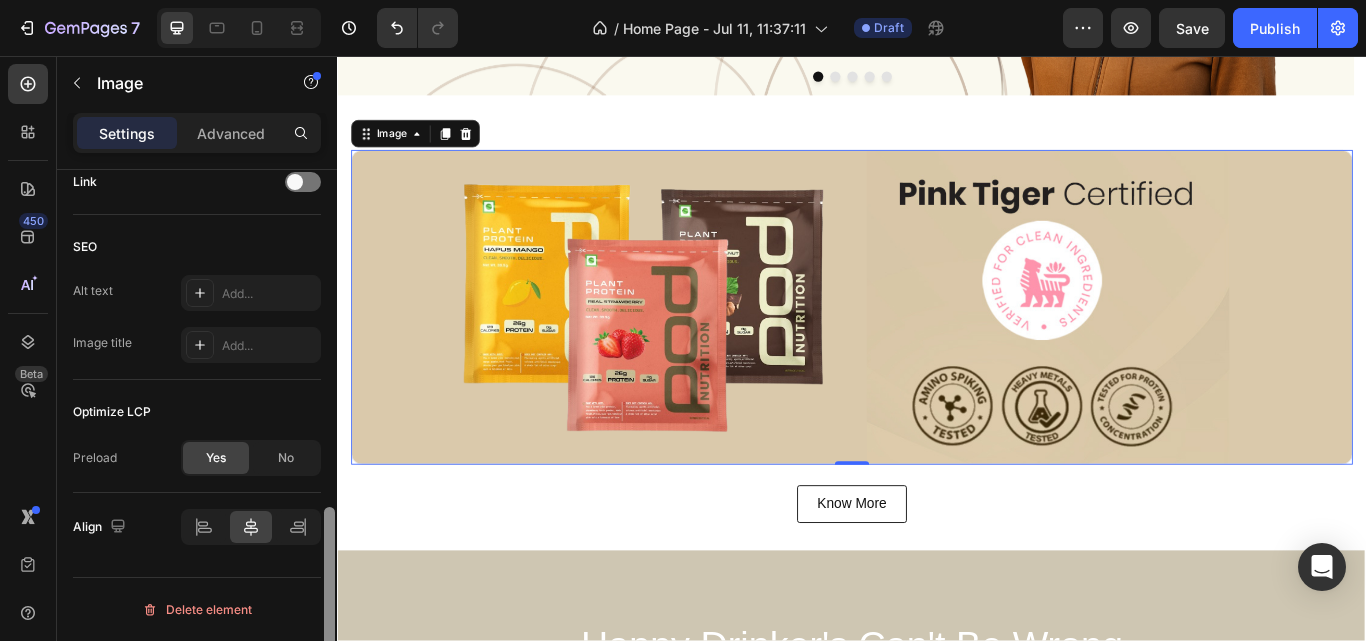 drag, startPoint x: 328, startPoint y: 568, endPoint x: 328, endPoint y: 613, distance: 45 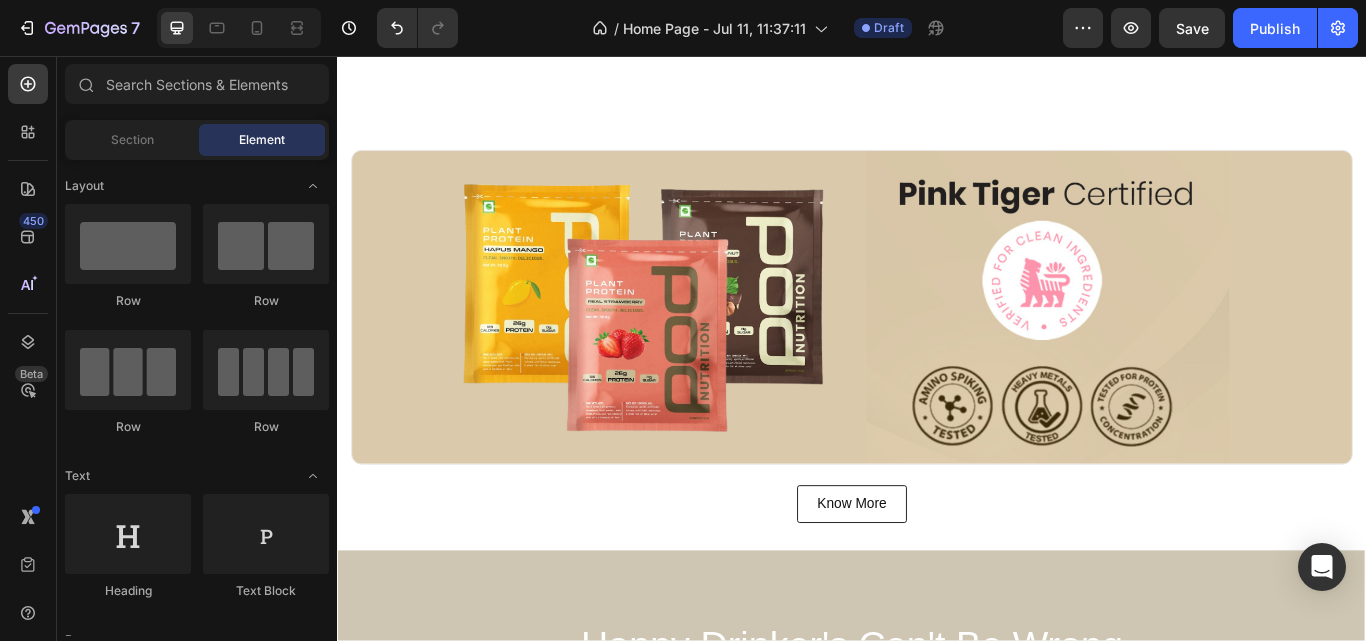 scroll, scrollTop: 822, scrollLeft: 0, axis: vertical 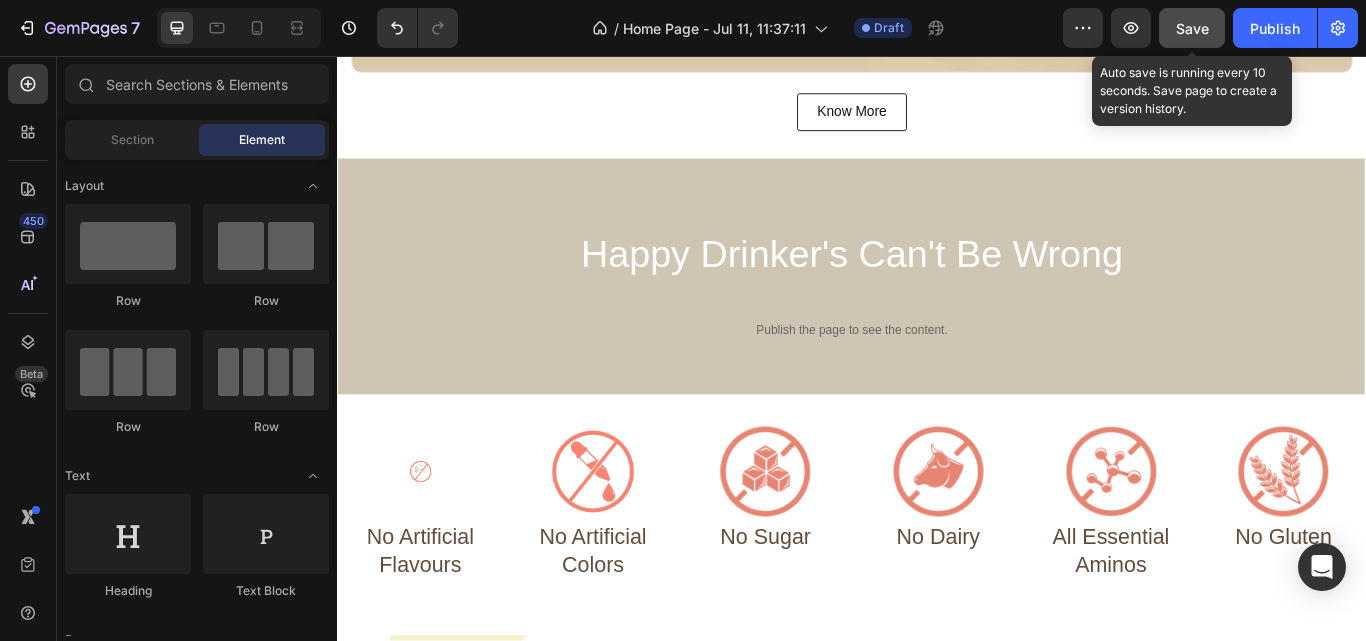click on "Save" 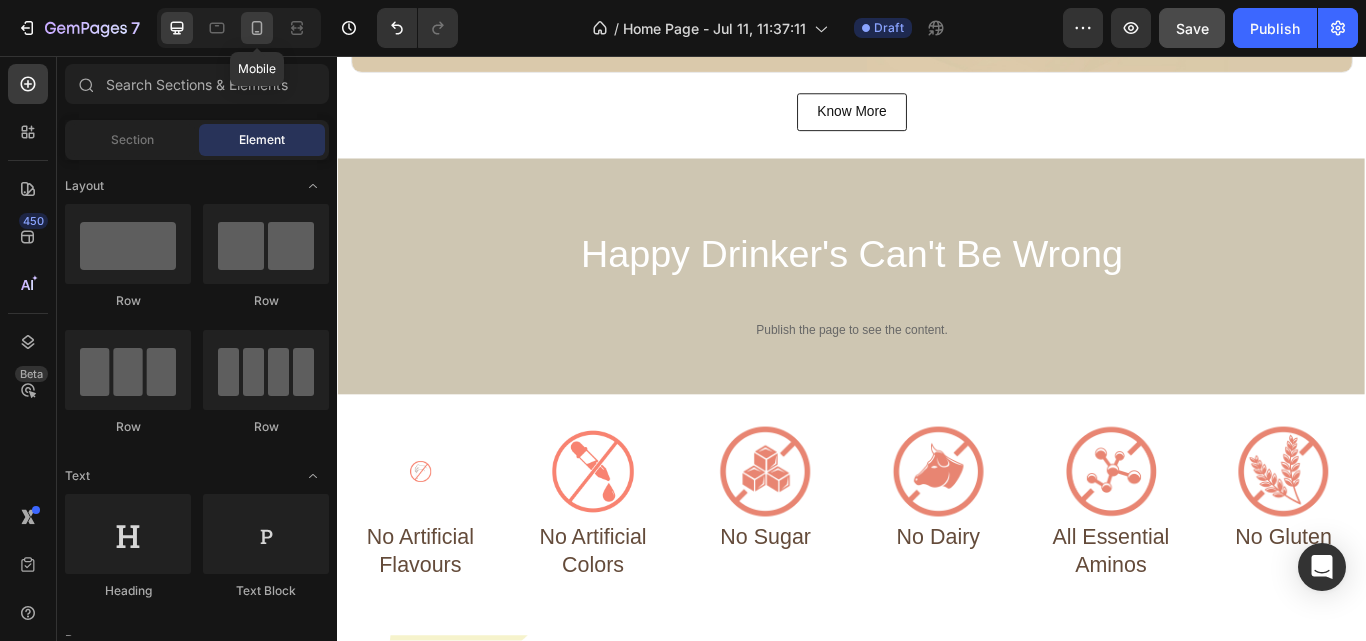click 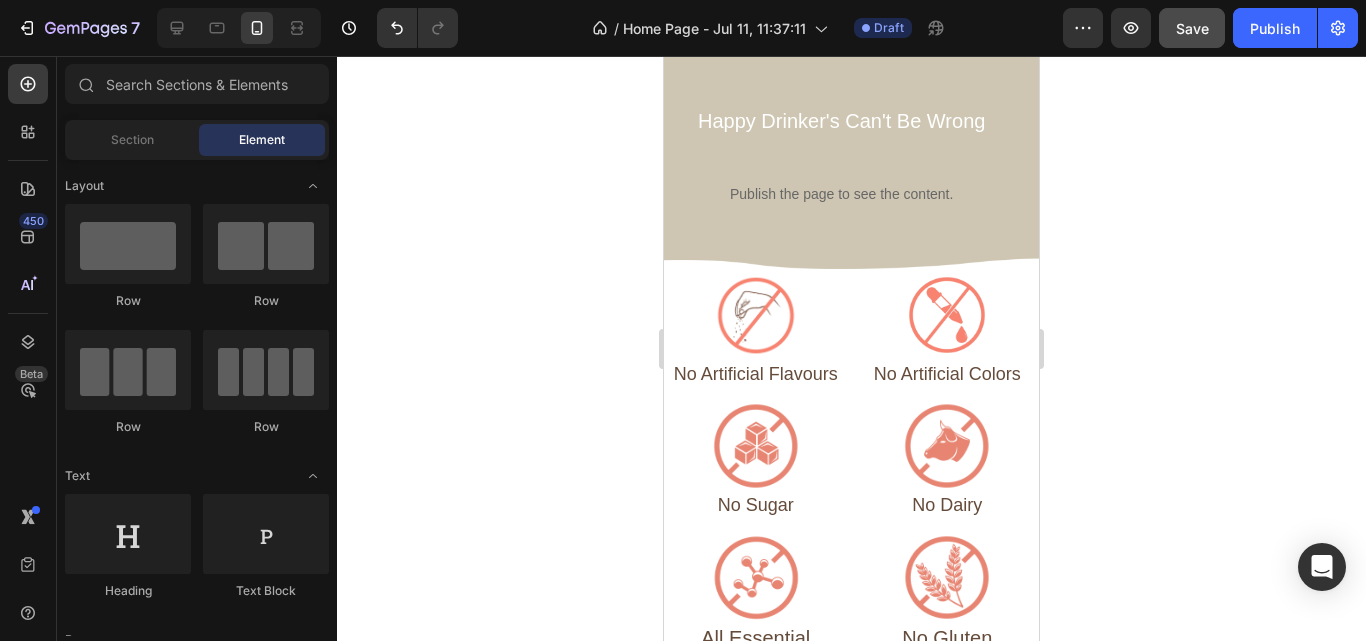 scroll, scrollTop: 168, scrollLeft: 0, axis: vertical 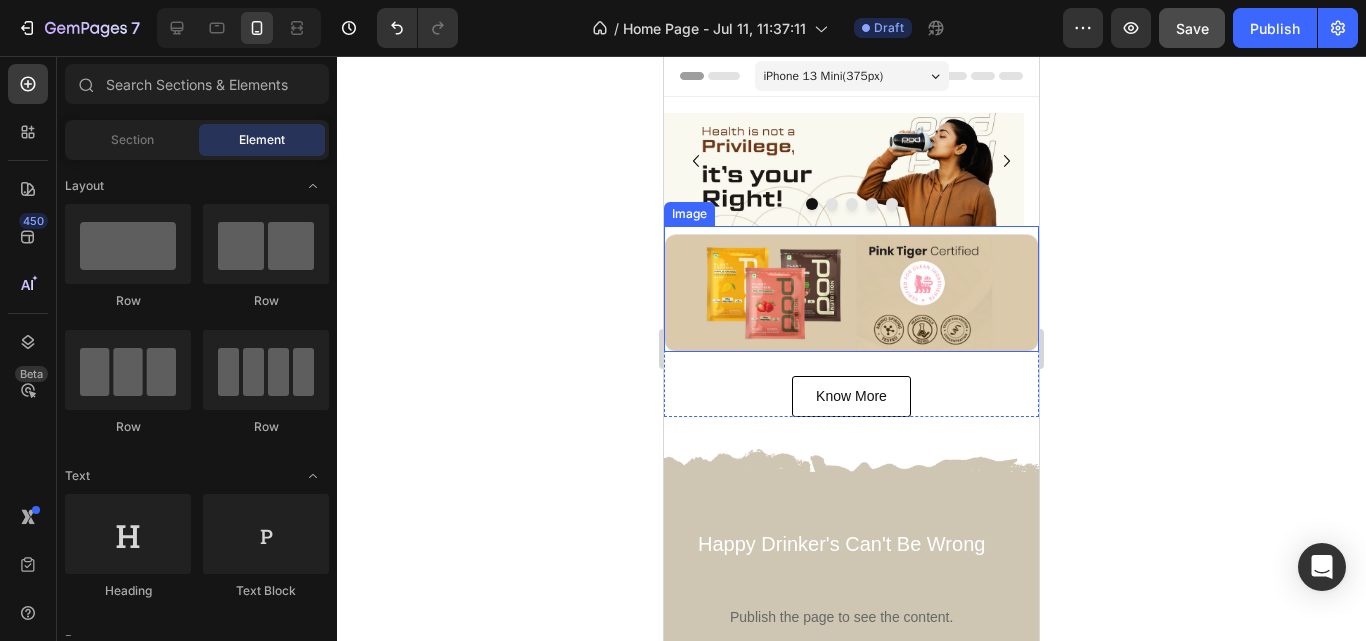 click at bounding box center (851, 293) 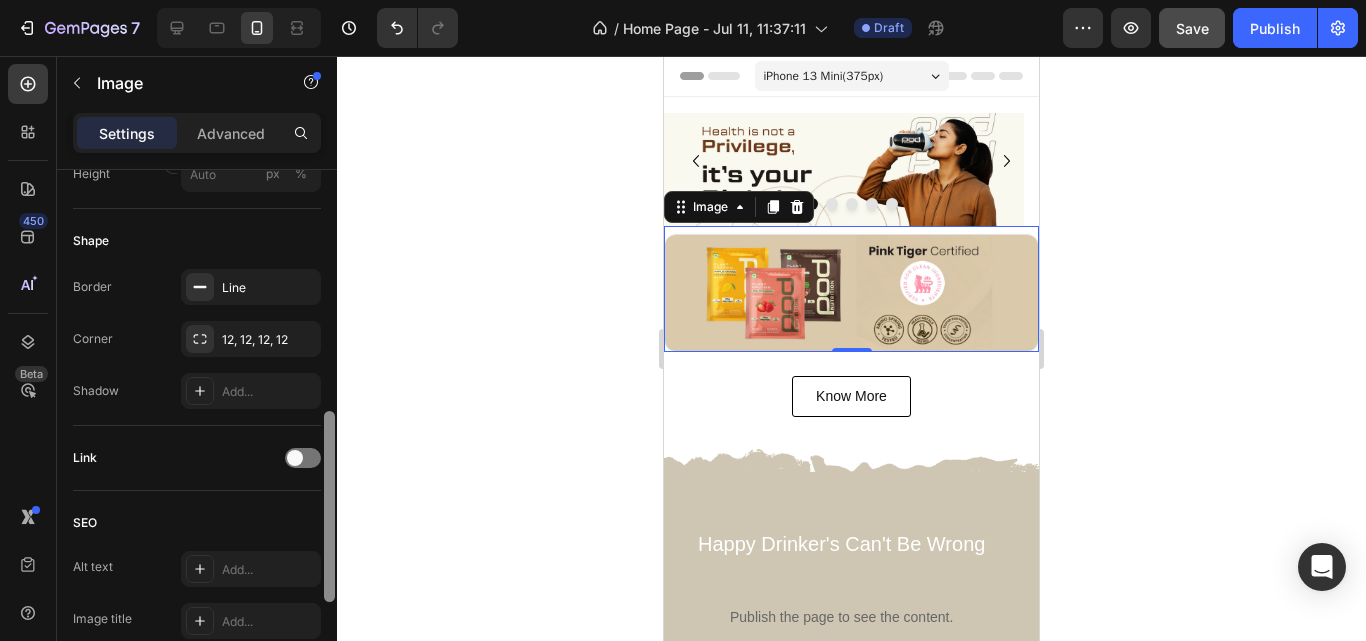 scroll, scrollTop: 657, scrollLeft: 0, axis: vertical 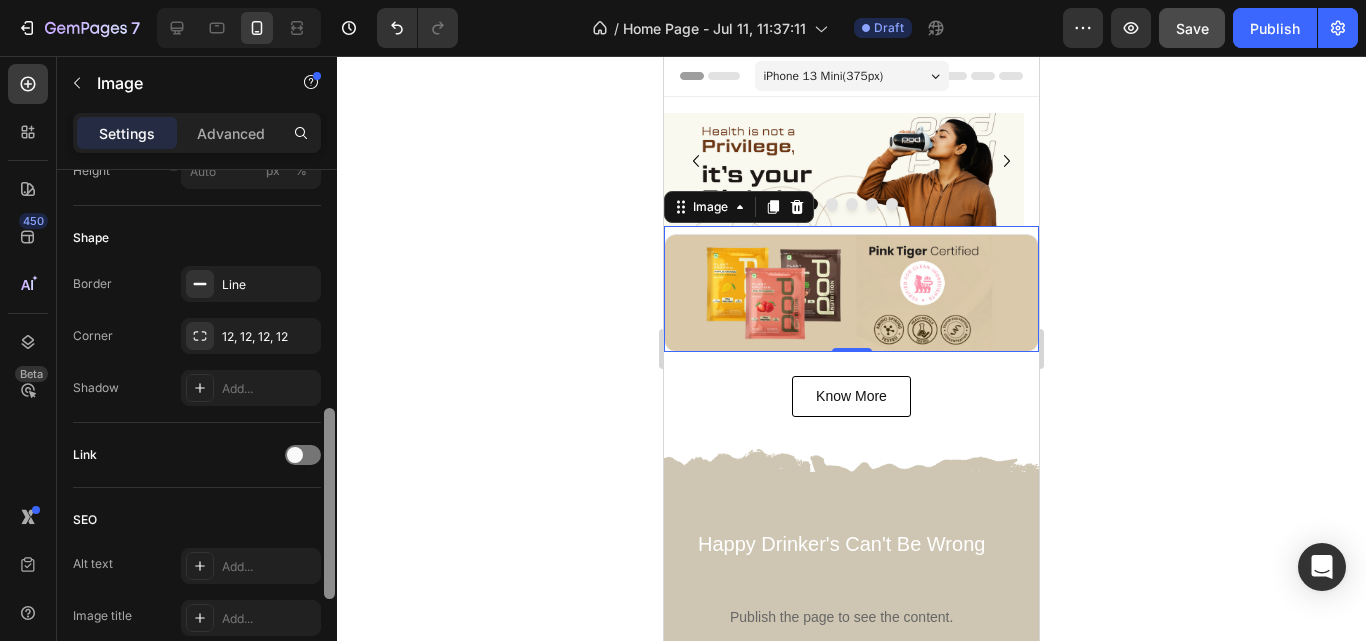 drag, startPoint x: 332, startPoint y: 200, endPoint x: 330, endPoint y: 438, distance: 238.0084 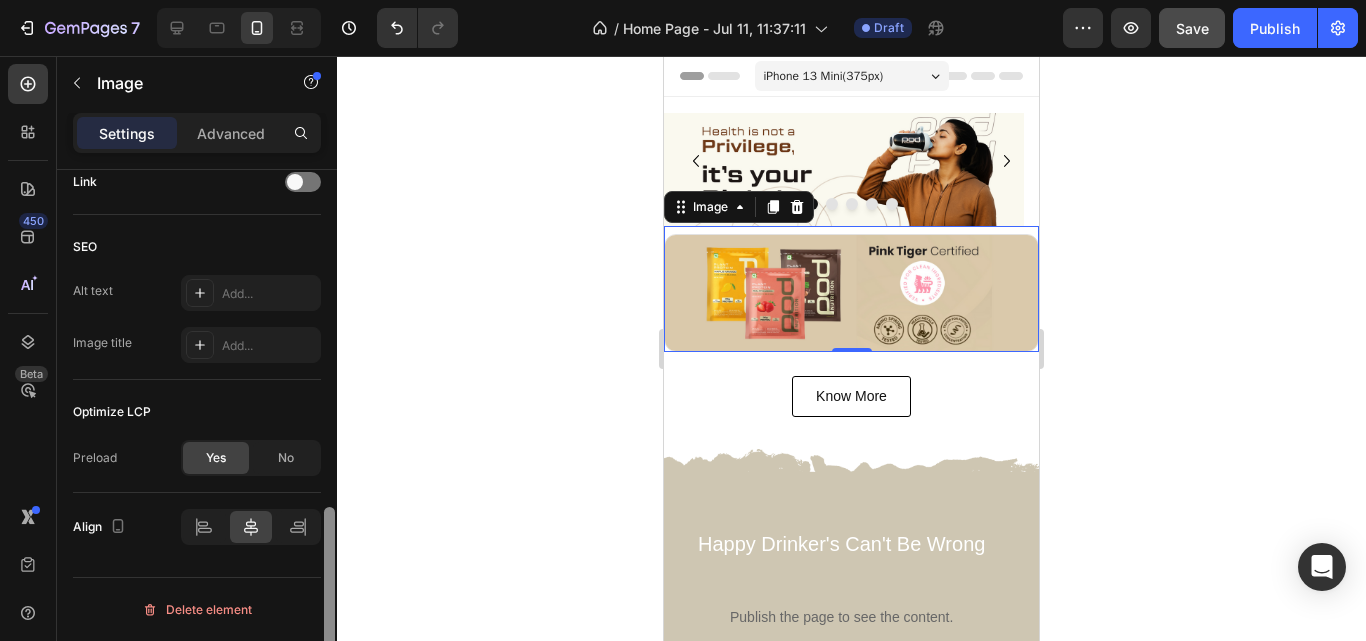 scroll, scrollTop: 144, scrollLeft: 0, axis: vertical 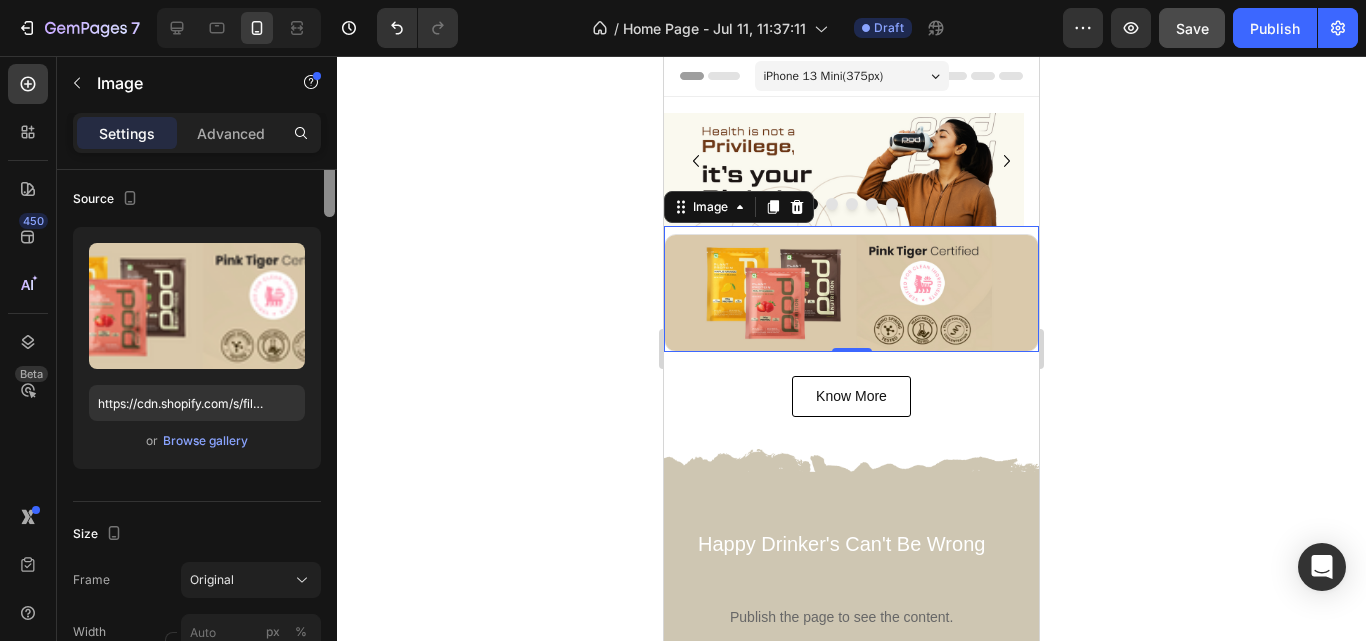 drag, startPoint x: 330, startPoint y: 438, endPoint x: 329, endPoint y: 60, distance: 378.0013 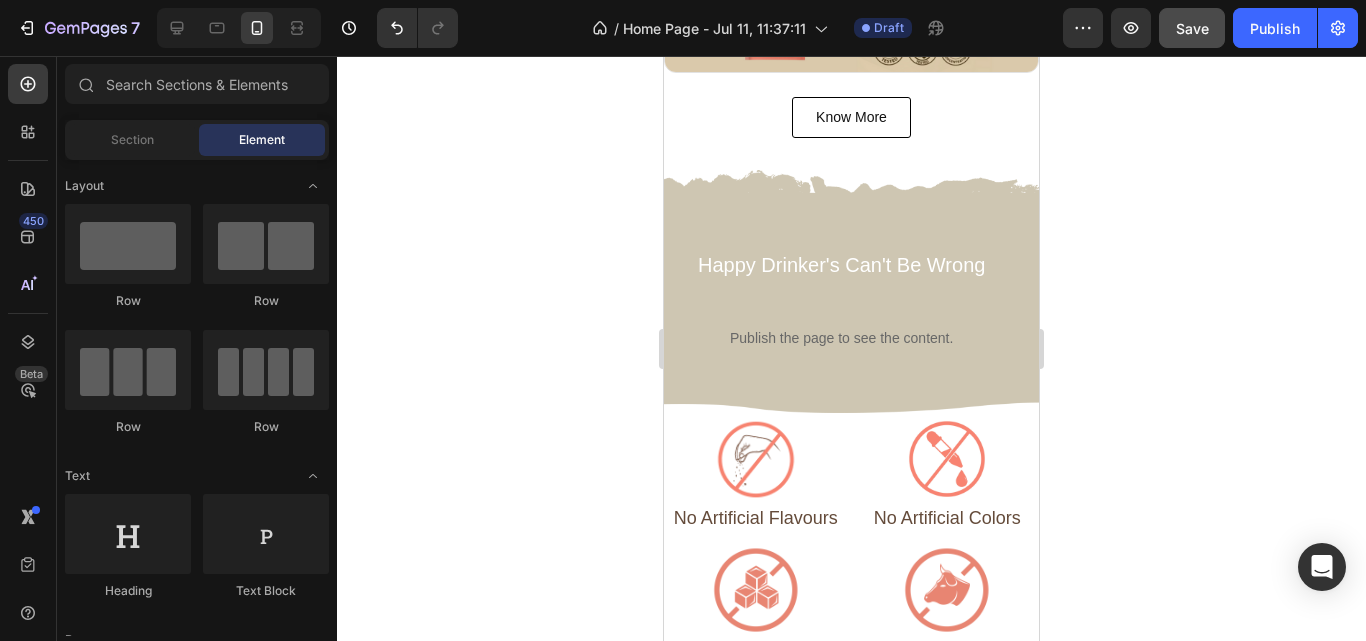 scroll, scrollTop: 367, scrollLeft: 0, axis: vertical 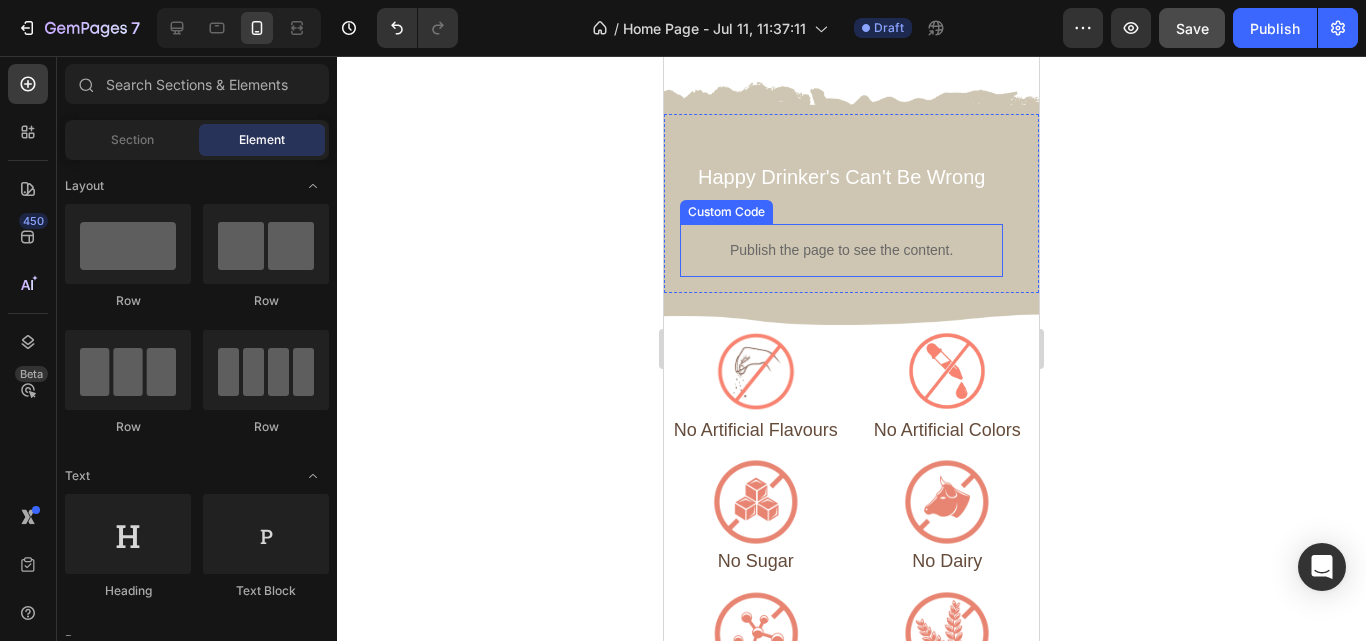 click on "Publish the page to see the content." at bounding box center (841, 250) 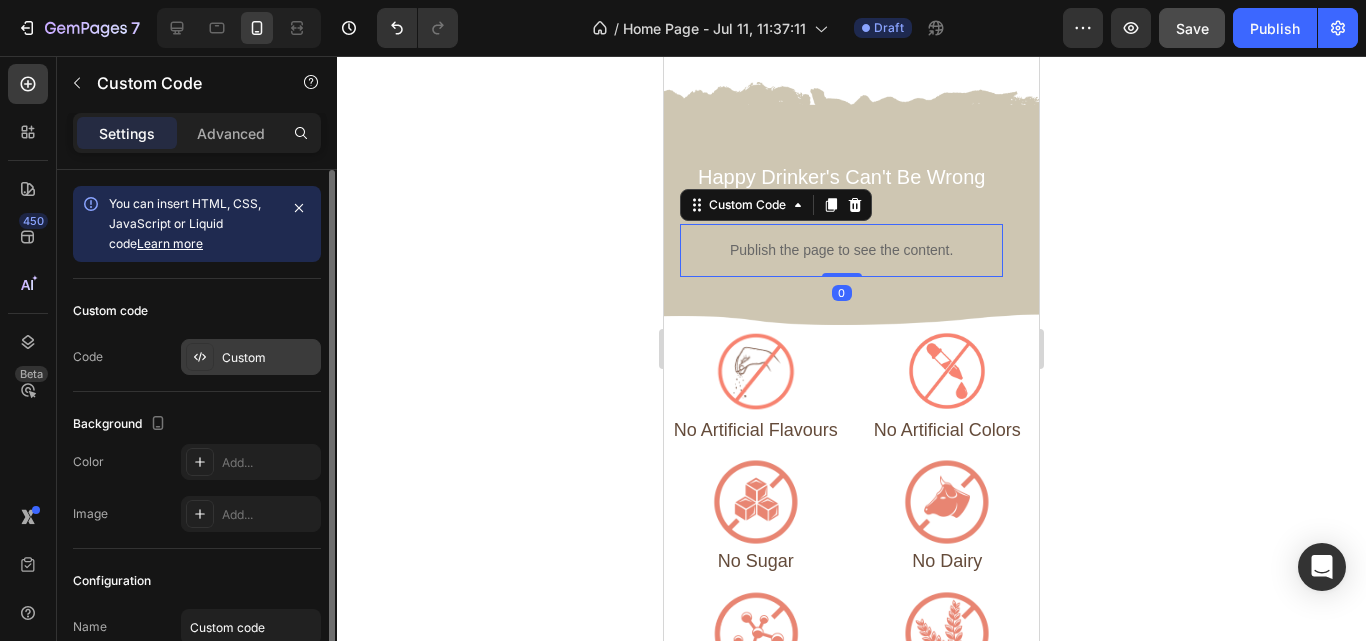 click on "Custom" at bounding box center [269, 358] 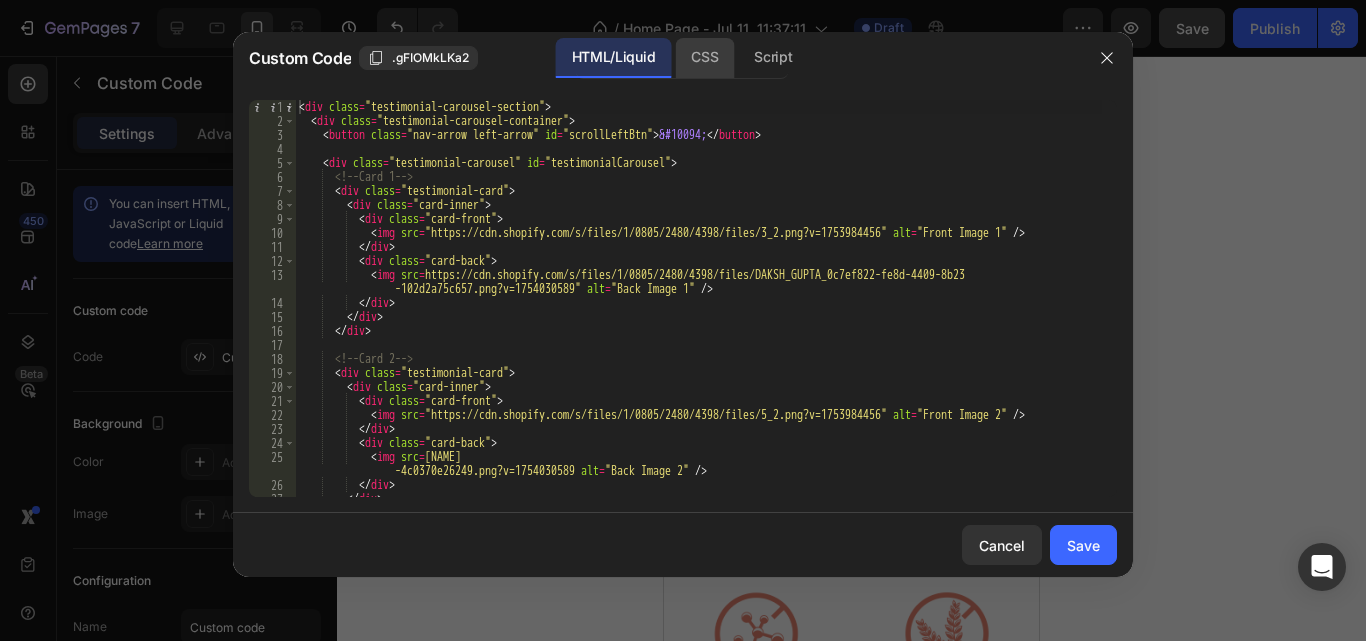 click on "CSS" 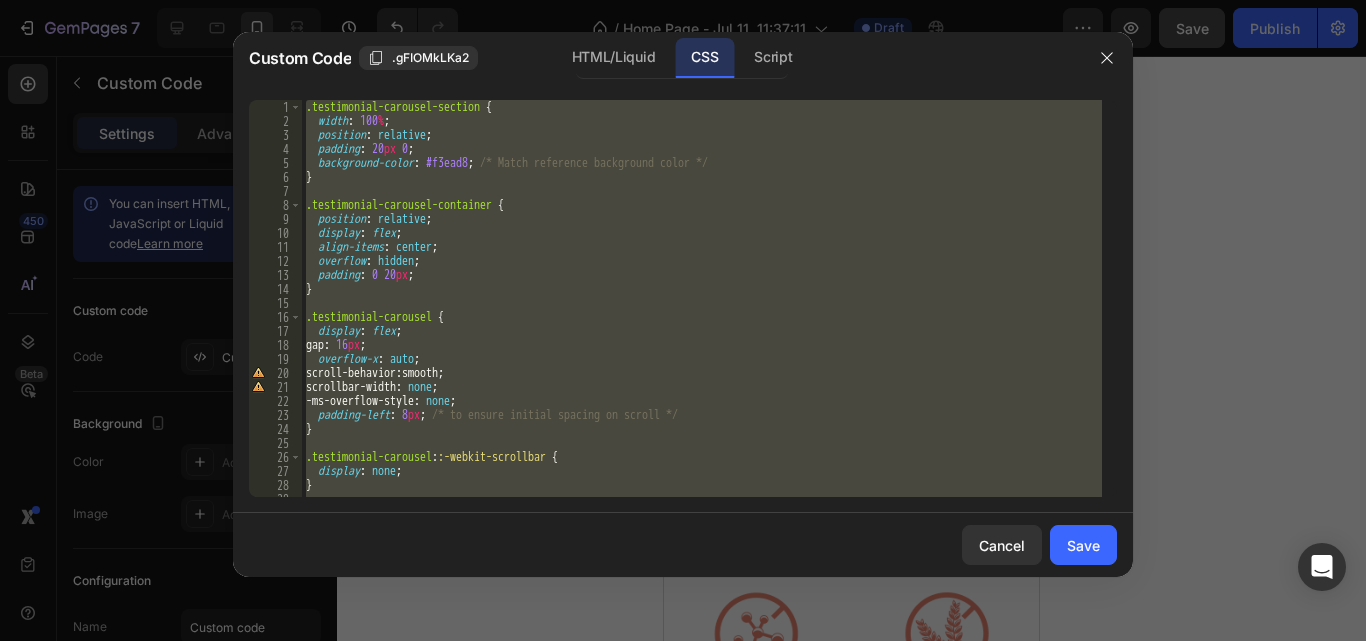 click on ".testimonial-carousel-section { width: 100%; position: relative; padding: 20px 0; background-color: #f3ead8; /* Match reference background color */ } .testimonial-carousel-container { position: relative; display: flex; align-items: center; overflow: hidden; padding: 0 20px; } .testimonial-carousel { display: flex; gap: 16px; overflow-x: auto; scroll-behavior: smooth; scrollbar-width: none; -ms-overflow-style: none; padding-left: 8px; /* to ensure initial spacing on scroll */ } .testimonial-carousel::-webkit-scrollbar { display: none; } .testimonial-card {" at bounding box center (702, 298) 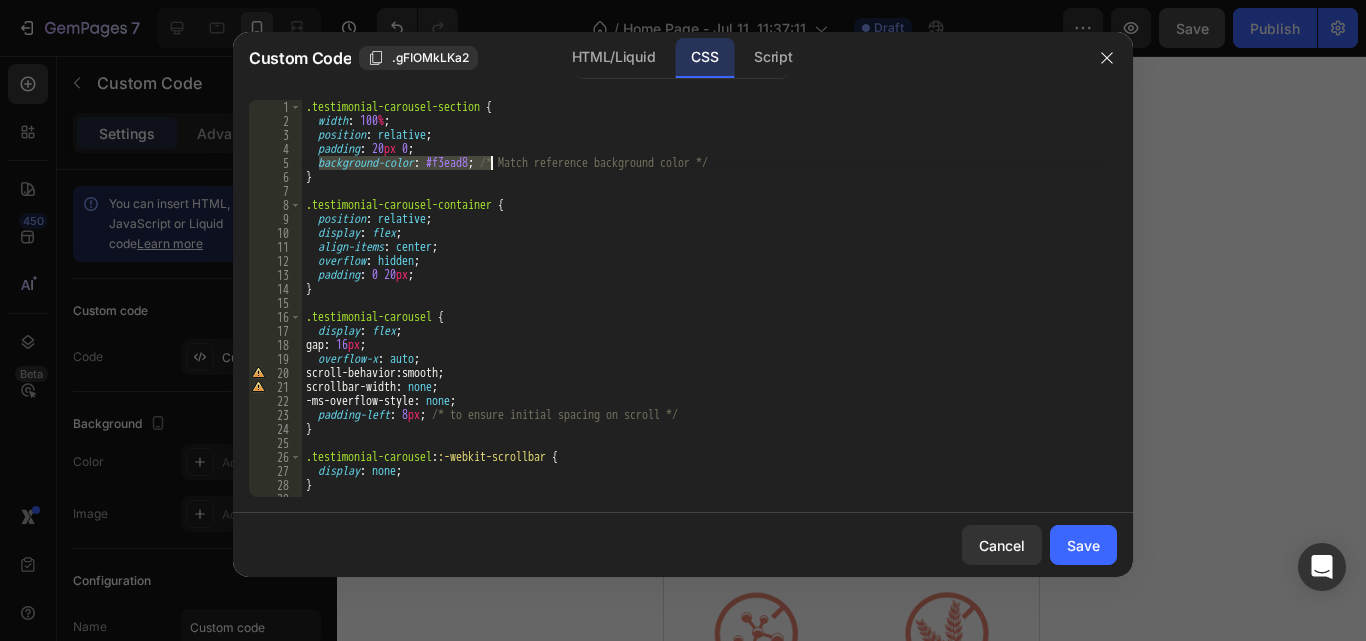 drag, startPoint x: 318, startPoint y: 160, endPoint x: 489, endPoint y: 165, distance: 171.07309 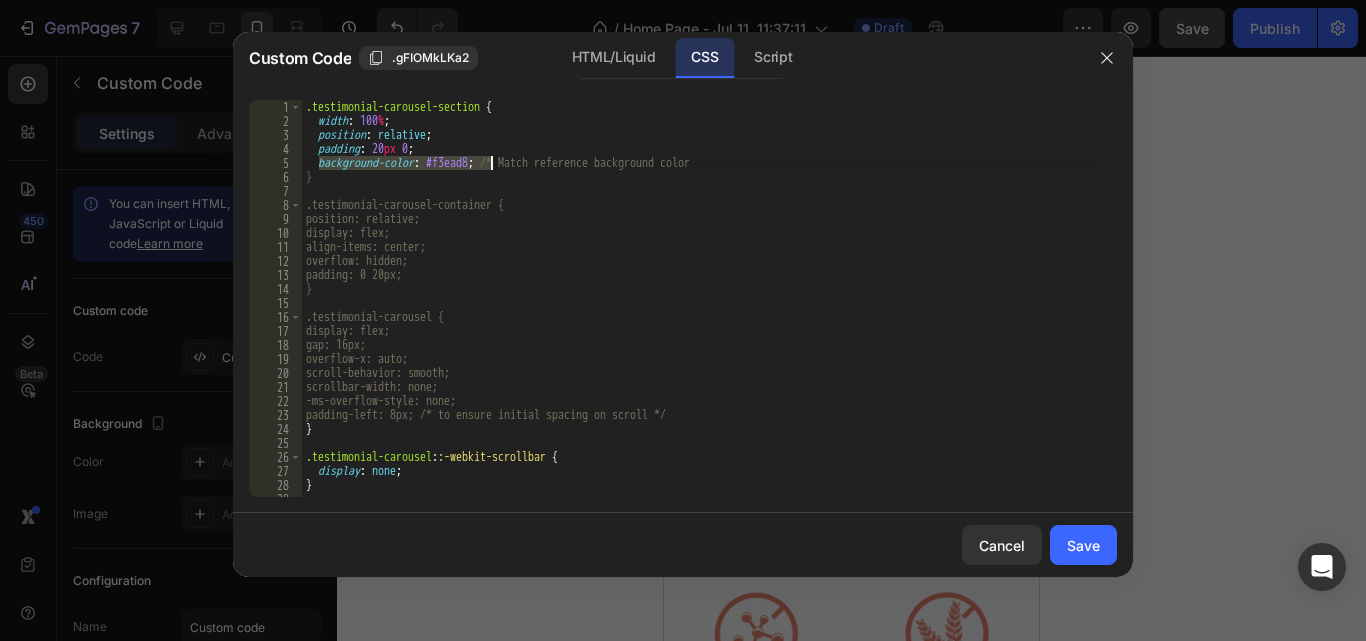 click on ".testimonial-carousel-section   {    width :   100 % ;    position :   relative ;    padding :   20 px   0 ;    background-color :   #f3ead8 ;   /* Match reference background color  } .testimonial-carousel-container {   position: relative;   display: flex;   align-items: center;   overflow: hidden;   padding: 0 20px; } .testimonial-carousel {   display: flex;   gap: 16px;   overflow-x: auto;   scroll-behavior: smooth;   scrollbar-width: none;   -ms-overflow-style: none;   padding-left: 8px; /* to ensure initial spacing on scroll */ } .testimonial-carousel : :-webkit-scrollbar   {    display :   none ; } .testimonial-card   {" at bounding box center (702, 312) 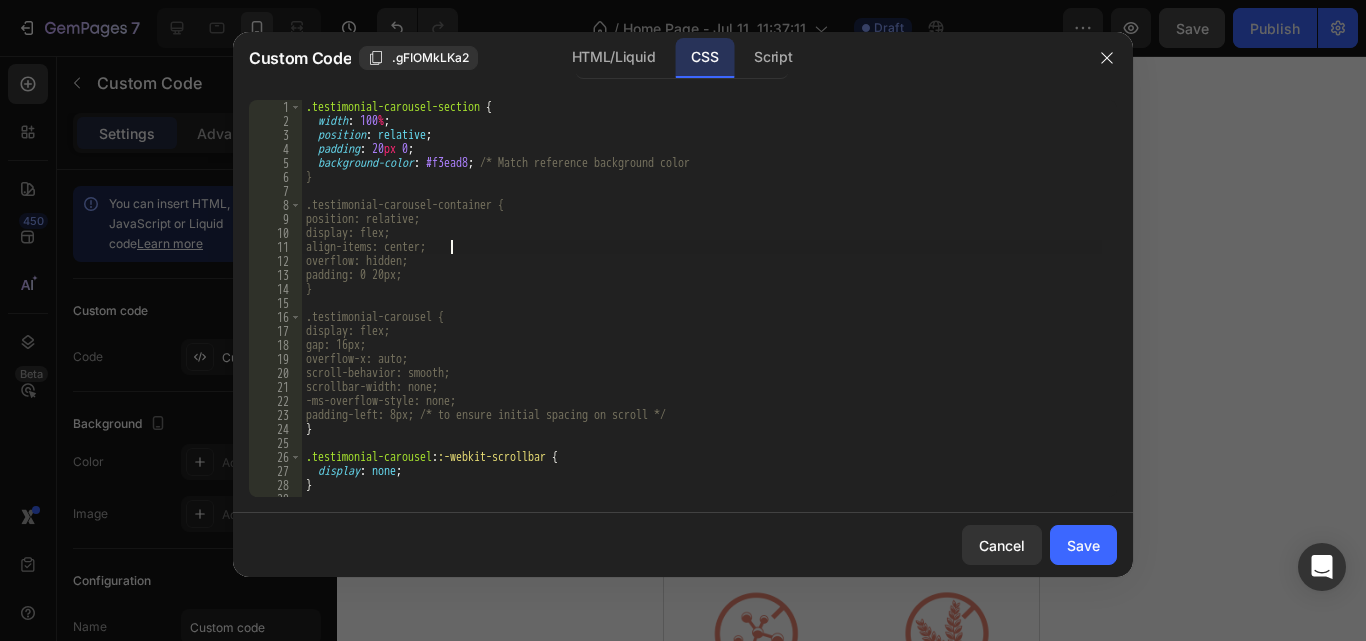 type on "background-color: #f3ead8; /* Match reference background color */" 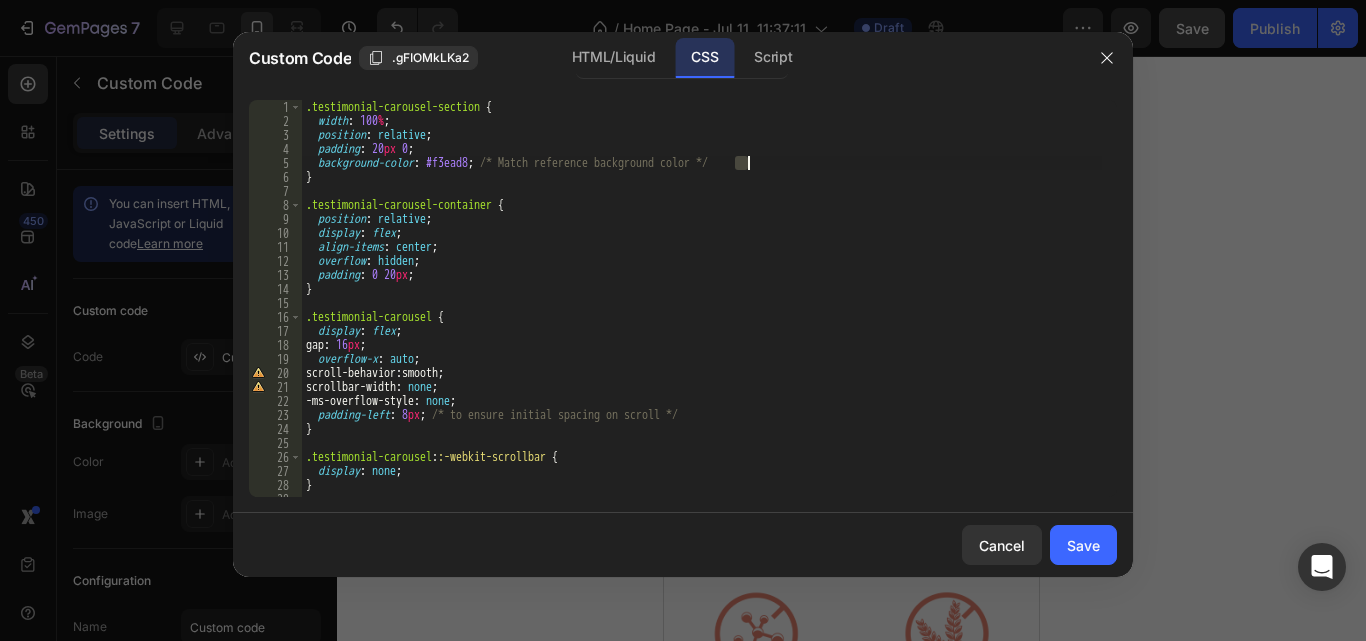 click on ".testimonial-carousel-section { width: 100%; position: relative; padding: 20px 0; background-color: #f3ead8; /* Match reference background color */ } .testimonial-carousel-container { position: relative; display: flex; align-items: center; overflow: hidden; padding: 0 20px; } .testimonial-carousel { display: flex; gap: 16px; overflow-x: auto; scroll-behavior: smooth; scrollbar-width: none; -ms-overflow-style: none; padding-left: 8px; /* to ensure initial spacing on scroll */ } .testimonial-carousel::-webkit-scrollbar { display: none; } .testimonial-card {" at bounding box center [702, 312] 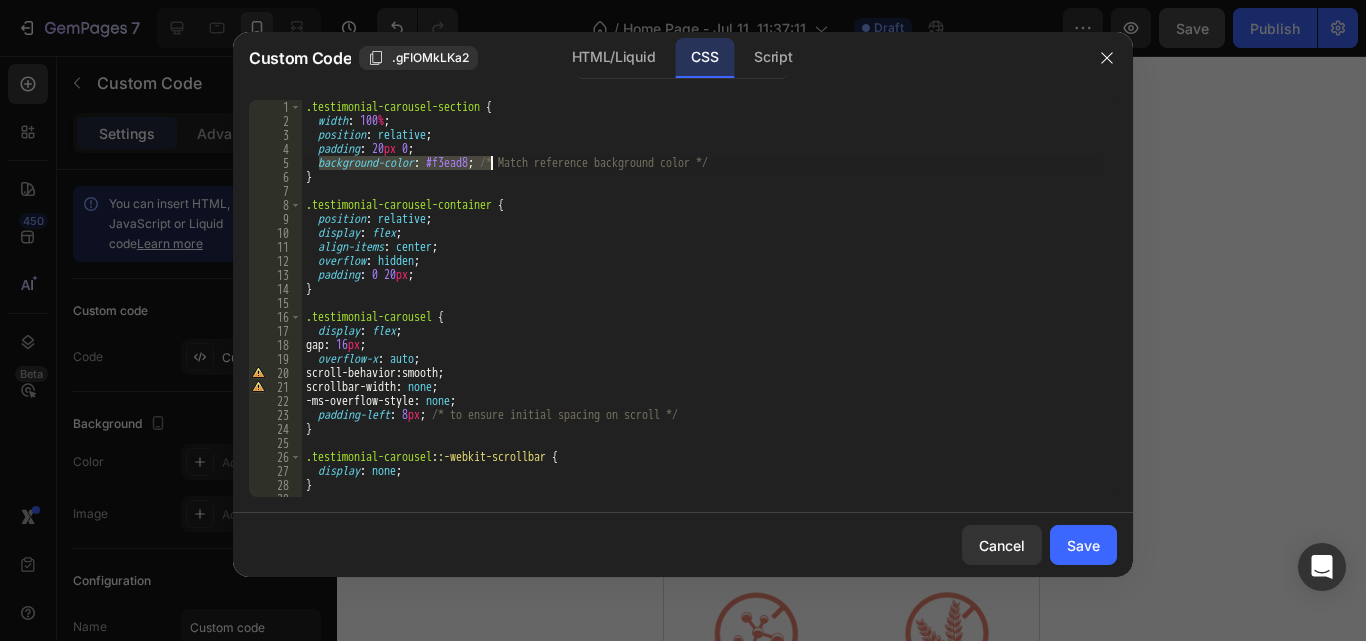 drag, startPoint x: 320, startPoint y: 164, endPoint x: 493, endPoint y: 165, distance: 173.00288 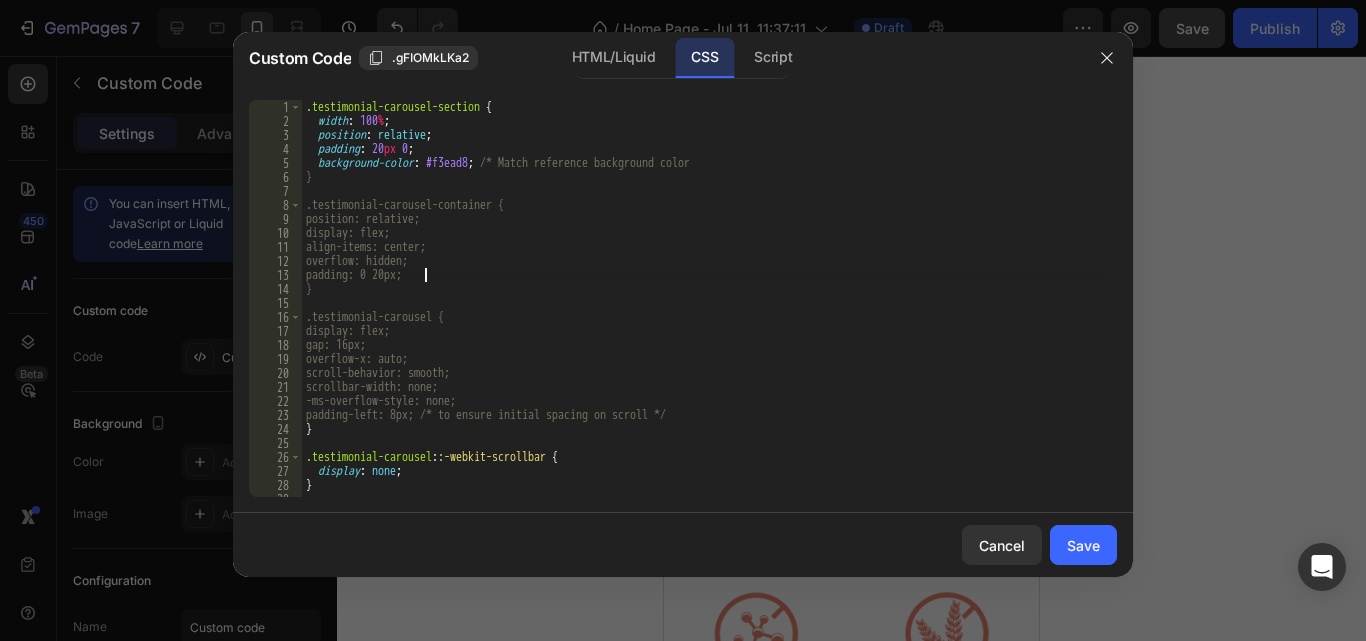 click on ".testimonial-carousel-section   {    width :   100 % ;    position :   relative ;    padding :   20 px   0 ;    background-color :   #f3ead8 ;   /* Match reference background color  } .testimonial-carousel-container {   position: relative;   display: flex;   align-items: center;   overflow: hidden;   padding: 0 20px; } .testimonial-carousel {   display: flex;   gap: 16px;   overflow-x: auto;   scroll-behavior: smooth;   scrollbar-width: none;   -ms-overflow-style: none;   padding-left: 8px; /* to ensure initial spacing on scroll */ } .testimonial-carousel : :-webkit-scrollbar   {    display :   none ; } .testimonial-card   {" at bounding box center [702, 312] 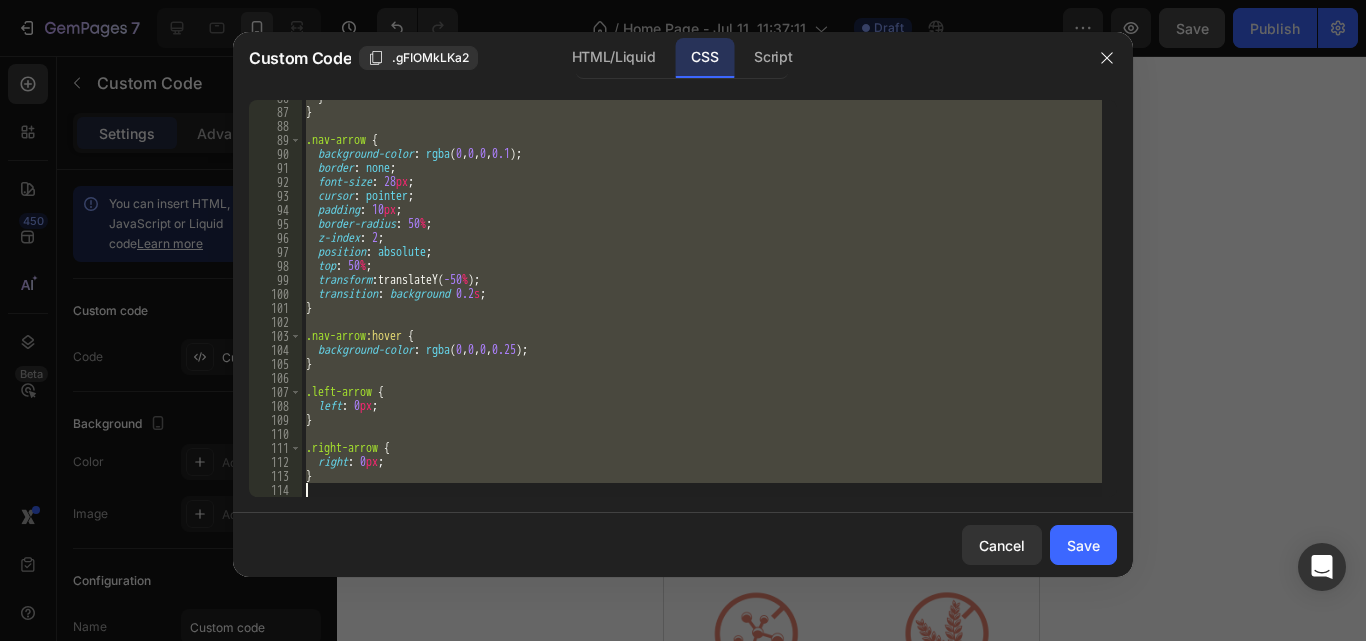 scroll, scrollTop: 1199, scrollLeft: 0, axis: vertical 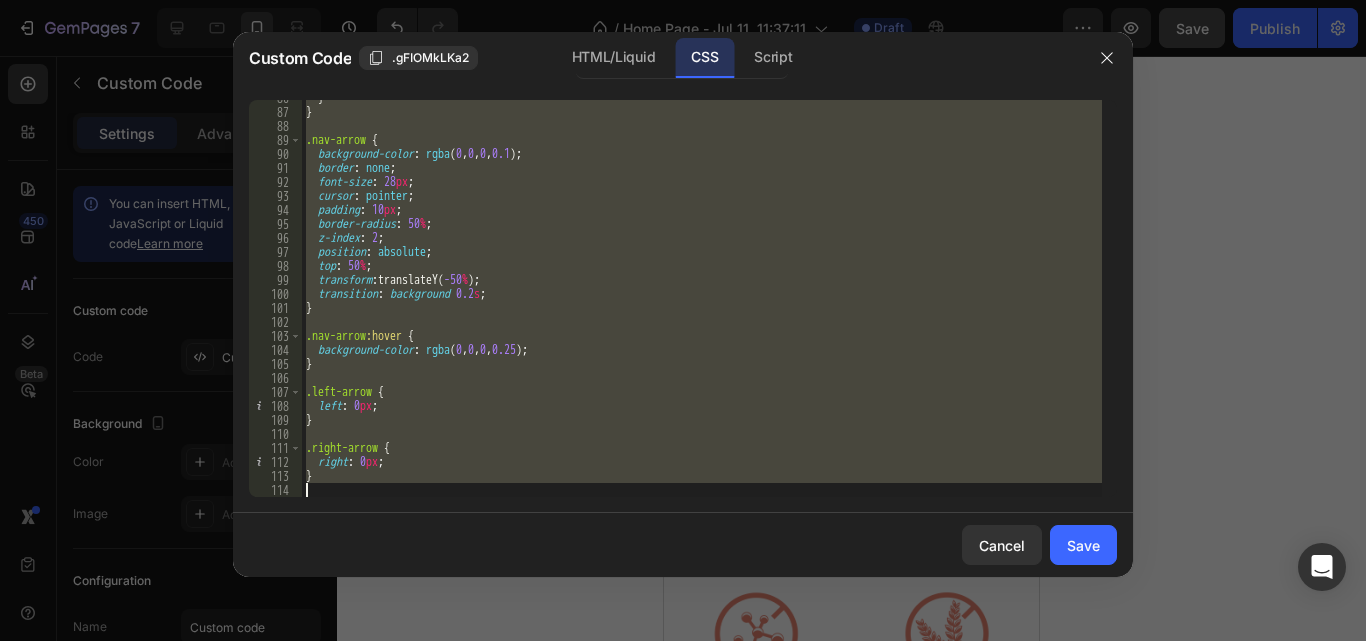 click on "} } .nav-arrow   {    background-color :   rgba ( 0 ,  0 ,  0 ,  0.1 ) ;    border :   none ;    font-size :   28 px ;    cursor :   pointer ;    padding :   10 px ;    border-radius :   50 % ;    z-index :   2 ;    position :   absolute ;    top :   50 % ;    transform :  translateY( -50 % ) ;    transition :   background   0.2 s ; } .nav-arrow :hover   {    background-color :   rgba ( 0 ,  0 ,  0 ,  0.25 ) ; } .left-arrow   {    left :   0 px ; } .right-arrow   {    right :   0 px ; }" at bounding box center (702, 298) 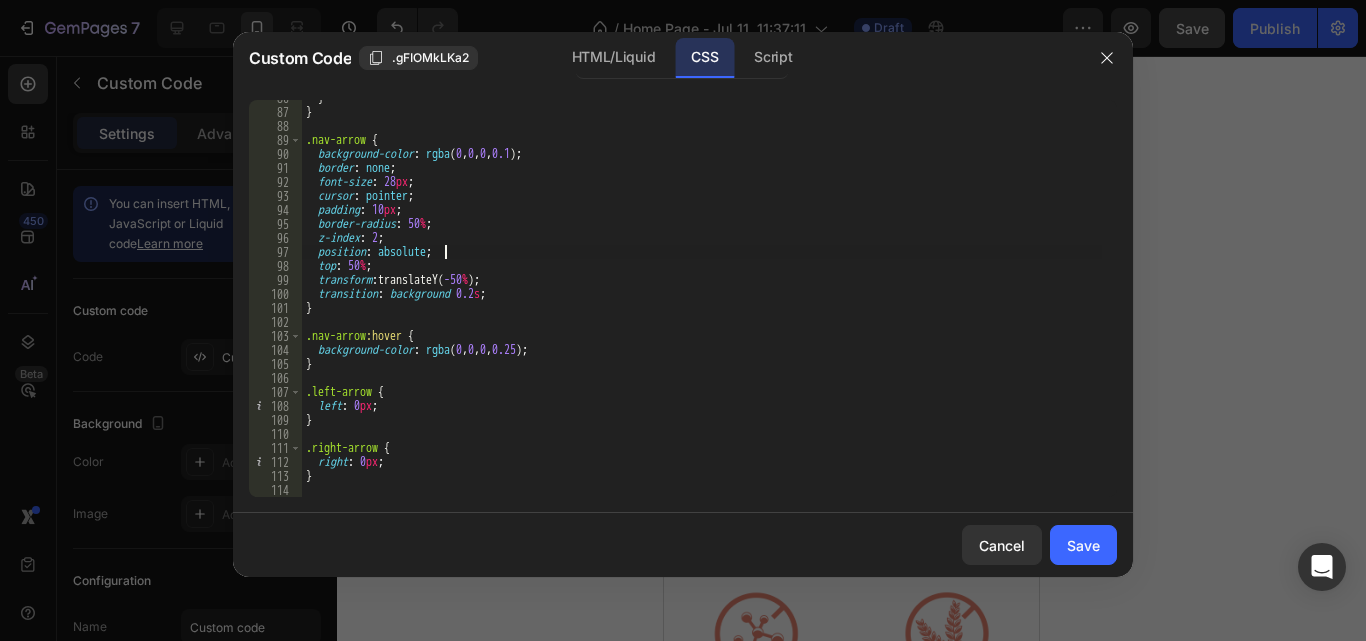 scroll, scrollTop: 0, scrollLeft: 0, axis: both 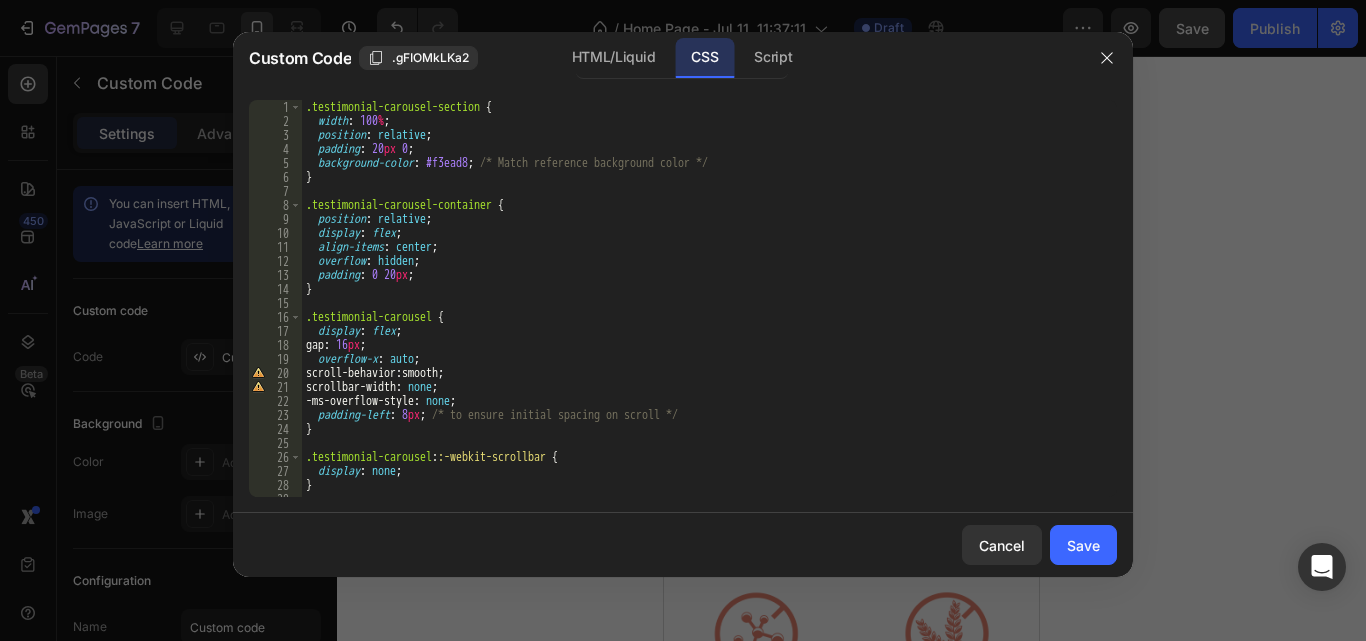 click on ".testimonial-carousel-section { width: 100%; position: relative; padding: 20px 0; background-color: #f3ead8; /* Match reference background color */ } .testimonial-carousel-container { position: relative; display: flex; align-items: center; overflow: hidden; padding: 0 20px; } .testimonial-carousel { display: flex; gap: 16px; overflow-x: auto; scroll-behavior: smooth; scrollbar-width: none; -ms-overflow-style: none; padding-left: 8px; /* to ensure initial spacing on scroll */ } .testimonial-carousel::-webkit-scrollbar { display: none; } .testimonial-card {" at bounding box center (702, 312) 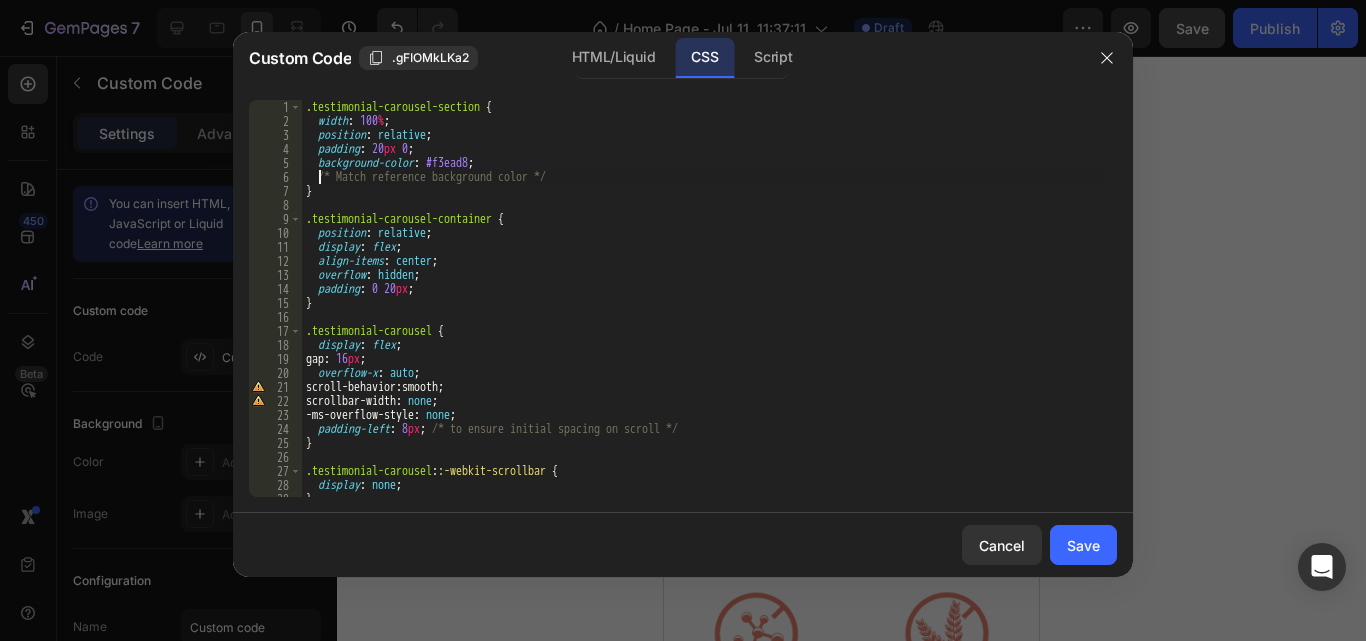 scroll, scrollTop: 0, scrollLeft: 1, axis: horizontal 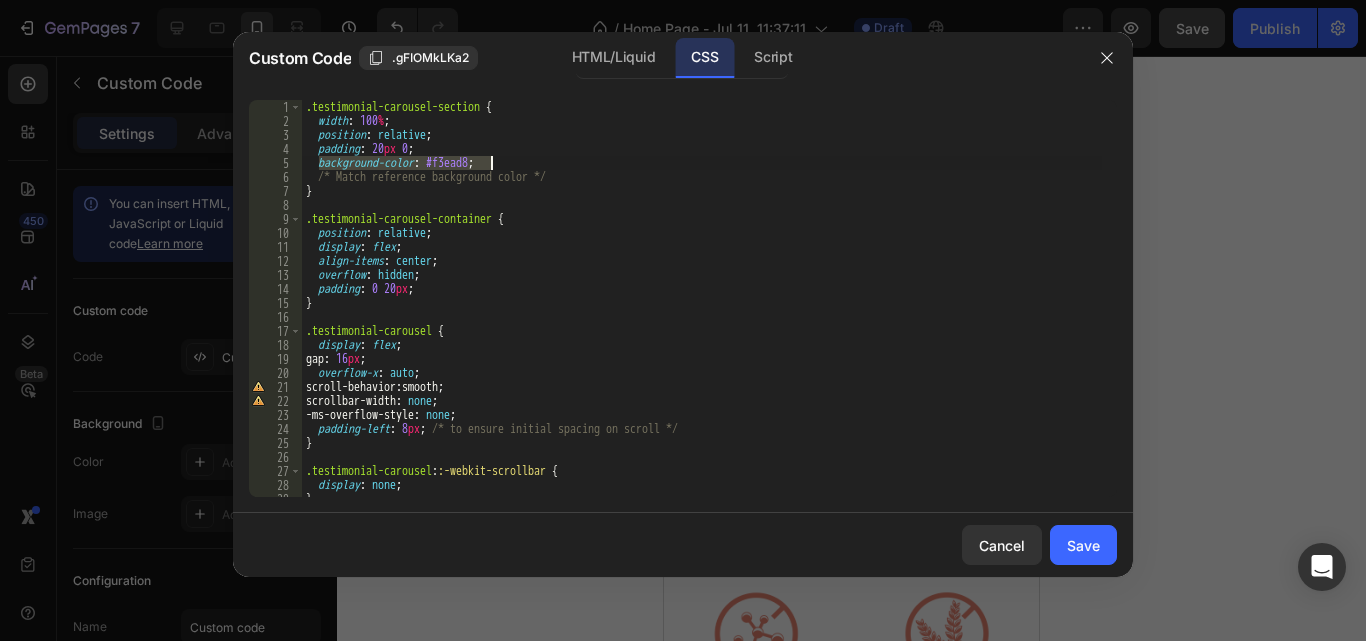 drag, startPoint x: 317, startPoint y: 163, endPoint x: 493, endPoint y: 161, distance: 176.01137 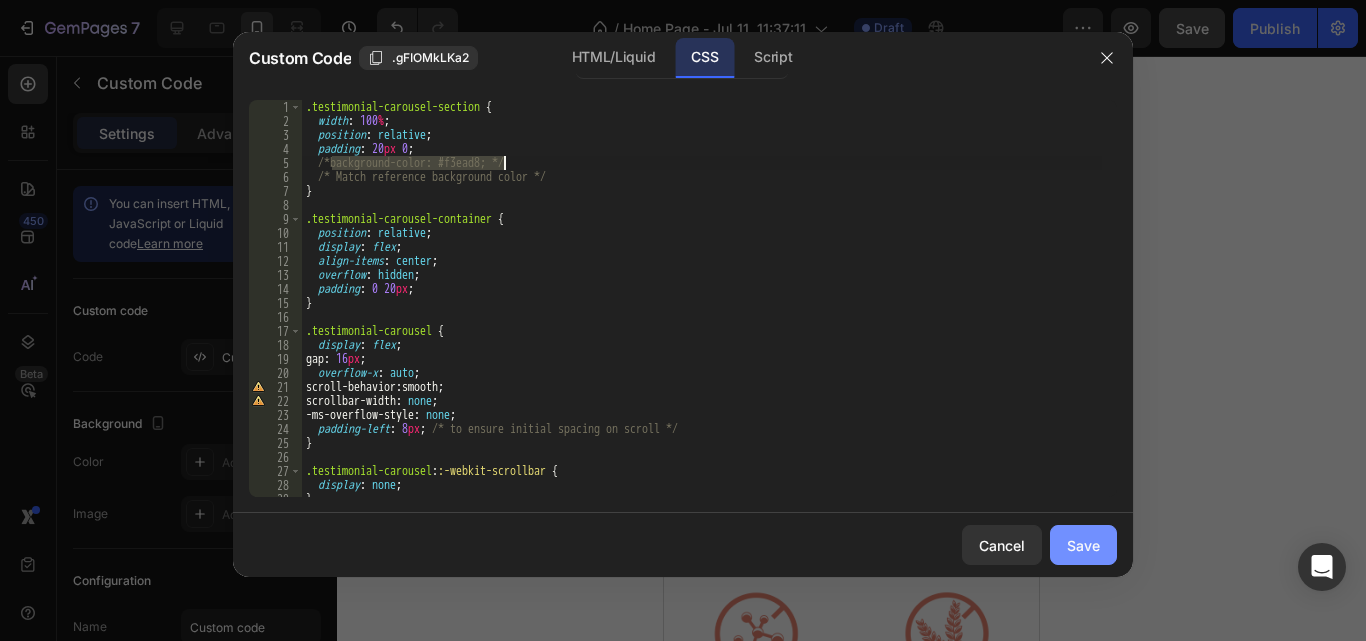 type on "/*background-color: #f3ead8; */" 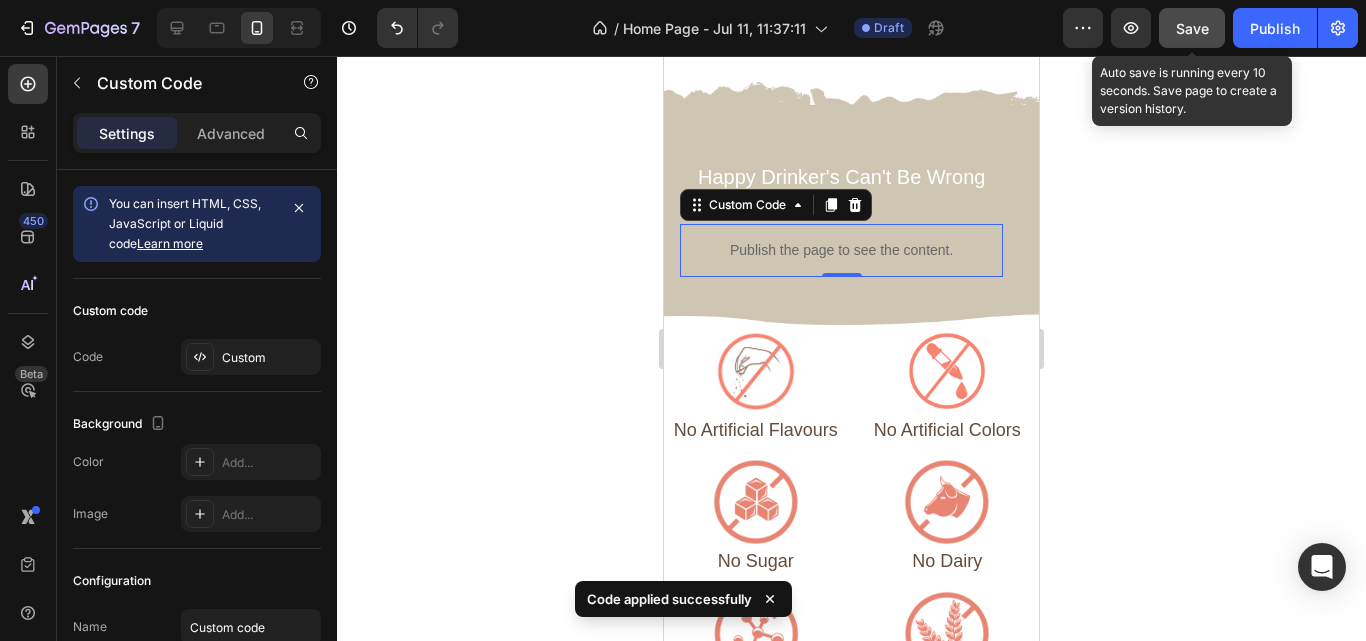 click on "Save" at bounding box center [1192, 28] 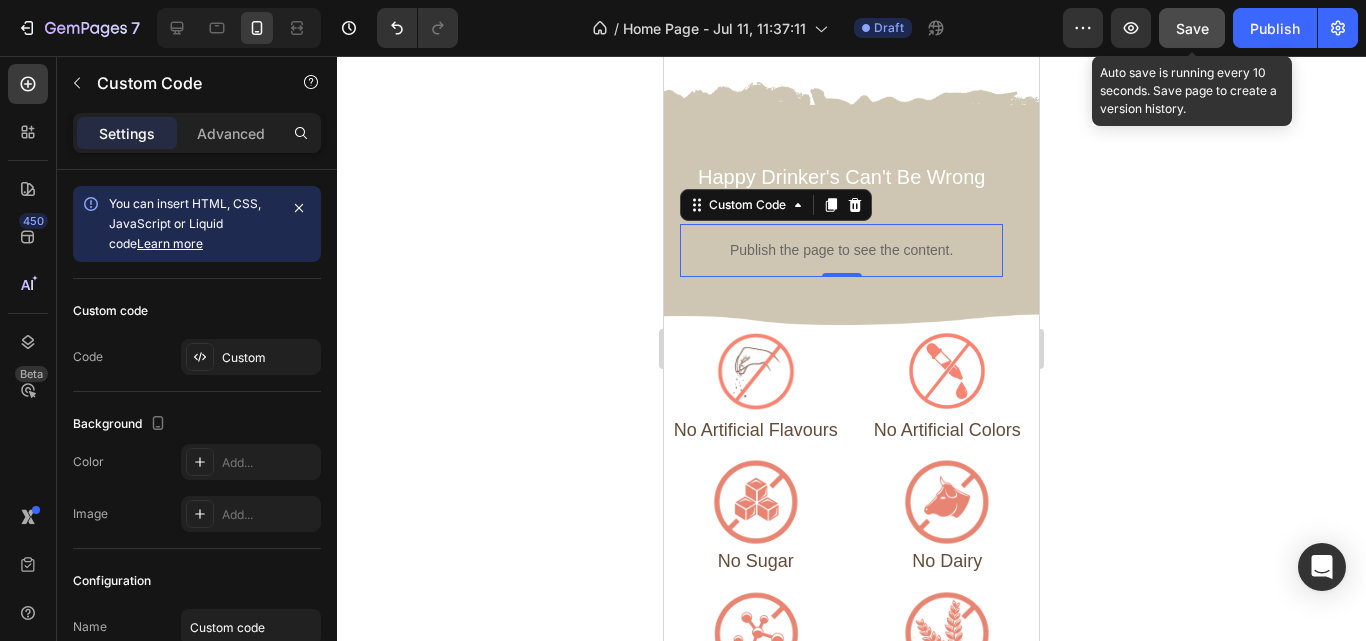click on "Save" 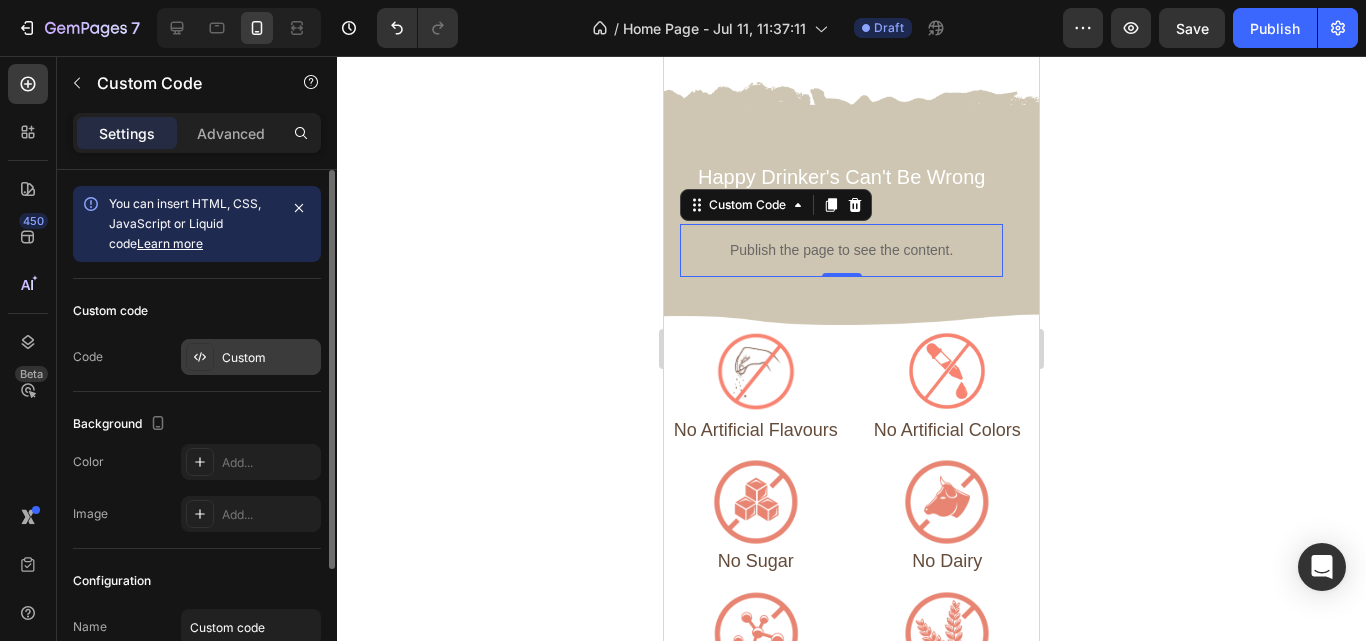 click on "Custom" at bounding box center [269, 358] 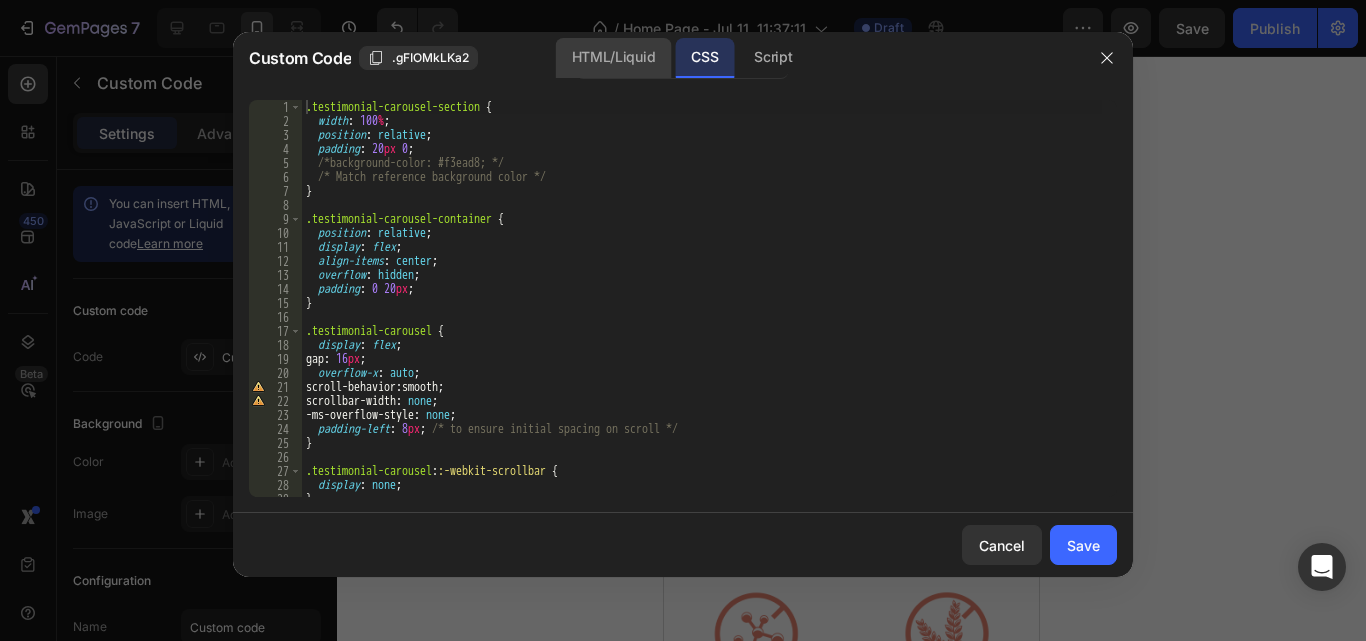 click on "HTML/Liquid" 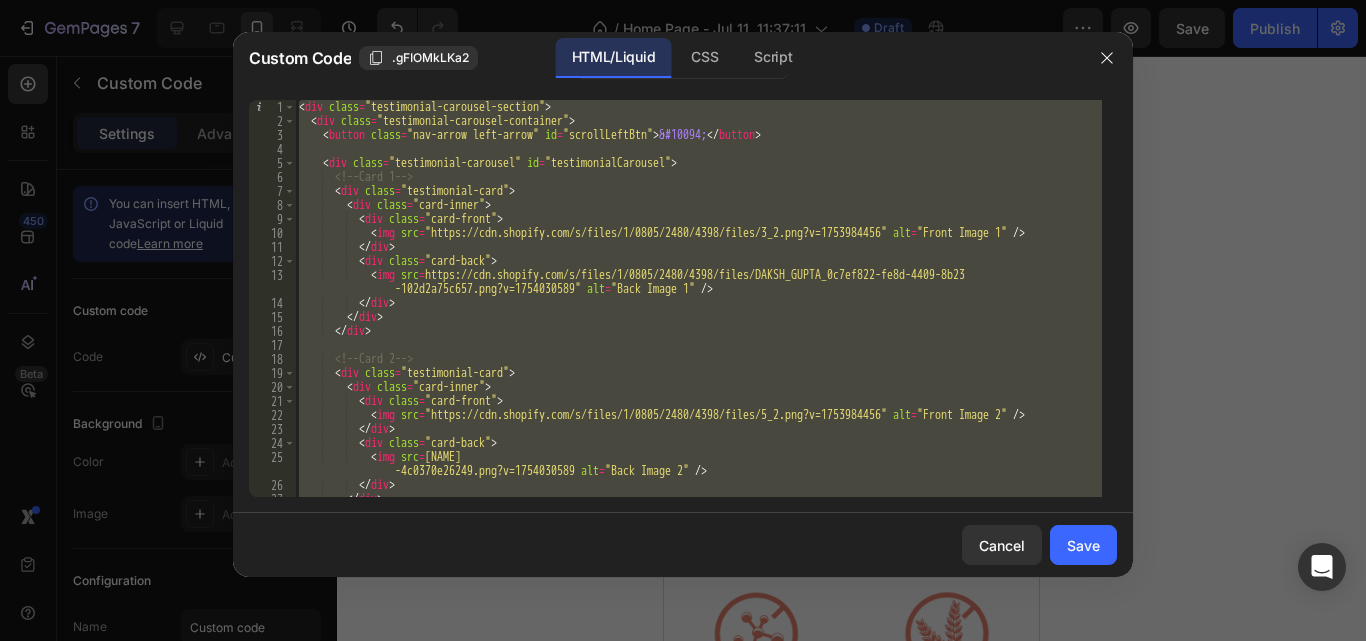 click on "<div   class = "testimonial-carousel-section" >    <div   class = "testimonial-carousel-container" >      <button   class = "nav-arrow left-arrow"   id = "scrollLeftBtn" > &#10094; </button>      <div   class = "testimonial-carousel"   id = "testimonialCarousel" >         <!--  Card 1  -->         <div   class = "testimonial-card" >           <div   class = "card-inner" >              <div   class = "card-front" >                <img   src = "https://cdn.shopify.com/s/files/1/0805/2480/4398/files/3_2.png?v=1753984456"   alt = "Front Image 1"   />              </div>              <div   class = "card-back" >                <img   src = "https://cdn.shopify.com/s/files/1/0805/2480/4398/files/DAKSH_GUPTA_0c7ef822-fe8d-4409-8b23         -102d2a75c657.png?v=1754030589"   alt = "Back Image 1"   />              </div>           </div>         </div>         <!--  Card 2  -->         <div   class = "testimonial-card" >           <div   class = "card-inner" >" at bounding box center (698, 298) 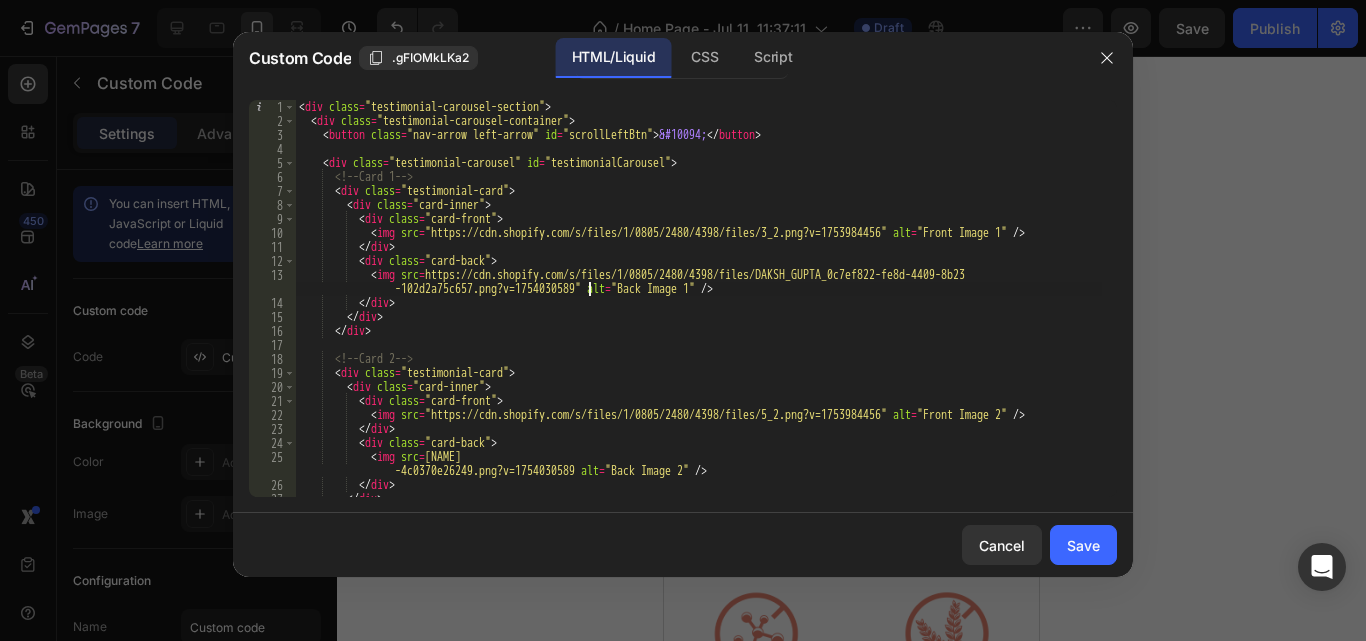 type on "</div>" 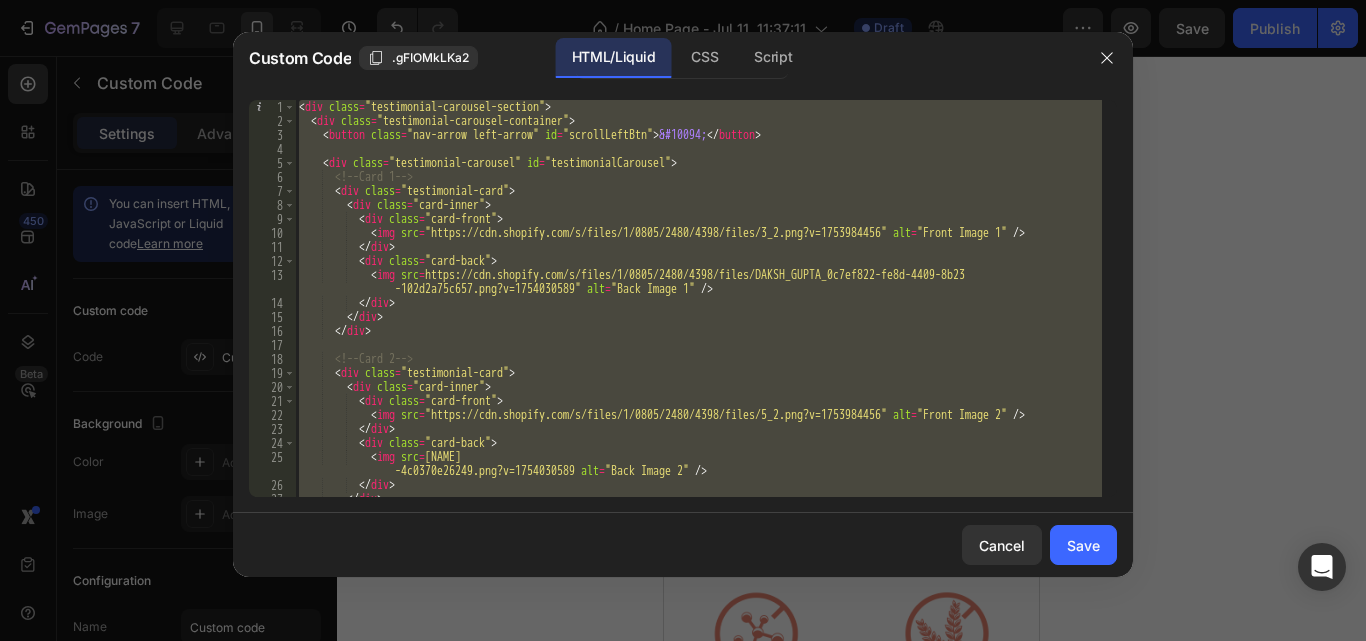 paste 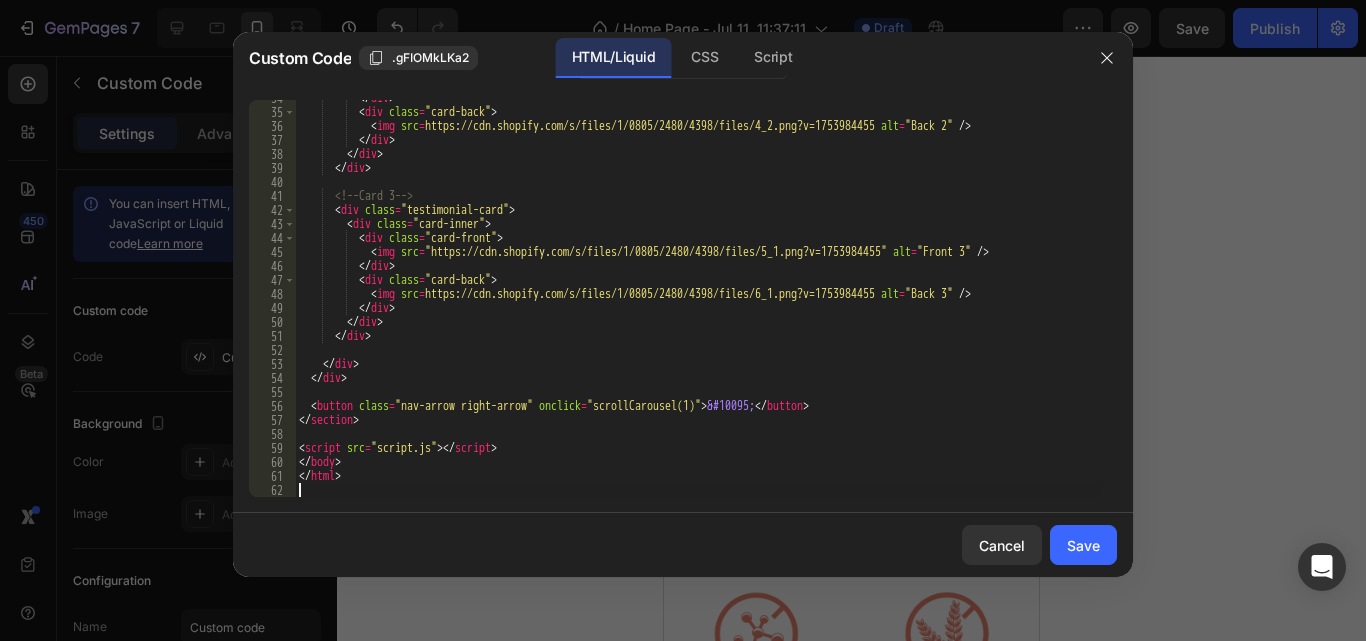 scroll, scrollTop: 485, scrollLeft: 0, axis: vertical 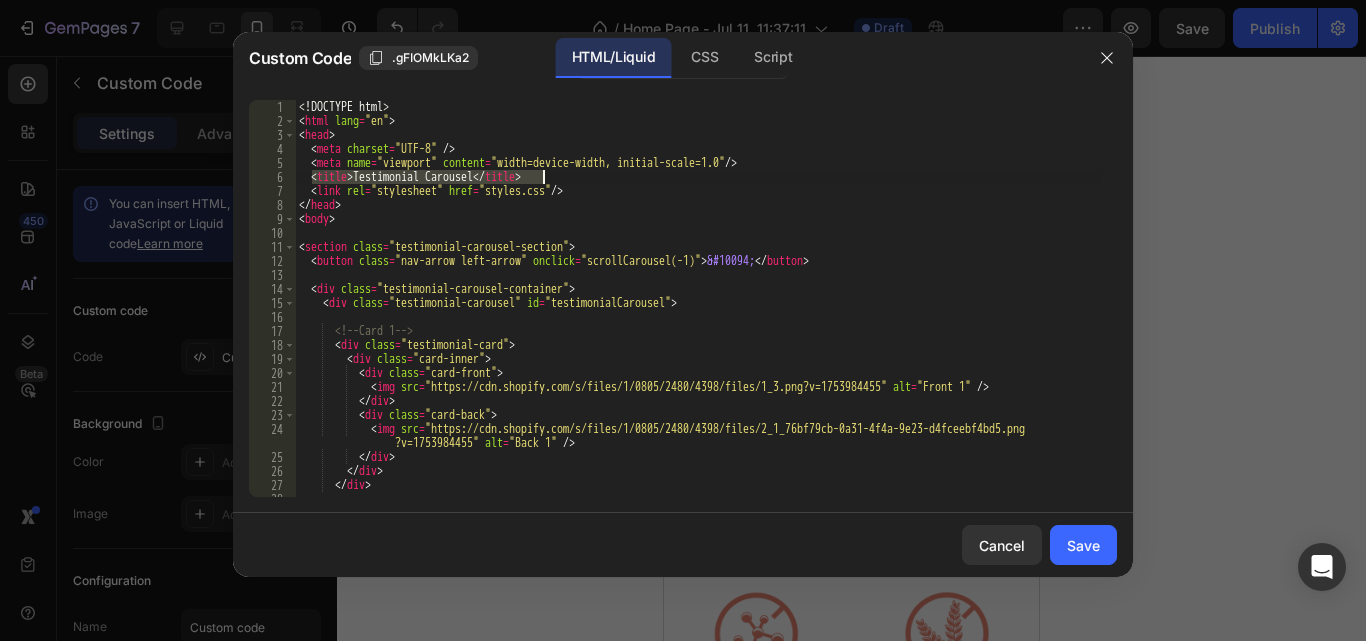 drag, startPoint x: 310, startPoint y: 177, endPoint x: 597, endPoint y: 174, distance: 287.0157 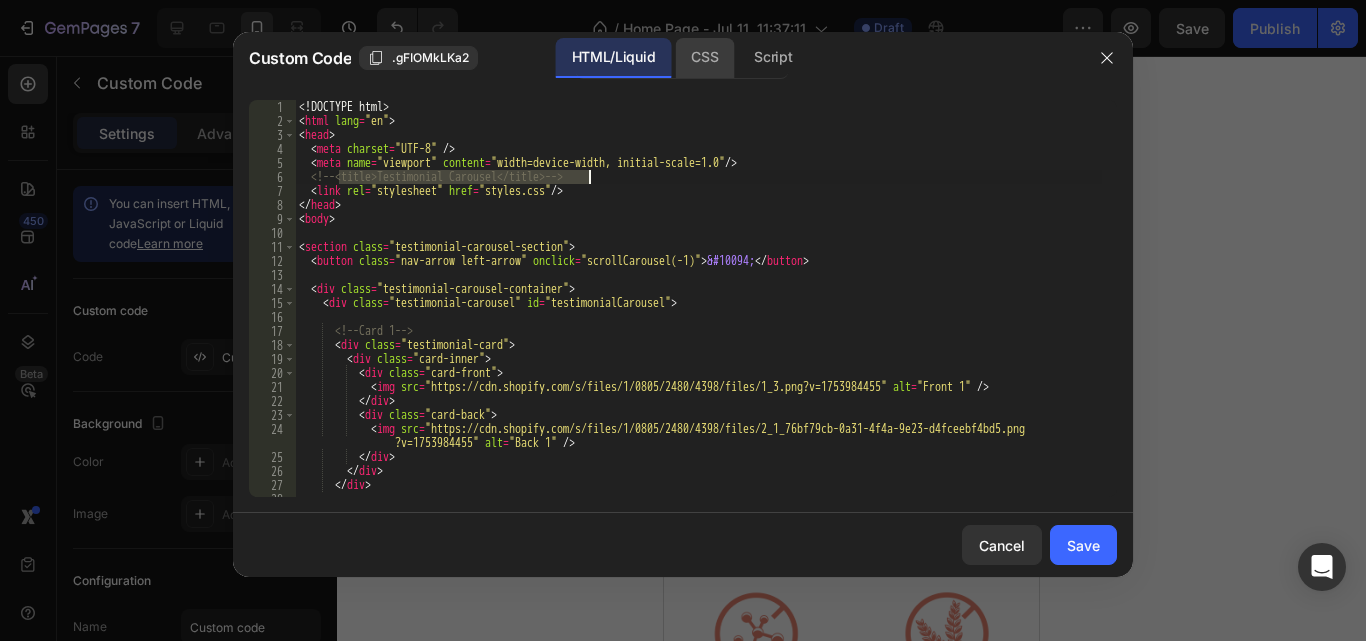 click on "CSS" 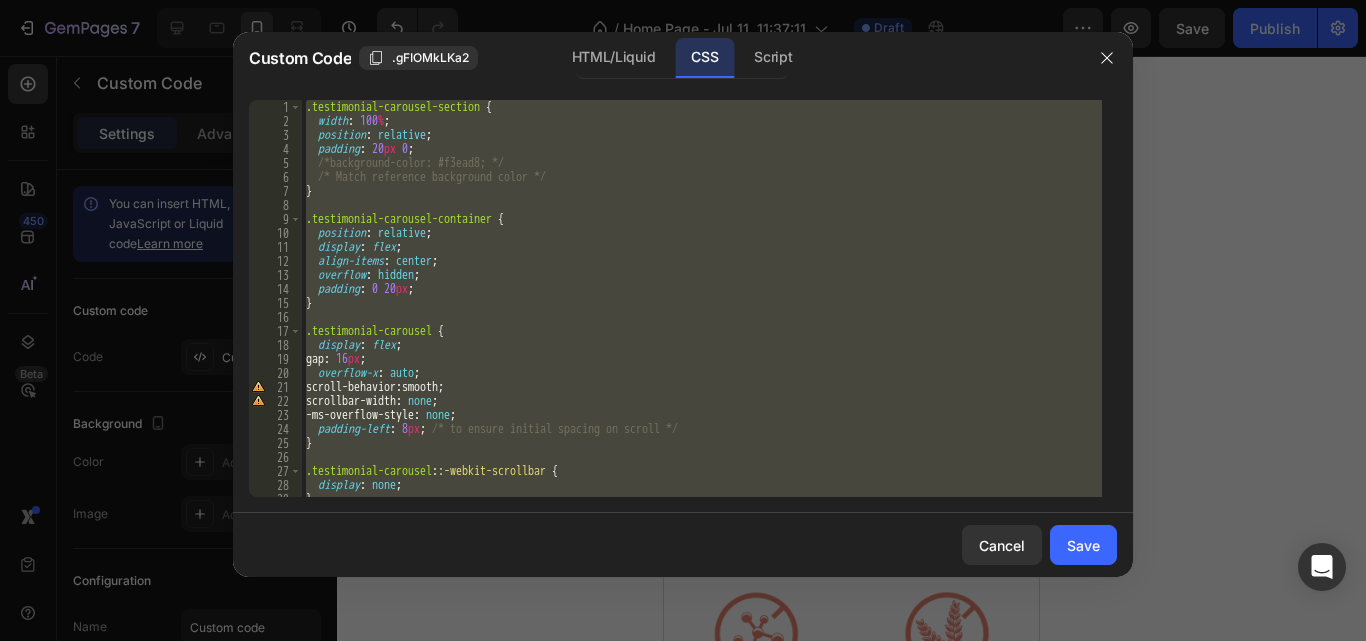 click on ".testimonial-carousel-section   {    width :   100 % ;    position :   relative ;    padding :   20 px   0 ;    /*background-color: #f3ead8; */    /* Match reference background color */ } .testimonial-carousel-container   {    position :   relative ;    display :   flex ;    align-items :   center ;    overflow :   hidden ;    padding :   0   20 px ; } .testimonial-carousel   {    display :   flex ;   gap :   16 px ;    overflow-x :   auto ;   scroll-behavior :  smooth ;   scrollbar-width :   none ;   -ms-overflow-style :   none ;    padding-left :   8 px ;   /* to ensure initial spacing on scroll */ } .testimonial-carousel : :-webkit-scrollbar   {    display :   none ; }" at bounding box center [702, 298] 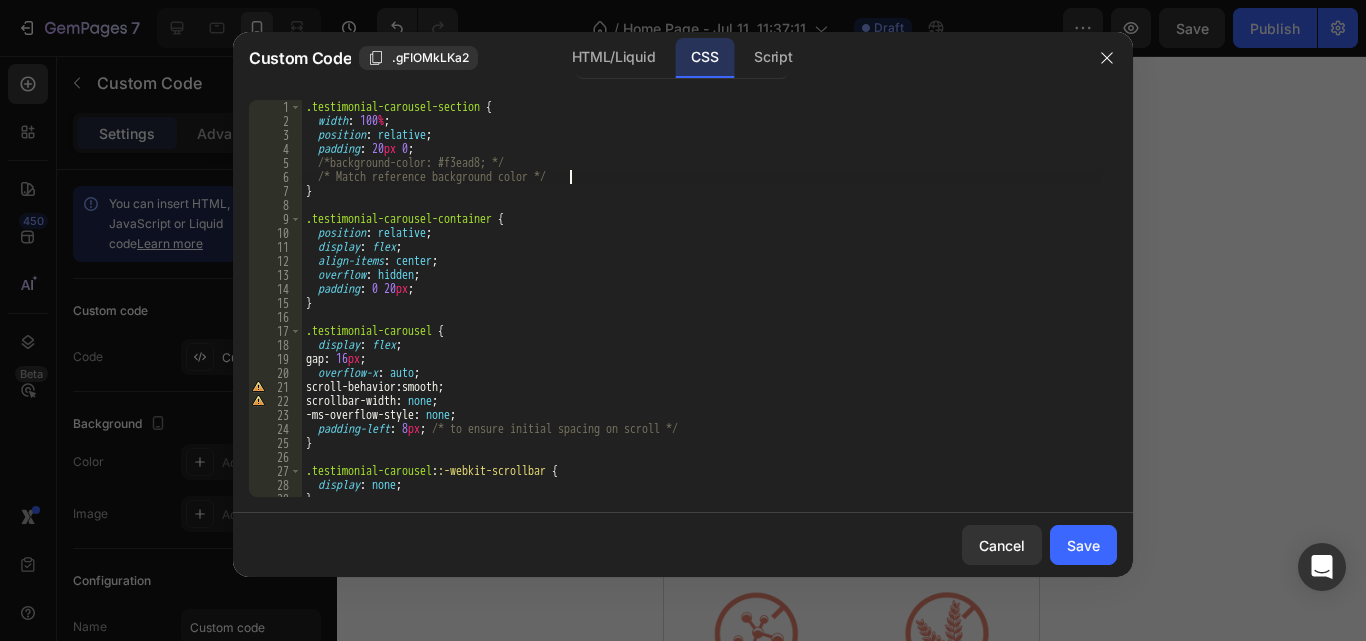 type on "}" 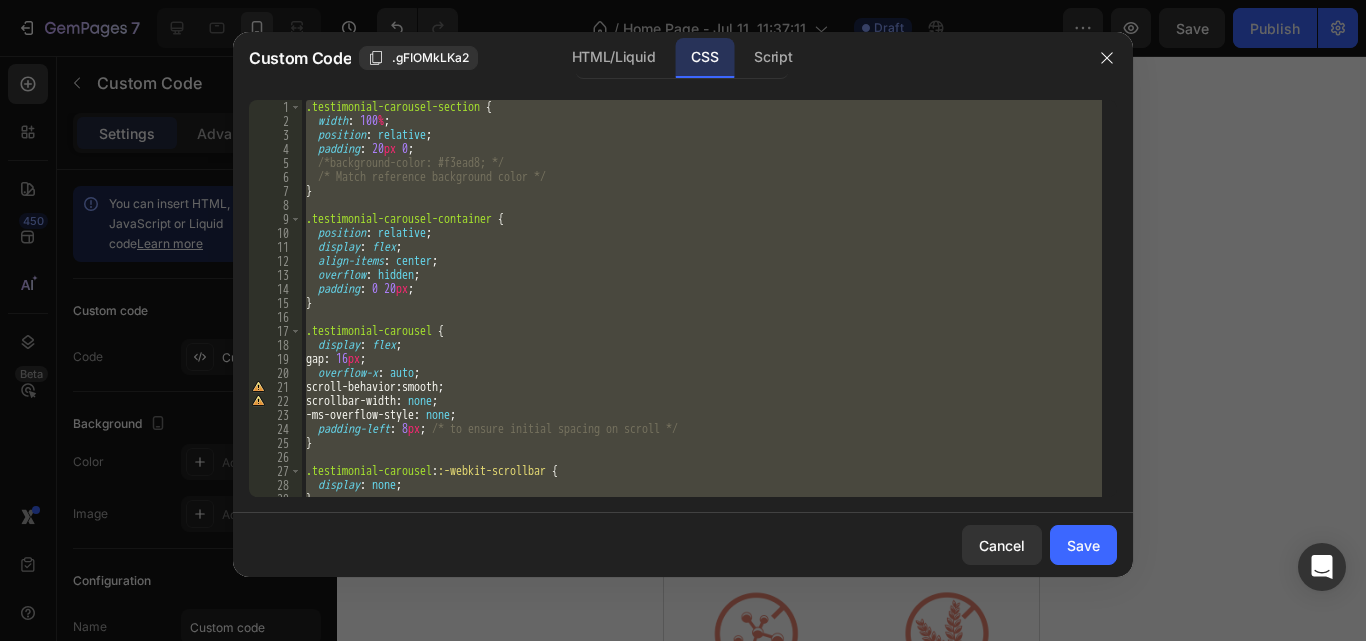 paste 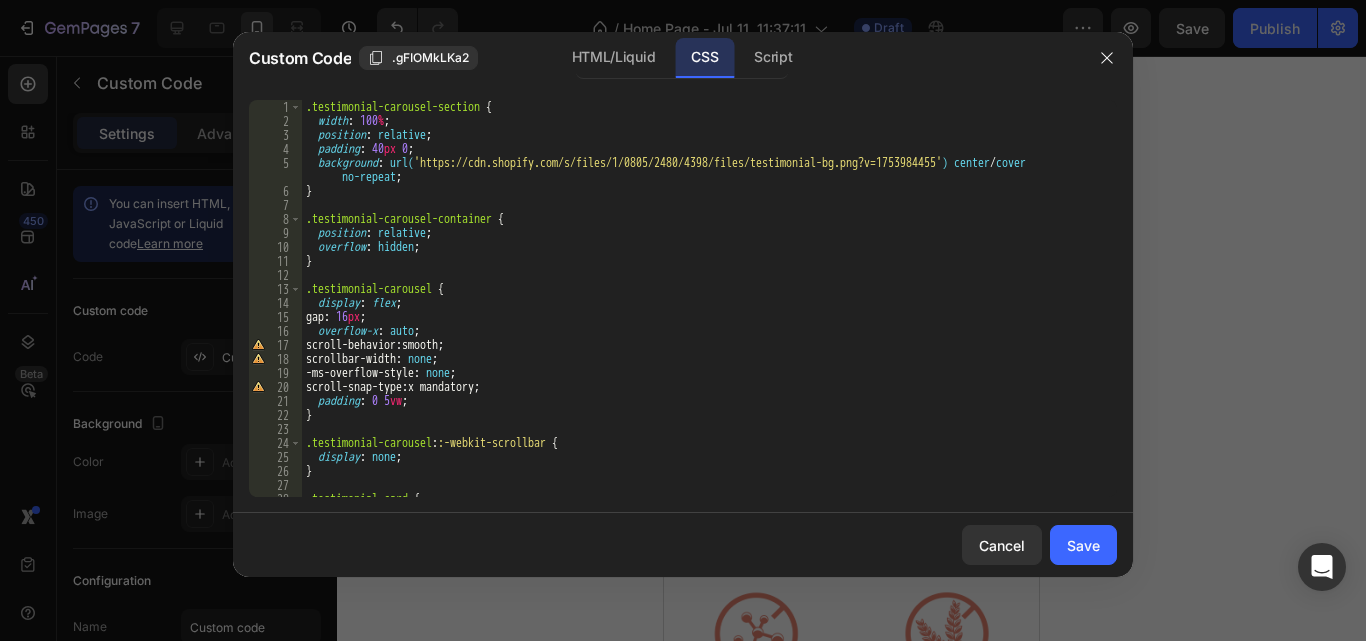 scroll, scrollTop: 0, scrollLeft: 0, axis: both 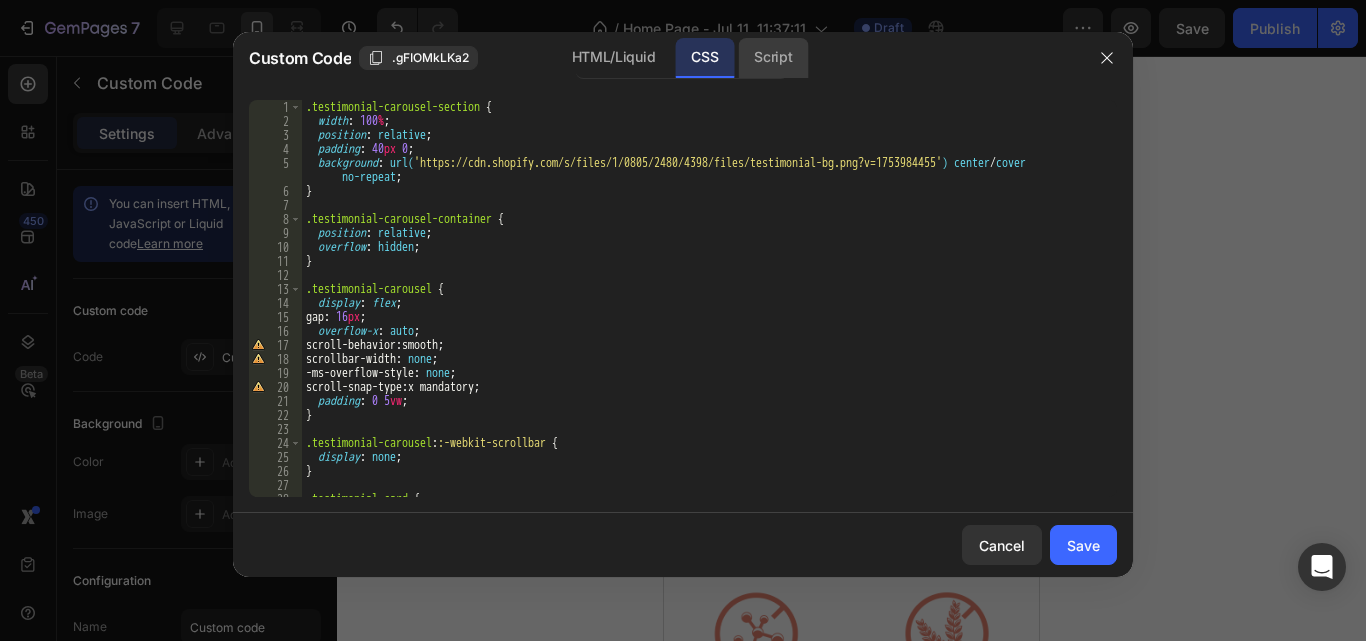 click on "Script" 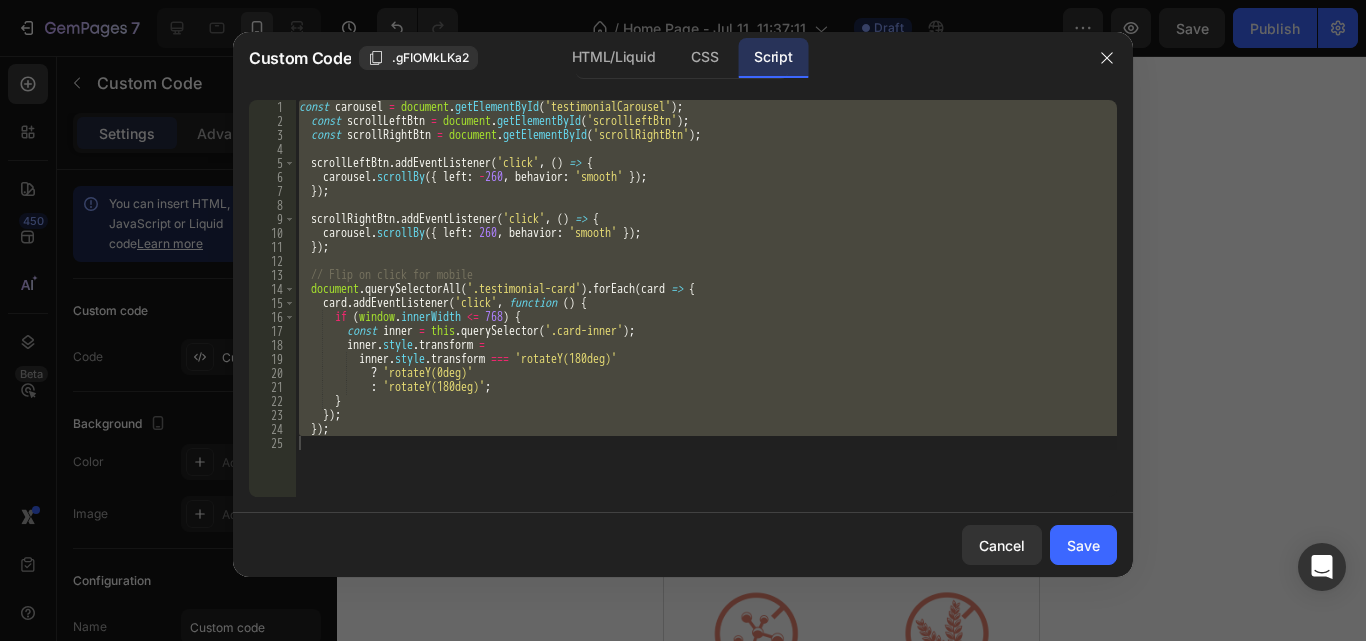 click on "const   carousel   =   document . getElementById ( 'testimonialCarousel' ) ;    const   scrollLeftBtn   =   document . getElementById ( 'scrollLeftBtn' ) ;    const   scrollRightBtn   =   document . getElementById ( 'scrollRightBtn' ) ;    scrollLeftBtn . addEventListener ( 'click' ,   ( )   =>   {      carousel . scrollBy ({   left :   - 260 ,   behavior :   'smooth'   }) ;    }) ;    scrollRightBtn . addEventListener ( 'click' ,   ( )   =>   {      carousel . scrollBy ({   left :   260 ,   behavior :   'smooth'   }) ;    }) ;    // Flip on click for mobile    document . querySelectorAll ( '.testimonial-card' ) . forEach ( card   =>   {      card . addEventListener ( 'click' ,   function   ( )   {         if   ( window . innerWidth   <=   768 )   {           const   inner   =   this . querySelector ( '.card-inner' ) ;           inner . style . transform   =              inner . style . transform   ===   'rotateY(180deg)'                ?   'rotateY(0deg)'                :   'rotateY(180deg)' ;         }" at bounding box center (706, 298) 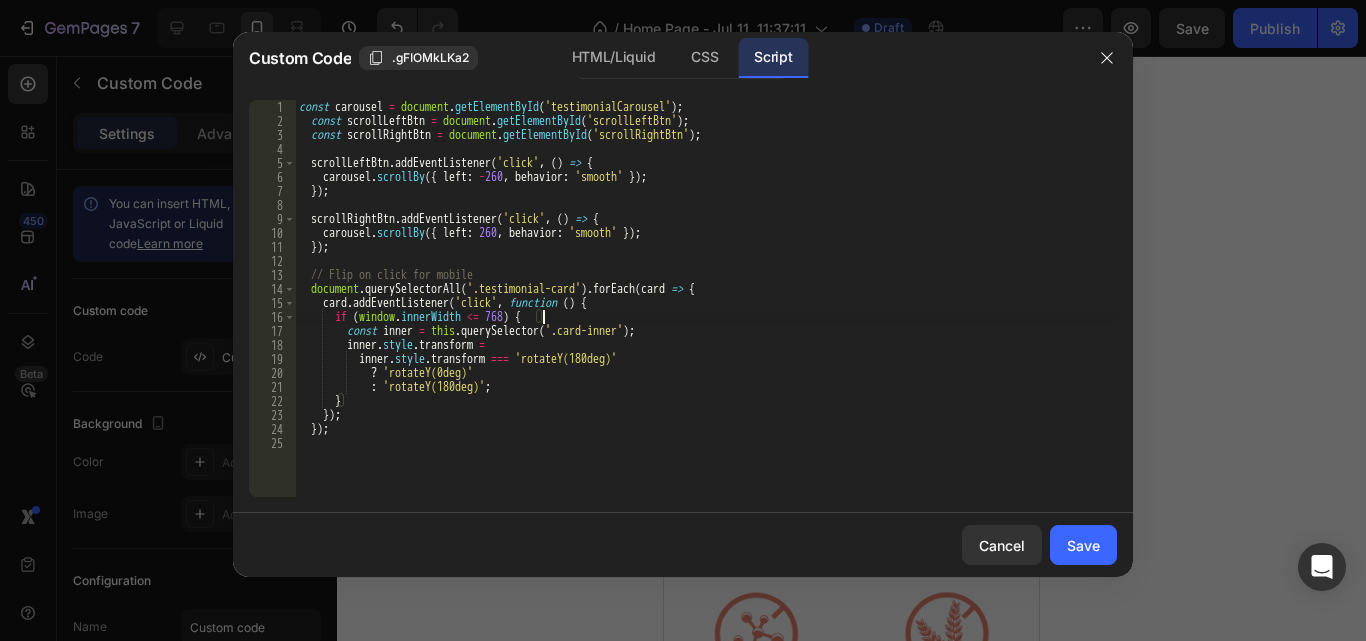 type on "});" 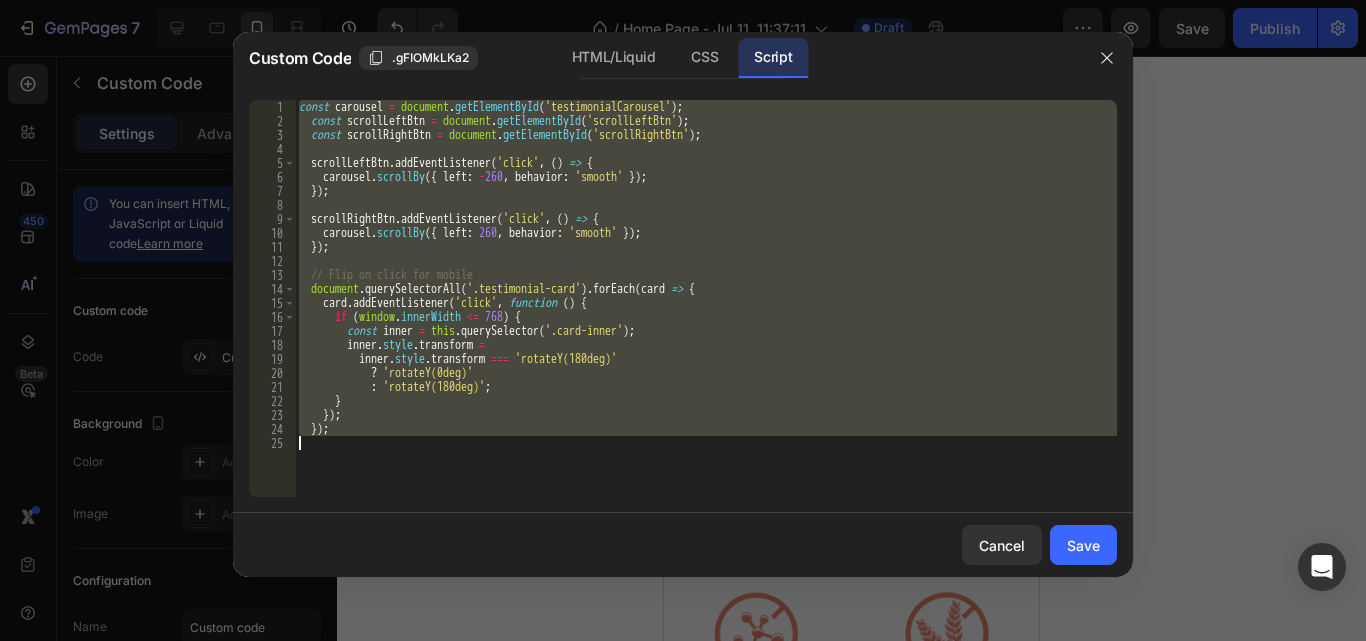 paste 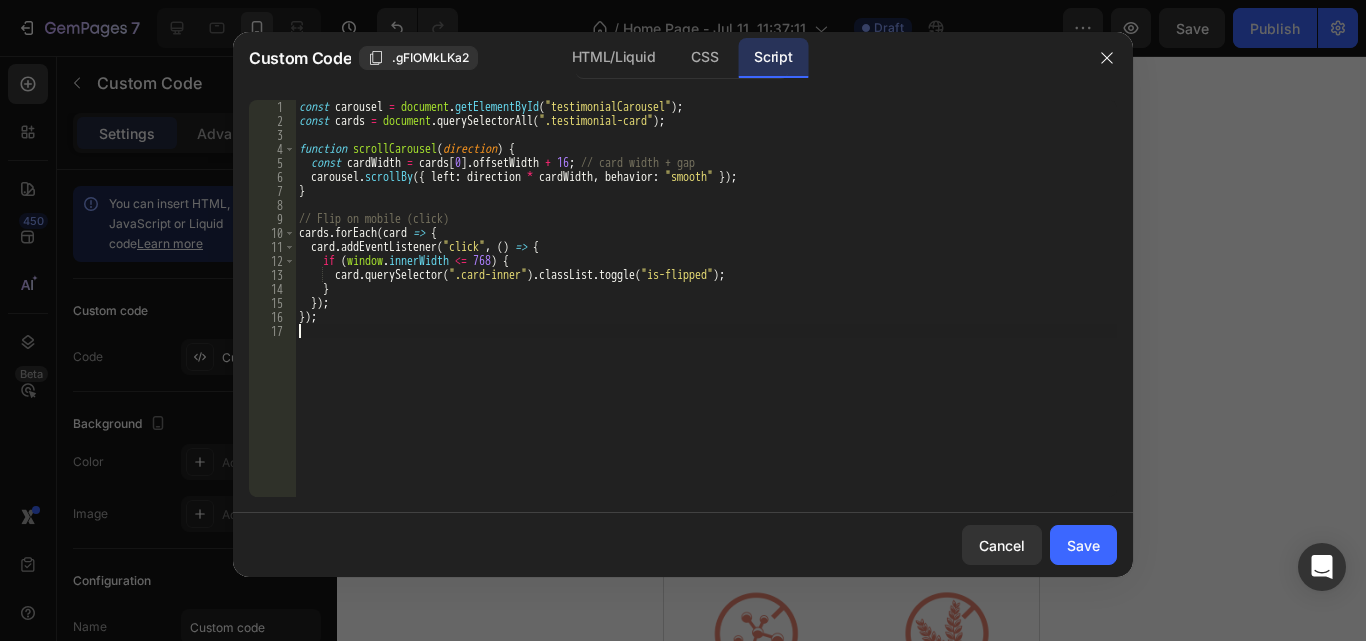 type on "});" 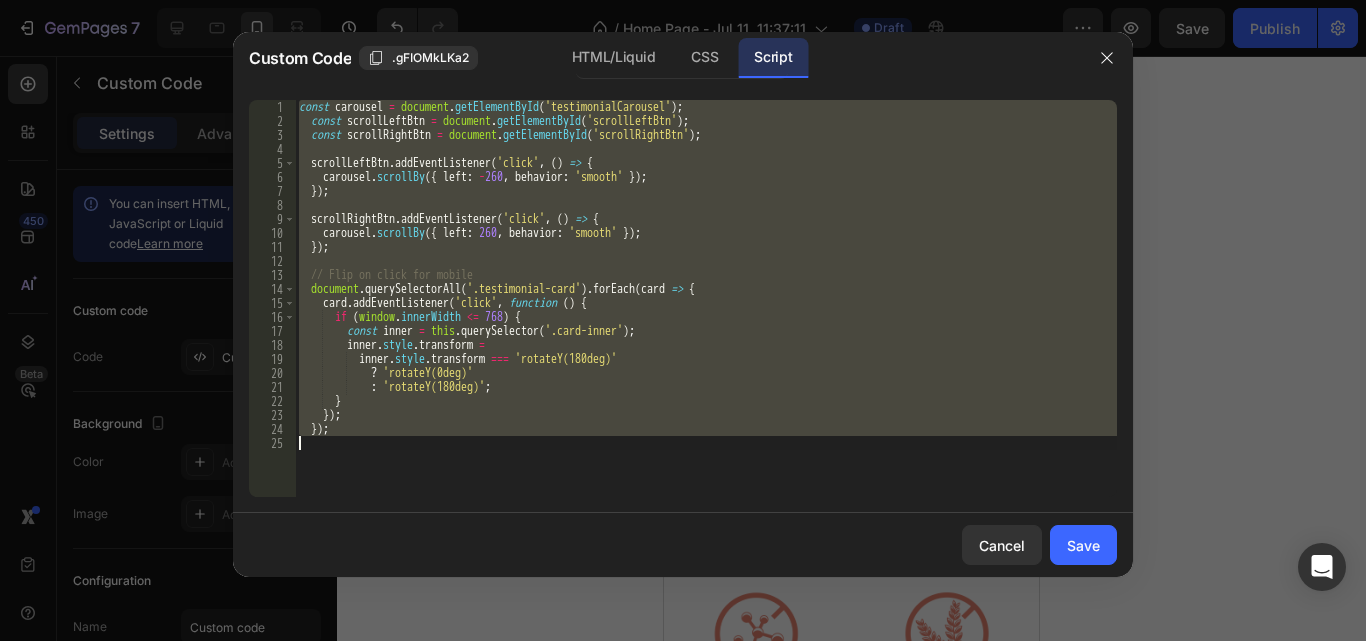 click on "const   carousel   =   document . getElementById ( 'testimonialCarousel' ) ;    const   scrollLeftBtn   =   document . getElementById ( 'scrollLeftBtn' ) ;    const   scrollRightBtn   =   document . getElementById ( 'scrollRightBtn' ) ;    scrollLeftBtn . addEventListener ( 'click' ,   ( )   =>   {      carousel . scrollBy ({   left :   - 260 ,   behavior :   'smooth'   }) ;    }) ;    scrollRightBtn . addEventListener ( 'click' ,   ( )   =>   {      carousel . scrollBy ({   left :   260 ,   behavior :   'smooth'   }) ;    }) ;    // Flip on click for mobile    document . querySelectorAll ( '.testimonial-card' ) . forEach ( card   =>   {      card . addEventListener ( 'click' ,   function   ( )   {         if   ( window . innerWidth   <=   768 )   {           const   inner   =   this . querySelector ( '.card-inner' ) ;           inner . style . transform   =              inner . style . transform   ===   'rotateY(180deg)'                ?   'rotateY(0deg)'                :   'rotateY(180deg)' ;         }" at bounding box center [706, 298] 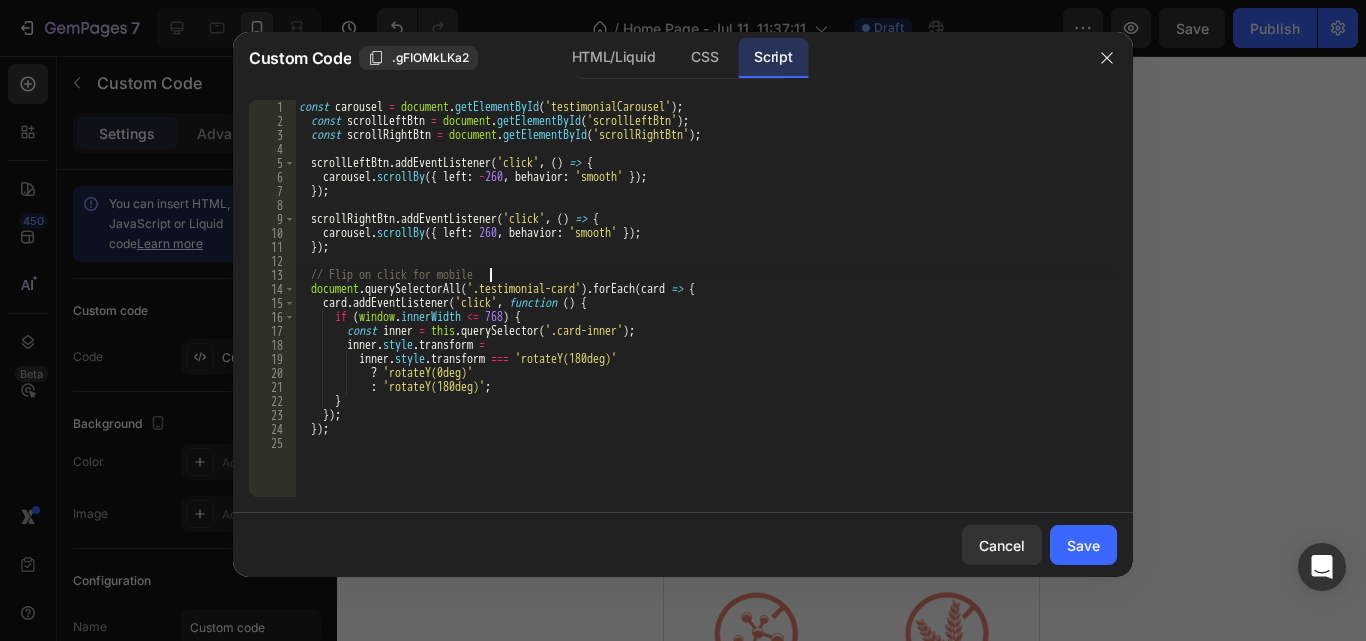 click on "const   carousel   =   document . getElementById ( 'testimonialCarousel' ) ;    const   scrollLeftBtn   =   document . getElementById ( 'scrollLeftBtn' ) ;    const   scrollRightBtn   =   document . getElementById ( 'scrollRightBtn' ) ;    scrollLeftBtn . addEventListener ( 'click' ,   ( )   =>   {      carousel . scrollBy ({   left :   - 260 ,   behavior :   'smooth'   }) ;    }) ;    scrollRightBtn . addEventListener ( 'click' ,   ( )   =>   {      carousel . scrollBy ({   left :   260 ,   behavior :   'smooth'   }) ;    }) ;    // Flip on click for mobile    document . querySelectorAll ( '.testimonial-card' ) . forEach ( card   =>   {      card . addEventListener ( 'click' ,   function   ( )   {         if   ( window . innerWidth   <=   768 )   {           const   inner   =   this . querySelector ( '.card-inner' ) ;           inner . style . transform   =              inner . style . transform   ===   'rotateY(180deg)'                ?   'rotateY(0deg)'                :   'rotateY(180deg)' ;         }" at bounding box center (706, 312) 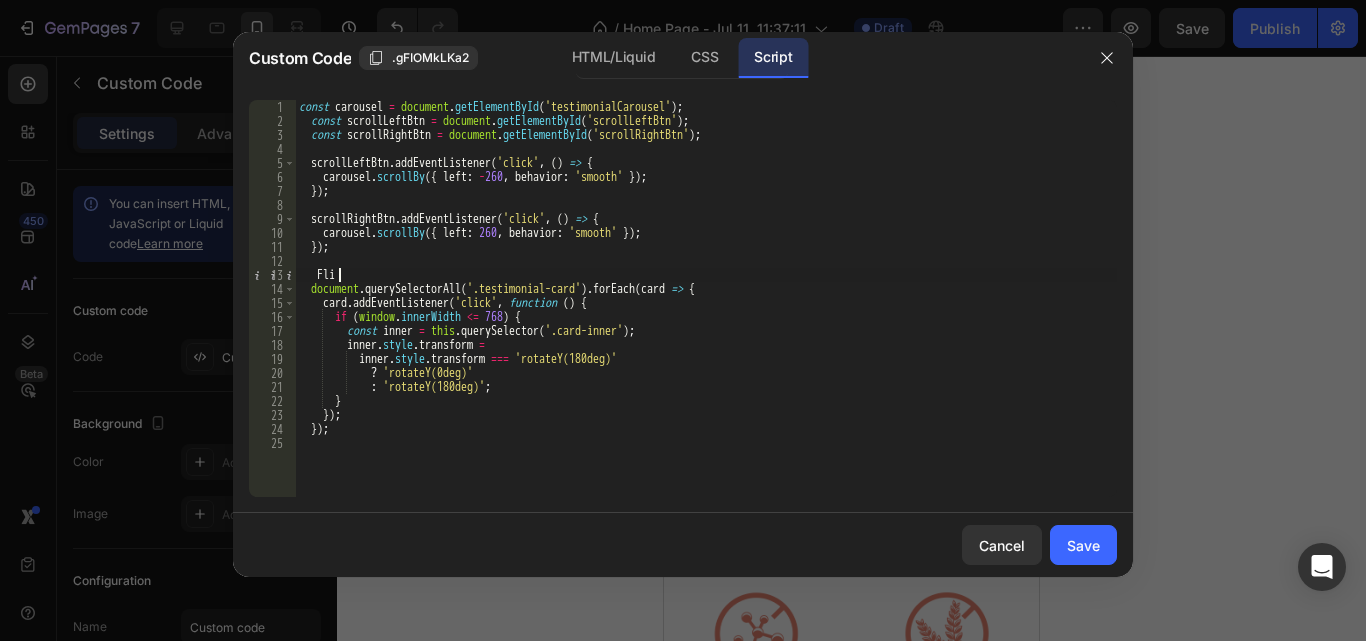 type on "F" 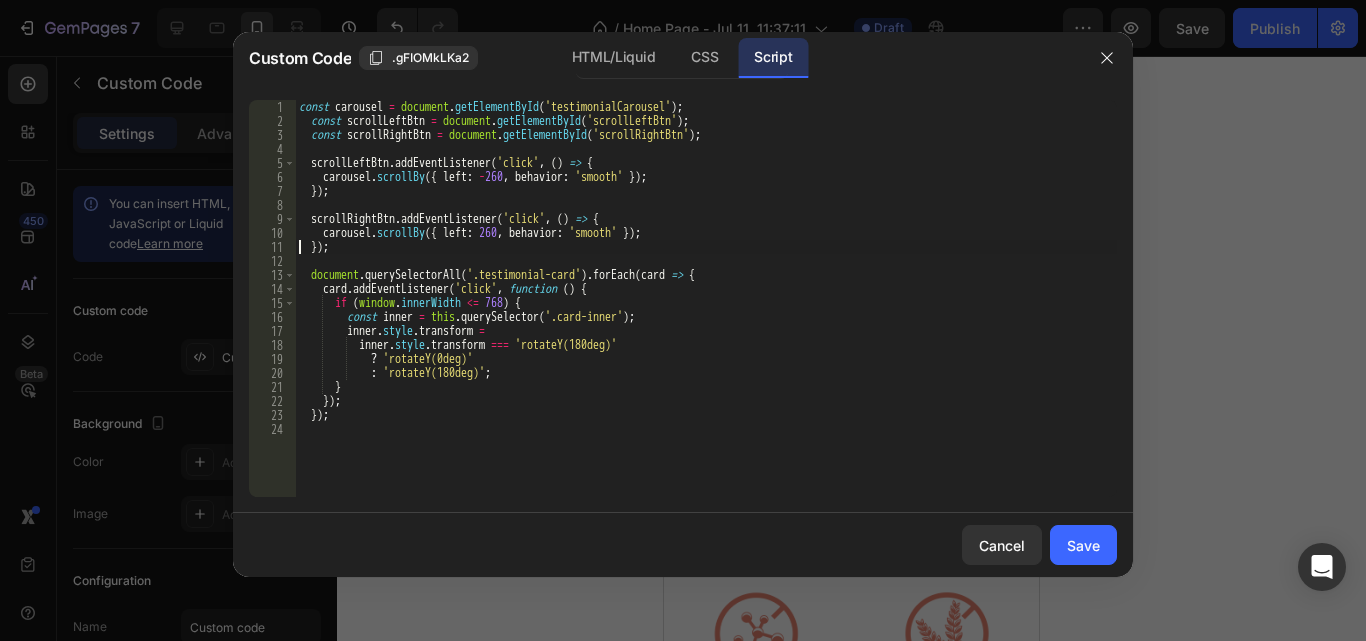 type on "scrollRightBtn.addEventListener('click', () => {" 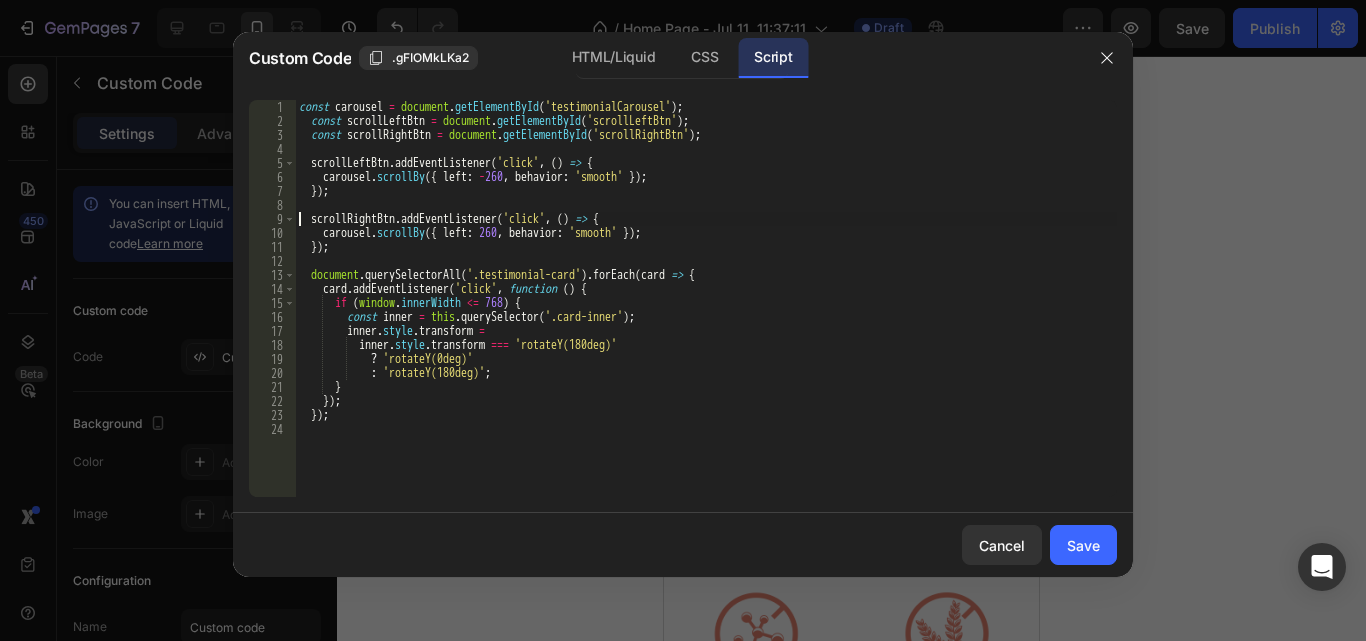 type on "scrollLeftBtn.addEventListener('click', () => {" 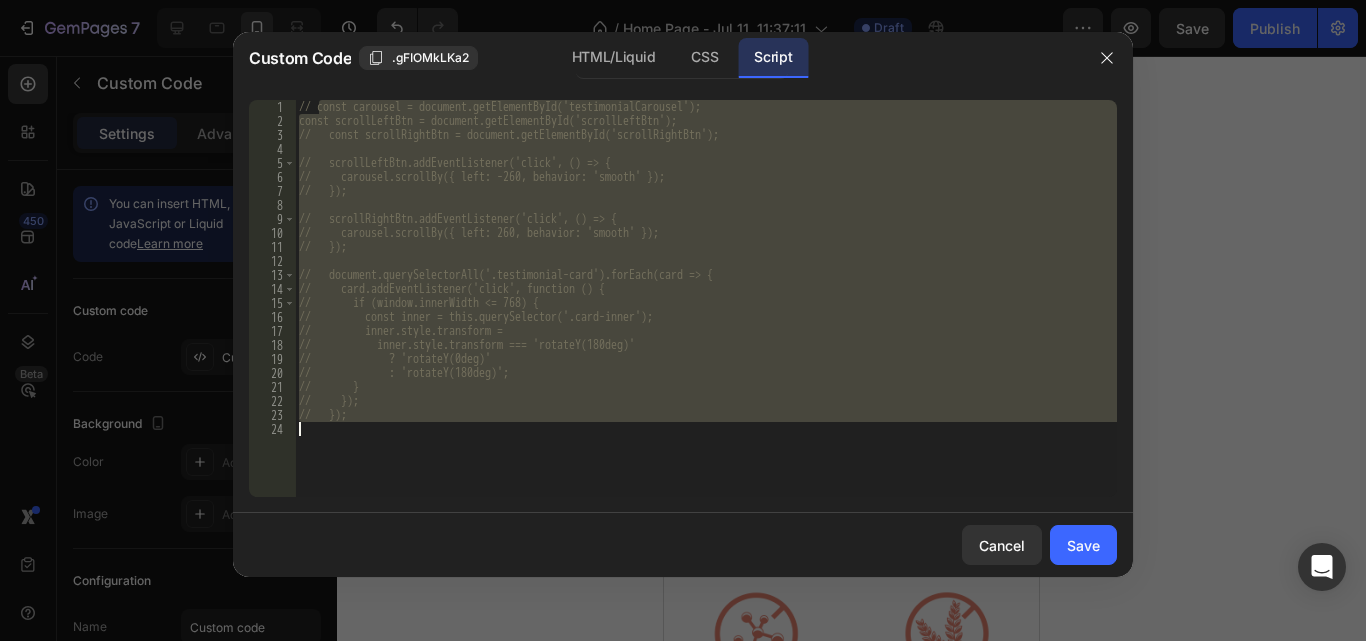 click on "// const carousel = document.getElementById('testimonialCarousel'); //   const scrollLeftBtn = document.getElementById('scrollLeftBtn'); //   const scrollRightBtn = document.getElementById('scrollRightBtn'); //   scrollLeftBtn.addEventListener('click', () => { //     carousel.scrollBy({ left: -260, behavior: 'smooth' }); //   }); //   scrollRightBtn.addEventListener('click', () => { //     carousel.scrollBy({ left: 260, behavior: 'smooth' }); //   }); //   document.querySelectorAll('.testimonial-card').forEach(card => { //     card.addEventListener('click', function () { //       if (window.innerWidth <= 768) { //         const inner = this.querySelector('.card-inner'); //         inner.style.transform = //           inner.style.transform === 'rotateY(180deg)' //             ? 'rotateY(0deg)' //             : 'rotateY(180deg)'; //       } //     }); //   });" at bounding box center [706, 298] 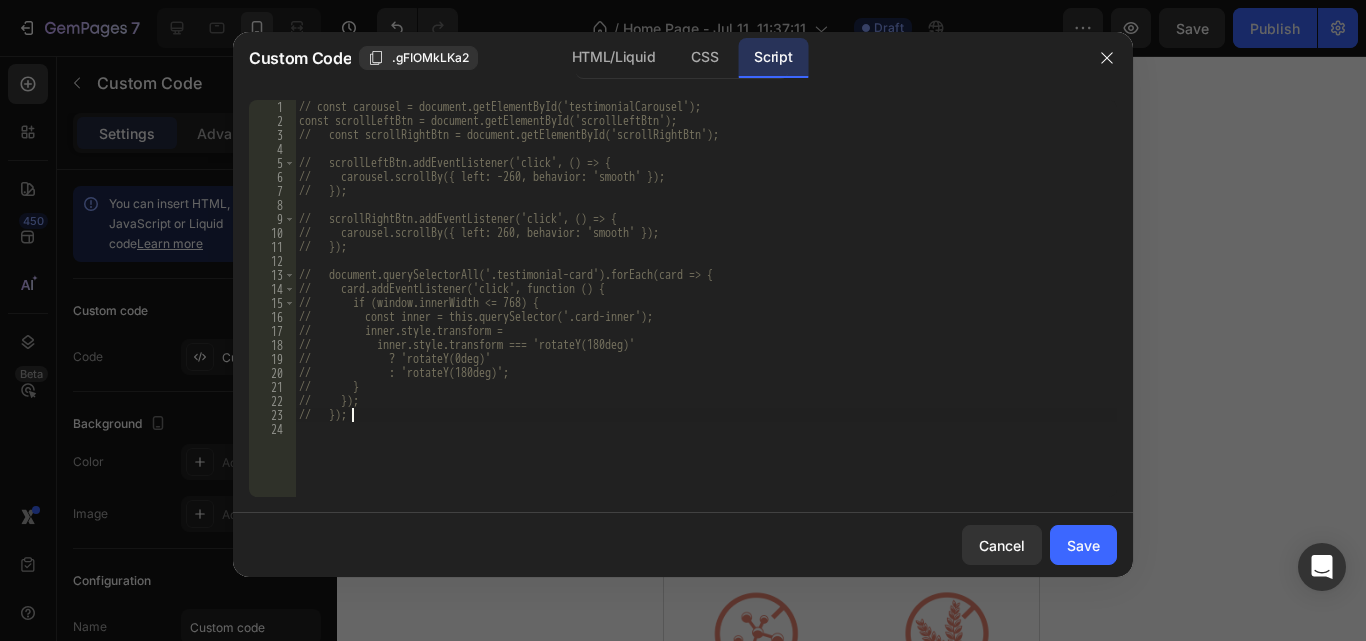 click on "// const carousel = document.getElementById('testimonialCarousel'); //   const scrollLeftBtn = document.getElementById('scrollLeftBtn'); //   const scrollRightBtn = document.getElementById('scrollRightBtn'); //   scrollLeftBtn.addEventListener('click', () => { //     carousel.scrollBy({ left: -260, behavior: 'smooth' }); //   }); //   scrollRightBtn.addEventListener('click', () => { //     carousel.scrollBy({ left: 260, behavior: 'smooth' }); //   }); //   document.querySelectorAll('.testimonial-card').forEach(card => { //     card.addEventListener('click', function () { //       if (window.innerWidth <= 768) { //         const inner = this.querySelector('.card-inner'); //         inner.style.transform = //           inner.style.transform === 'rotateY(180deg)' //             ? 'rotateY(0deg)' //             : 'rotateY(180deg)'; //       } //     }); //   });" at bounding box center (706, 312) 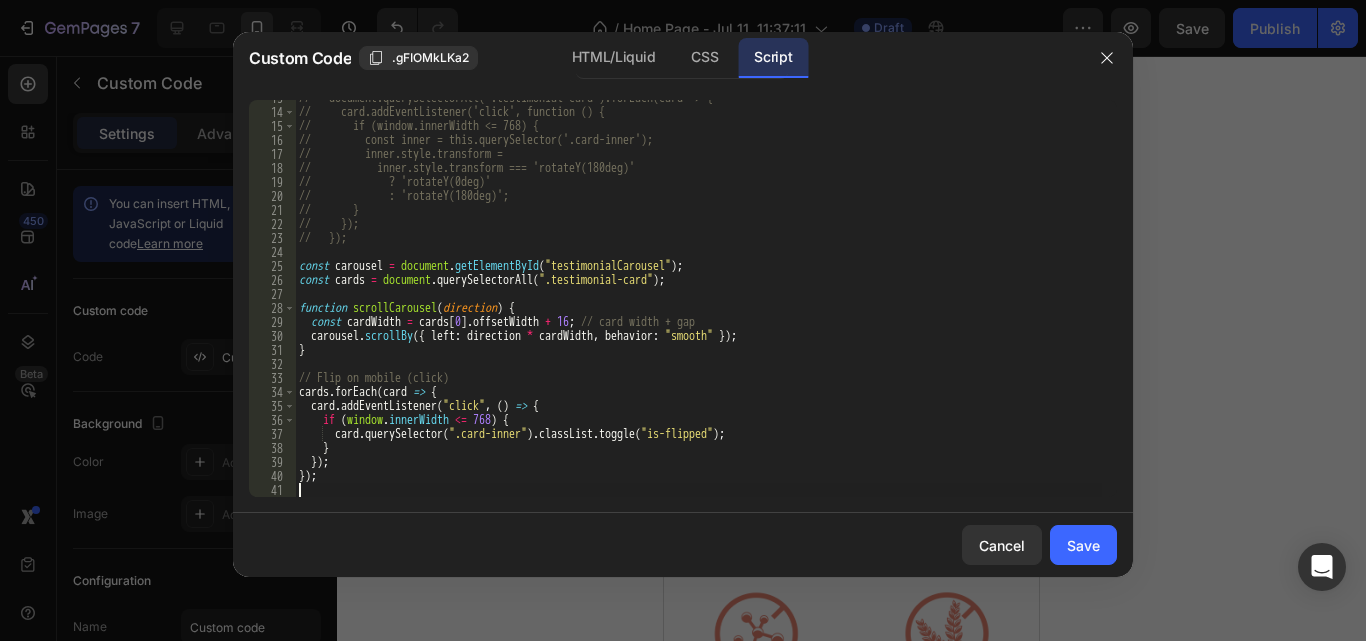 scroll, scrollTop: 177, scrollLeft: 0, axis: vertical 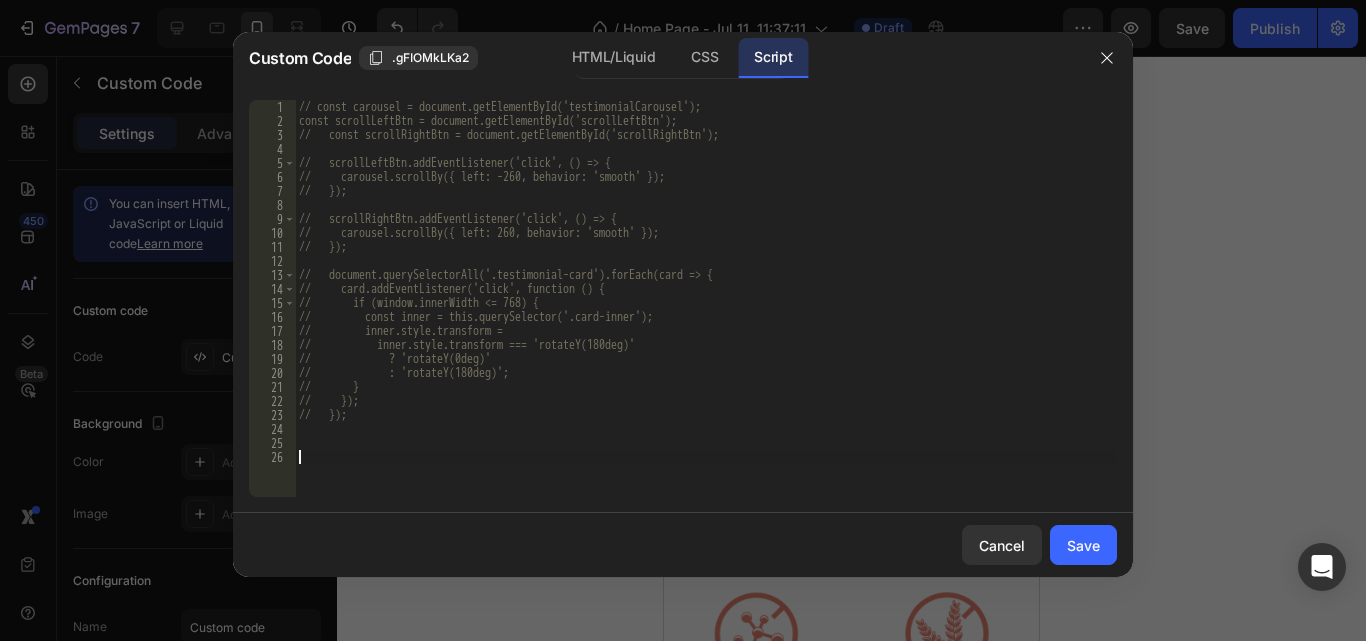click on "// const carousel = document.getElementById('testimonialCarousel'); //   const scrollLeftBtn = document.getElementById('scrollLeftBtn'); //   const scrollRightBtn = document.getElementById('scrollRightBtn'); //   scrollLeftBtn.addEventListener('click', () => { //     carousel.scrollBy({ left: -260, behavior: 'smooth' }); //   }); //   scrollRightBtn.addEventListener('click', () => { //     carousel.scrollBy({ left: 260, behavior: 'smooth' }); //   }); //   document.querySelectorAll('.testimonial-card').forEach(card => { //     card.addEventListener('click', function () { //       if (window.innerWidth <= 768) { //         const inner = this.querySelector('.card-inner'); //         inner.style.transform = //           inner.style.transform === 'rotateY(180deg)' //             ? 'rotateY(0deg)' //             : 'rotateY(180deg)'; //       } //     }); //   });" at bounding box center (706, 312) 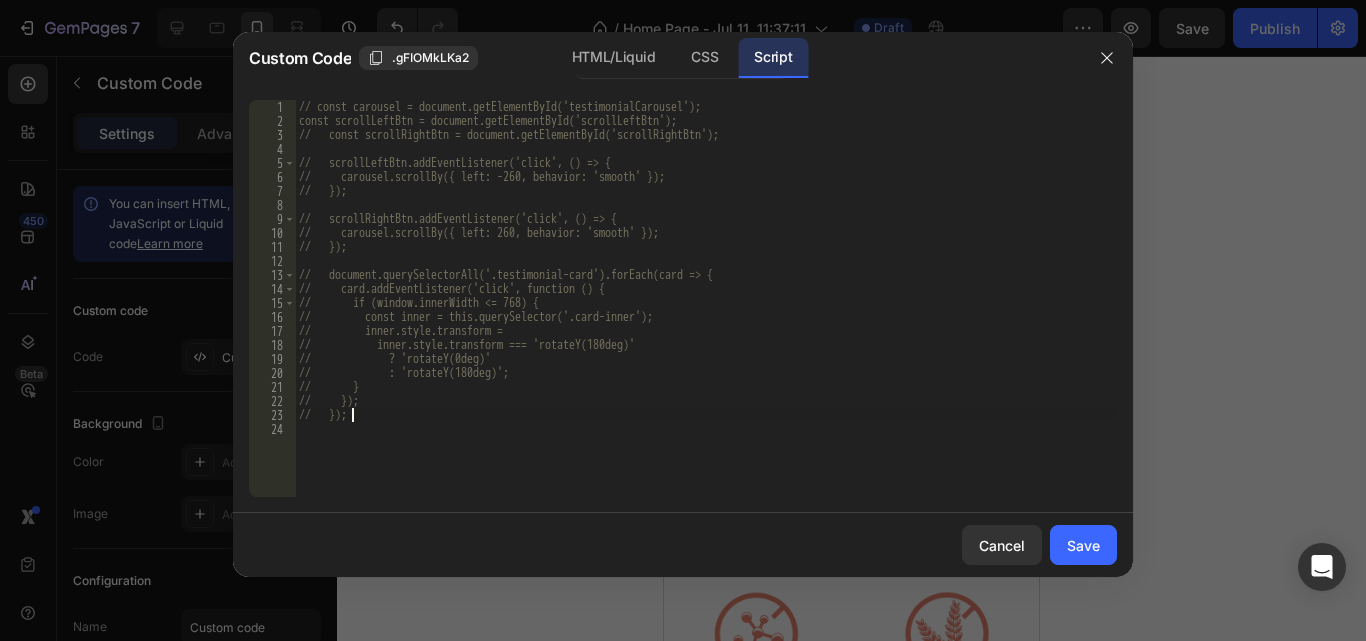 type on "const carousel = document.getElementById('testimonialCarousel');" 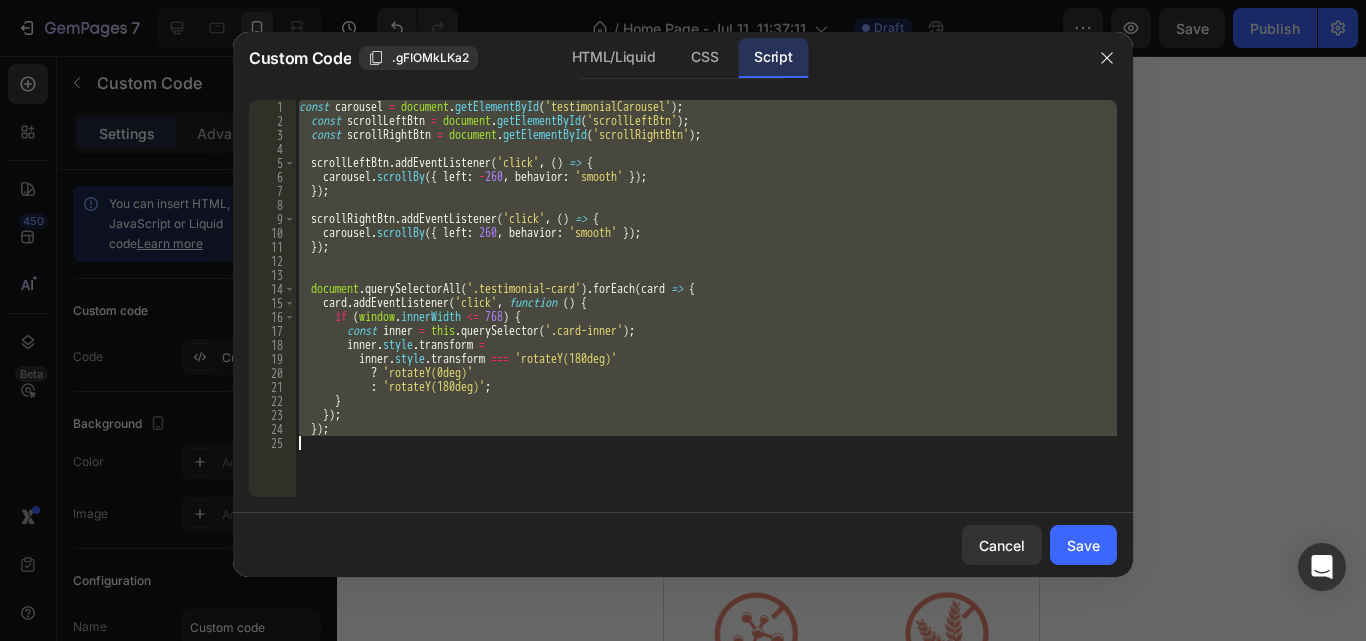 type on "//   });" 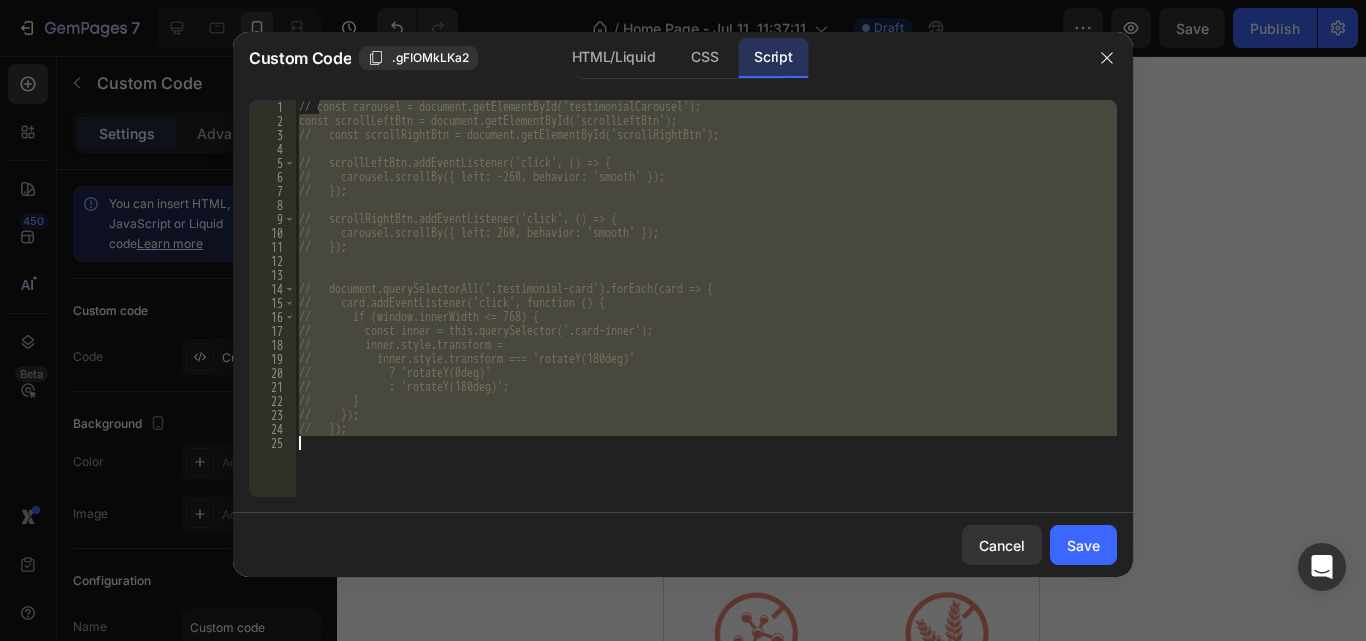 click on "// const carousel = document.getElementById('testimonialCarousel'); //   const scrollLeftBtn = document.getElementById('scrollLeftBtn'); //   const scrollRightBtn = document.getElementById('scrollRightBtn'); //   scrollLeftBtn.addEventListener('click', () => { //     carousel.scrollBy({ left: -260, behavior: 'smooth' }); //   }); //   scrollRightBtn.addEventListener('click', () => { //     carousel.scrollBy({ left: 260, behavior: 'smooth' }); //   });   //   document.querySelectorAll('.testimonial-card').forEach(card => { //     card.addEventListener('click', function () { //       if (window.innerWidth <= 768) { //         const inner = this.querySelector('.card-inner'); //         inner.style.transform = //           inner.style.transform === 'rotateY(180deg)' //             ? 'rotateY(0deg)' //             : 'rotateY(180deg)'; //       } //     }); //   });" at bounding box center (706, 298) 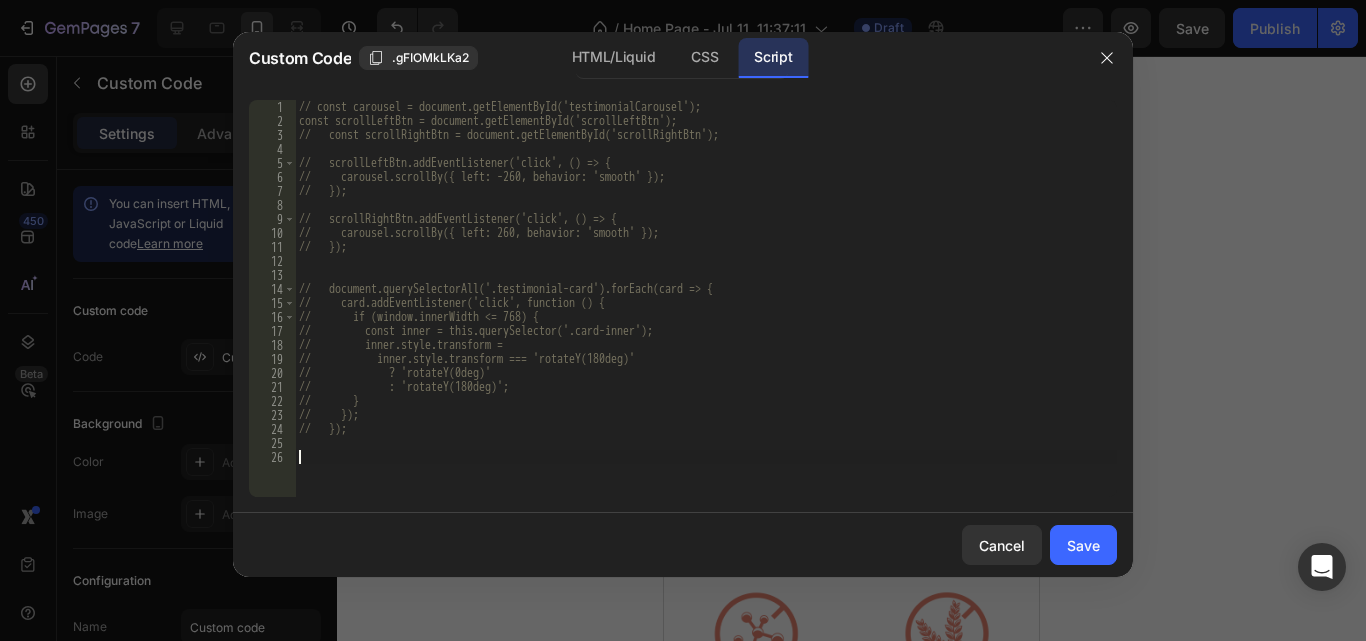 type 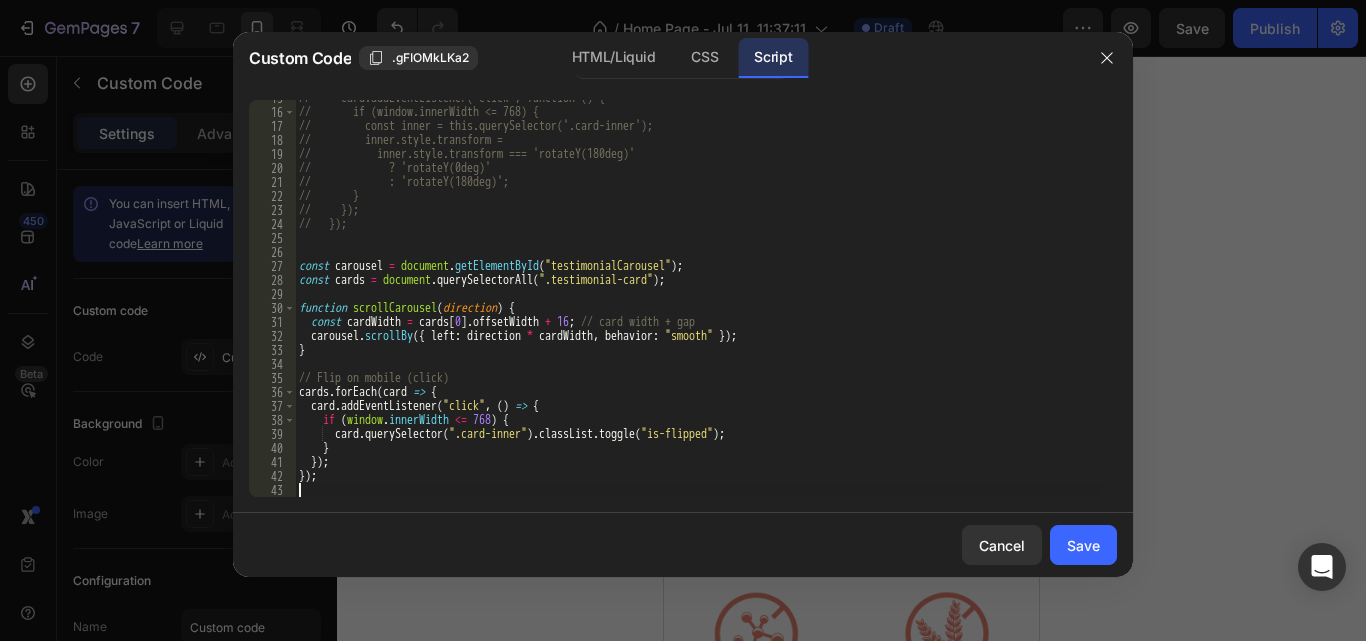 scroll, scrollTop: 205, scrollLeft: 0, axis: vertical 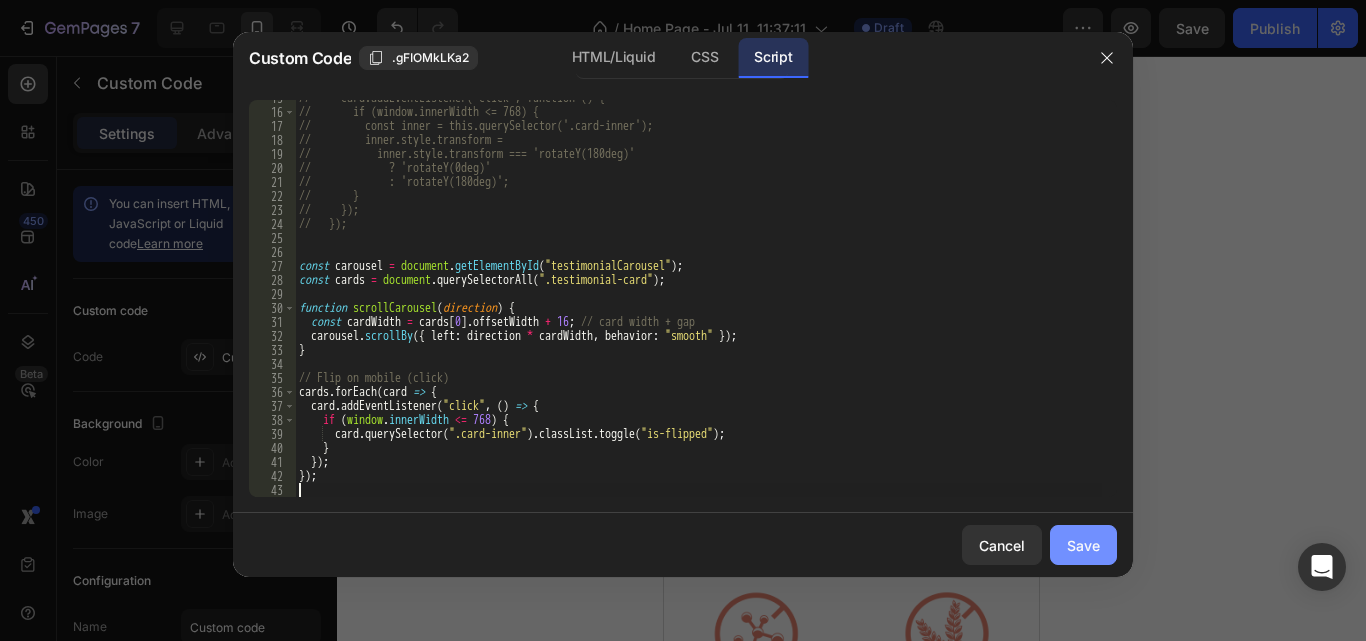 click on "Save" at bounding box center [1083, 545] 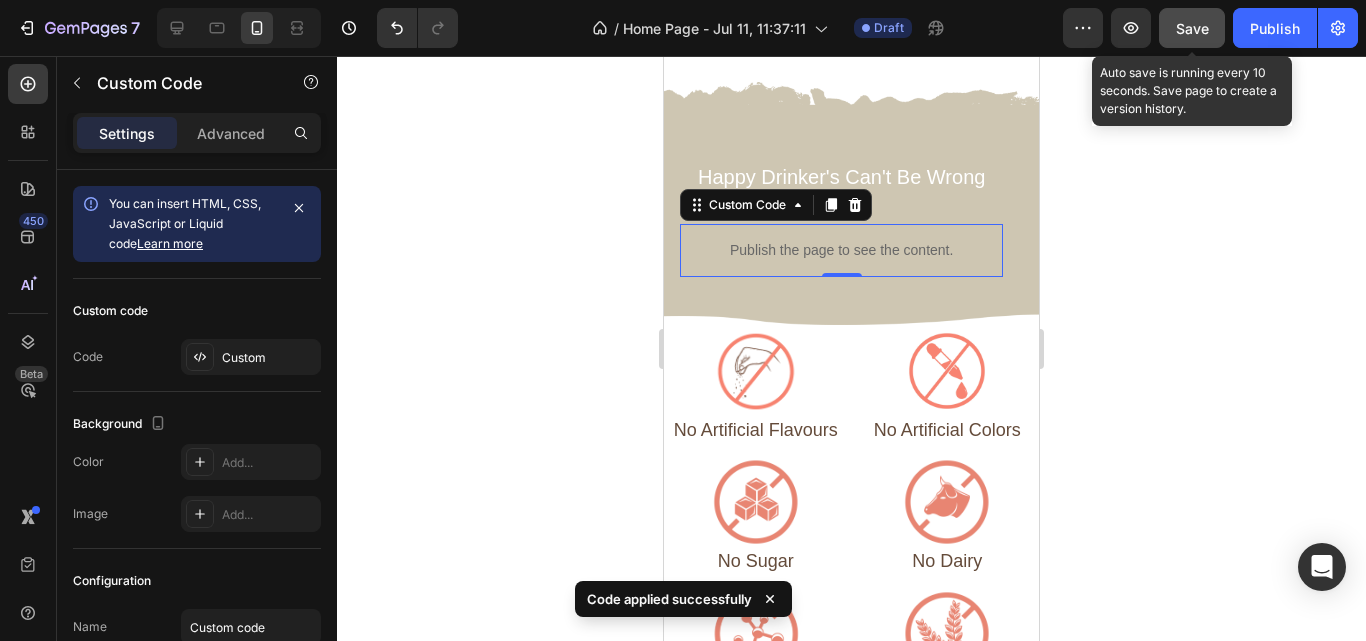 click on "Save" 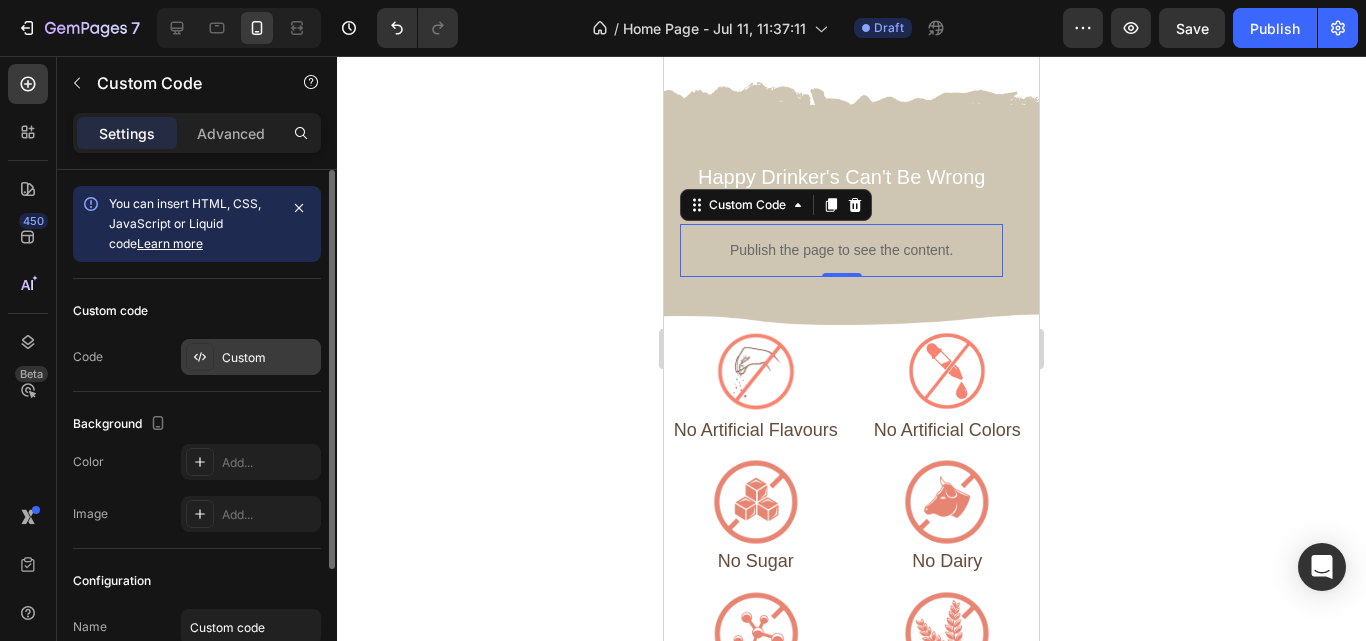 click on "Custom" at bounding box center [251, 357] 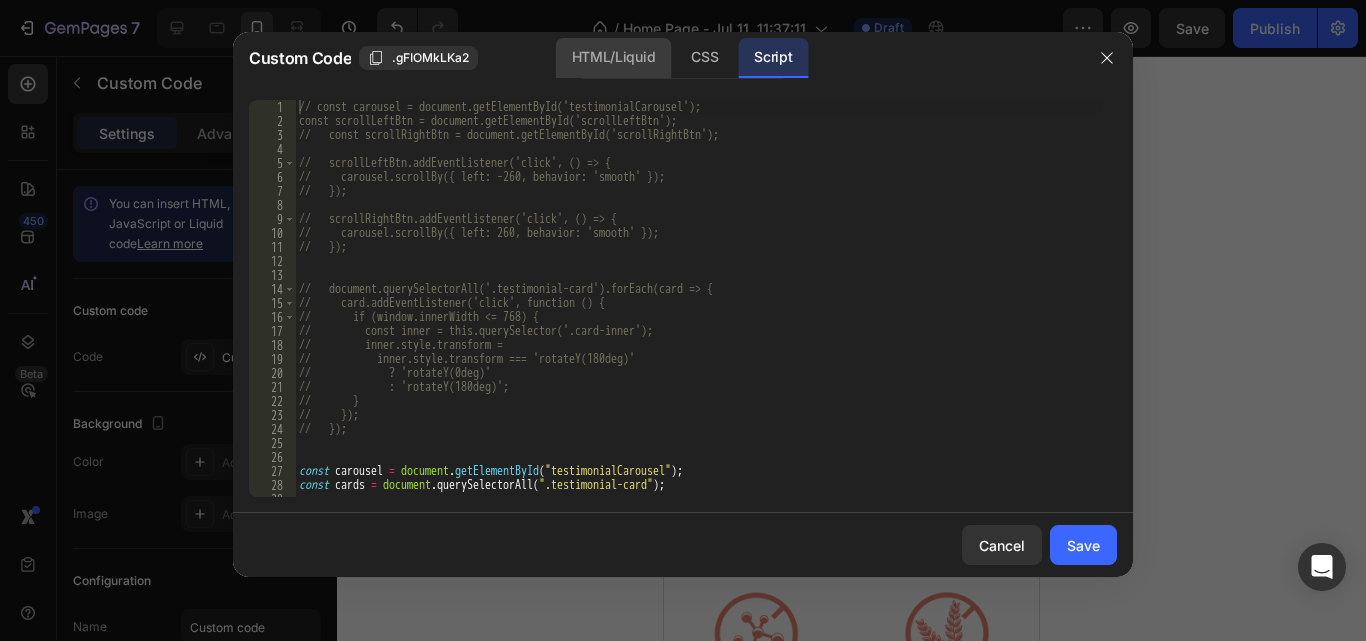 click on "HTML/Liquid" 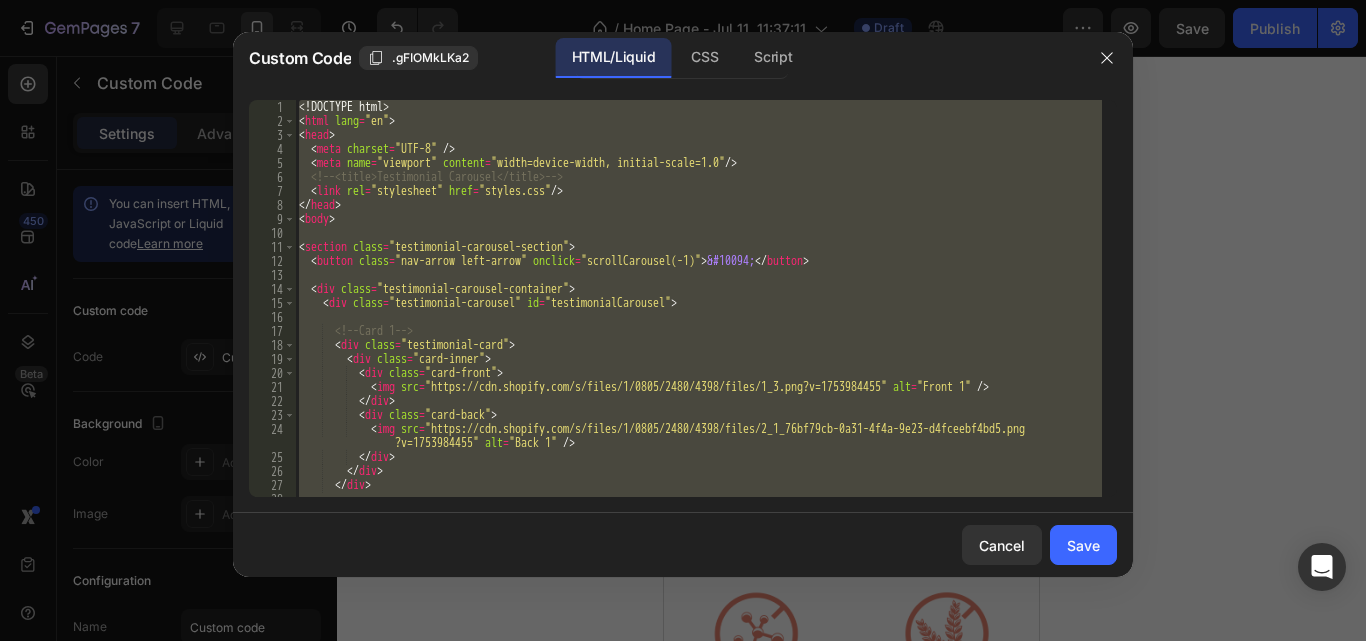 click on "<! DOCTYPE   html > <html   lang = "en" > <head >    <meta   charset = "UTF-8"   />    <meta   name = "viewport"   content = "width=device-width, initial-scale=1.0" />    <!-- <html>Testimonial Carousel</html> -->    <link   rel = "stylesheet"   href = "styles.css" /> </head > <body > <section   class = "testimonial-carousel-section" >    <button   class = "nav-arrow left-arrow"   onclick = "scrollCarousel(-1)" > &#10094; </button>    <div   class = "testimonial-carousel-container" >      <div   class = "testimonial-carousel"   id = "testimonialCarousel" >         <!--  Card 1  -->         <div   class = "testimonial-card" >           <div   class = "card-inner" >              <div   class = "card-front" >                <img   src = "https://cdn.shopify.com/s/files/1/0805/2480/4398/files/1_3.png?v=1753984455"   alt = "Front 1"   />              </div>              <div   class = "card-back" >                <img   src = "https://cdn.shopify.com/s/files/1/0805/2480/4398/files/DAKSH_GUPTA_0c7ef822-fe8d-4409-8b23-102d2a75c657.png?v=1754030589"   alt = "Back 1" />              </div>           </div>         </div>         <!--  Card 2  -->         <div   class = "testimonial-card" >           <div   class = "card-inner" >              <div   class = "card-front" >                <img   src = "https://cdn.shopify.com/s/files/1/0805/2480/4398/files/3_2.png?v=1753984456"   alt = "Front Image 1"   />              </div>              <div   class = "card-back" >                <img   src = "https://cdn.shopify.com/s/files/1/0805/2480/4398/files/DAKSH_GUPTA_0c7ef822-fe8d-4409-8b23-102d2a75c657.png?v=1754030589"   alt = "Back Image 1"   />              </div>           </div>         </div>         <!--  Card 3  -->         <div   class = "testimonial-card" >           <div   class = "card-inner" >              <div   class = "card-front" >                <img   src = "https://cdn.shopify.com/s/files/1/0805/2480/4398/files/5_1.png?v=1753984455"   alt = "Front Image 2"   />              </div>              <div   class = "card-back" >                <img   src = "https://cdn.shopify.com/s/files/1/0805/2480/4398/files/DAKSH_GUPTA_0c7ef822-fe8d-4409-8b23-102d2a75c657.png?v=1754030589"   alt = "Back Image 2"   />              </div>           </div>         </div>         <!--  Card 4  -->         <div   class = "testimonial-card" >           <div   class = "card-inner" >              <div   class = "card-front" >                <img   src = "https://cdn.shopify.com/s/files/1/0805/2480/4398/files/5_2.png?v=1753984456"   alt = "Front Image 3"   />              </div>              <div   class = "card-back" >                <img   src = "https://cdn.shopify.com/s/files/1/0805/2480/4398/files/DAKSH_GUPTA_0c7ef822-fe8d-4409-8b23-102d2a75c657.png?v=1754030589"   alt = "Back Image 3"   />              </div>           </div>         </div>      </div>      <button   class = "nav-arrow right-arrow"   id = "scrollRightBtn" > &#10095; </button>    </div>  </section> <script   src = "script.js" ></script> </body></html>" at bounding box center (698, 298) 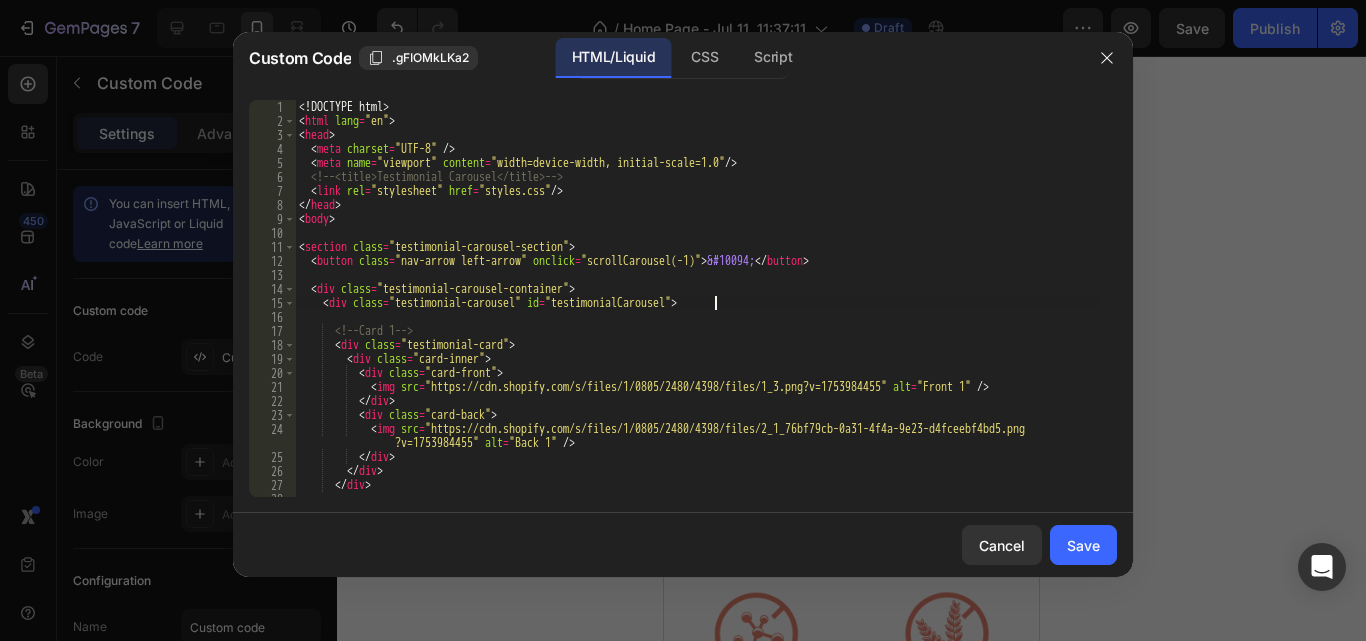 click on "<! DOCTYPE   html > <html   lang = "en" > <head >    <meta   charset = "UTF-8"   />    <meta   name = "viewport"   content = "width=device-width, initial-scale=1.0" />    <!-- <html>Testimonial Carousel</html> -->    <link   rel = "stylesheet"   href = "styles.css" /> </head > <body > <section   class = "testimonial-carousel-section" >    <button   class = "nav-arrow left-arrow"   onclick = "scrollCarousel(-1)" > &#10094; </button>    <div   class = "testimonial-carousel-container" >      <div   class = "testimonial-carousel"   id = "testimonialCarousel" >         <!--  Card 1  -->         <div   class = "testimonial-card" >           <div   class = "card-inner" >              <div   class = "card-front" >                <img   src = "https://cdn.shopify.com/s/files/1/0805/2480/4398/files/1_3.png?v=1753984455"   alt = "Front 1"   />              </div>              <div   class = "card-back" >                <img   src = "https://cdn.shopify.com/s/files/1/0805/2480/4398/files/DAKSH_GUPTA_0c7ef822-fe8d-4409-8b23-102d2a75c657.png?v=1754030589"   alt = "Back 1" />              </div>           </div>         </div>         <!--  Card 2  -->         <div   class = "testimonial-card" >           <div   class = "card-inner" >              <div   class = "card-front" >                <img   src = "https://cdn.shopify.com/s/files/1/0805/2480/4398/files/3_2.png?v=1753984456"   alt = "Front Image 1"   />              </div>              <div   class = "card-back" >                <img   src = "https://cdn.shopify.com/s/files/1/0805/2480/4398/files/DAKSH_GUPTA_0c7ef822-fe8d-4409-8b23-102d2a75c657.png?v=1754030589"   alt = "Back Image 1"   />              </div>           </div>         </div>         <!--  Card 3  -->         <div   class = "testimonial-card" >           <div   class = "card-inner" >              <div   class = "card-front" >                <img   src = "https://cdn.shopify.com/s/files/1/0805/2480/4398/files/5_1.png?v=1753984455"   alt = "Front Image 2"   />              </div>              <div   class = "card-back" >                <img   src = "https://cdn.shopify.com/s/files/1/0805/2480/4398/files/DAKSH_GUPTA_0c7ef822-fe8d-4409-8b23-102d2a75c657.png?v=1754030589"   alt = "Back Image 2"   />              </div>           </div>         </div>         <!--  Card 4  -->         <div   class = "testimonial-card" >           <div   class = "card-inner" >              <div   class = "card-front" >                <img   src = "https://cdn.shopify.com/s/files/1/0805/2480/4398/files/5_2.png?v=1753984456"   alt = "Front Image 3"   />              </div>              <div   class = "card-back" >                <img   src = "https://cdn.shopify.com/s/files/1/0805/2480/4398/files/DAKSH_GUPTA_0c7ef822-fe8d-4409-8b23-102d2a75c657.png?v=1754030589"   alt = "Back Image 3"   />              </div>           </div>         </div>      </div>      <button   class = "nav-arrow right-arrow"   id = "scrollRightBtn" > &#10095; </button>    </div>  </section> <script   src = "script.js" ></script> </body></html>" at bounding box center [698, 312] 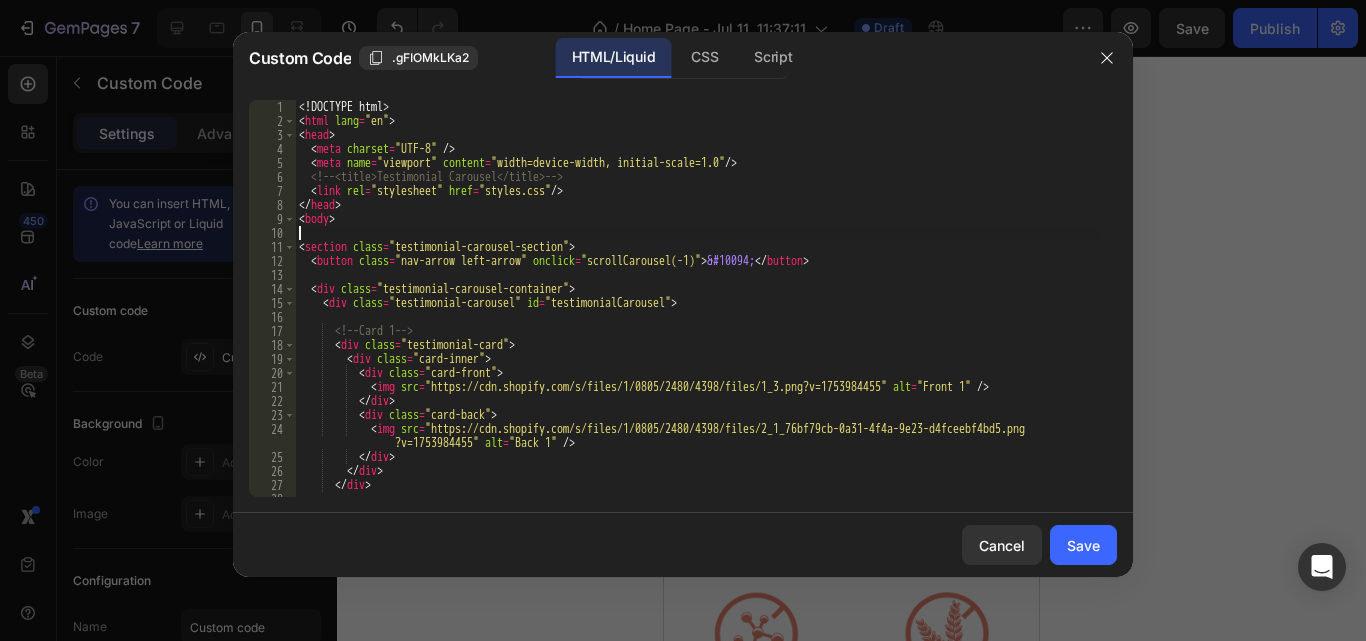 click on "<! DOCTYPE   html > <html   lang = "en" > <head >    <meta   charset = "UTF-8"   />    <meta   name = "viewport"   content = "width=device-width, initial-scale=1.0" />    <!-- <html>Testimonial Carousel</html> -->    <link   rel = "stylesheet"   href = "styles.css" /> </head > <body > <section   class = "testimonial-carousel-section" >    <button   class = "nav-arrow left-arrow"   onclick = "scrollCarousel(-1)" > &#10094; </button>    <div   class = "testimonial-carousel-container" >      <div   class = "testimonial-carousel"   id = "testimonialCarousel" >         <!--  Card 1  -->         <div   class = "testimonial-card" >           <div   class = "card-inner" >              <div   class = "card-front" >                <img   src = "https://cdn.shopify.com/s/files/1/0805/2480/4398/files/1_3.png?v=1753984455"   alt = "Front 1"   />              </div>              <div   class = "card-back" >                <img   src = "https://cdn.shopify.com/s/files/1/0805/2480/4398/files/DAKSH_GUPTA_0c7ef822-fe8d-4409-8b23-102d2a75c657.png?v=1754030589"   alt = "Back 1" />              </div>           </div>         </div>         <!--  Card 2  -->         <div   class = "testimonial-card" >           <div   class = "card-inner" >              <div   class = "card-front" >                <img   src = "https://cdn.shopify.com/s/files/1/0805/2480/4398/files/3_2.png?v=1753984456"   alt = "Front Image 1"   />              </div>              <div   class = "card-back" >                <img   src = "https://cdn.shopify.com/s/files/1/0805/2480/4398/files/DAKSH_GUPTA_0c7ef822-fe8d-4409-8b23-102d2a75c657.png?v=1754030589"   alt = "Back Image 1"   />              </div>           </div>         </div>         <!--  Card 3  -->         <div   class = "testimonial-card" >           <div   class = "card-inner" >              <div   class = "card-front" >                <img   src = "https://cdn.shopify.com/s/files/1/0805/2480/4398/files/5_1.png?v=1753984455"   alt = "Front Image 2"   />              </div>              <div   class = "card-back" >                <img   src = "https://cdn.shopify.com/s/files/1/0805/2480/4398/files/DAKSH_GUPTA_0c7ef822-fe8d-4409-8b23-102d2a75c657.png?v=1754030589"   alt = "Back Image 2"   />              </div>           </div>         </div>         <!--  Card 4  -->         <div   class = "testimonial-card" >           <div   class = "card-inner" >              <div   class = "card-front" >                <img   src = "https://cdn.shopify.com/s/files/1/0805/2480/4398/files/5_2.png?v=1753984456"   alt = "Front Image 3"   />              </div>              <div   class = "card-back" >                <img   src = "https://cdn.shopify.com/s/files/1/0805/2480/4398/files/DAKSH_GUPTA_0c7ef822-fe8d-4409-8b23-102d2a75c657.png?v=1754030589"   alt = "Back Image 3"   />              </div>           </div>         </div>      </div>      <button   class = "nav-arrow right-arrow"   id = "scrollRightBtn" > &#10095; </button>    </div>  </section> <script   src = "script.js" ></script> </body></html>" at bounding box center (698, 312) 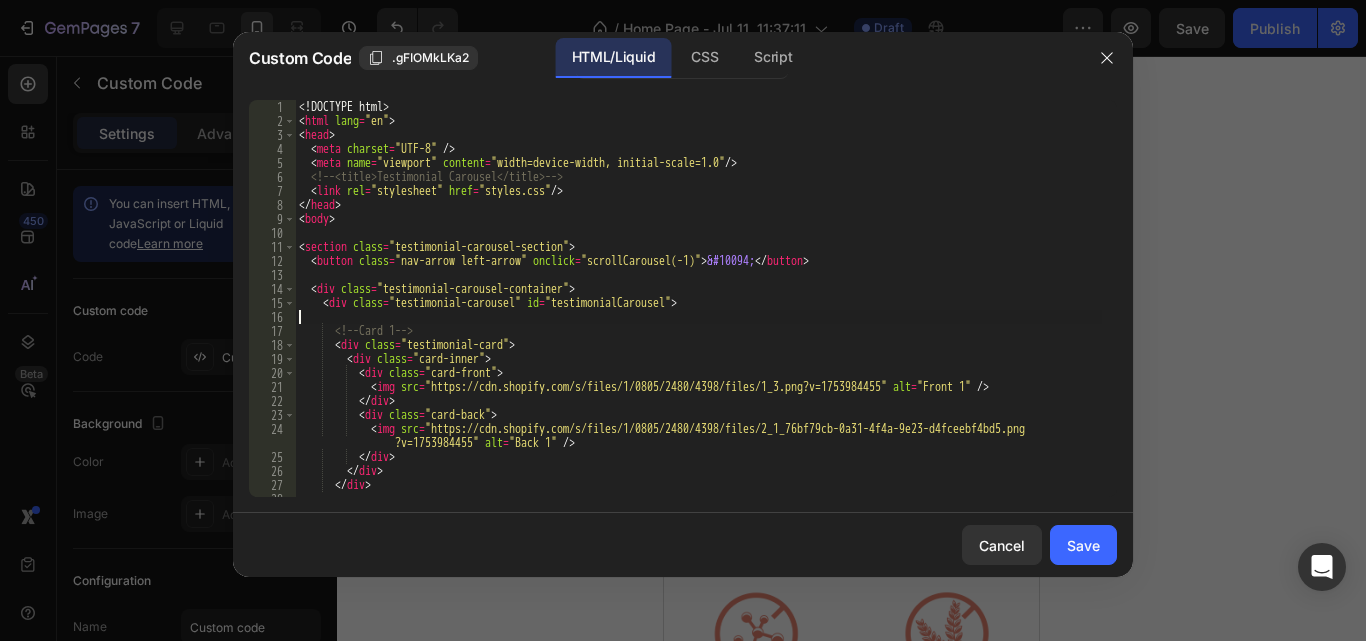 type on "});" 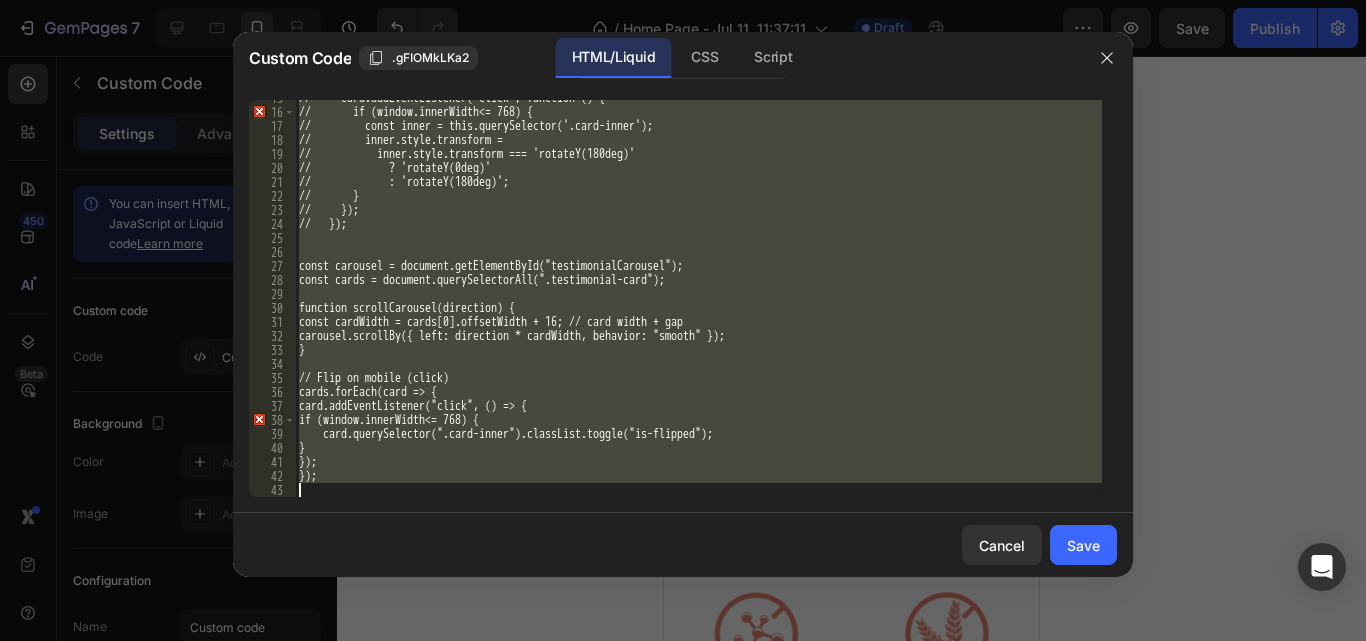 click on "//     card.addEventListener('click', function () { //       if (window.innerWidth  <= 768) { //         const inner = this.querySelector('.card-inner'); //         inner.style.transform = //           inner.style.transform === 'rotateY(180deg)' //             ? 'rotateY(0deg)' //             : 'rotateY(180deg)'; //       } //     }); //   }); const carousel = document.getElementById("testimonialCarousel"); const cards = document.querySelectorAll(".testimonial-card"); function scrollCarousel(direction) {   const cardWidth = cards[0].offsetWidth + 16; // card width + gap   carousel.scrollBy({ left: direction * cardWidth, behavior: "smooth" }); } // Flip on mobile (click) cards.forEach(card => {   card.addEventListener("click", () => {     if (window.innerWidth  <= 768) {        card.querySelector(".card-inner").classList.toggle("is-flipped");     }   }); });" at bounding box center (698, 298) 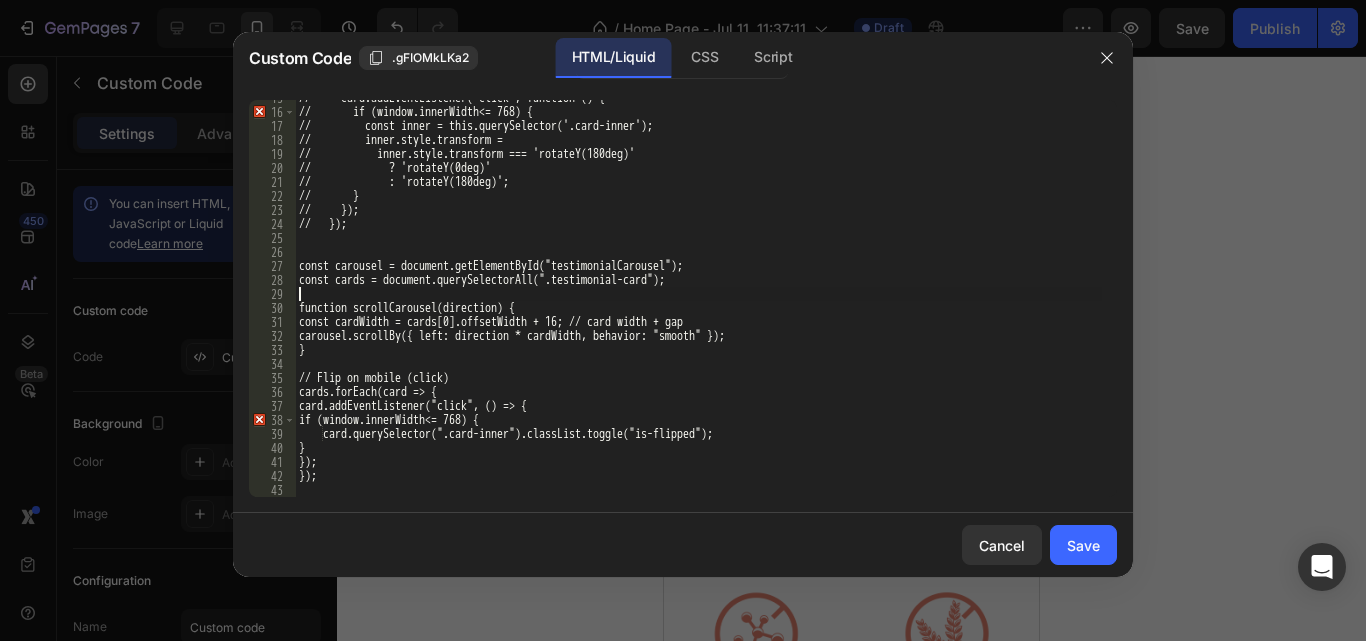click on "//     card.addEventListener('click', function () { //       if (window.innerWidth  <= 768) { //         const inner = this.querySelector('.card-inner'); //         inner.style.transform = //           inner.style.transform === 'rotateY(180deg)' //             ? 'rotateY(0deg)' //             : 'rotateY(180deg)'; //       } //     }); //   }); const carousel = document.getElementById("testimonialCarousel"); const cards = document.querySelectorAll(".testimonial-card"); function scrollCarousel(direction) {   const cardWidth = cards[0].offsetWidth + 16; // card width + gap   carousel.scrollBy({ left: direction * cardWidth, behavior: "smooth" }); } // Flip on mobile (click) cards.forEach(card => {   card.addEventListener("click", () => {     if (window.innerWidth  <= 768) {        card.querySelector(".card-inner").classList.toggle("is-flipped");     }   }); });" at bounding box center (698, 303) 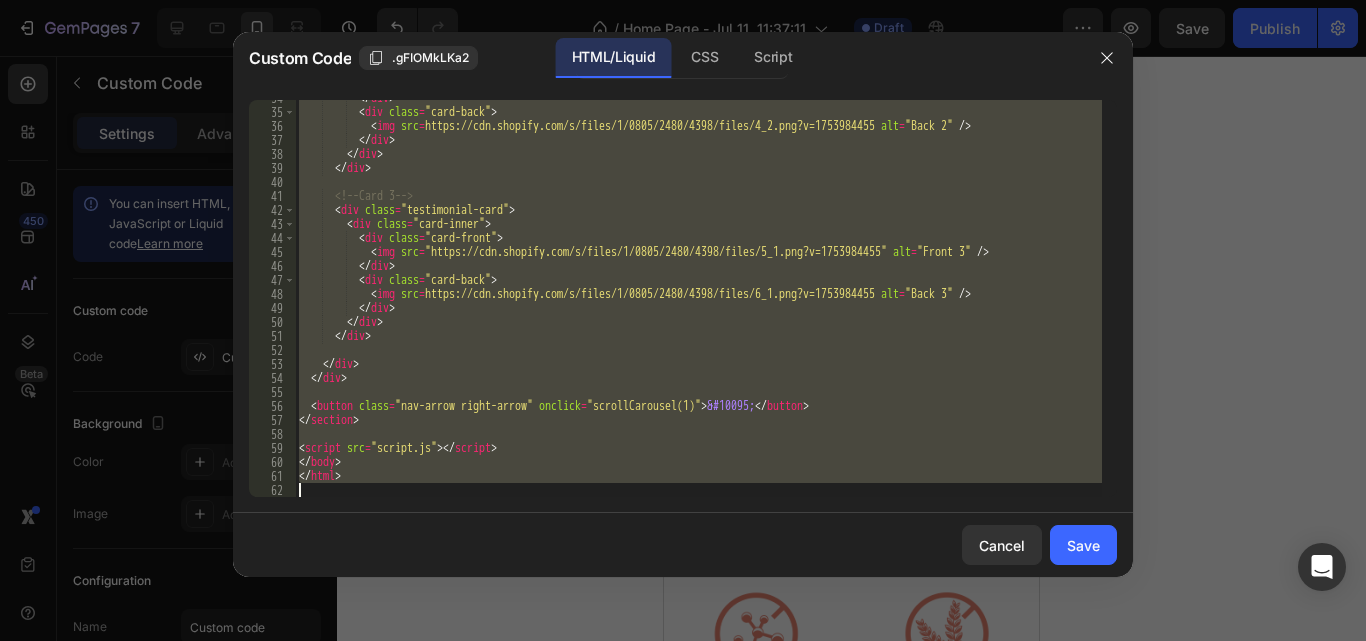 scroll, scrollTop: 485, scrollLeft: 0, axis: vertical 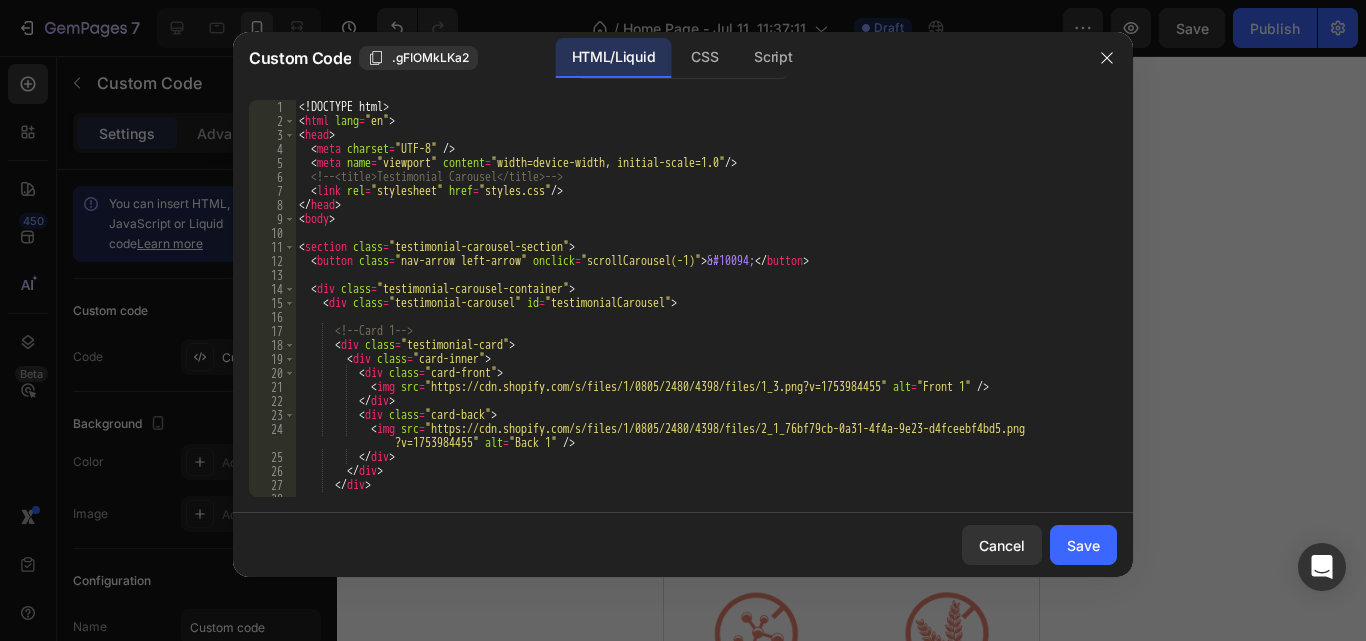 click on "<! DOCTYPE   html > <html   lang = "en" > <head >    <meta   charset = "UTF-8"   />    <meta   name = "viewport"   content = "width=device-width, initial-scale=1.0" />    <!-- <html>Testimonial Carousel</html> -->    <link   rel = "stylesheet"   href = "styles.css" /> </head > <body > <section   class = "testimonial-carousel-section" >    <button   class = "nav-arrow left-arrow"   onclick = "scrollCarousel(-1)" > &#10094; </button>    <div   class = "testimonial-carousel-container" >      <div   class = "testimonial-carousel"   id = "testimonialCarousel" >         <!--  Card 1  -->         <div   class = "testimonial-card" >           <div   class = "card-inner" >              <div   class = "card-front" >                <img   src = "https://cdn.shopify.com/s/files/1/0805/2480/4398/files/1_3.png?v=1753984455"   alt = "Front 1"   />              </div>              <div   class = "card-back" >                <img   src = "https://cdn.shopify.com/s/files/1/0805/2480/4398/files/DAKSH_GUPTA_0c7ef822-fe8d-4409-8b23-102d2a75c657.png?v=1754030589"   alt = "Back 1" />              </div>           </div>         </div>         <!--  Card 2  -->         <div   class = "testimonial-card" >           <div   class = "card-inner" >              <div   class = "card-front" >                <img   src = "https://cdn.shopify.com/s/files/1/0805/2480/4398/files/3_2.png?v=1753984456"   alt = "Front Image 1"   />              </div>              <div   class = "card-back" >                <img   src = "https://cdn.shopify.com/s/files/1/0805/2480/4398/files/DAKSH_GUPTA_0c7ef822-fe8d-4409-8b23-102d2a75c657.png?v=1754030589"   alt = "Back Image 1"   />              </div>           </div>         </div>         <!--  Card 3  -->         <div   class = "testimonial-card" >           <div   class = "card-inner" >              <div   class = "card-front" >                <img   src = "https://cdn.shopify.com/s/files/1/0805/2480/4398/files/5_1.png?v=1753984455"   alt = "Front Image 2"   />              </div>              <div   class = "card-back" >                <img   src = "https://cdn.shopify.com/s/files/1/0805/2480/4398/files/DAKSH_GUPTA_0c7ef822-fe8d-4409-8b23-102d2a75c657.png?v=1754030589"   alt = "Back Image 2"   />              </div>           </div>         </div>         <!--  Card 4  -->         <div   class = "testimonial-card" >           <div   class = "card-inner" >              <div   class = "card-front" >                <img   src = "https://cdn.shopify.com/s/files/1/0805/2480/4398/files/5_2.png?v=1753984456"   alt = "Front Image 3"   />              </div>              <div   class = "card-back" >                <img   src = "https://cdn.shopify.com/s/files/1/0805/2480/4398/files/DAKSH_GUPTA_0c7ef822-fe8d-4409-8b23-102d2a75c657.png?v=1754030589"   alt = "Back Image 3"   />              </div>           </div>         </div>      </div>      <button   class = "nav-arrow right-arrow"   id = "scrollRightBtn" > &#10095; </button>    </div>  </section> <script   src = "script.js" ></script> </body></html>" at bounding box center (698, 312) 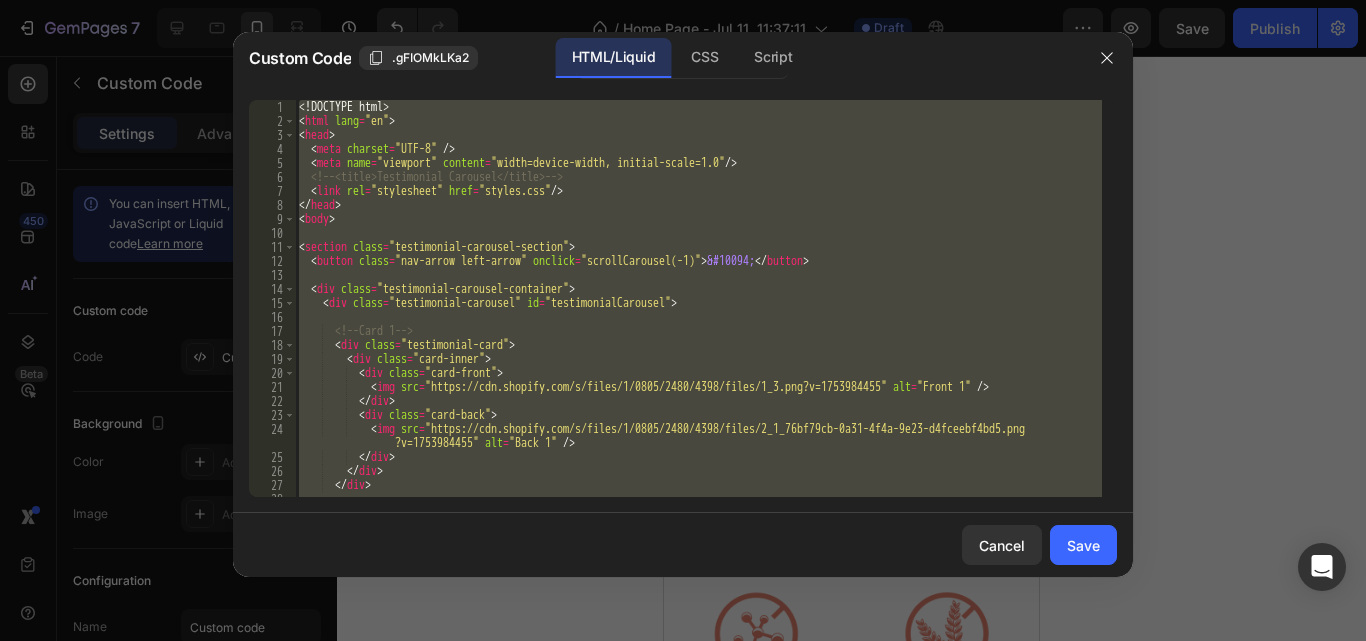 paste on "div>" 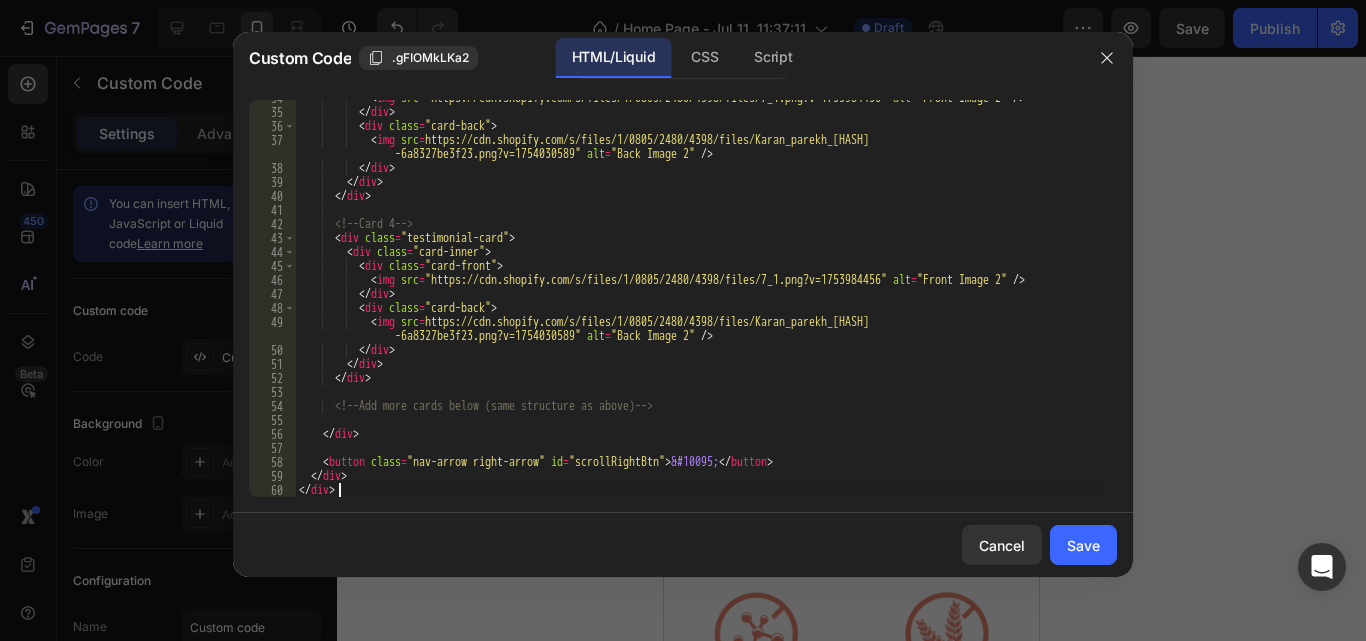 scroll, scrollTop: 499, scrollLeft: 0, axis: vertical 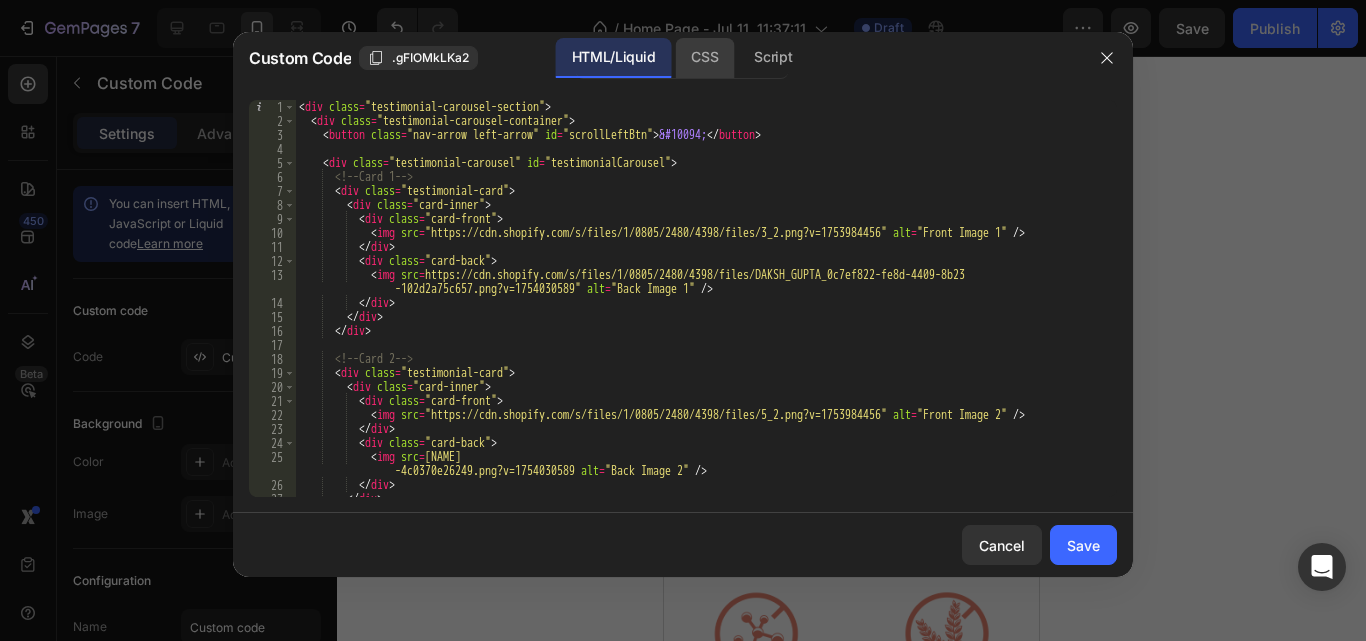 click on "CSS" 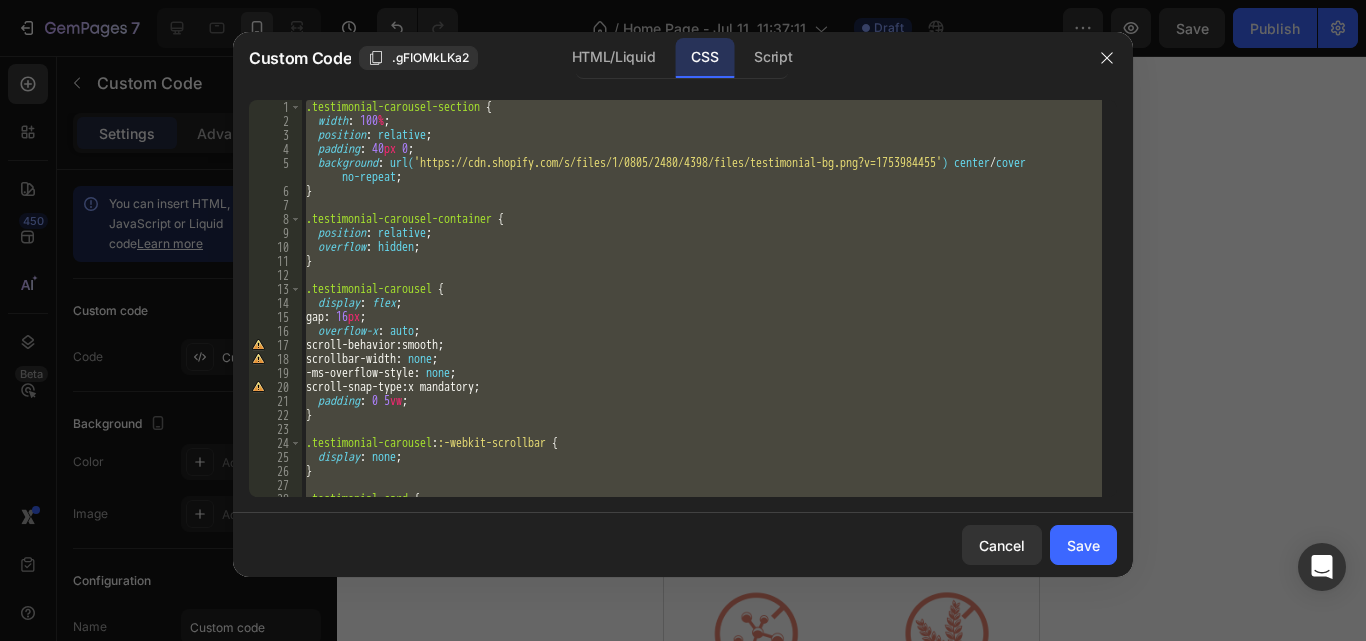 click at bounding box center (683, 512) 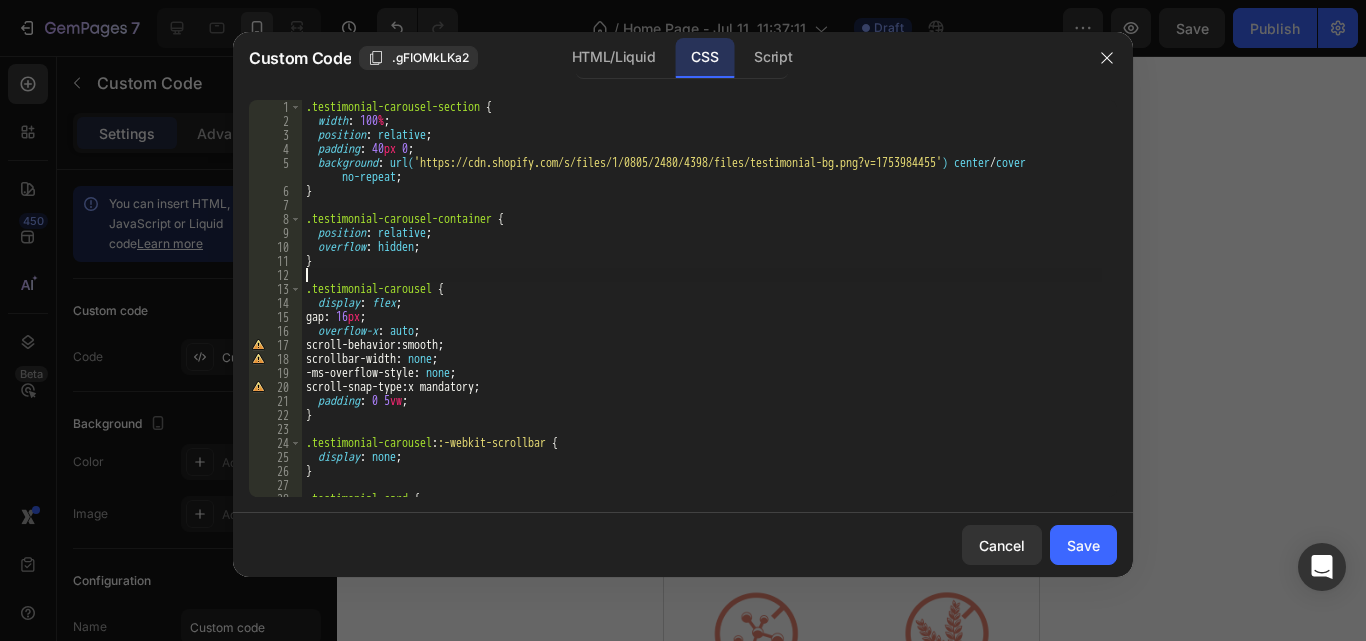 type on "}" 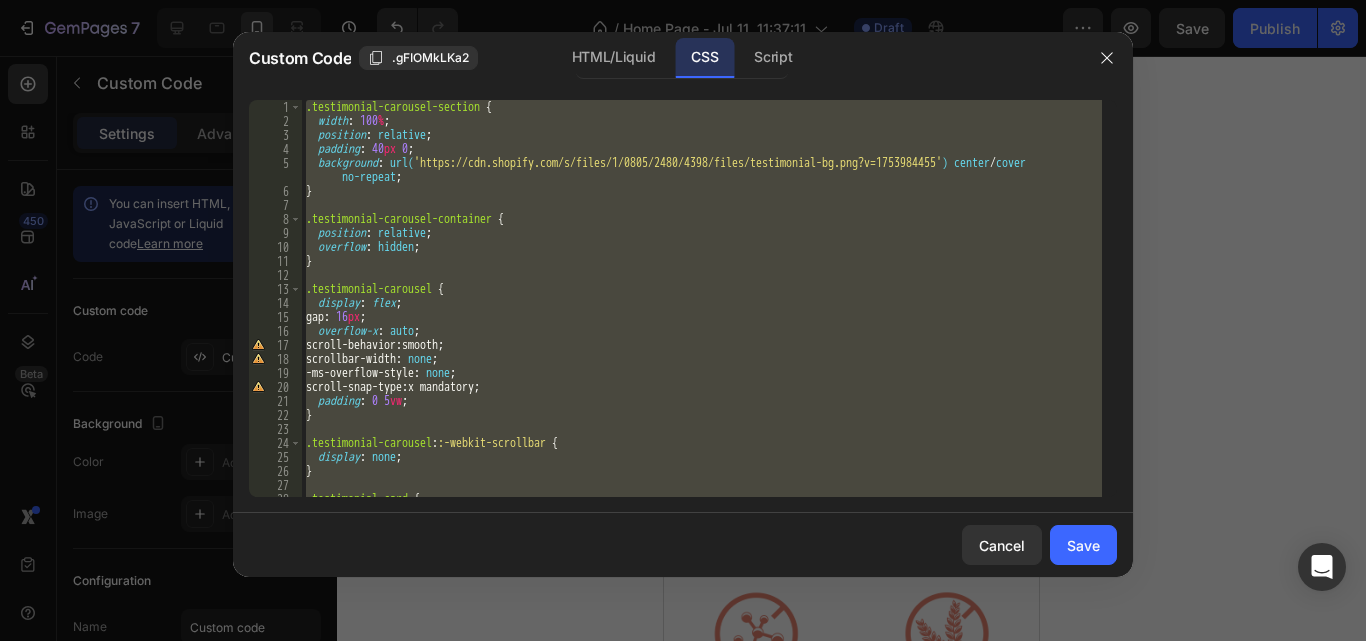paste 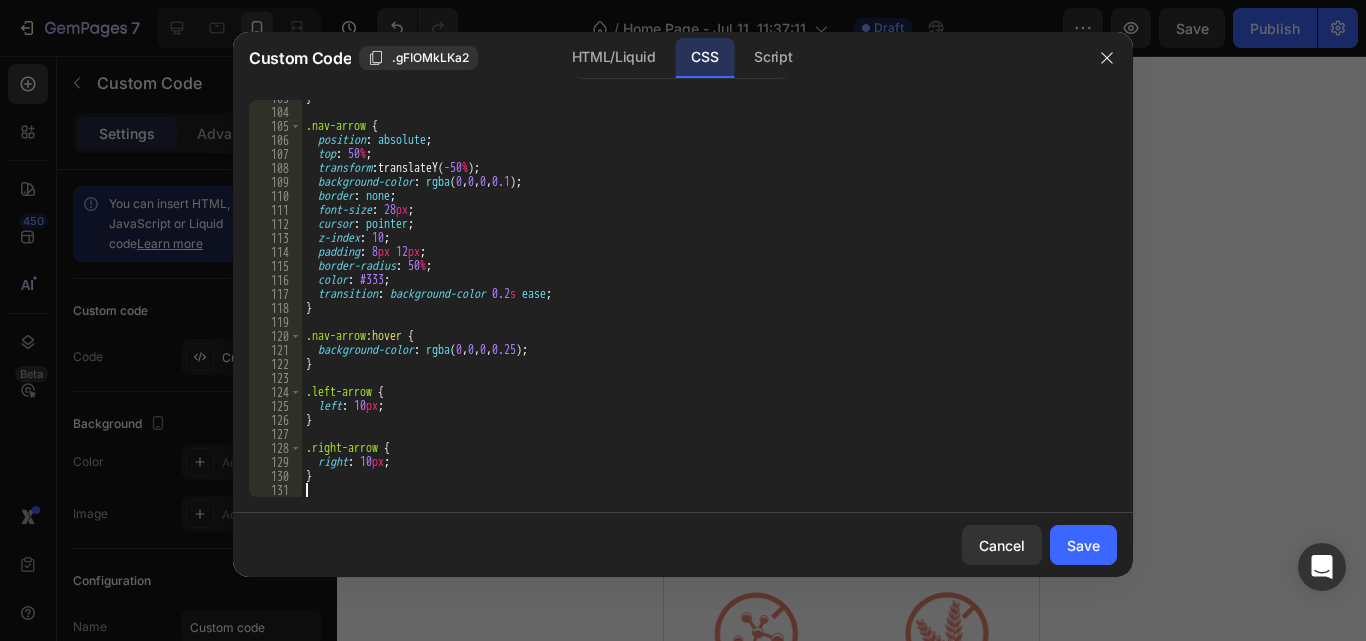 scroll, scrollTop: 1451, scrollLeft: 0, axis: vertical 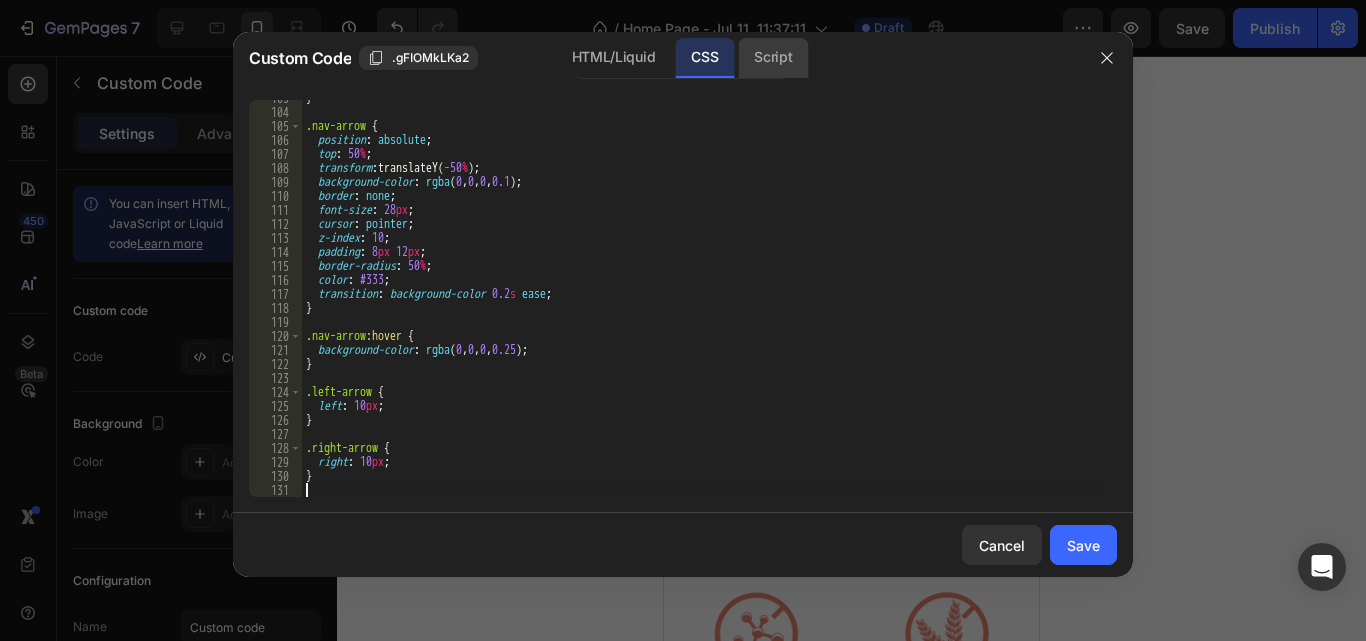 click on "Script" 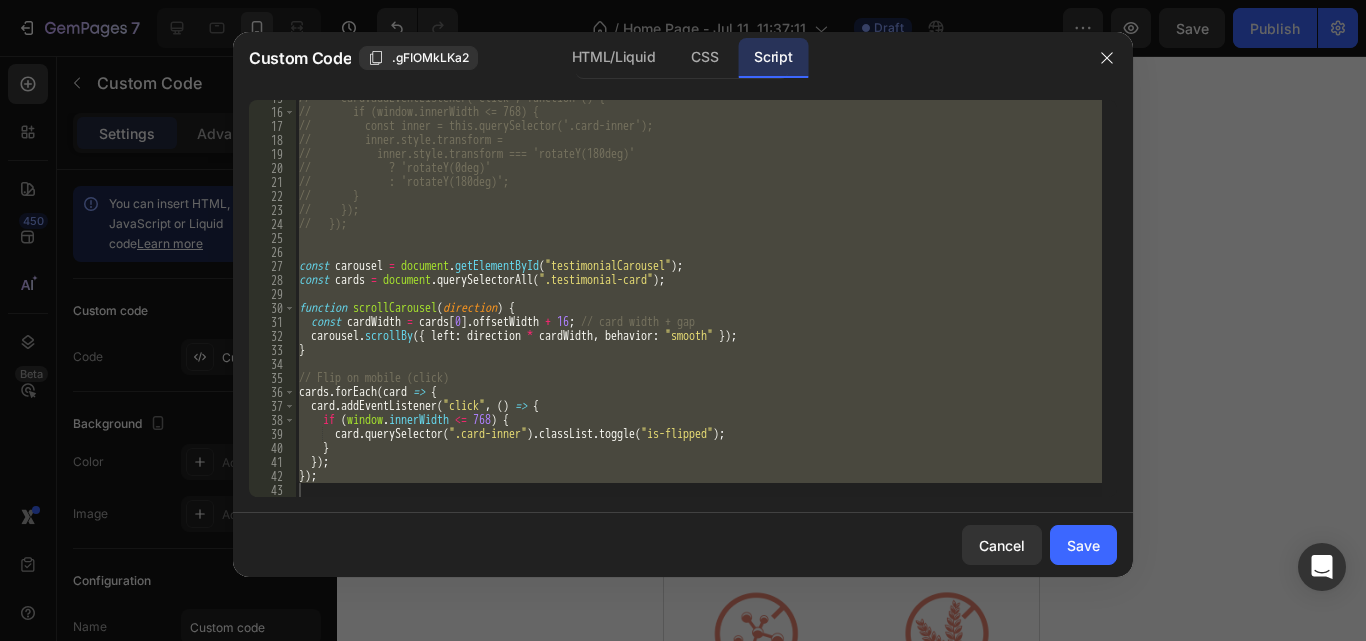 scroll, scrollTop: 205, scrollLeft: 0, axis: vertical 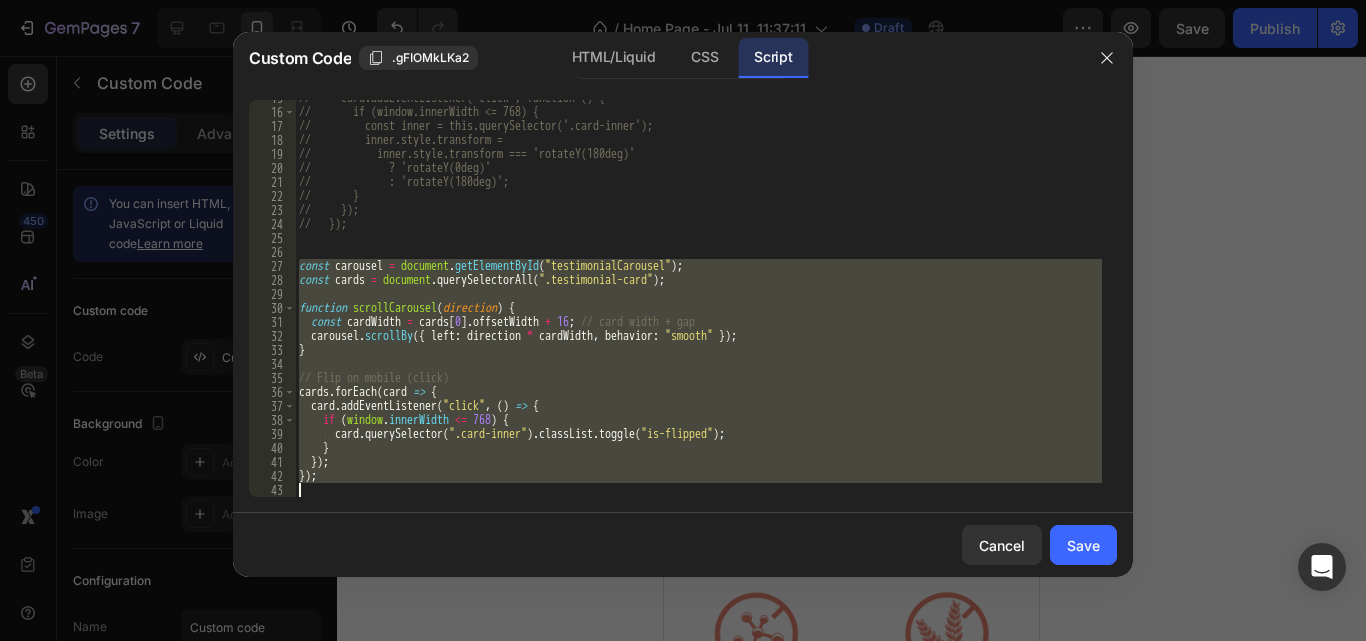 drag, startPoint x: 299, startPoint y: 269, endPoint x: 357, endPoint y: 498, distance: 236.23082 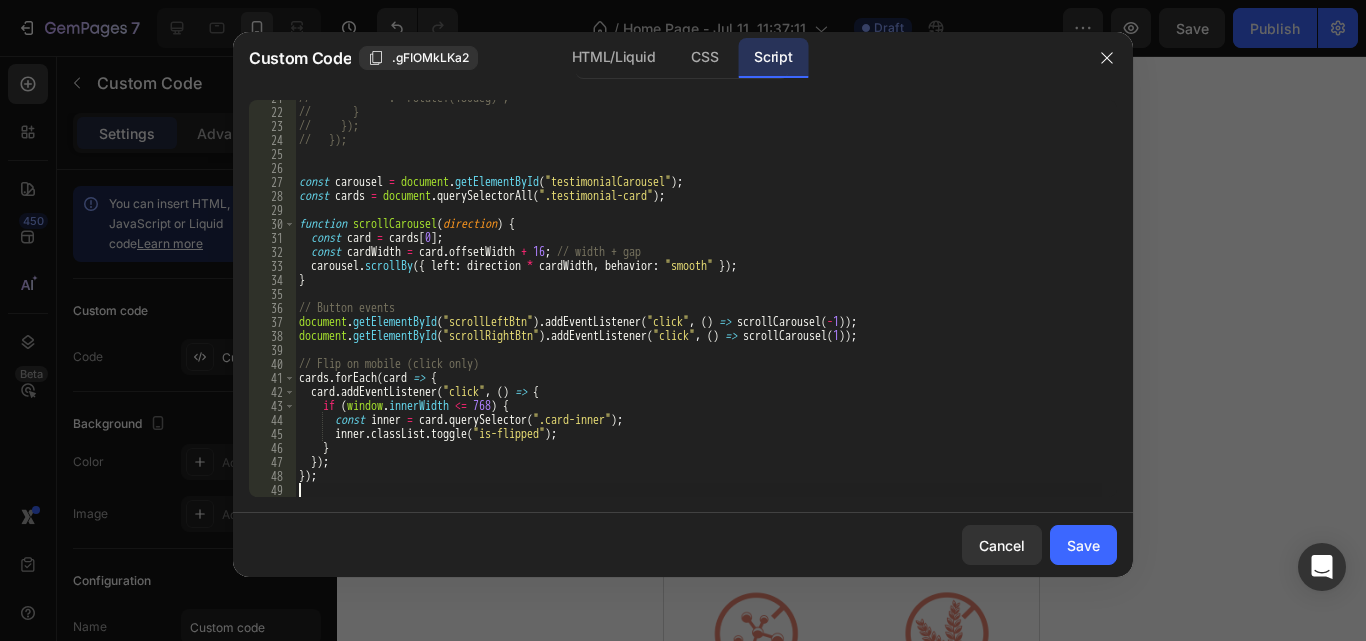 scroll, scrollTop: 289, scrollLeft: 0, axis: vertical 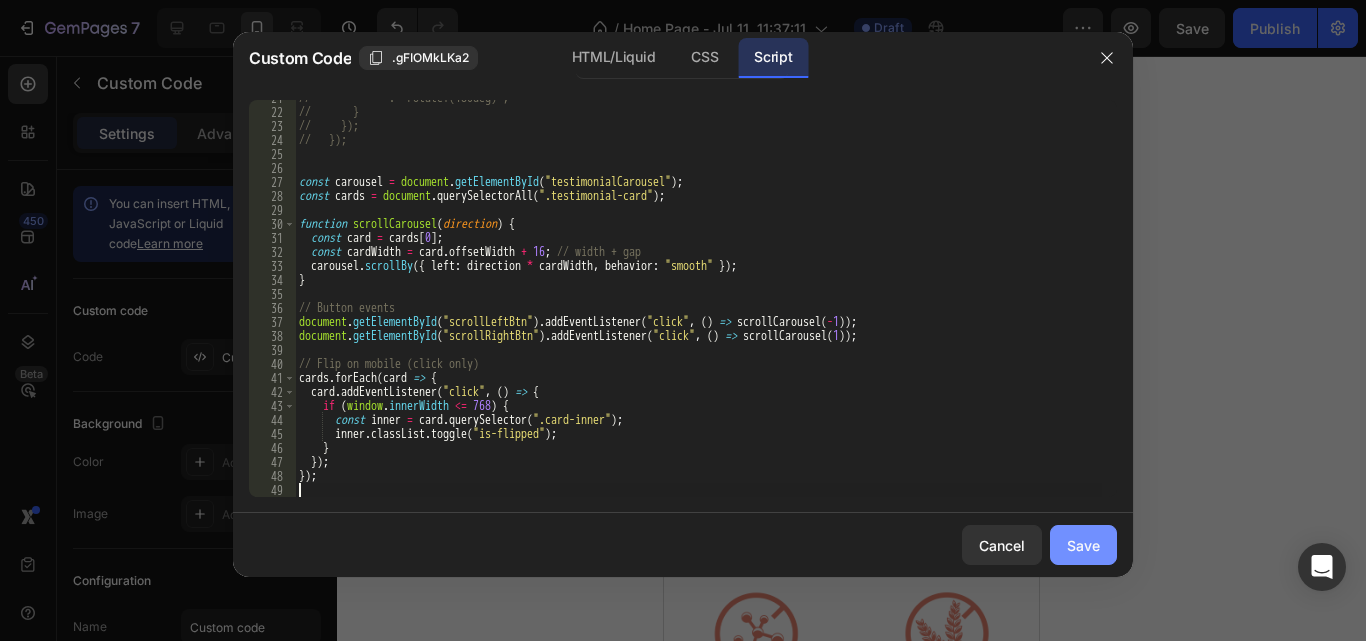 click on "Save" at bounding box center (1083, 545) 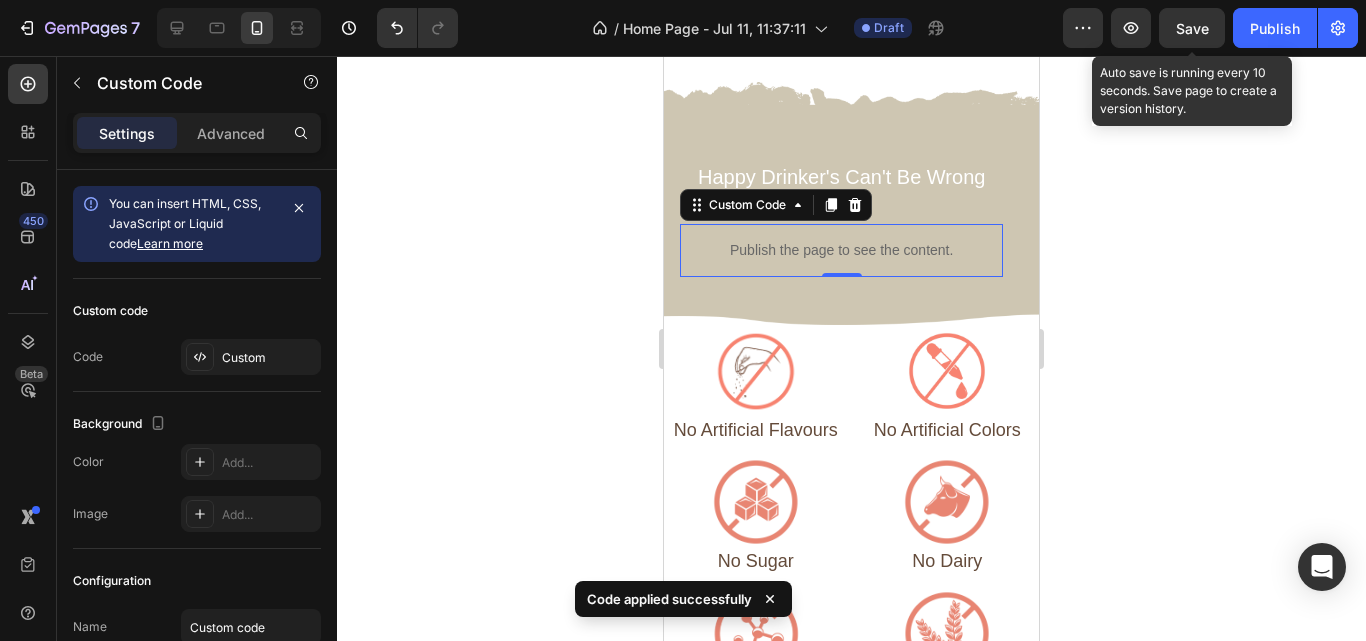click on "Save" at bounding box center (1192, 28) 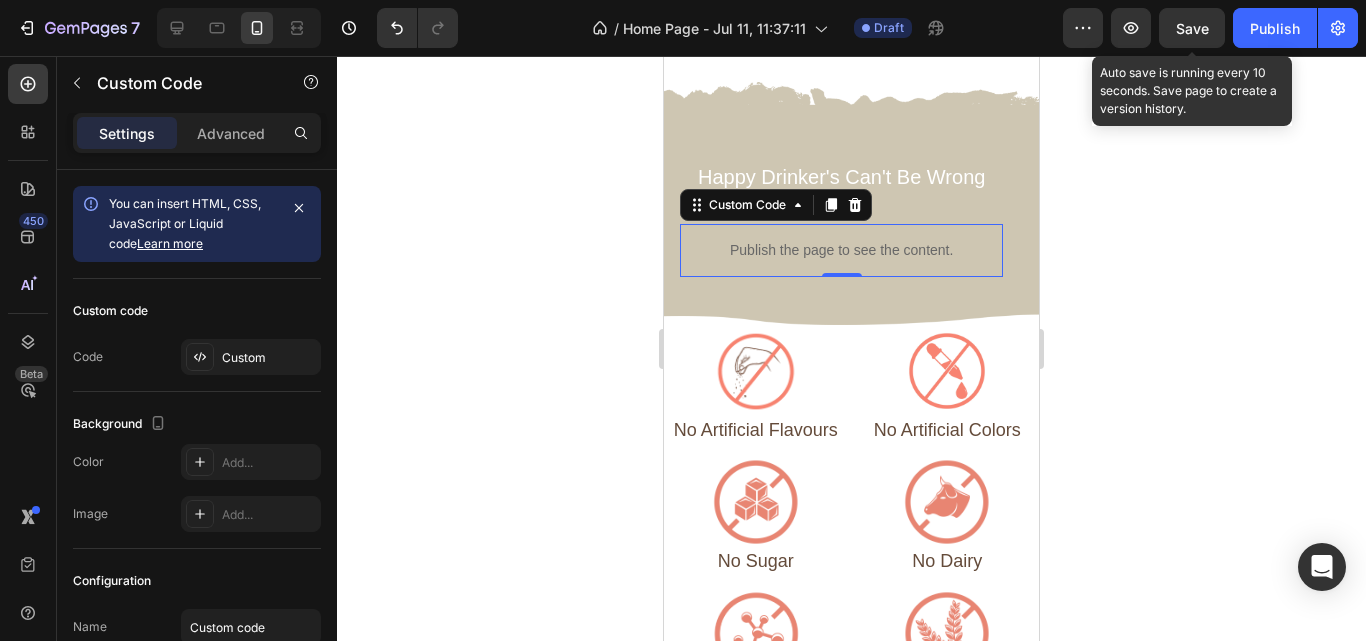 click on "Save" at bounding box center [1192, 28] 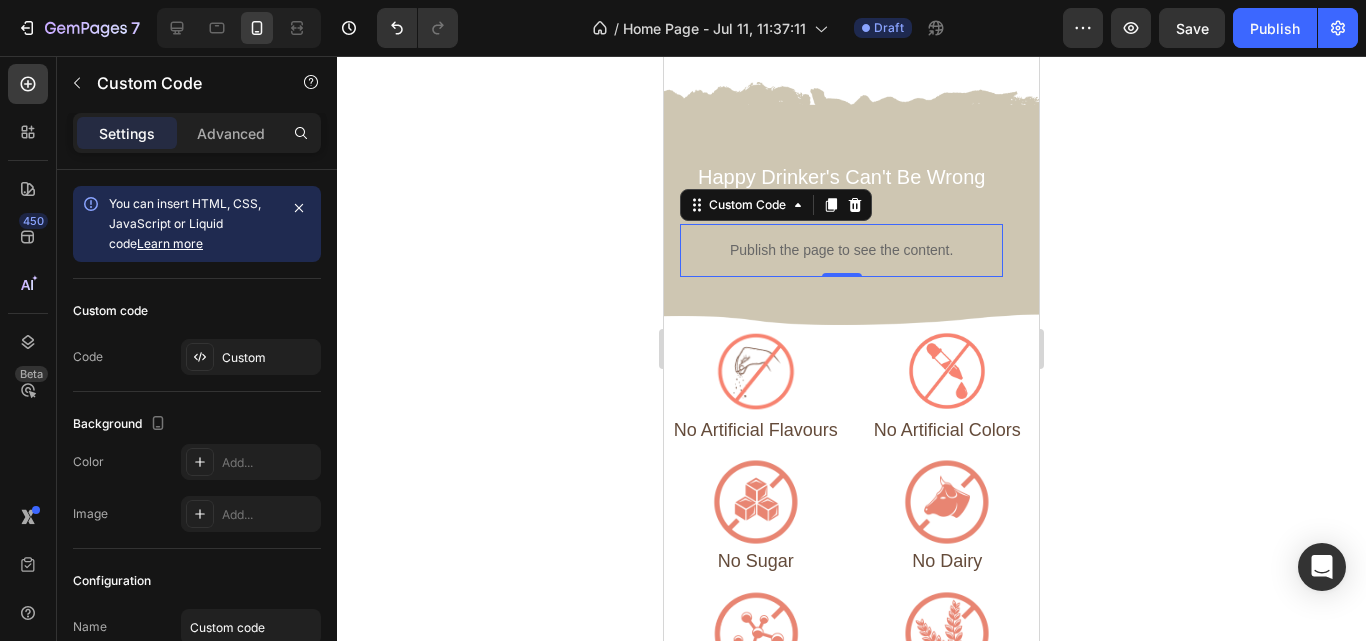 click on "Publish the page to see the content." at bounding box center [841, 250] 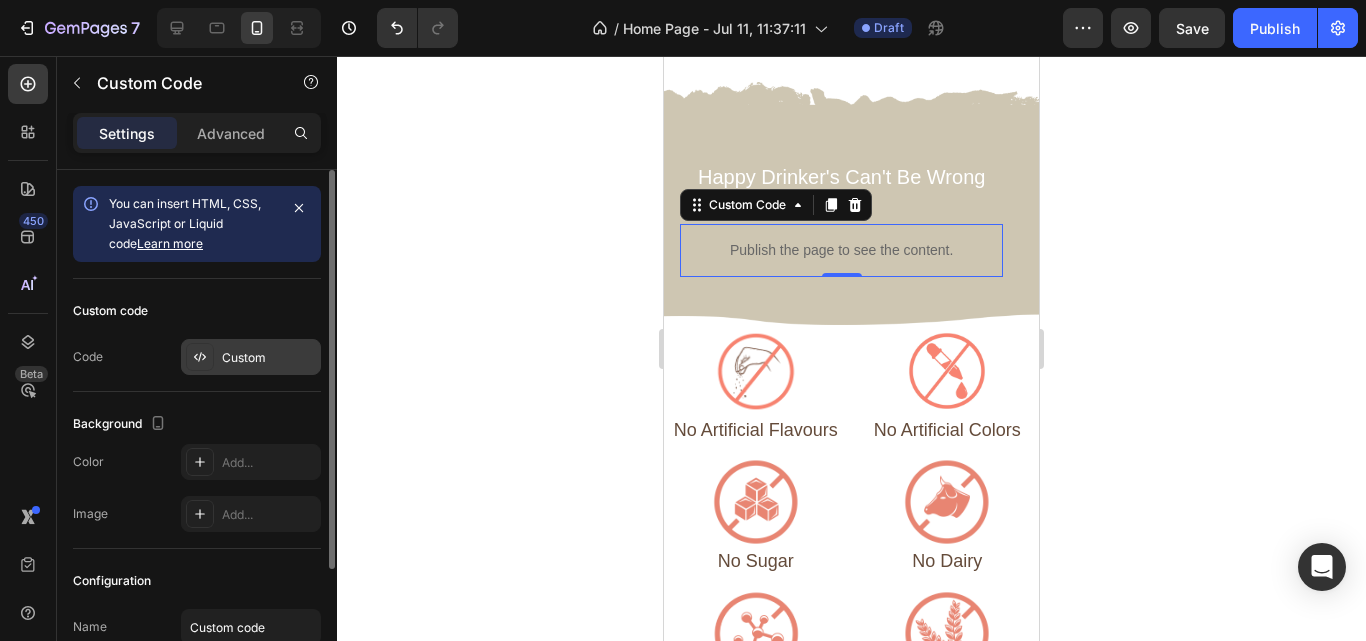 click on "Custom" at bounding box center (269, 358) 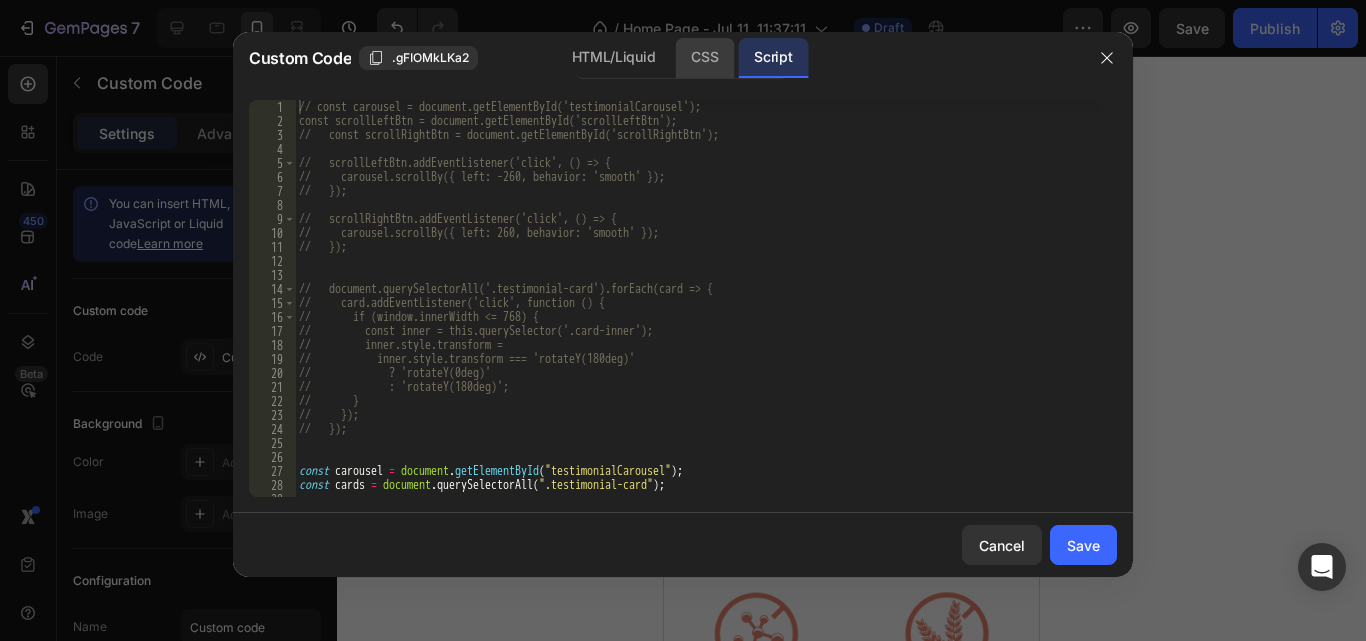 click on "CSS" 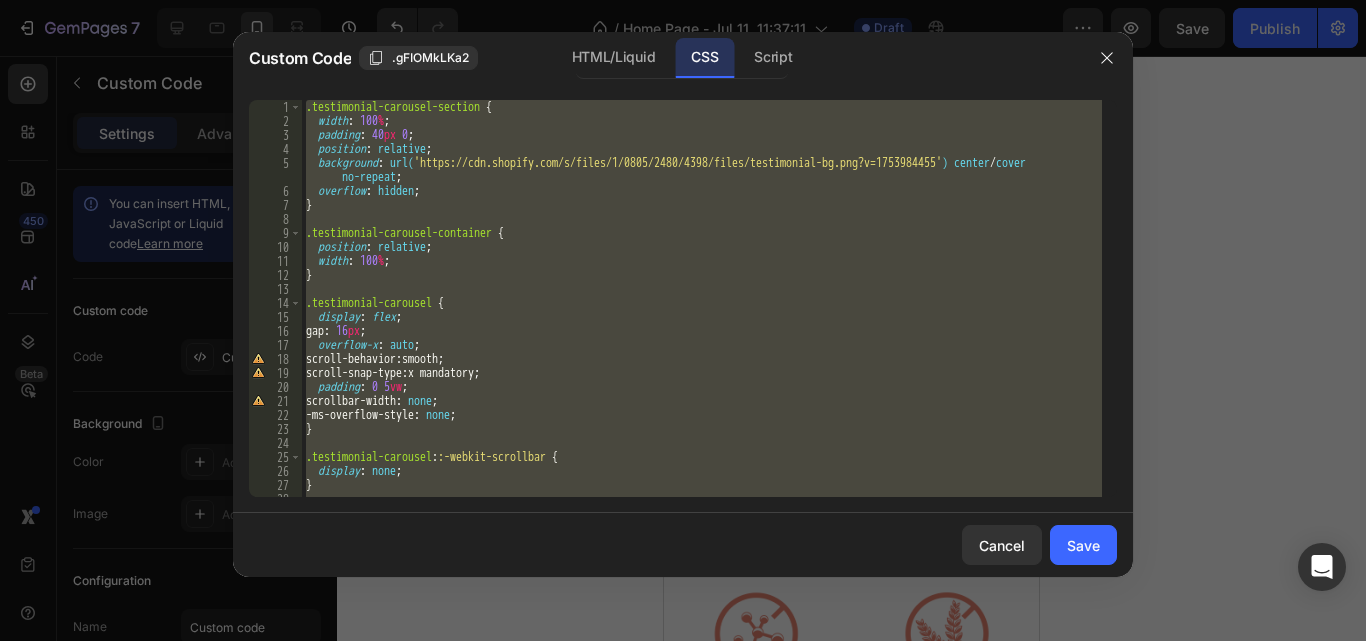 type on "}" 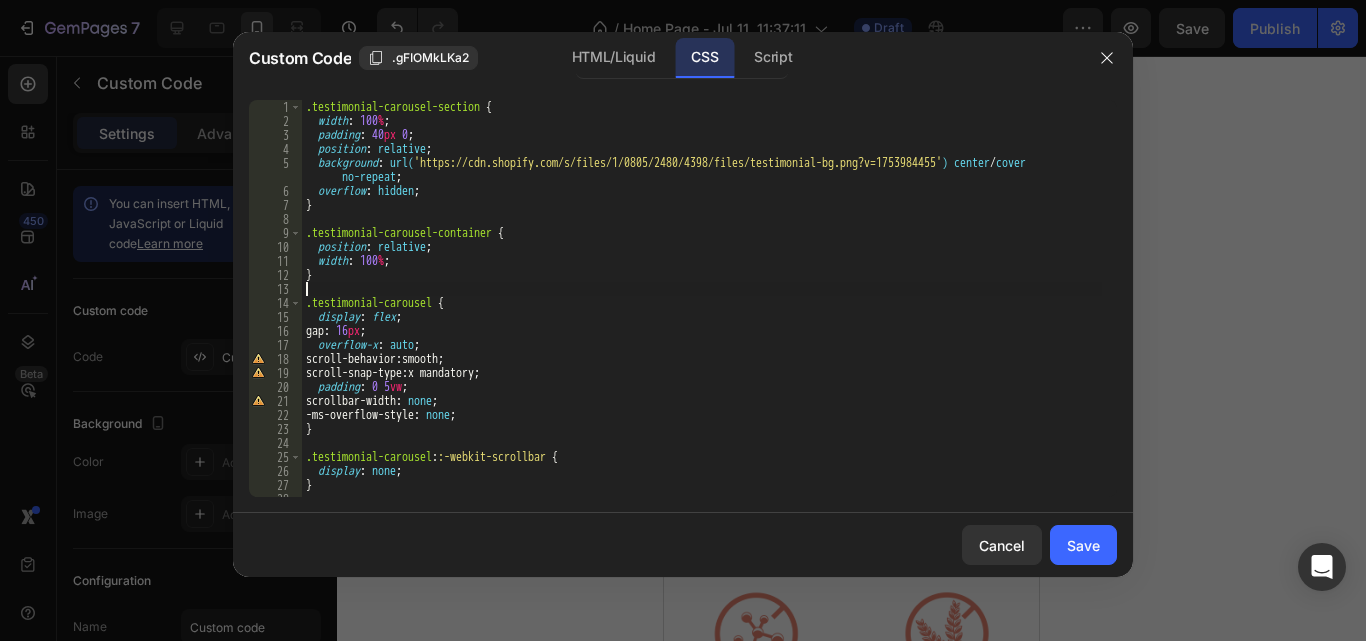 type on "}" 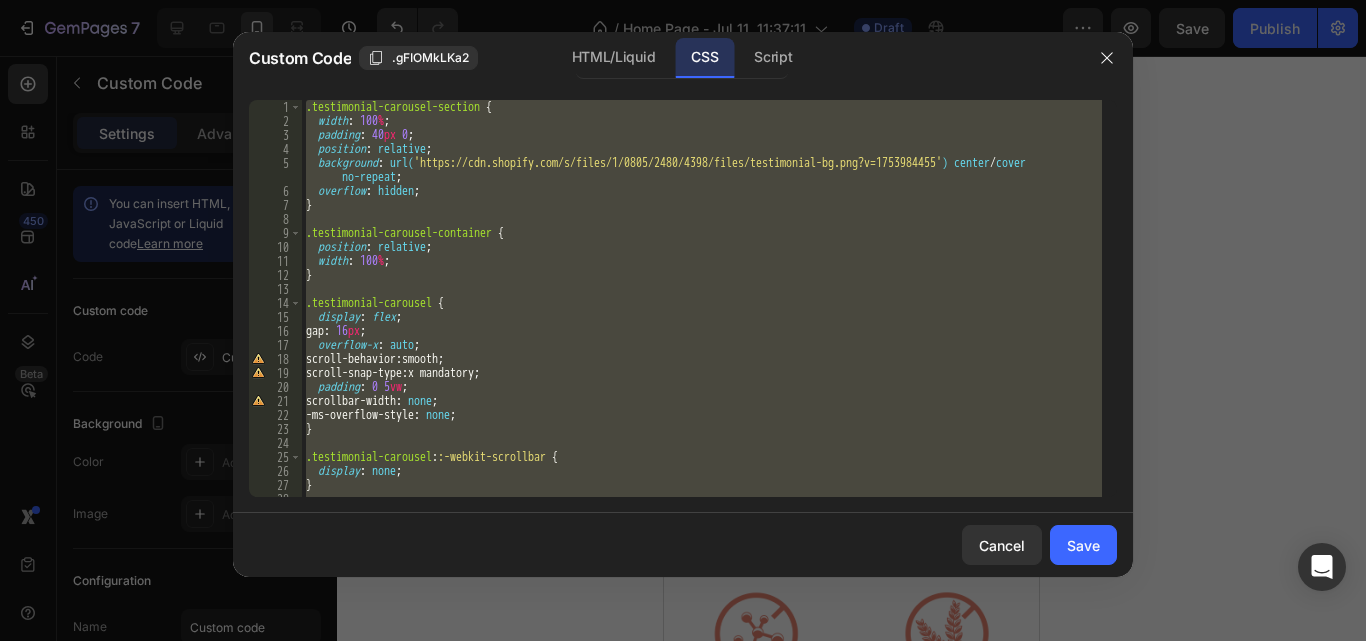 paste 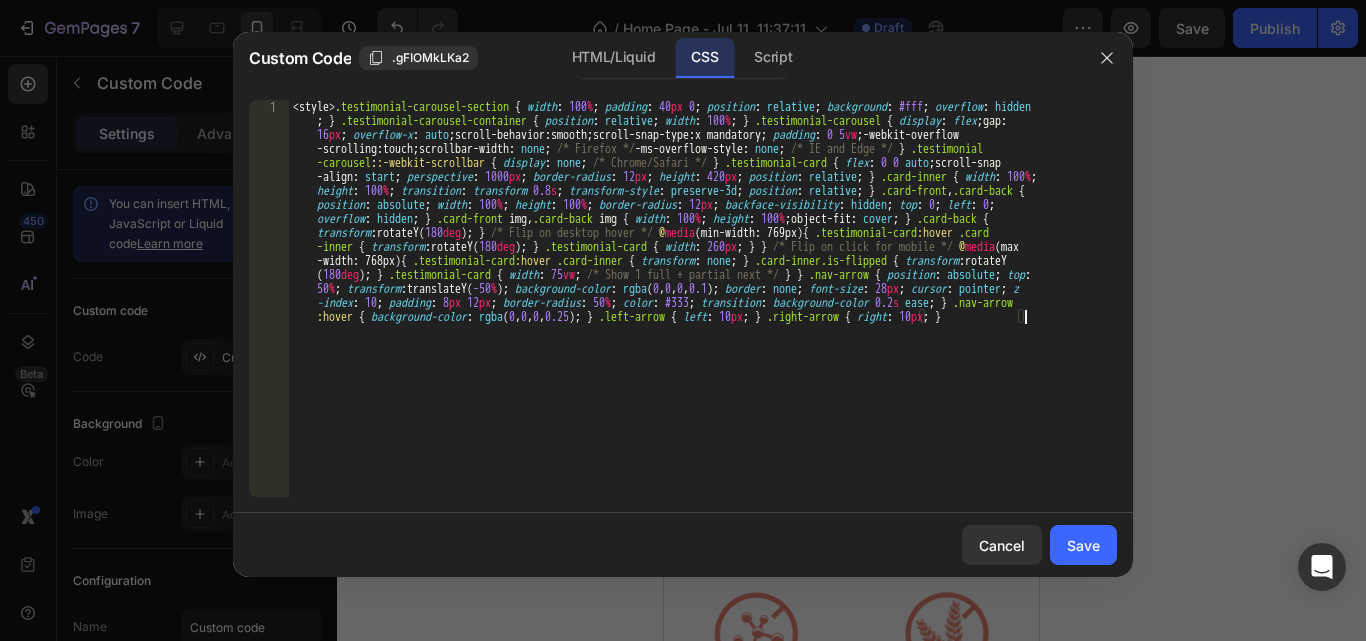 click on "< style >  .testimonial-carousel-section   {   width :   100 % ;   padding :   40 px   0 ;   position :   relative ;   background :   #fff ;   overflow :   hidden      ;   }   .testimonial-carousel-container   {   position :   relative ;   width :   100 % ;   }   .testimonial-carousel   {   display :   flex ;  gap :        16 px ;   overflow-x :   auto ;  scroll-behavior :  smooth ;  scroll-snap-type :  x mandatory ;   padding :   0   5 vw ;  -webkit-overflow      -scrolling :  touch ;  scrollbar-width :   none ;   /* Firefox */  -ms-overflow-style :   none ;   /* IE and Edge */   }   .testimonial      -carousel : :-webkit-scrollbar   {   display :   none ;   /* Chrome/Safari */   }   .testimonial-card   {   flex :   0   0   auto ;  scroll-snap      -align :   start ;   perspective :   1000 px ;   border-radius :   12 px ;   height :   420 px ;   position :   relative ;   }   .card-inner   {   width :   100 % ;        height :   100 % ;   transition :   transform   0.8 s ;   :   ;   :" at bounding box center (703, 522) 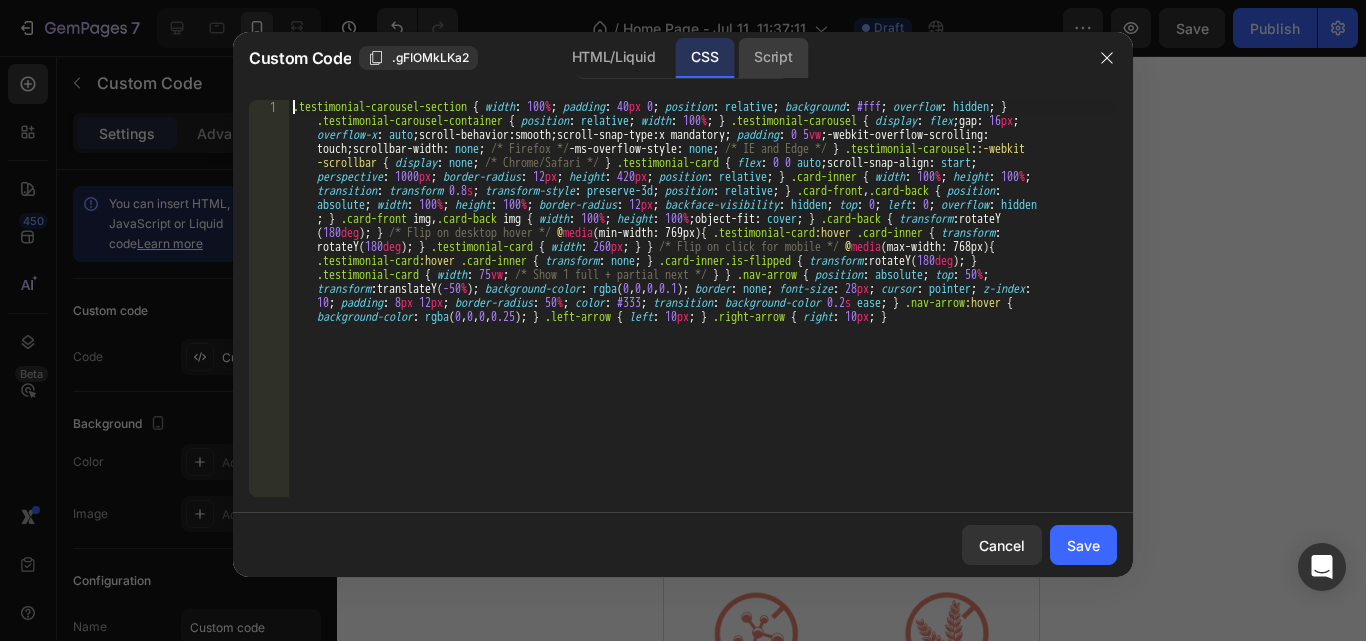 click on "Script" 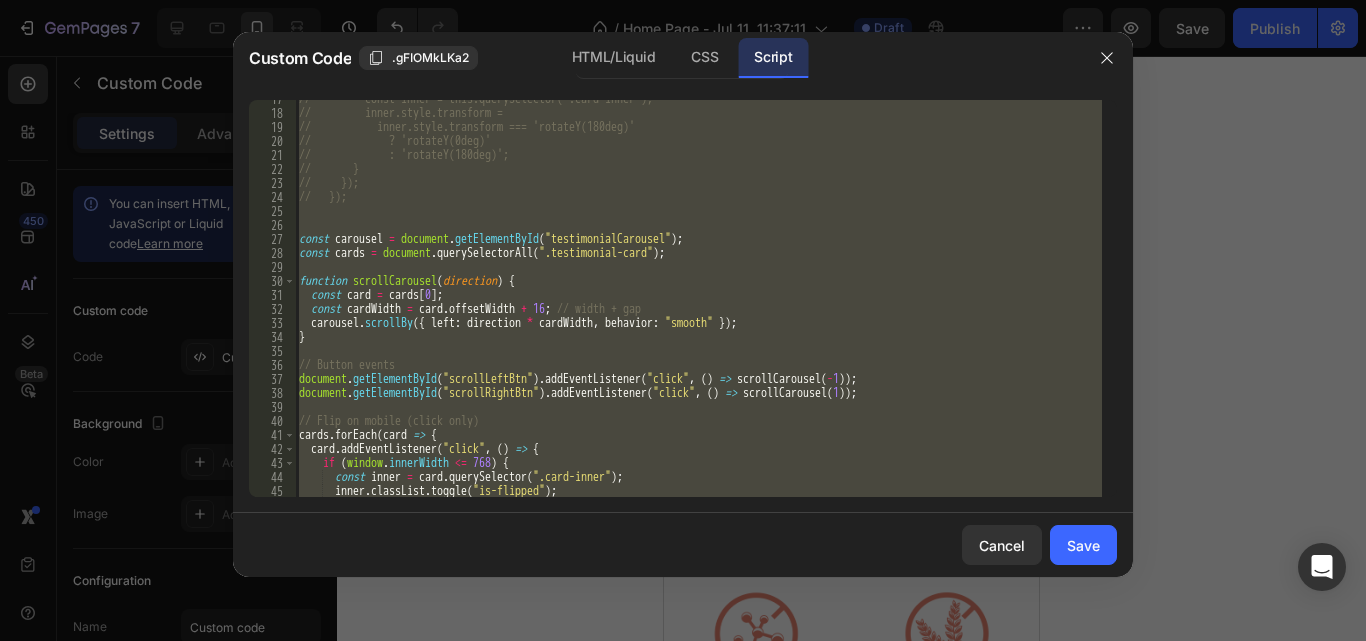 scroll, scrollTop: 289, scrollLeft: 0, axis: vertical 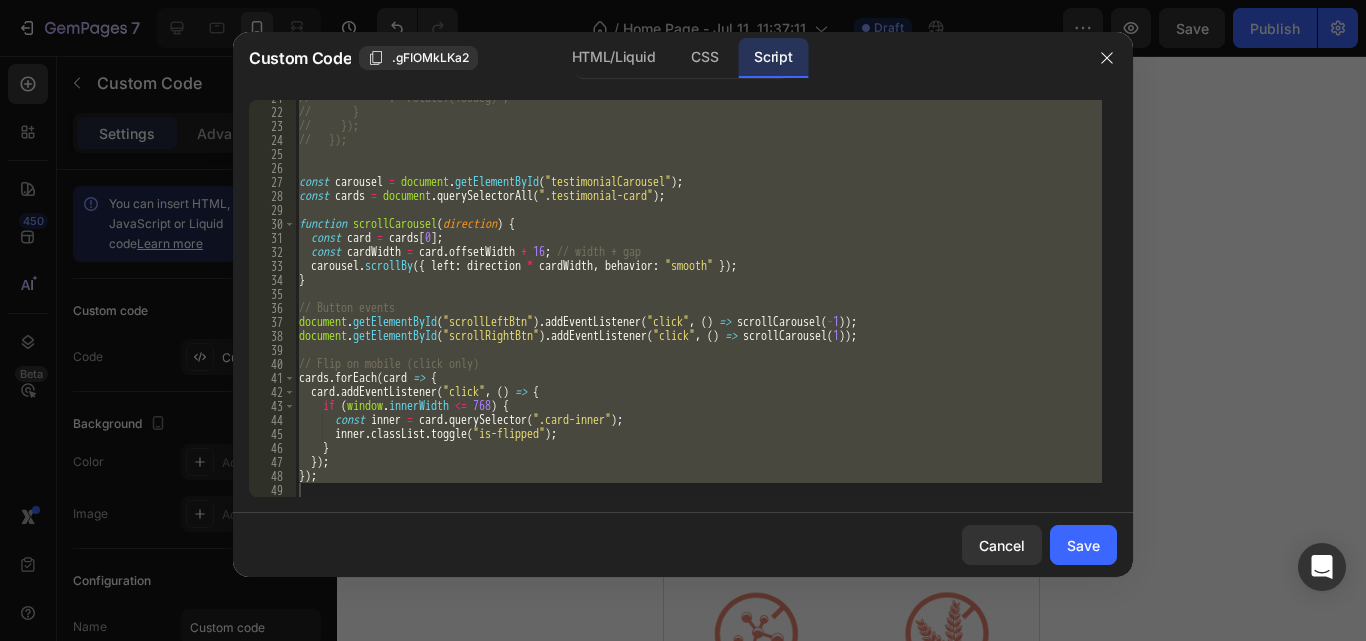 type on "});" 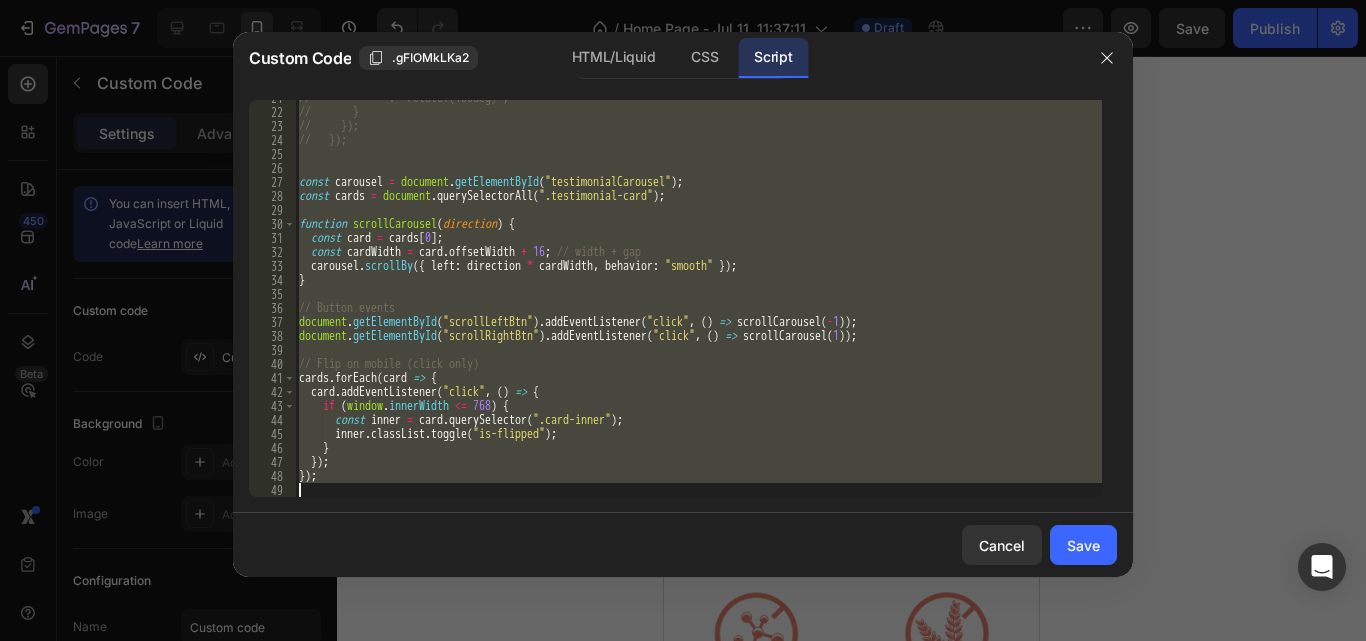 type on "carousel.scrollBy({ left: direction * cardWidth, behavior: "smooth" });" 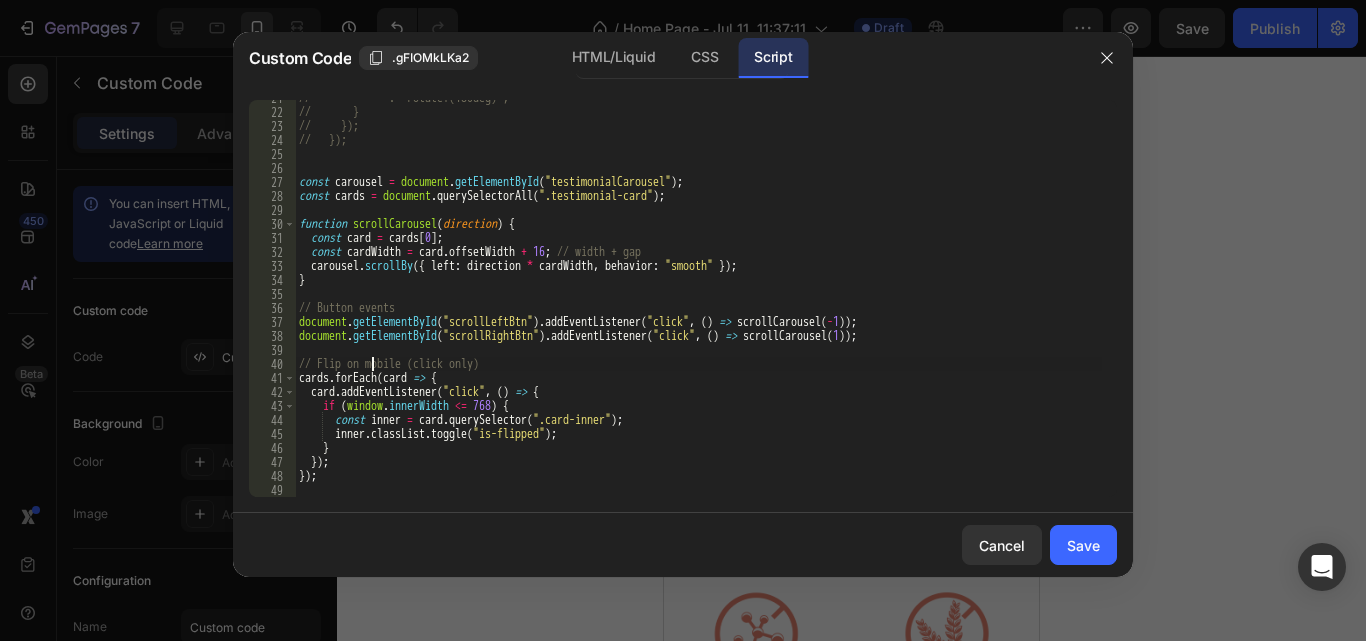 click on "//             : 'rotateY(180deg)'; //       } //     }); //   }); const   carousel   =   document . getElementById ( "testimonialCarousel" ) ; const   cards   =   document . querySelectorAll ( ".testimonial-card" ) ; function   scrollCarousel ( direction )   {    const   card   =   cards [ 0 ] ;    const   cardWidth   =   card . offsetWidth   +   16 ;   // width + gap    carousel . scrollBy ({   left :   direction   *   cardWidth ,   behavior :   "smooth"   }) ; } // Button events document . getElementById ( "scrollLeftBtn" ) . addEventListener ( "click" ,   ( )   =>   scrollCarousel ( - 1 )) ; document . getElementById ( "scrollRightBtn" ) . addEventListener ( "click" ,   ( )   =>   scrollCarousel ( 1 )) ; // Flip on mobile (click only) cards . forEach ( card   =>   {    card . addEventListener ( "click" ,   ( )   =>   {      if   ( window . innerWidth   <=   768 )   {         const   inner   =   card . querySelector ( ".card-inner" ) ;         inner . classList . toggle ( "is-flipped" ) ;      }    }) ; })" at bounding box center (698, 303) 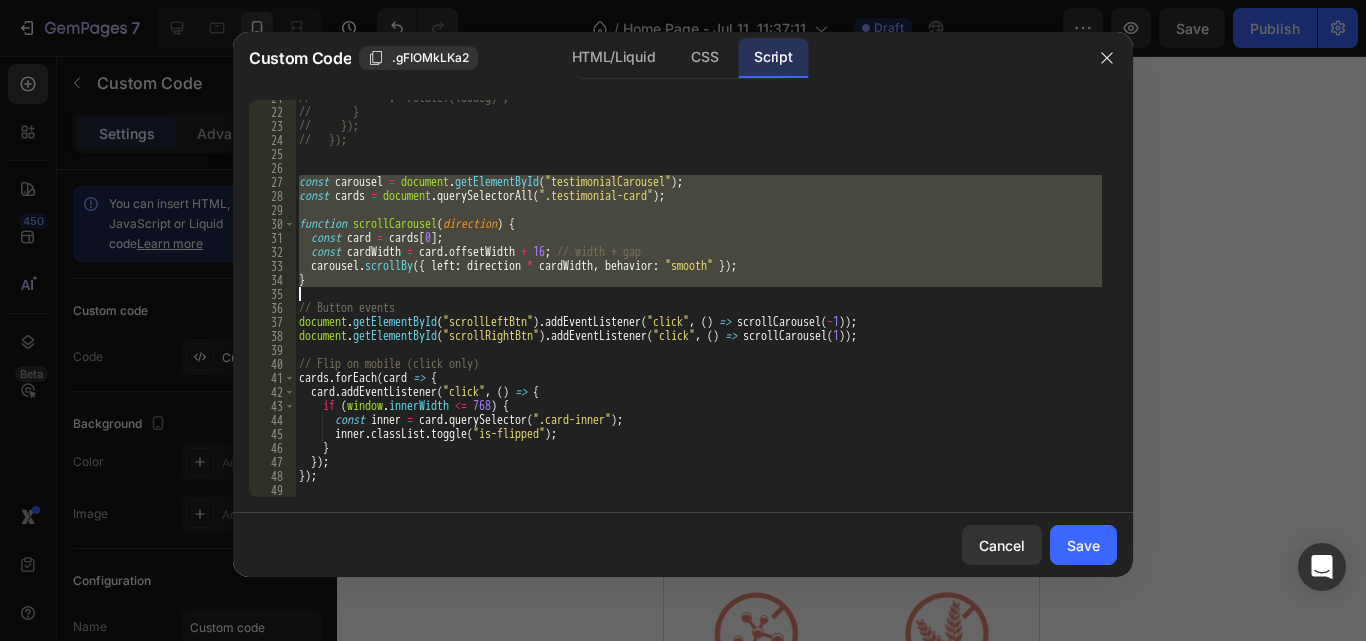 drag, startPoint x: 298, startPoint y: 184, endPoint x: 430, endPoint y: 672, distance: 505.53732 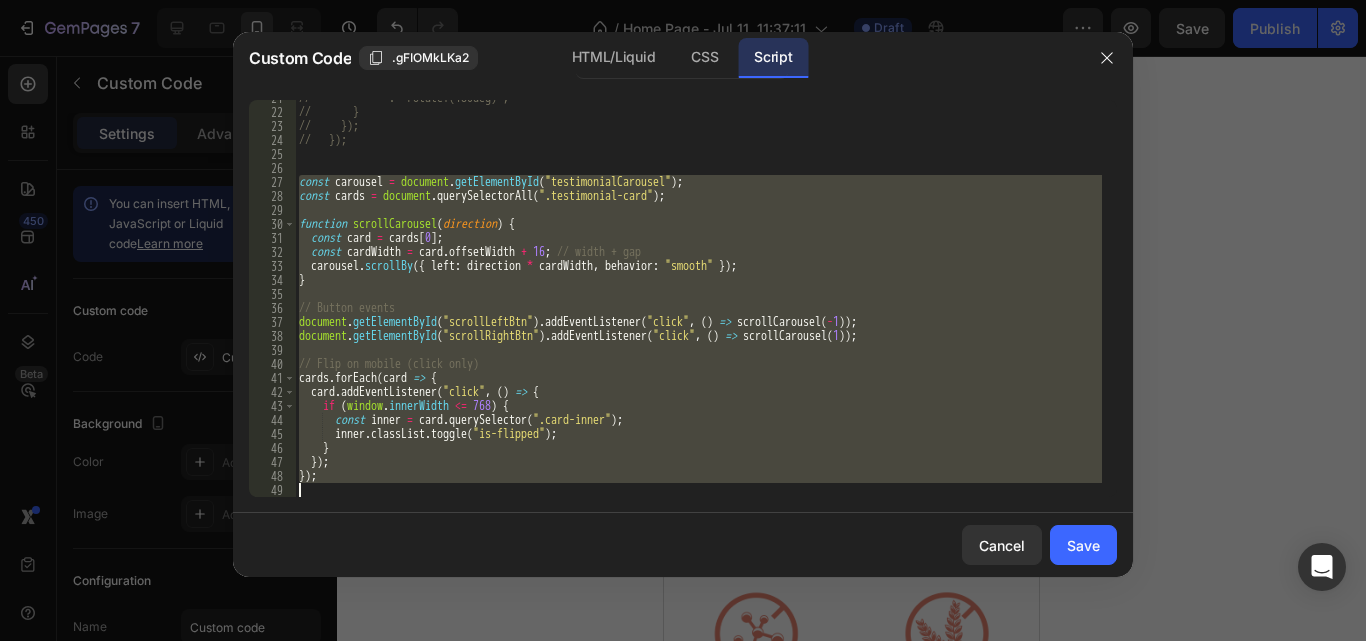 paste 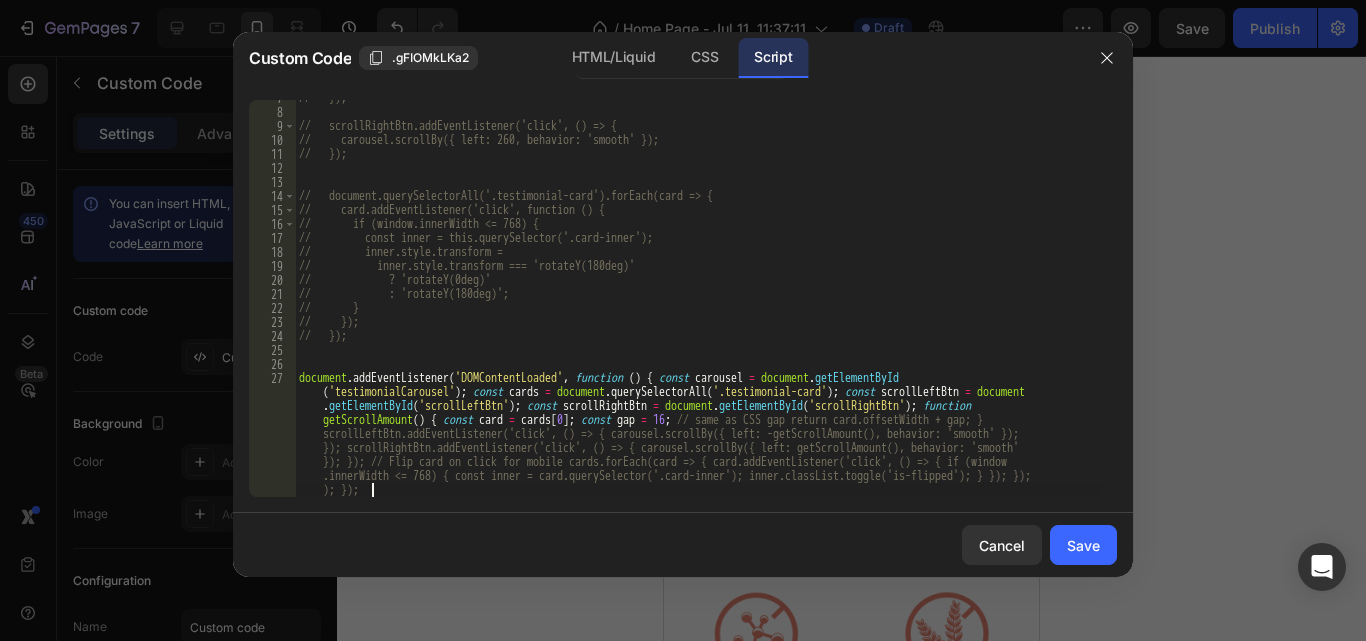scroll, scrollTop: 93, scrollLeft: 0, axis: vertical 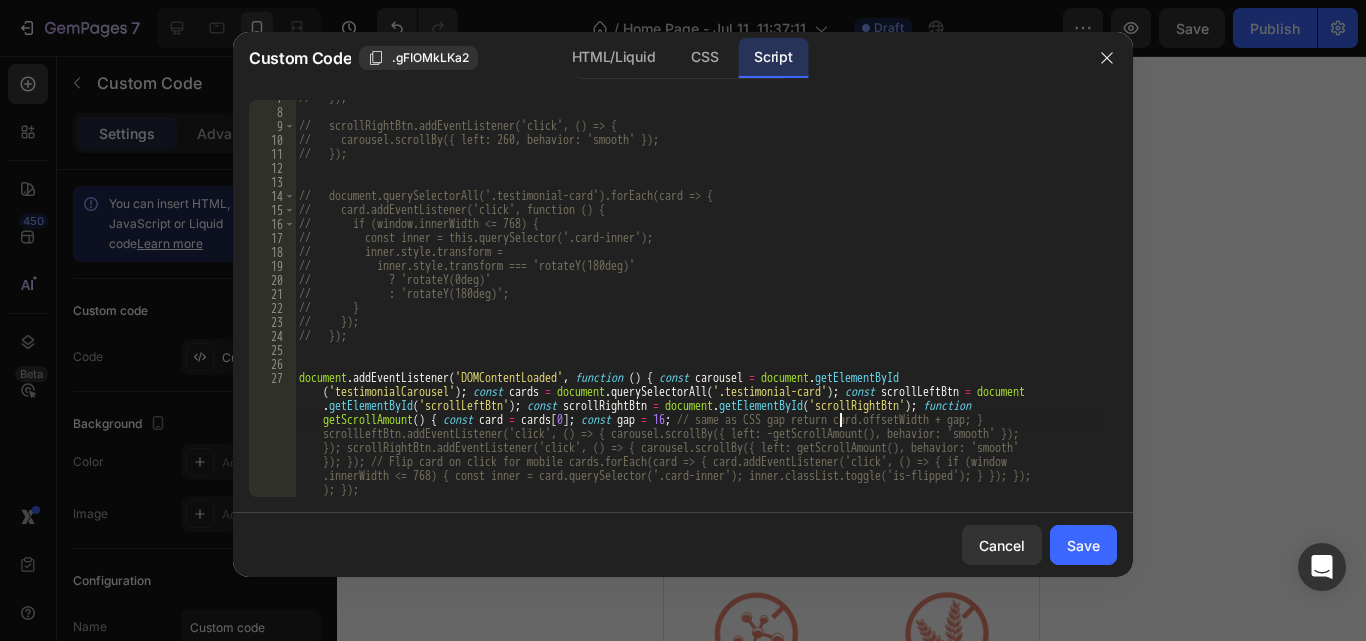 click on "const scrollLeftBtn = document.getElementById('scrollLeftBtn');" at bounding box center [698, 359] 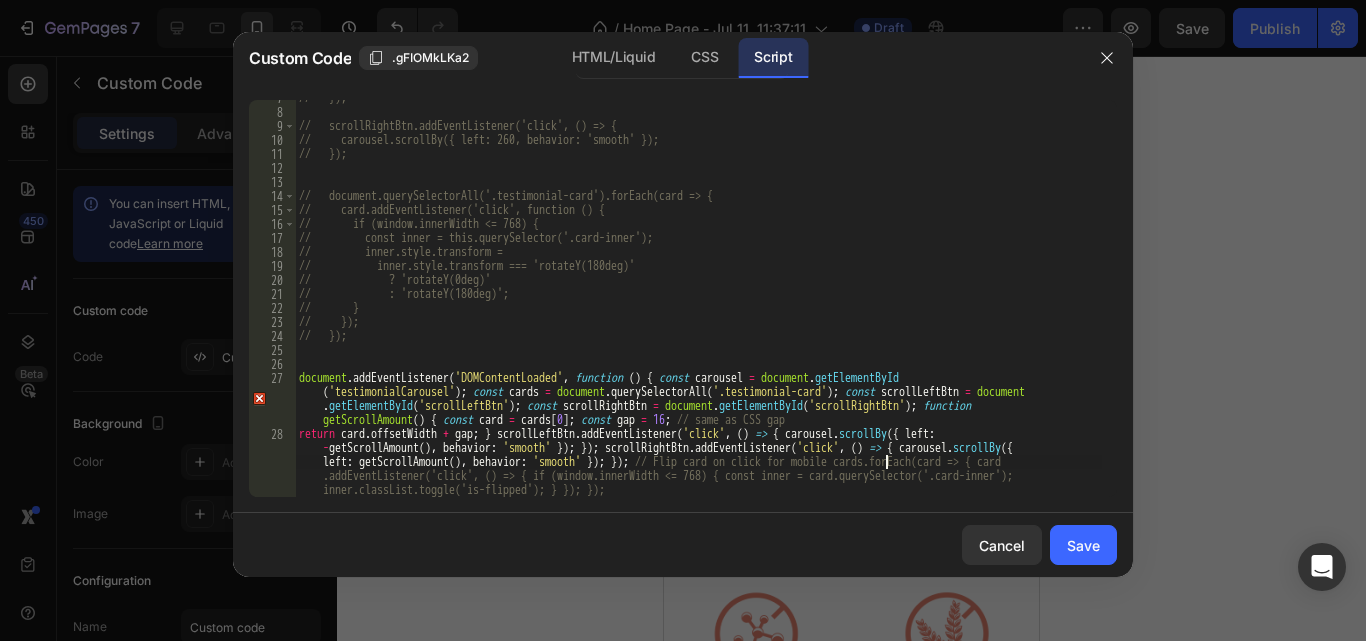 click on "const scrollLeftBtn = document.getElementById('scrollLeftBtn');" at bounding box center [698, 331] 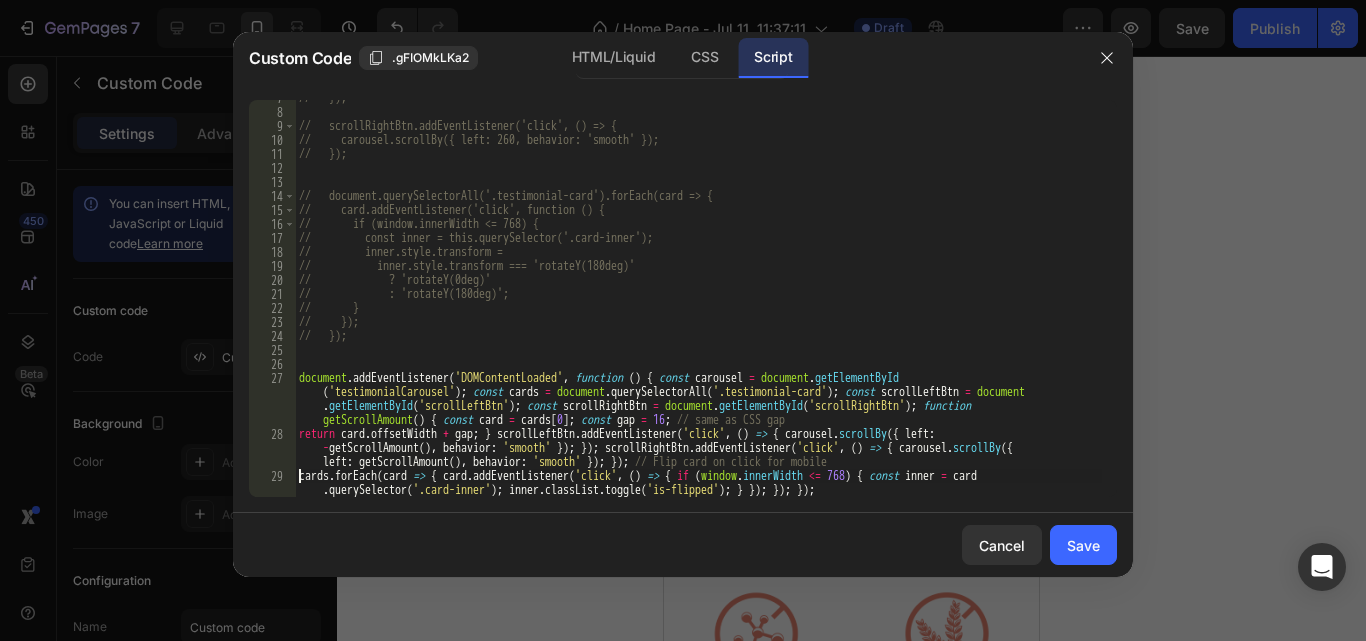 type on "cards.forEach(card => { card.addEventListener('click', () => { if (window.innerWidth <= 768) { const inner = card.querySelector('.card-inner'); inner.classList.toggle('is-flipped'); } }); }); });" 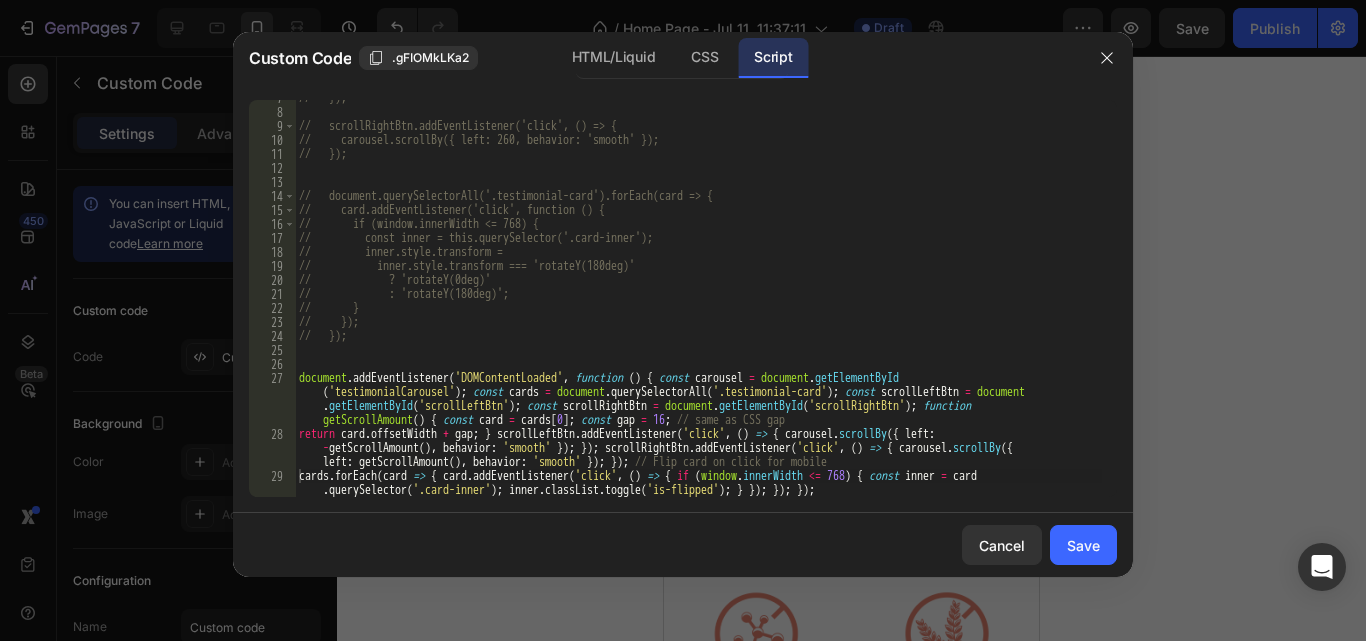drag, startPoint x: 1117, startPoint y: 345, endPoint x: 1107, endPoint y: 351, distance: 11.661903 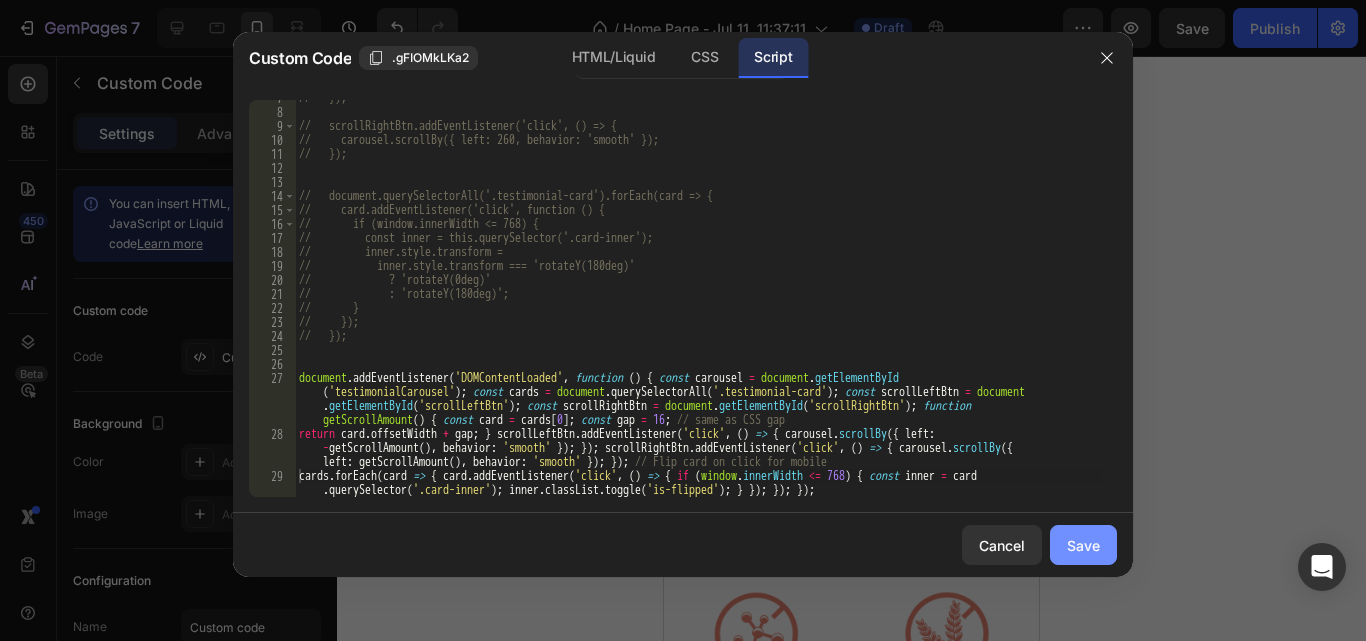 click on "Save" at bounding box center (1083, 545) 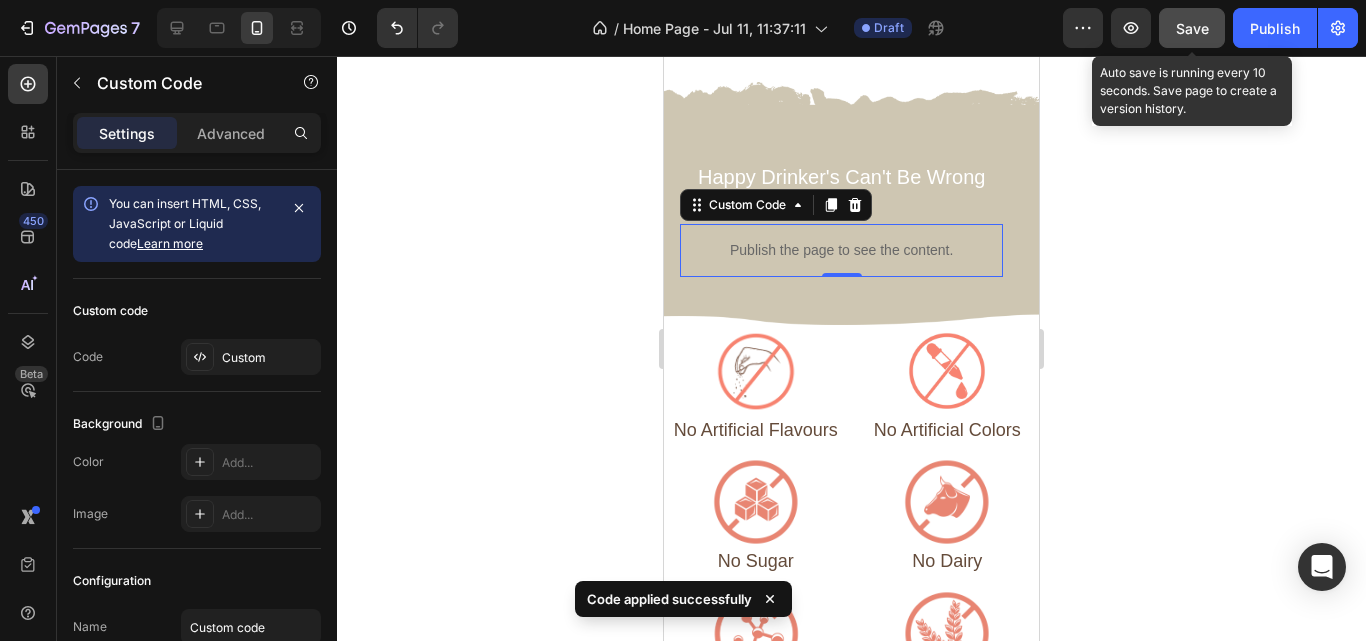 click on "Save" 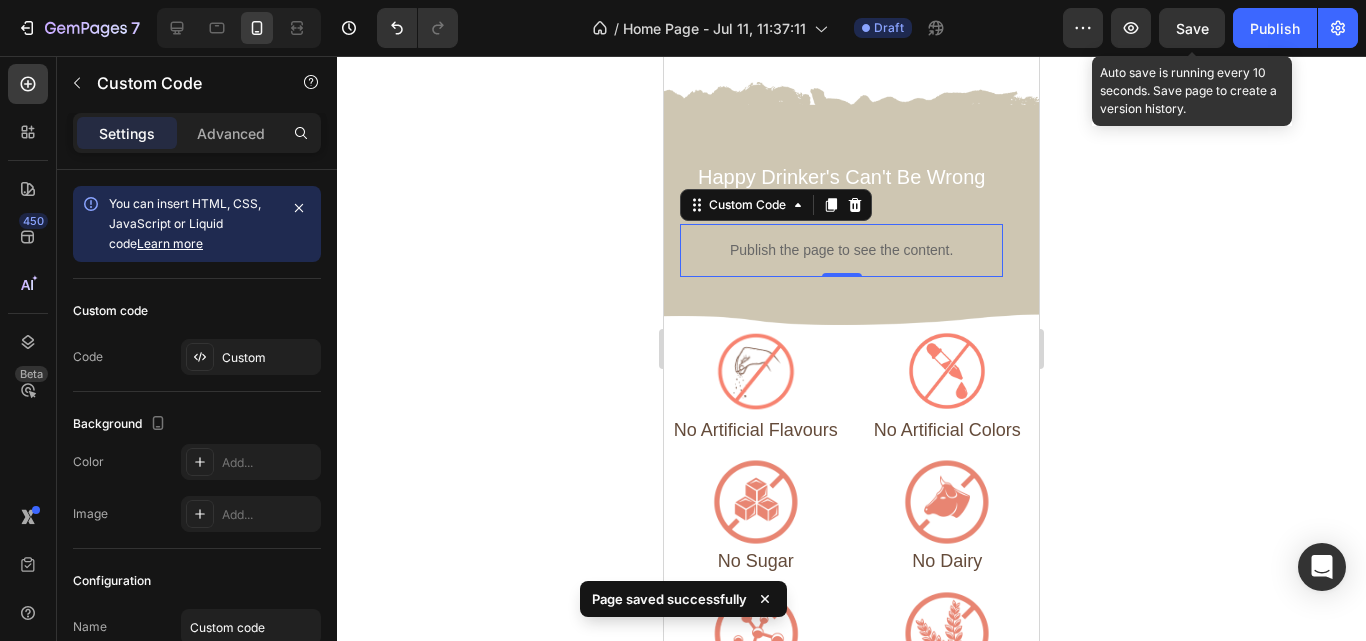 click on "Save" at bounding box center [1192, 28] 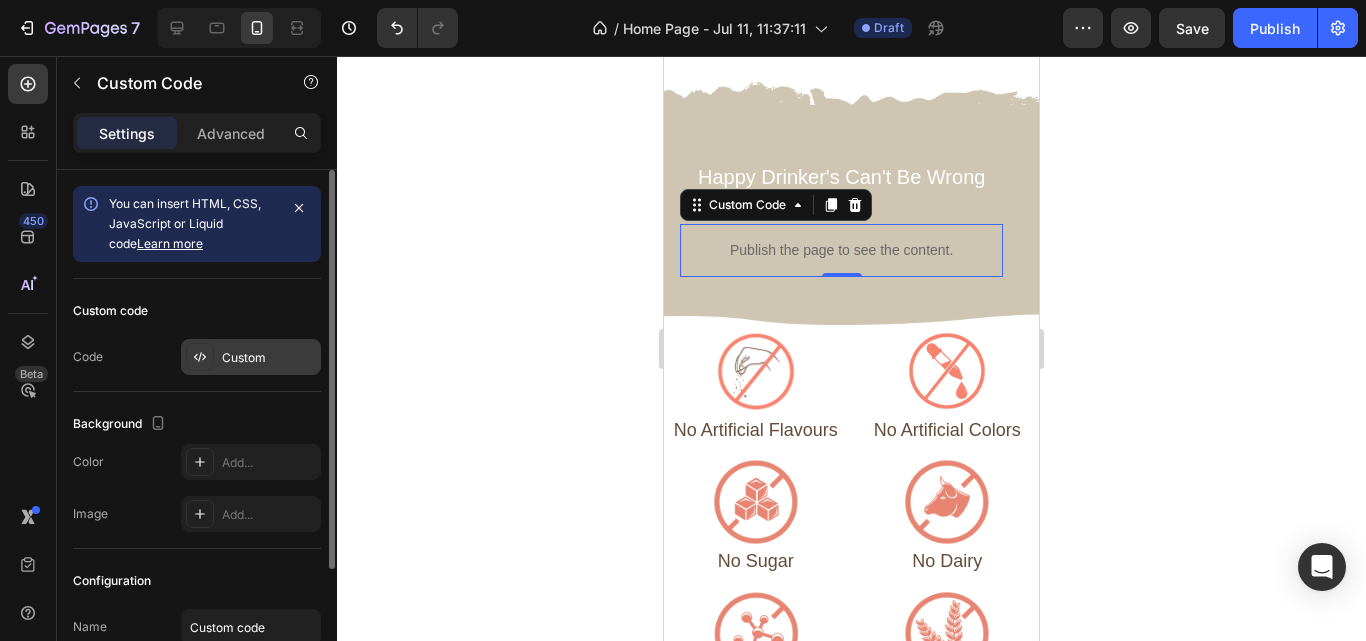 click on "Custom" at bounding box center [251, 357] 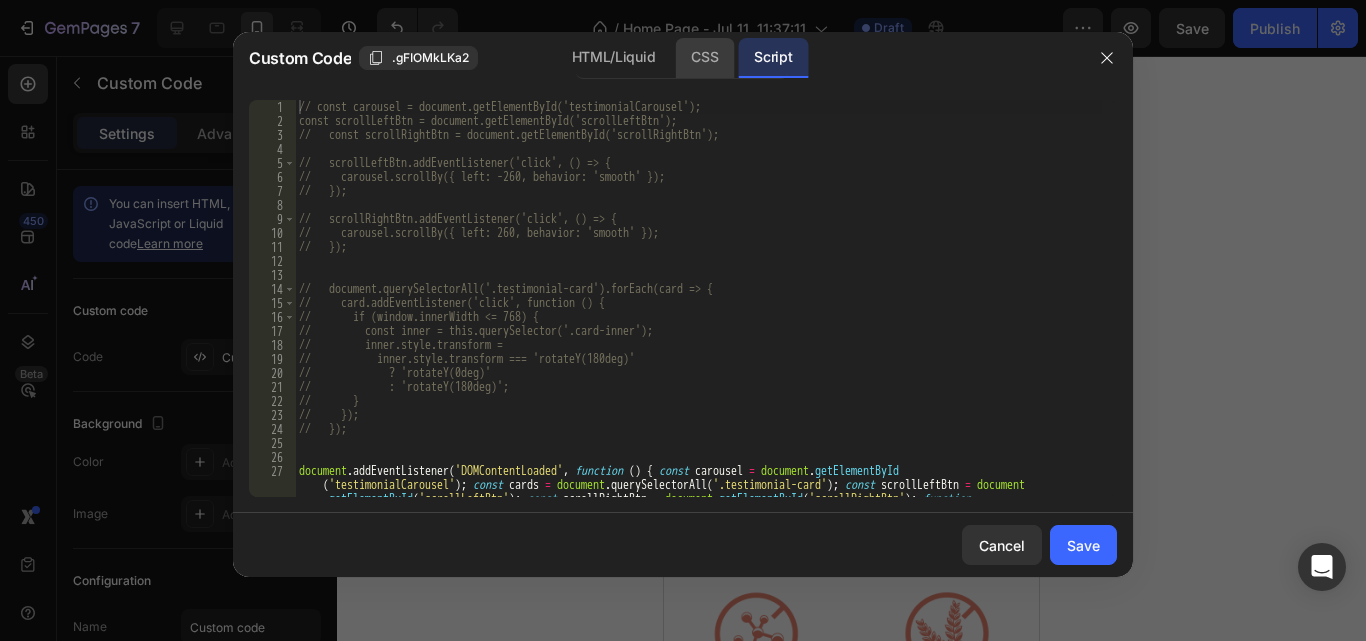 click on "CSS" 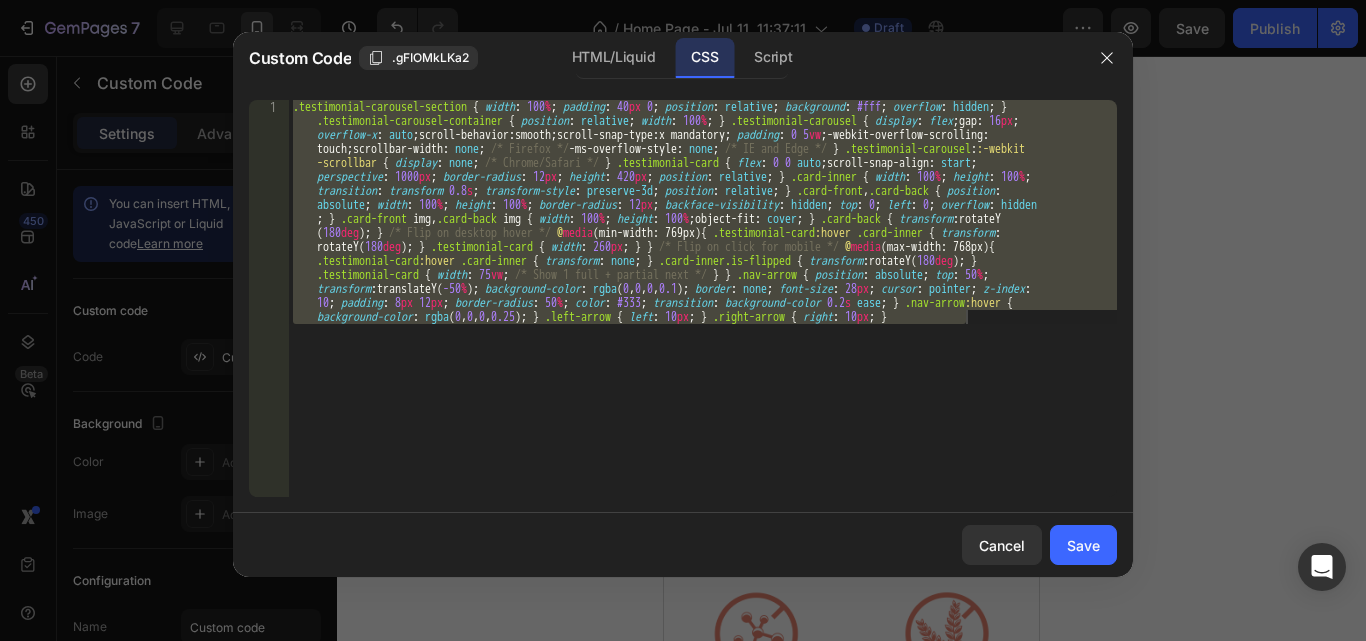 click on ".testimonial-carousel-section { width: 100%; padding: 40px 0; position: relative; background: #fff; overflow: hidden; } .testimonial-carousel-container { position: relative; width: 100%; } .testimonial-carousel { display: flex; gap: 16px; overflow-x: auto; scroll-behavior: smooth; scroll-snap-type: x mandatory; padding: 0 5vw; -webkit-overflow-scrolling: touch; scrollbar-width: none; /* Firefox */ -ms-overflow-style: none; /* IE and Edge */ } .testimonial-carousel::-webkit-scrollbar { display: none; /* Chrome/Safari */ } .testimonial-card { flex: 0 0 auto; scroll-snap-align: start; perspective: 1000px; border-radius: 12px; height: 420px; position: relative; } .card-inner { width: 100%; height: 100%; transition: transform 0.8s; transform-style: ;" at bounding box center [703, 298] 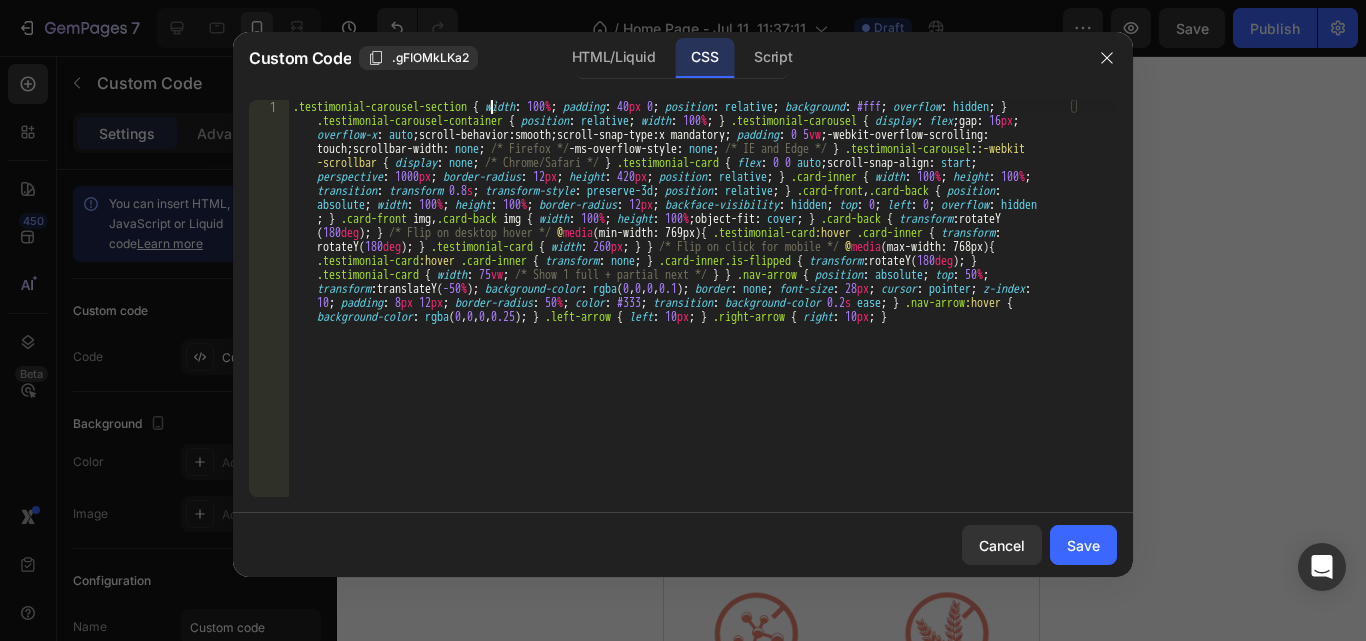 click on ".testimonial-carousel-section { width: 100%; padding: 40px 0; position: relative; background: #fff; overflow: hidden; } .testimonial-carousel-container { position: relative; width: 100%; } .testimonial-carousel { display: flex; gap: 16px; overflow-x: auto; scroll-behavior: smooth; scroll-snap-type: x mandatory; padding: 0 5vw; -webkit-overflow-scrolling: touch; scrollbar-width: none; /* Firefox */ -ms-overflow-style: none; /* IE and Edge */ } .testimonial-carousel::-webkit-scrollbar { display: none; /* Chrome/Safari */ } .testimonial-card { flex: 0 0 auto; scroll-snap-align: start; perspective: 1000px; border-radius: 12px; height: 420px; position: relative; } .card-inner { width: 100%; height: 100%; transition: transform 0.8s; transform-style: ;" at bounding box center [703, 522] 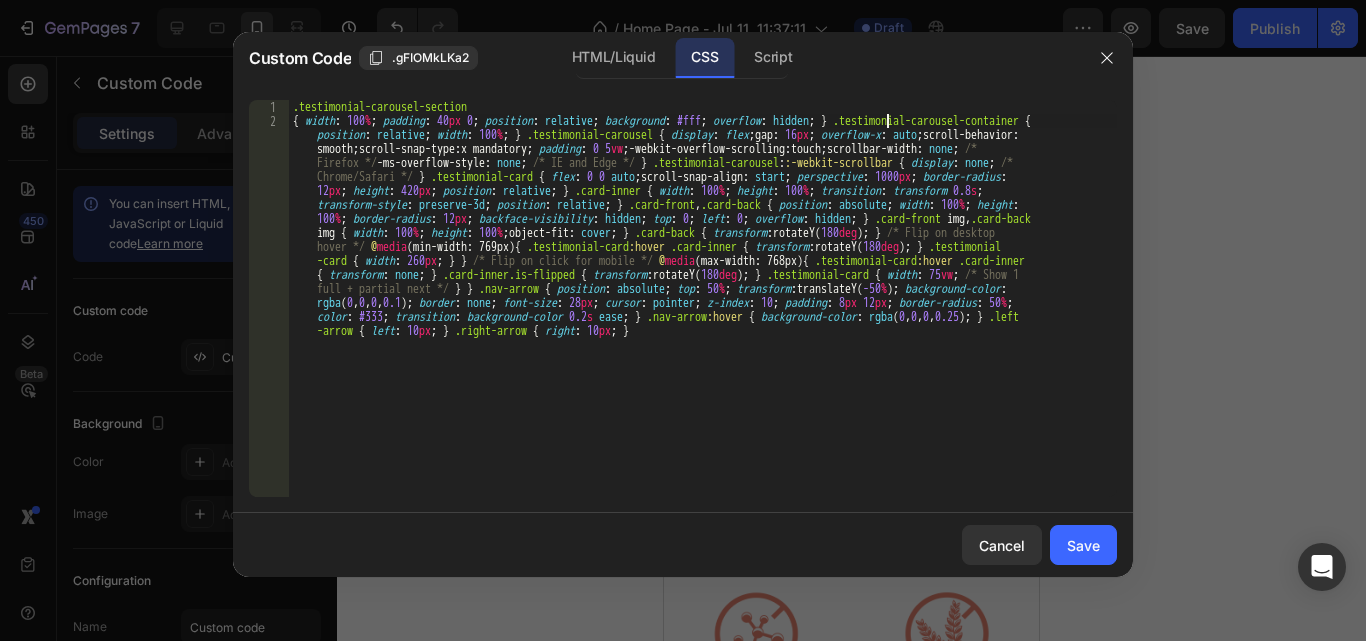 click on ".testimonial-carousel-section { width: 100%; padding: 40px 0; position: relative; background: #fff; overflow: hidden; } .testimonial-carousel-container { position: relative; width: 100%; } .testimonial-carousel { display: flex; gap: 16px; overflow-x: auto; scroll-behavior: smooth; scroll-snap-type: x mandatory; padding: 0 5vw; -webkit-overflow-scrolling: touch; scrollbar-width: none; /* Firefox */ -ms-overflow-style: none; /* IE and Edge */ } .testimonial-carousel::-webkit-scrollbar { display: none; /* Chrome/Safari */ } .testimonial-card { flex: 0 0 auto; scroll-snap-align: start; perspective: 1000px; border-radius: 12px; height: 420px; position: relative; } .card-inner { width: 100%; height: 100%; transition: transform 0.8s; transform-style: ;" at bounding box center (703, 417) 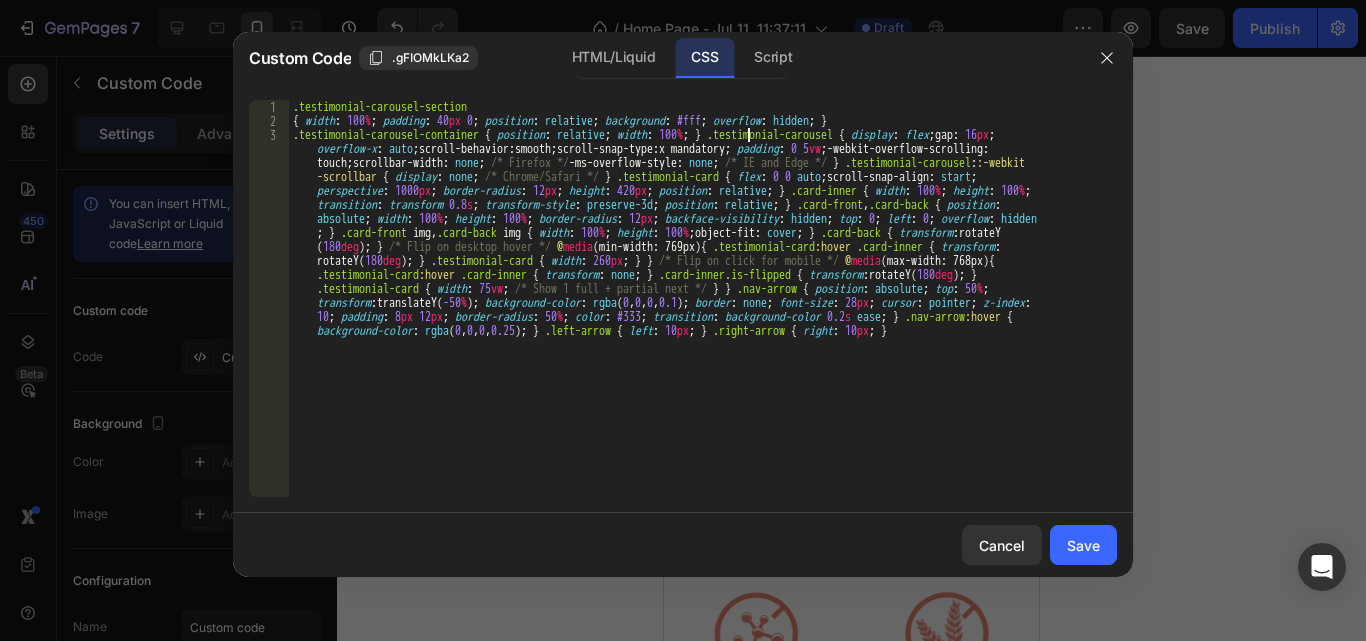 click on ".testimonial-carousel-section   {   width :   100 % ;   padding :   40 px   0 ;   position :   relative ;   background :   #fff ;   overflow :   hidden ;   }   .testimonial-carousel-container   {   position :   relative ;   width :   100 % ;   }   .testimonial-carousel   {   display :   flex ;  gap :   16 px ;        overflow-x :   auto ;  scroll-behavior :  smooth ;  scroll-snap-type :  x mandatory ;   padding :   0   5 vw ;  -webkit-overflow-scrolling :        touch ;  scrollbar-width :   none ;   /* Firefox */  -ms-overflow-style :   none ;   /* IE and Edge */   }   .testimonial-carousel : :-webkit      -scrollbar   {   display :   none ;   /* Chrome/Safari */   }   .testimonial-card   {   flex :   0   0   auto ;  scroll-snap-align :   start ;        perspective :   1000 px ;   border-radius :   12 px ;   height :   420 px ;   position :   relative ;   }   .card-inner   {   width :   100 % ;   height :   100 % ;        transition :   transform   0.8 s ;   transform-style :   preserve-3d" at bounding box center [703, 410] 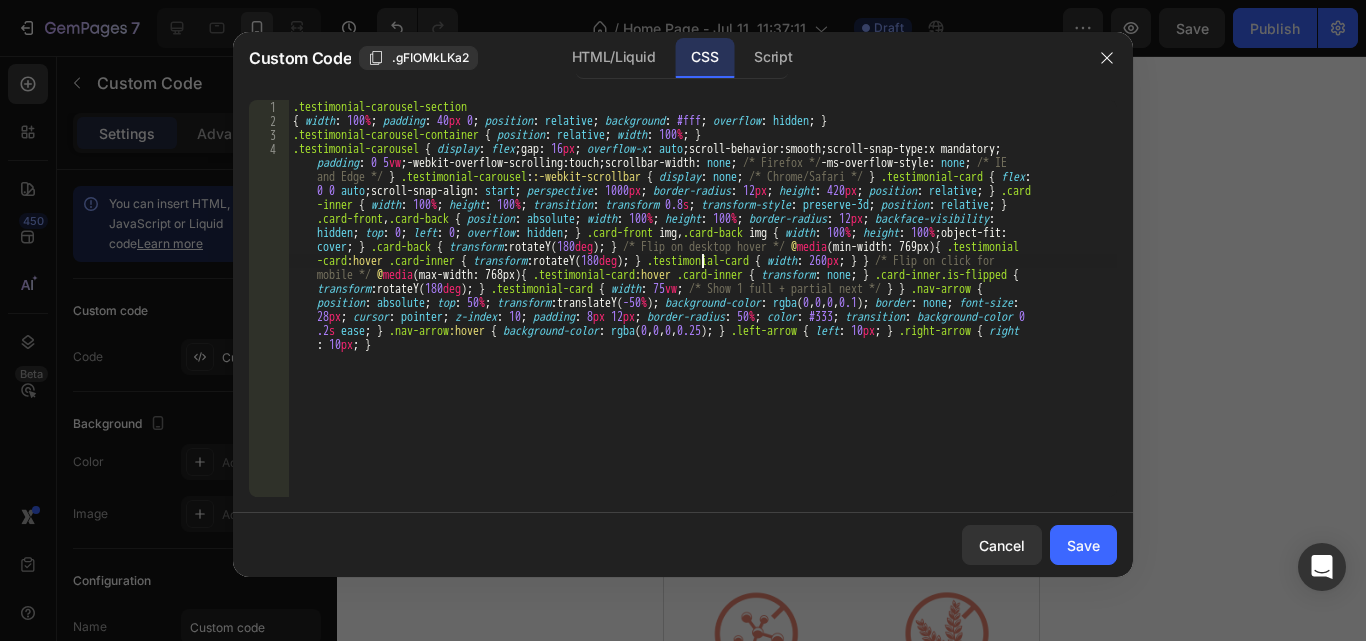 click on ".testimonial-carousel-section   {   width :   100 % ;   padding :   40 px   0 ;   position :   relative ;   background :   #fff ;   overflow :   hidden ;   }   .testimonial-carousel-container   {   position :   relative ;   width :   100 % ;   }   .testimonial-carousel   {   display :   flex ;  gap :   16 px ;   overflow-x :   auto ;  scroll-behavior :  smooth ;  scroll-snap-type :  x mandatory ;        padding :   0   5 vw ;  -webkit-overflow-scrolling :  touch ;  scrollbar-width :   none ;   /* Firefox */  -ms-overflow-style :   none ;   /* IE       and Edge */   }   .testimonial-carousel : :-webkit-scrollbar   {   display :   none ;   /* Chrome/Safari */   }   .testimonial-card   {   flex :        0   0   auto ;  scroll-snap-align :   start ;   perspective :   1000 px ;   border-radius :   12 px ;   height :   420 px ;   position :   relative ;   }   .card      -inner   {   width :   100 % ;   height :   100 % ;   transition :   transform   0.8 s ;   transform-style :   preserve-3d ;   :" at bounding box center (703, 410) 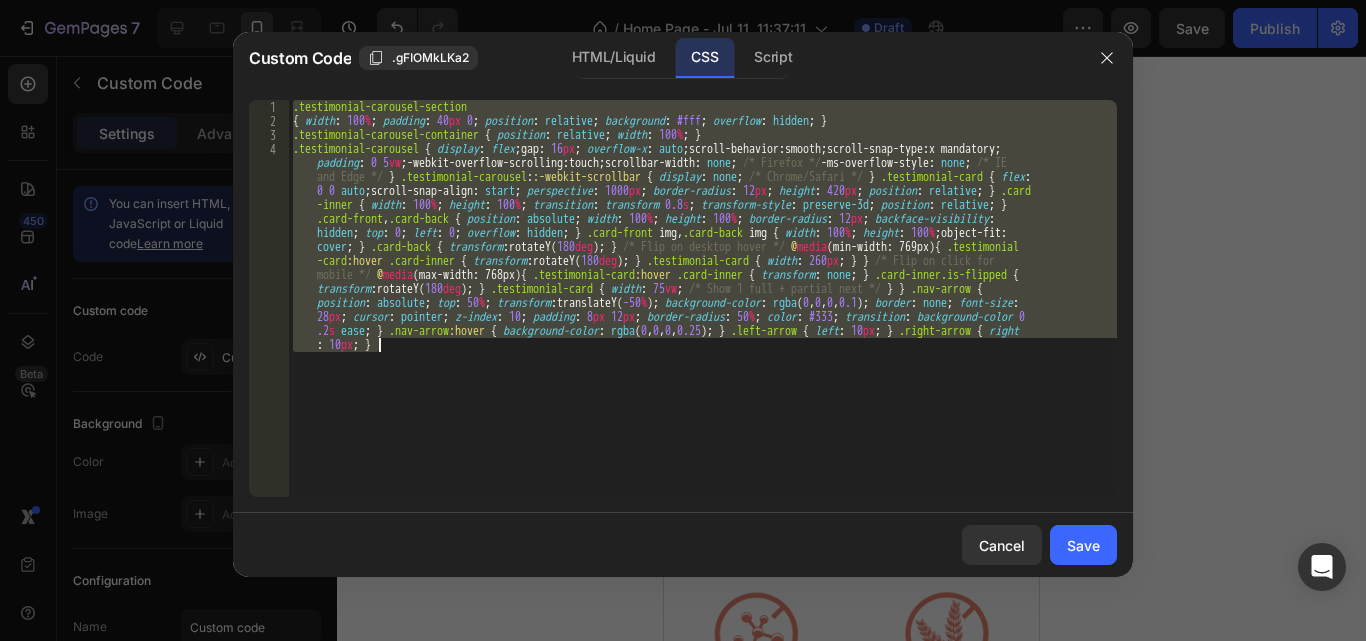 click on ".testimonial-carousel-section   {   width :   100 % ;   padding :   40 px   0 ;   position :   relative ;   background :   #fff ;   overflow :   hidden ;   }   .testimonial-carousel-container   {   position :   relative ;   width :   100 % ;   }   .testimonial-carousel   {   display :   flex ;  gap :   16 px ;   overflow-x :   auto ;  scroll-behavior :  smooth ;  scroll-snap-type :  x mandatory ;        padding :   0   5 vw ;  -webkit-overflow-scrolling :  touch ;  scrollbar-width :   none ;   /* Firefox */  -ms-overflow-style :   none ;   /* IE       and Edge */   }   .testimonial-carousel : :-webkit-scrollbar   {   display :   none ;   /* Chrome/Safari */   }   .testimonial-card   {   flex :        0   0   auto ;  scroll-snap-align :   start ;   perspective :   1000 px ;   border-radius :   12 px ;   height :   420 px ;   position :   relative ;   }   .card      -inner   {   width :   100 % ;   height :   100 % ;   transition :   transform   0.8 s ;   transform-style :   preserve-3d ;   :" at bounding box center [703, 298] 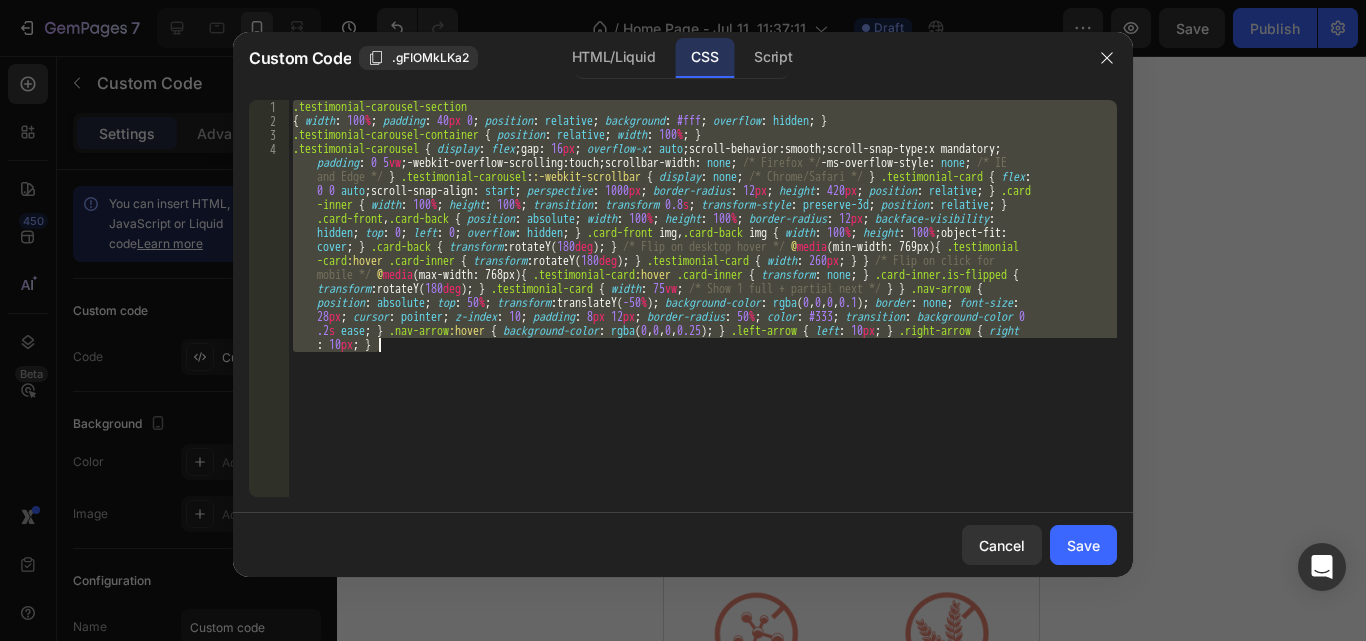 paste on "}" 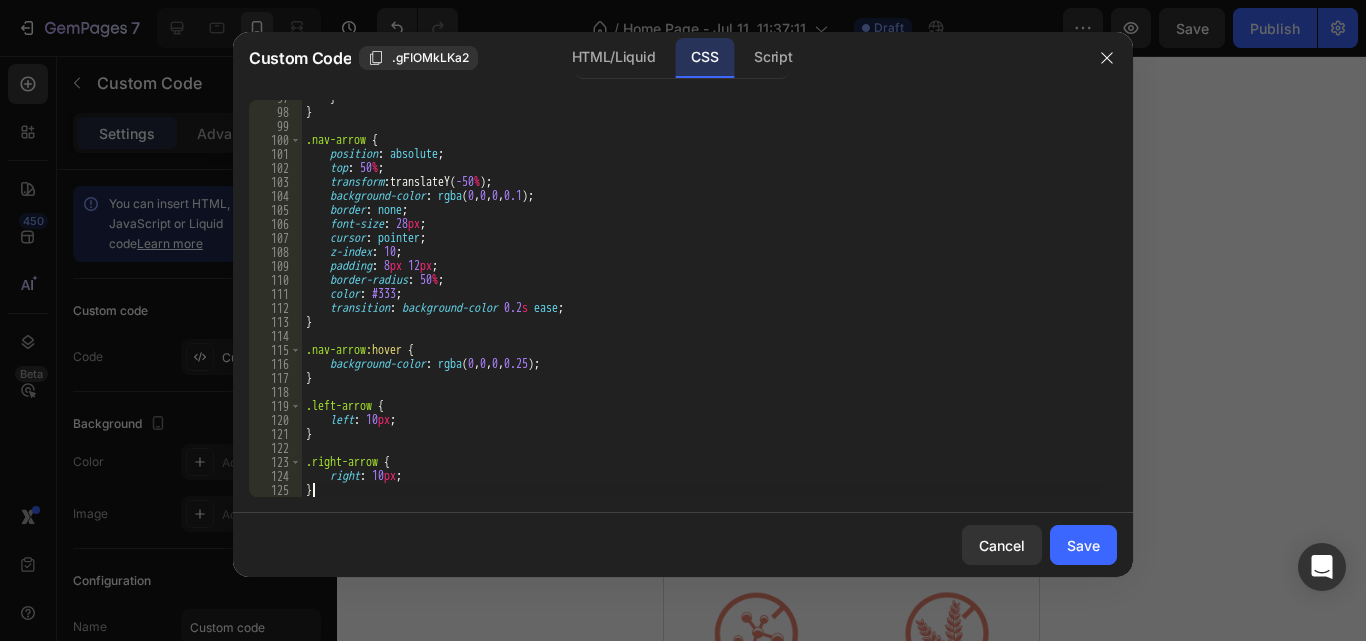 scroll, scrollTop: 1353, scrollLeft: 0, axis: vertical 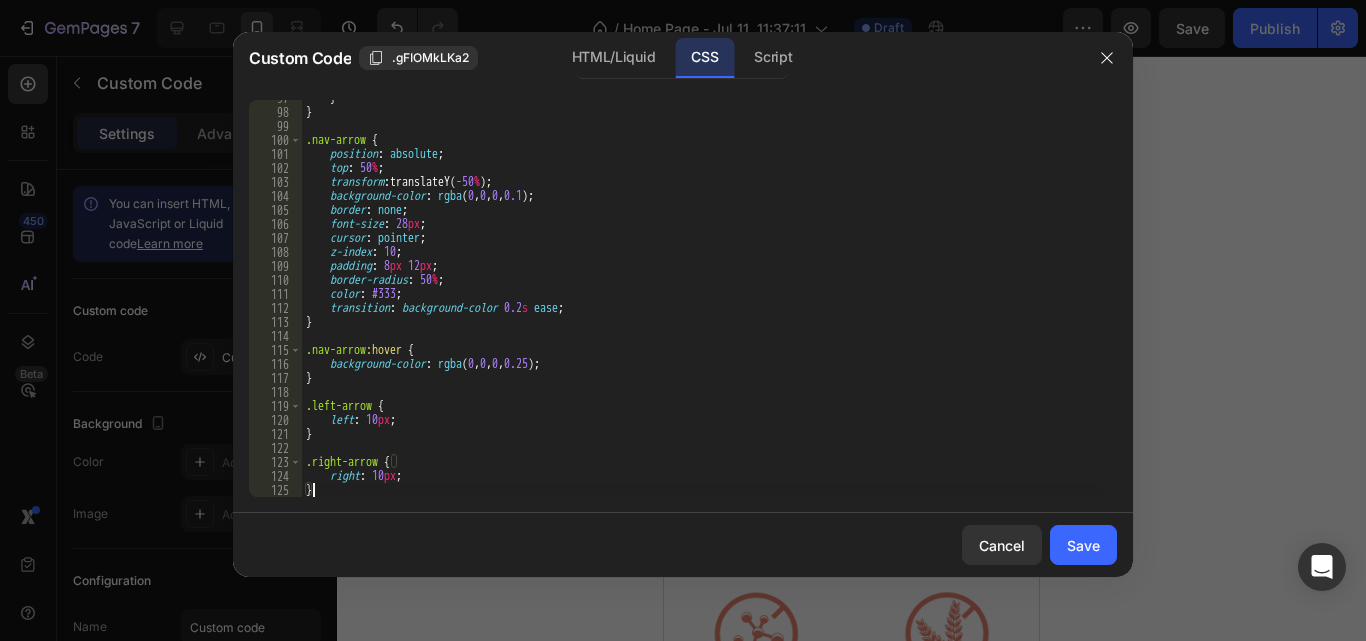 click on "} } .nav-arrow   {      position :   absolute ;      top :   50 % ;      transform :  translateY( -50 % ) ;      background-color :   rgba ( 0 ,  0 ,  0 ,  0.1 ) ;      border :   none ;      font-size :   28 px ;      cursor :   pointer ;      z-index :   10 ;      padding :   8 px   12 px ;      border-radius :   50 % ;      color :   #333 ;      transition :   background-color   0.2 s   ease ; } .nav-arrow :hover   {      background-color :   rgba ( 0 ,  0 ,  0 ,  0.25 ) ; } .left-arrow   {      left :   10 px ; } .right-arrow   {      right :   10 px ; }" at bounding box center (702, 303) 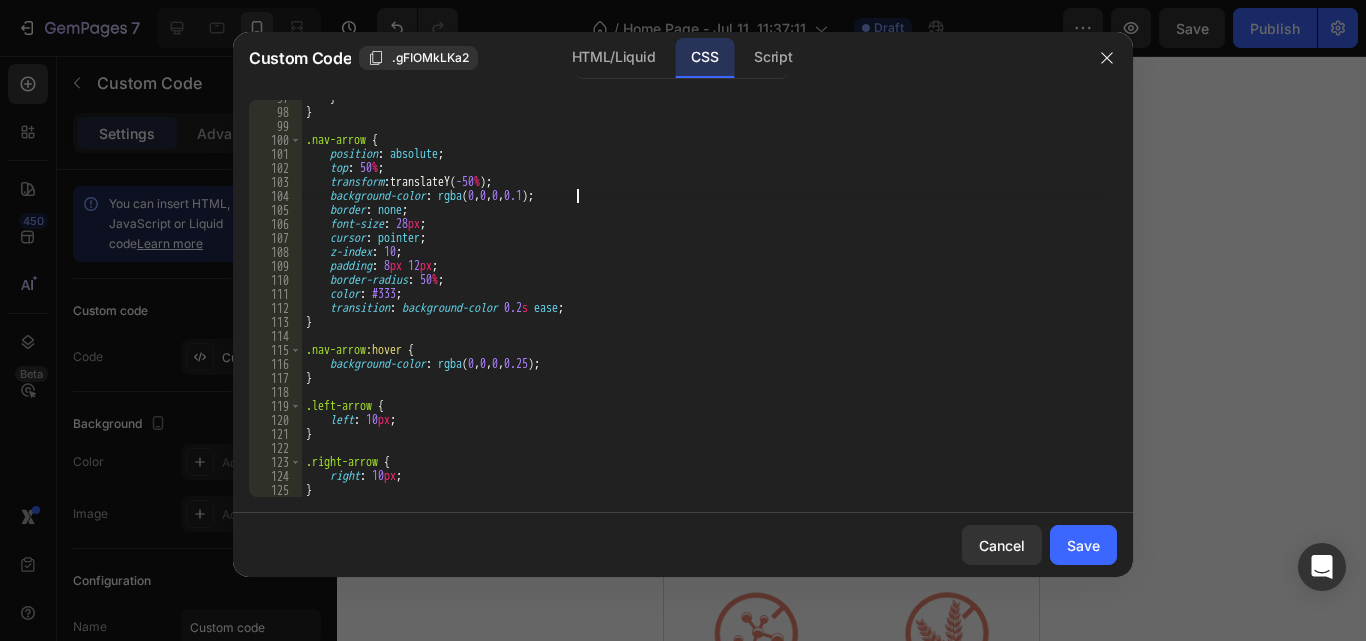 type on "/*background-color: rgba(0, 0, 0, 0.1);*/" 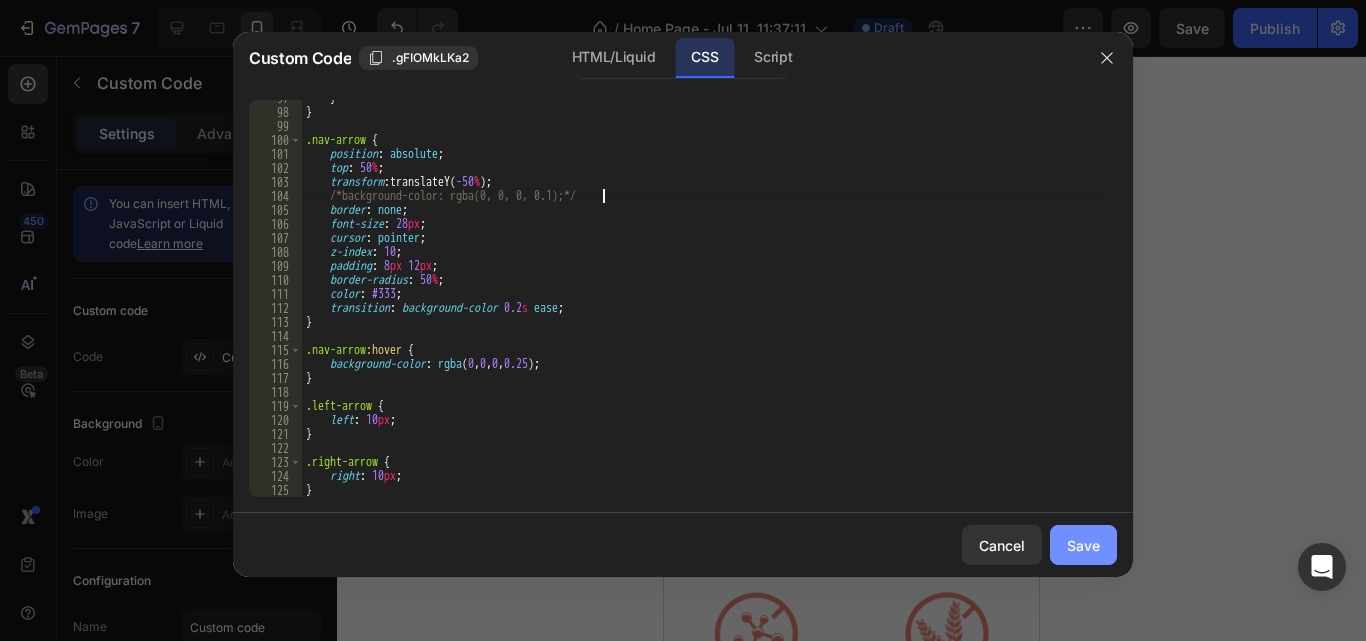 click on "Save" at bounding box center [1083, 545] 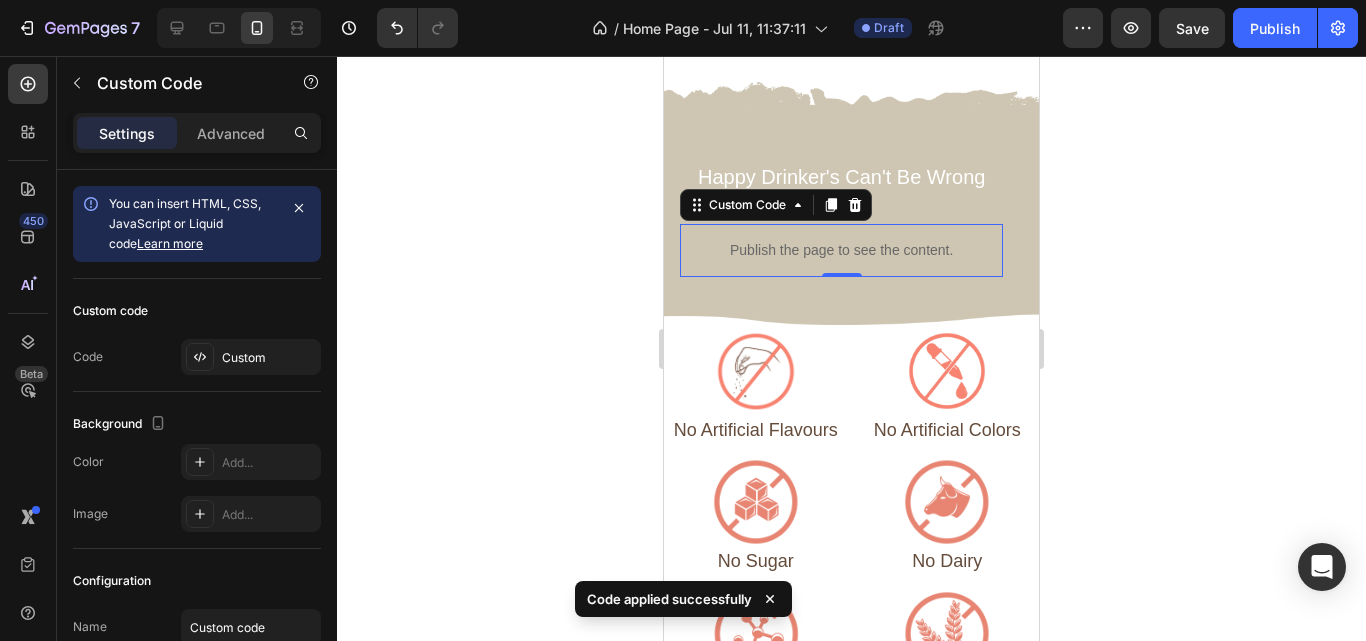 click on "Publish the page to see the content." at bounding box center [841, 250] 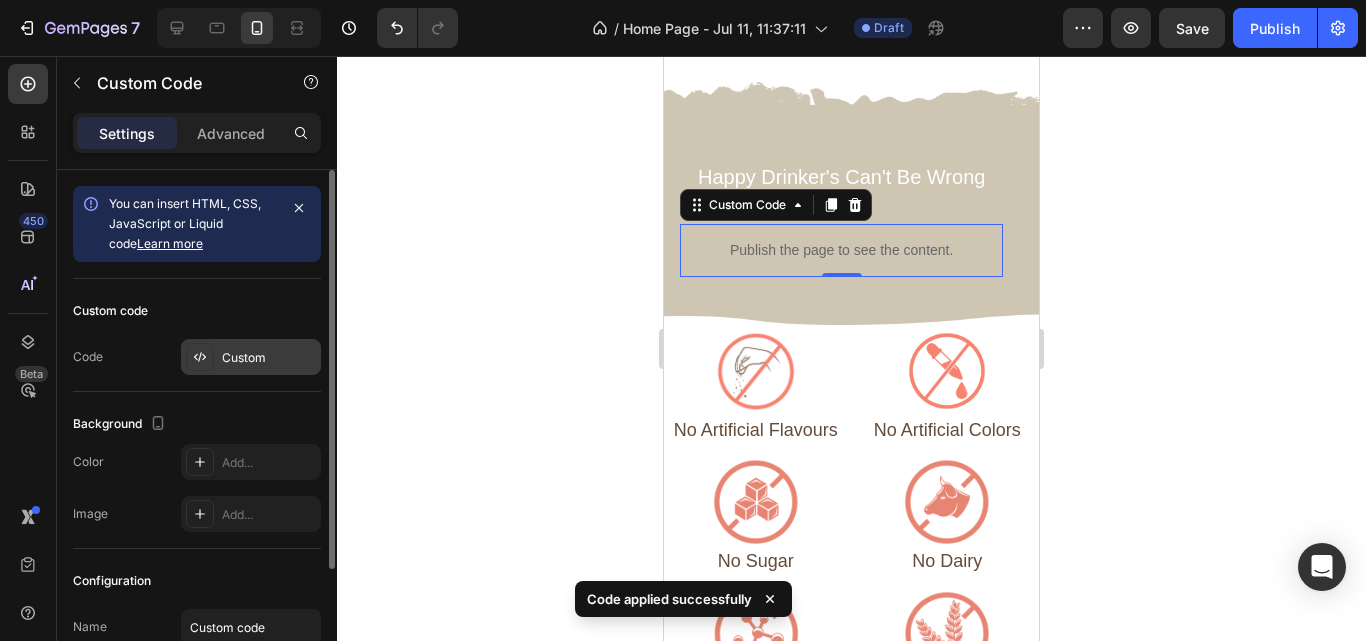 click on "Custom" at bounding box center [269, 358] 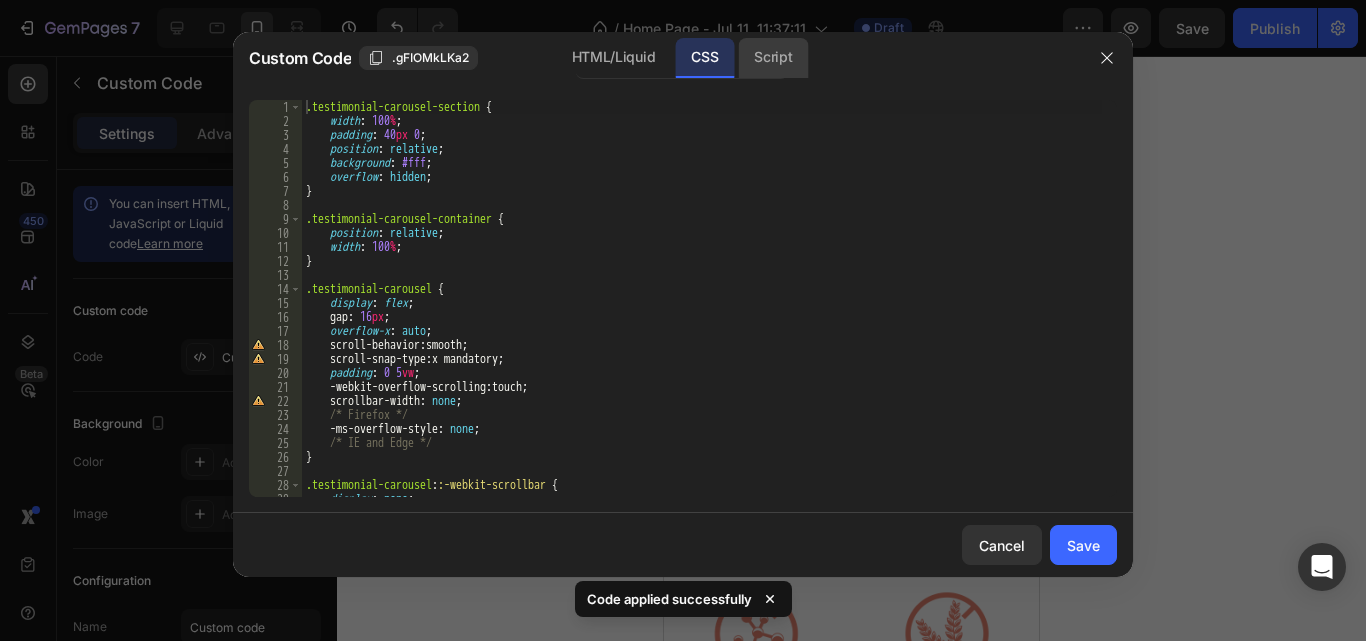 click on "Script" 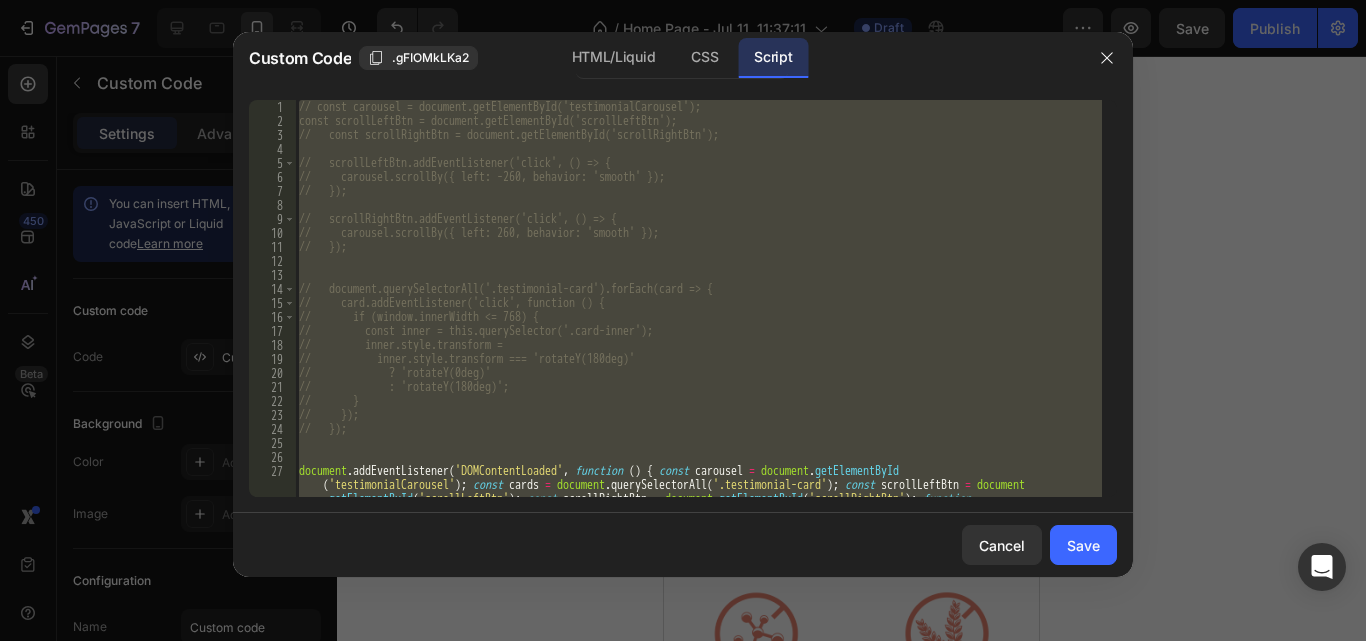 click on "// const carousel = document.getElementById('testimonialCarousel'); //   const scrollLeftBtn = document.getElementById('scrollLeftBtn'); //   const scrollRightBtn = document.getElementById('scrollRightBtn'); //   scrollLeftBtn.addEventListener('click', () => { //     carousel.scrollBy({ left: -260, behavior: 'smooth' }); //   }); //   scrollRightBtn.addEventListener('click', () => { //     carousel.scrollBy({ left: 260, behavior: 'smooth' }); //   });   //   document.querySelectorAll('.testimonial-card').forEach(card => { //     card.addEventListener('click', function () { //       if (window.innerWidth <= 768) { //         const inner = this.querySelector('.card-inner'); //         inner.style.transform = //           inner.style.transform === 'rotateY(180deg)' //             ? 'rotateY(0deg)' //             : 'rotateY(180deg)'; //       } //     }); //   }); document.addEventListener('DOMContentLoaded', function() { const carousel = document.getElementById('testimonialCarousel'); const scrollLeftBtn = document.getElementById('scrollLeftBtn'); const scrollRightBtn = document.getElementById('scrollRightBtn'); scrollLeftBtn.addEventListener('click', () => { carousel.scrollBy({ left: -260, behavior: 'smooth' }); }); scrollRightBtn.addEventListener('click', () => { carousel.scrollBy({ left: 260, behavior: 'smooth' }); }); document.querySelectorAll('.testimonial-card').forEach(card => { card.addEventListener('click', function() { if (window.innerWidth <= 768) { const inner = this.querySelector('.card-inner'); inner.style.transform = inner.style.transform === 'rotateY(180deg)' ? 'rotateY(0deg)' : 'rotateY(180deg)'; } }); }); });" at bounding box center (698, 298) 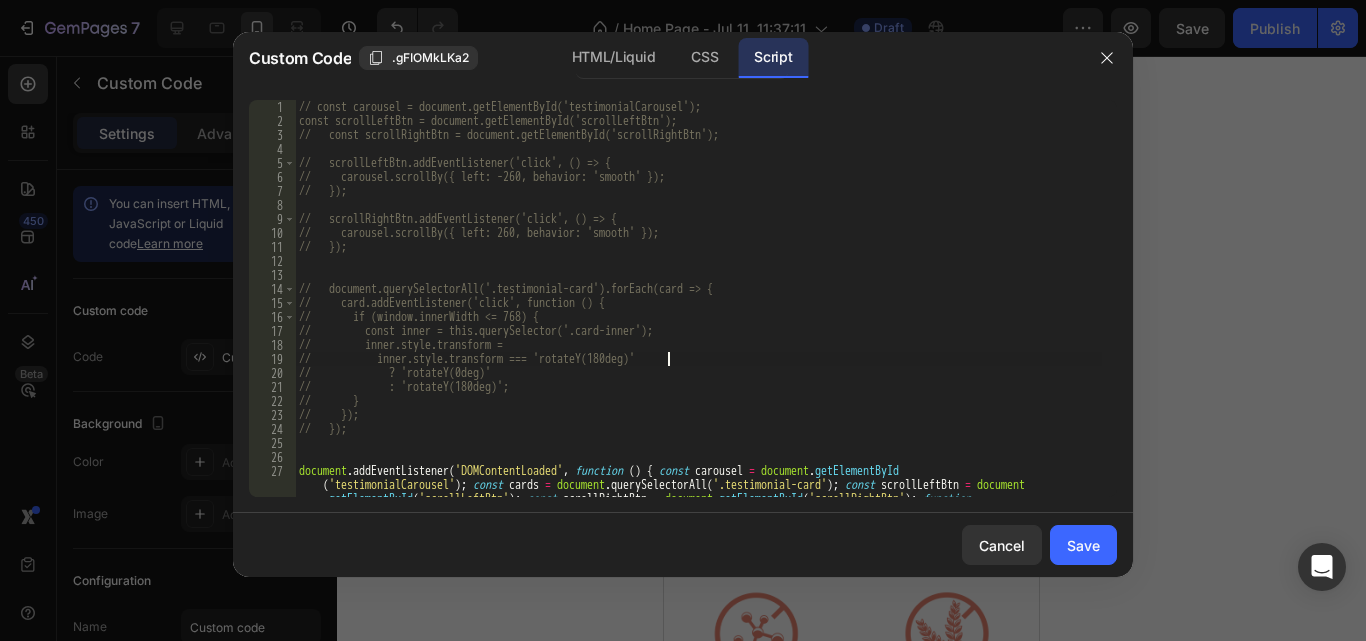 scroll, scrollTop: 93, scrollLeft: 0, axis: vertical 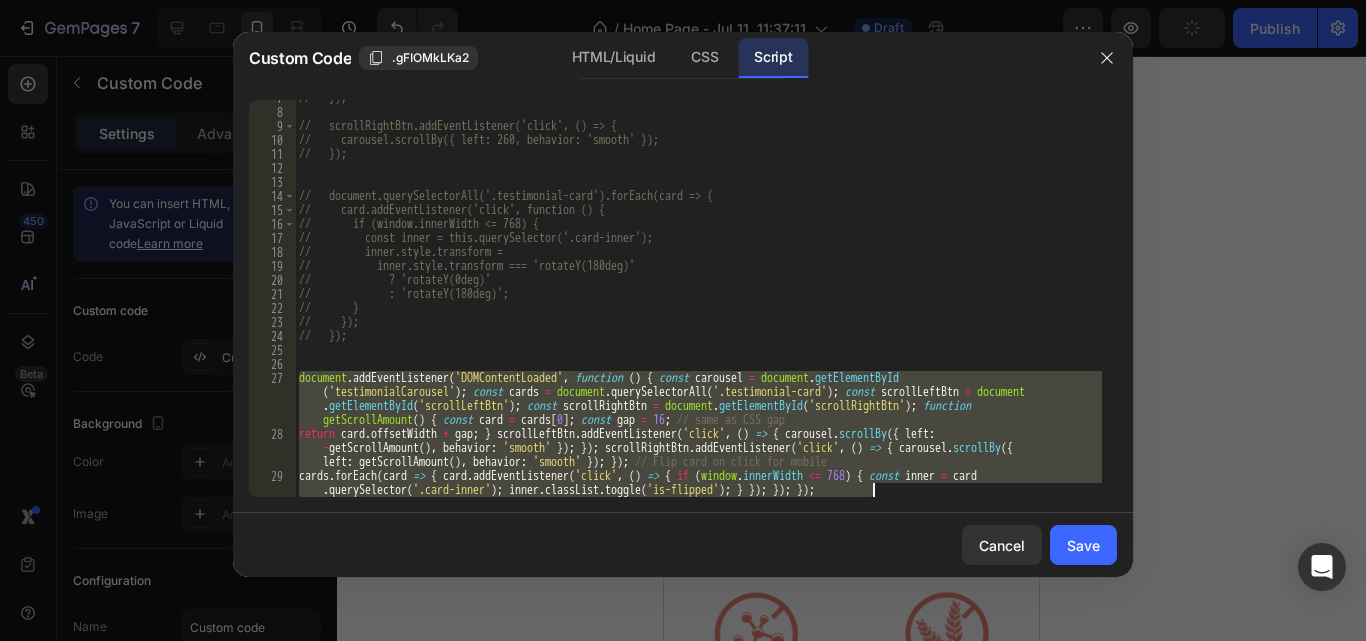 drag, startPoint x: 299, startPoint y: 377, endPoint x: 893, endPoint y: 617, distance: 640.6528 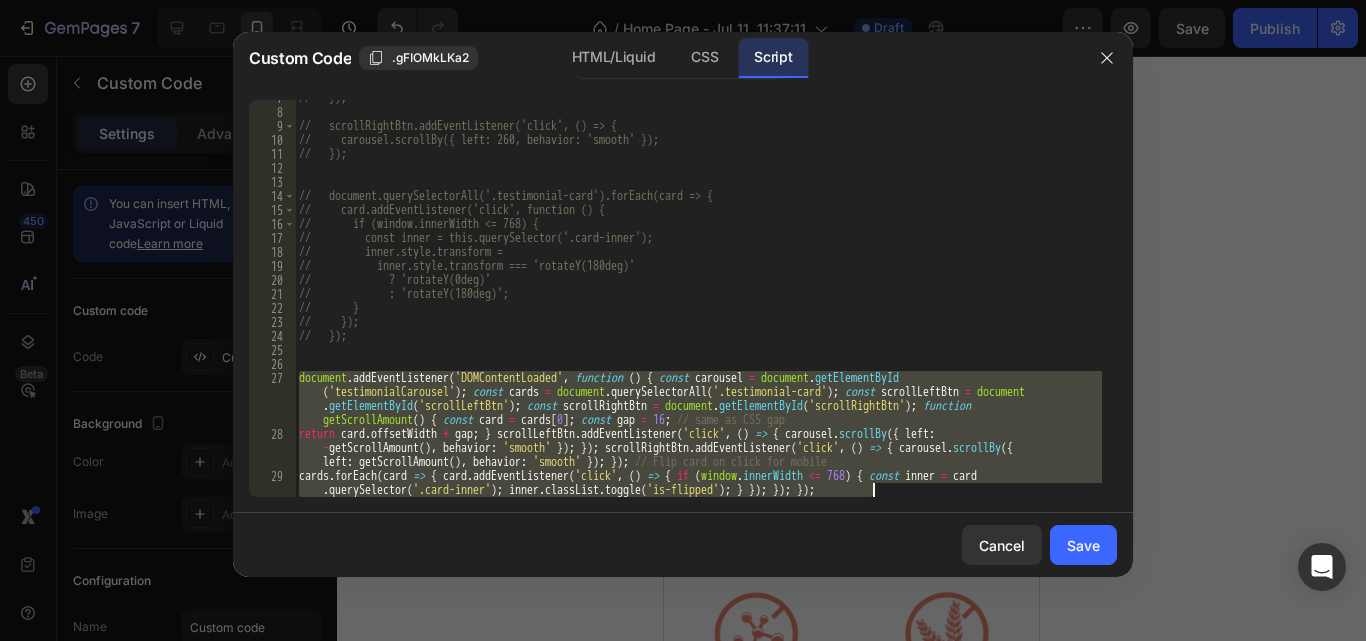 paste on "});" 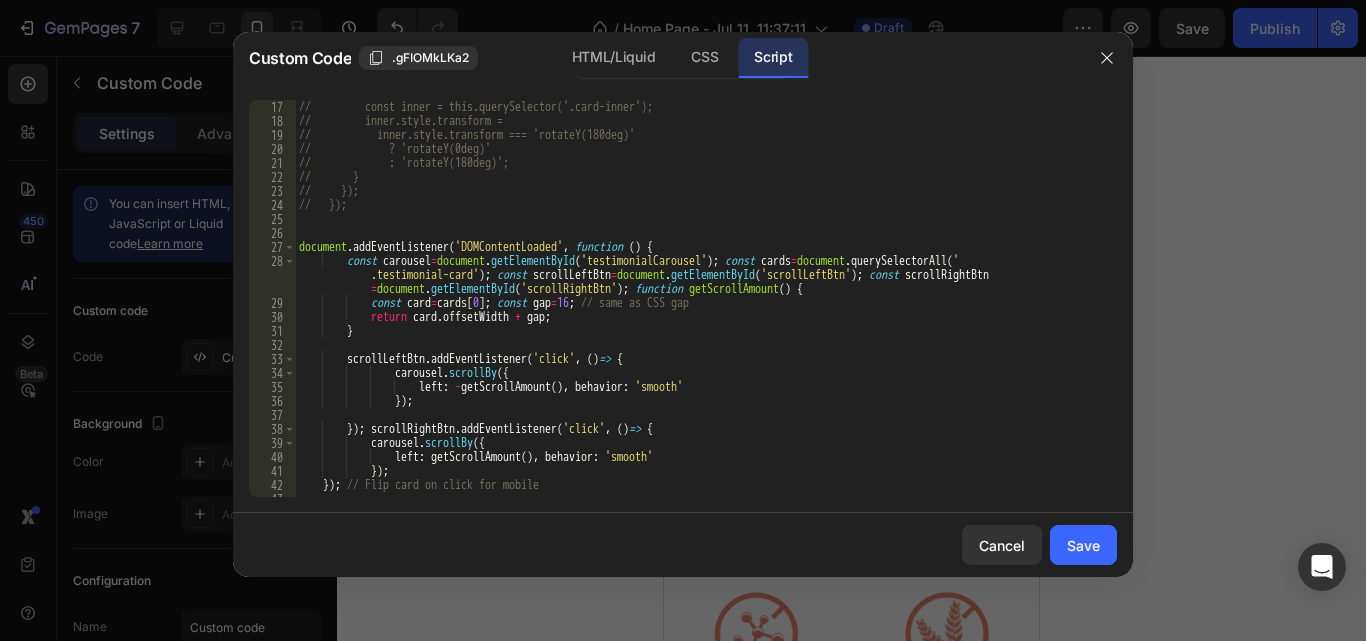 scroll, scrollTop: 220, scrollLeft: 0, axis: vertical 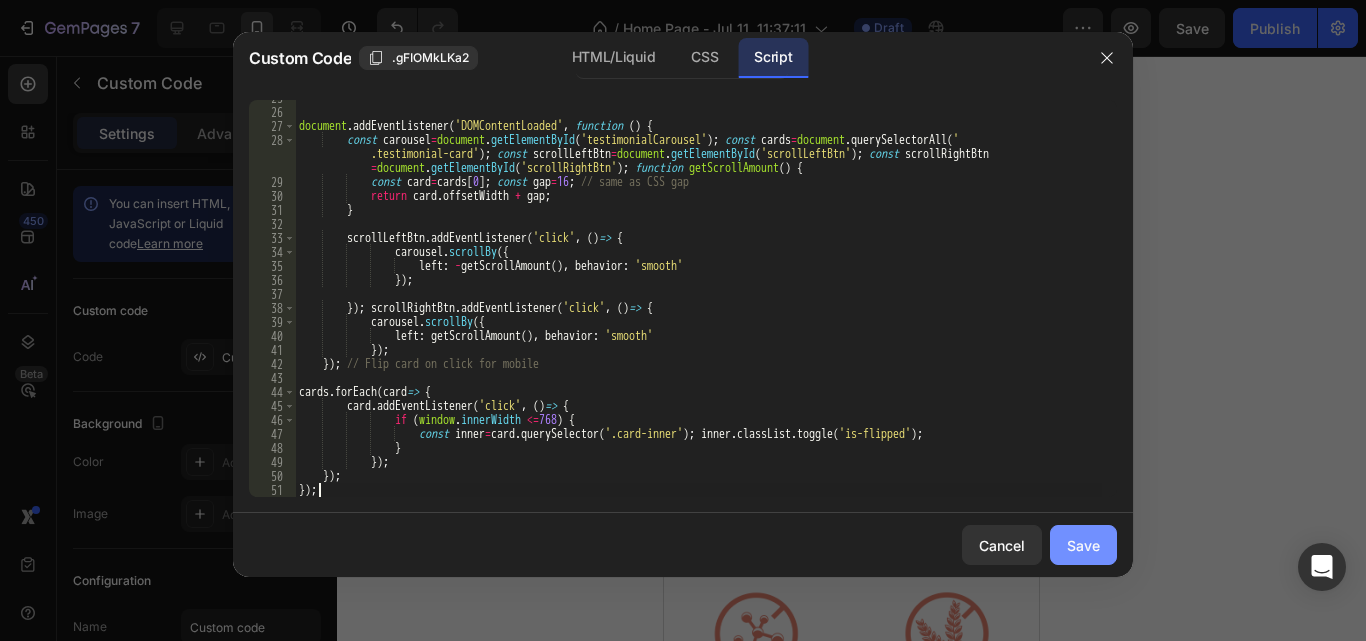 click on "Save" at bounding box center (1083, 545) 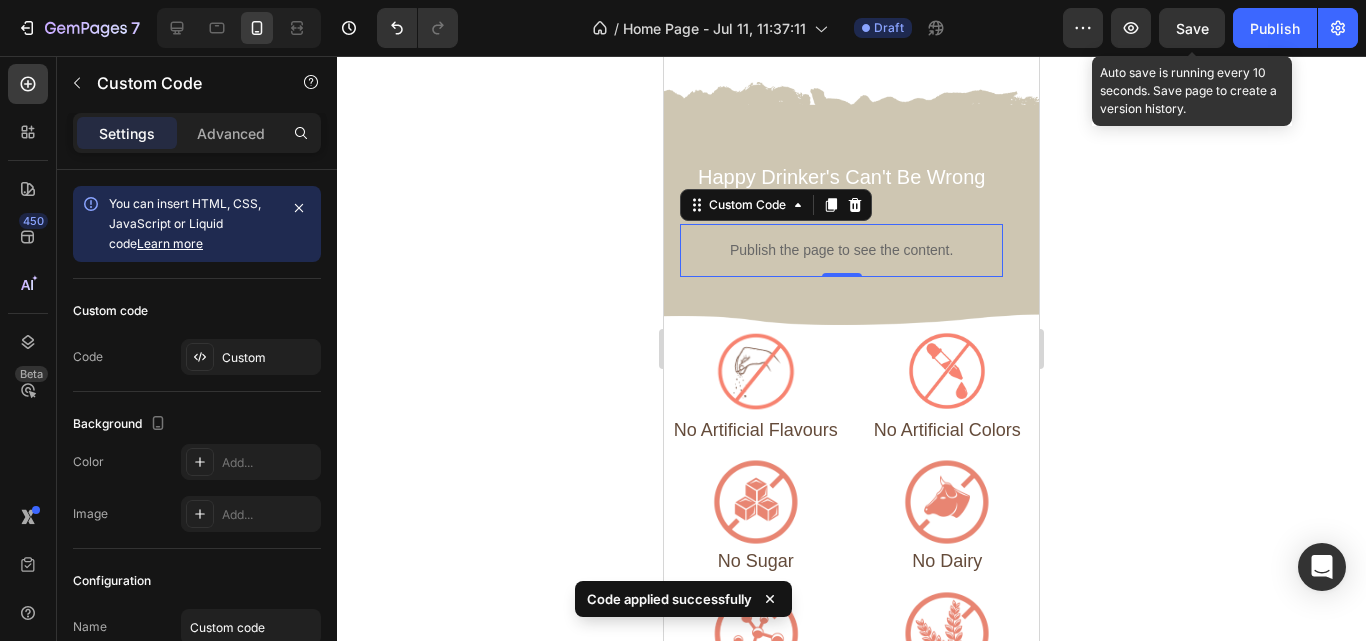 click on "Save" at bounding box center [1192, 28] 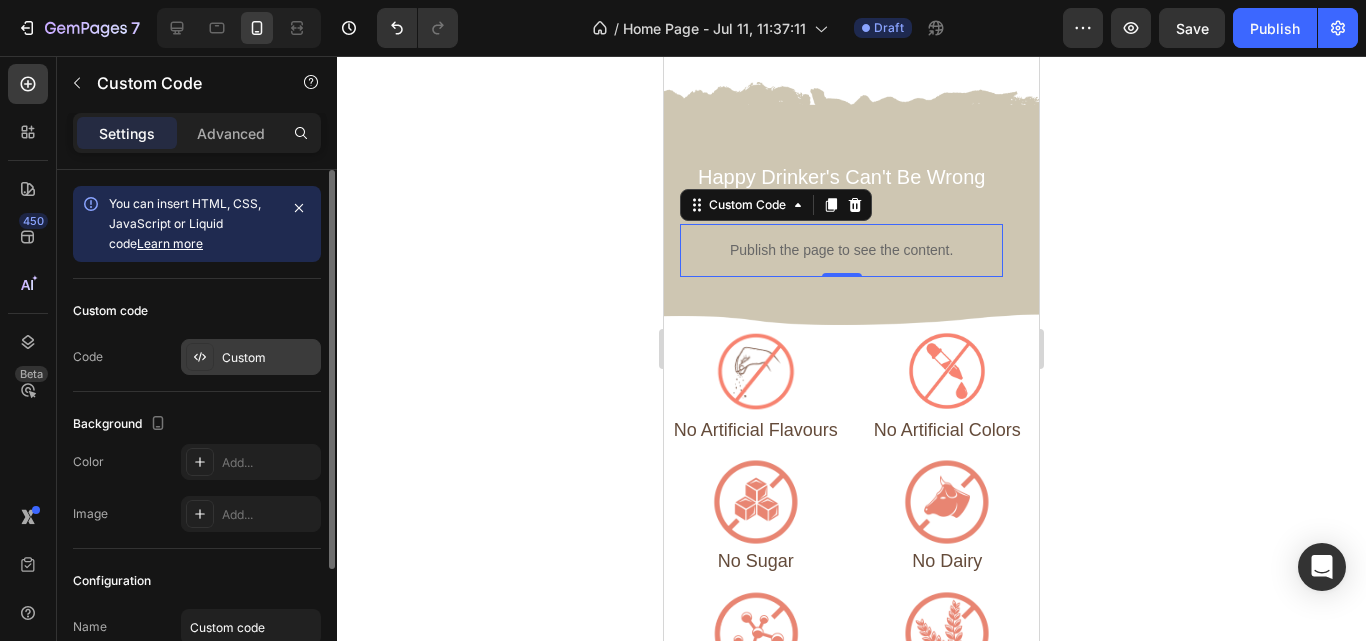 click on "Custom" at bounding box center [269, 358] 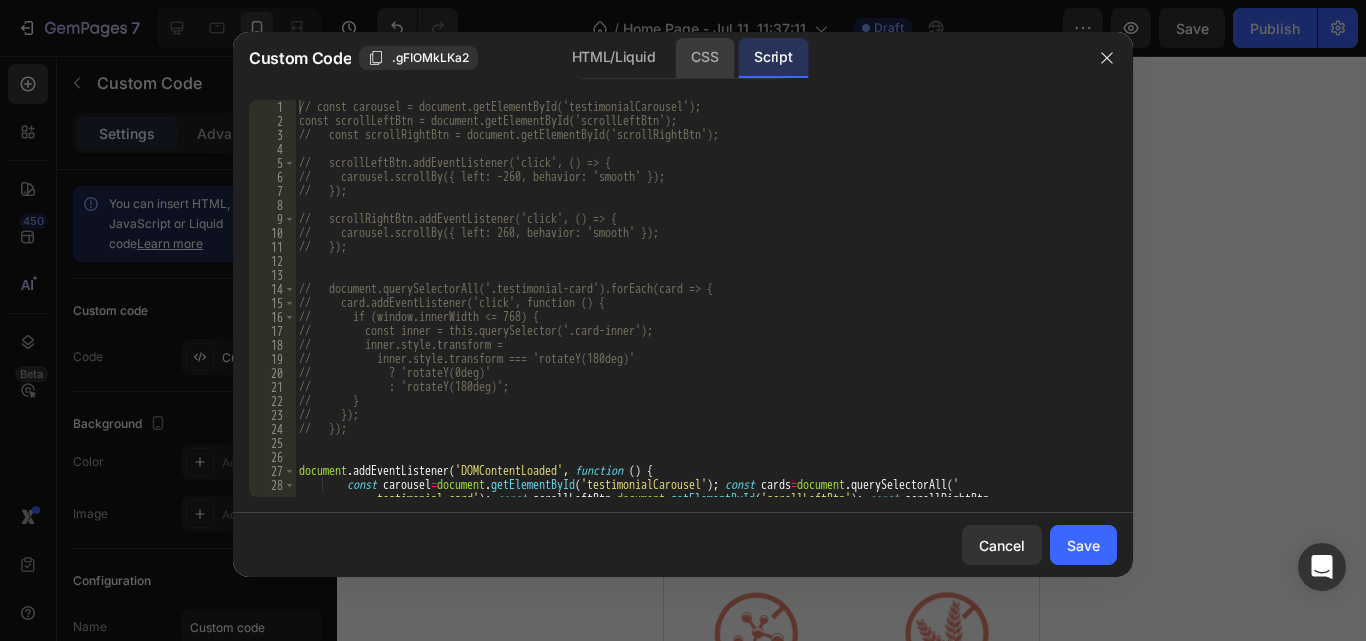 click on "CSS" 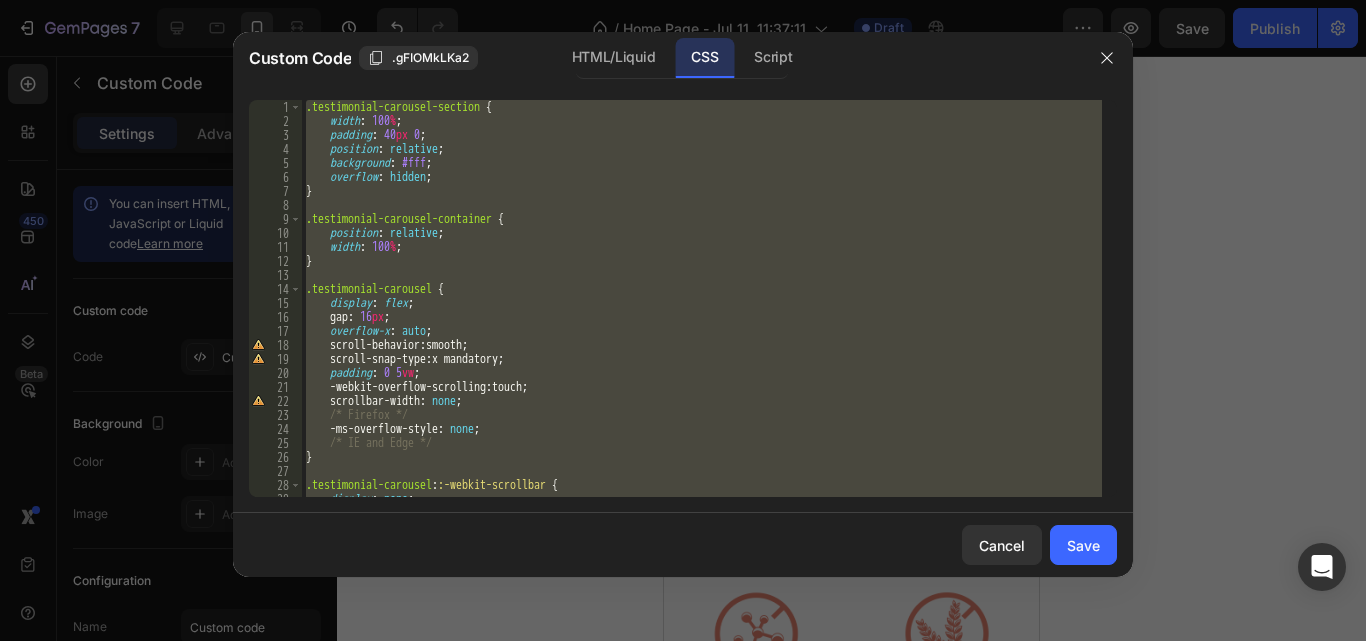 click on ".testimonial-carousel-section   {      width :   100 % ;      padding :   40 px   0 ;      position :   relative ;      background :   #fff ;      overflow :   hidden ; } .testimonial-carousel-container   {      position :   relative ;      width :   100 % ; } .testimonial-carousel   {      display :   flex ;      gap :   16 px ;      overflow-x :   auto ;      scroll-behavior :  smooth ;      scroll-snap-type :  x mandatory ;      padding :   0   5 vw ;      -webkit-overflow-scrolling :  touch ;      scrollbar-width :   none ;      /* Firefox */      -ms-overflow-style :   none ;      /* IE and Edge */ } .testimonial-carousel : :-webkit-scrollbar   {      display :   none ;      /* Chrome/Safari */" at bounding box center (702, 298) 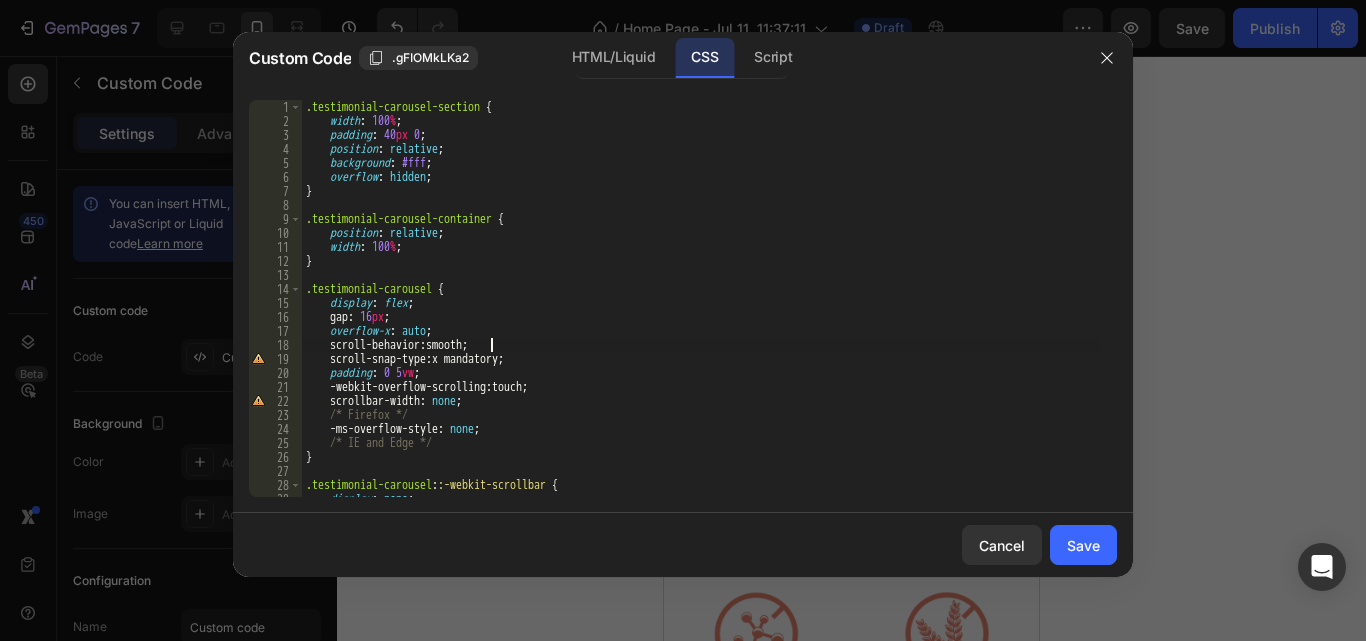 click on ".testimonial-carousel-section   {      width :   100 % ;      padding :   40 px   0 ;      position :   relative ;      background :   #fff ;      overflow :   hidden ; } .testimonial-carousel-container   {      position :   relative ;      width :   100 % ; } .testimonial-carousel   {      display :   flex ;      gap :   16 px ;      overflow-x :   auto ;      scroll-behavior :  smooth ;      scroll-snap-type :  x mandatory ;      padding :   0   5 vw ;      -webkit-overflow-scrolling :  touch ;      scrollbar-width :   none ;      /* Firefox */      -ms-overflow-style :   none ;      /* IE and Edge */ } .testimonial-carousel : :-webkit-scrollbar   {      display :   none ;      /* Chrome/Safari */" at bounding box center (702, 312) 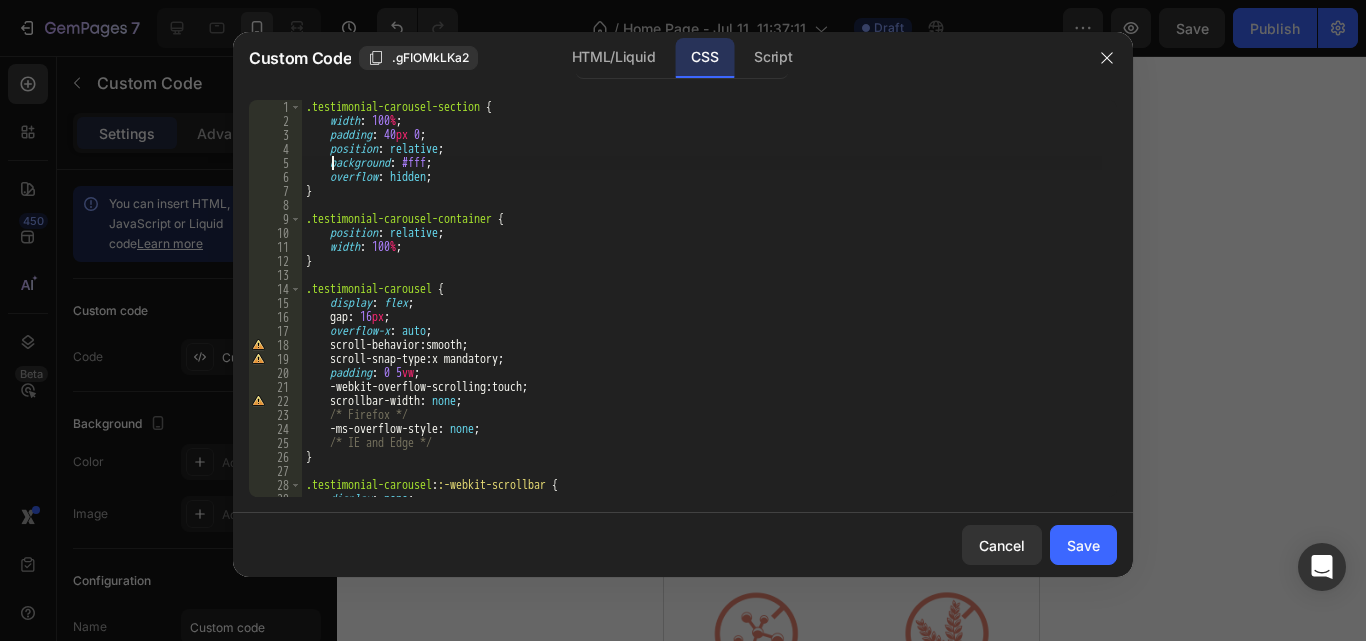 type on "/*background: #fff;*/" 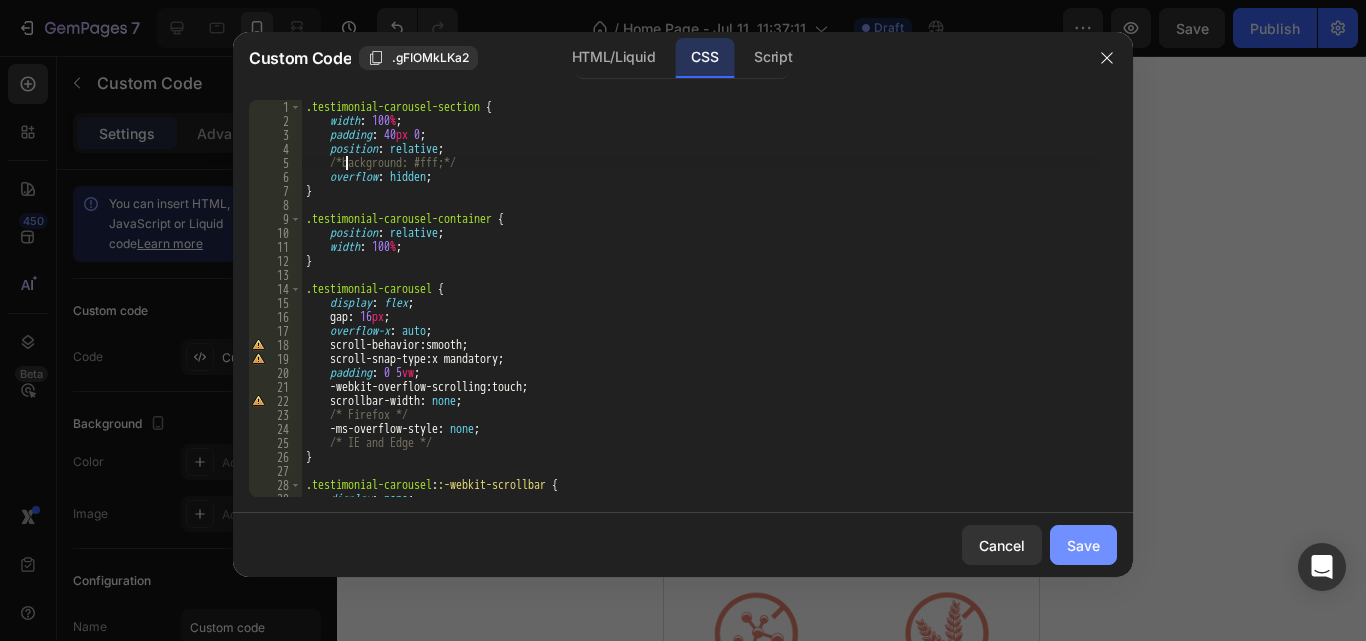 click on "Save" at bounding box center [1083, 545] 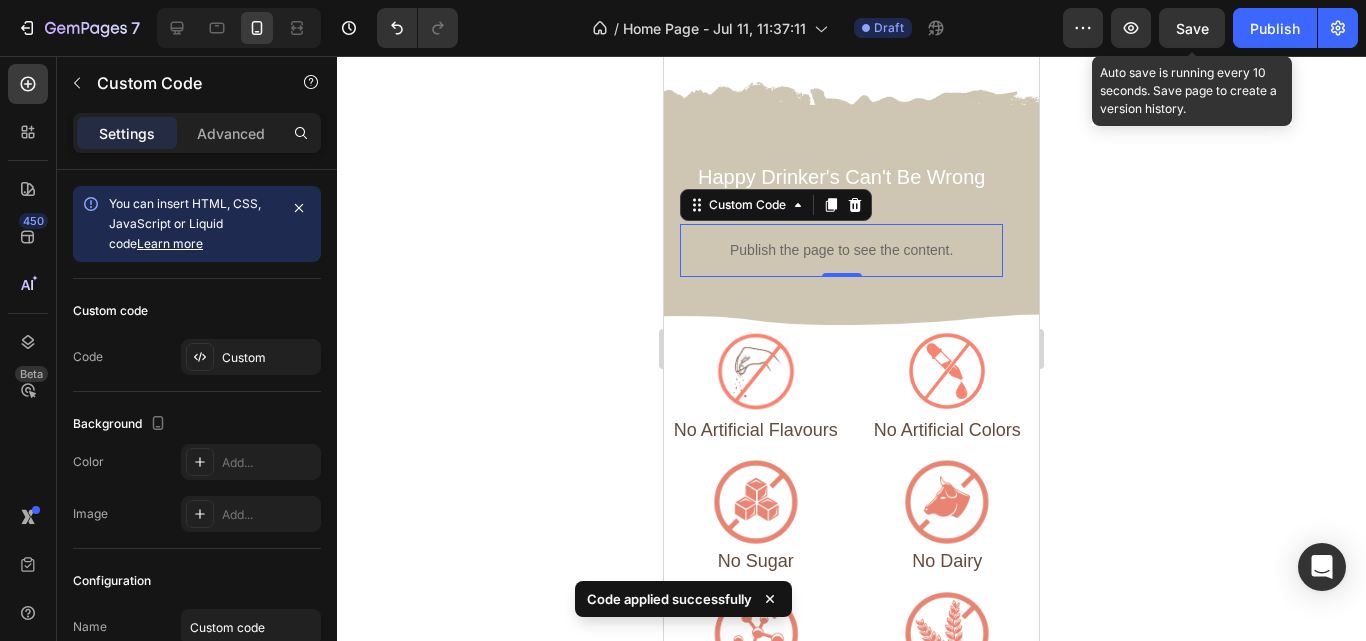 click on "Save" 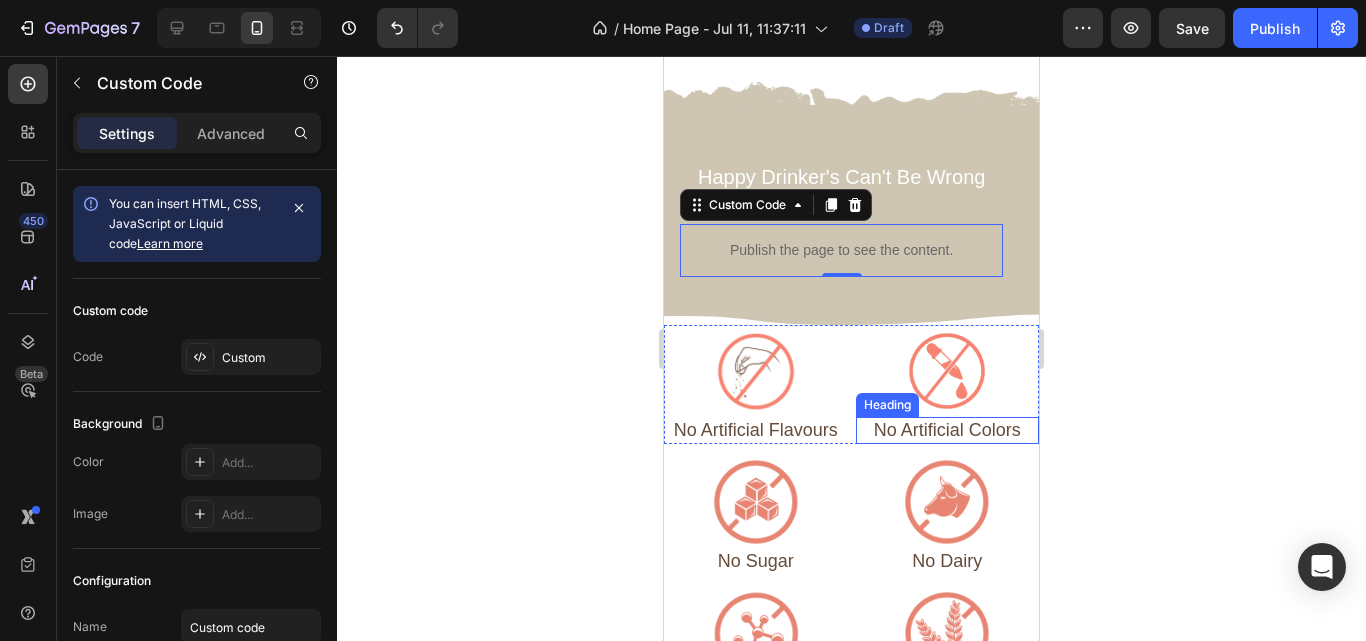 drag, startPoint x: 877, startPoint y: 424, endPoint x: 882, endPoint y: 154, distance: 270.0463 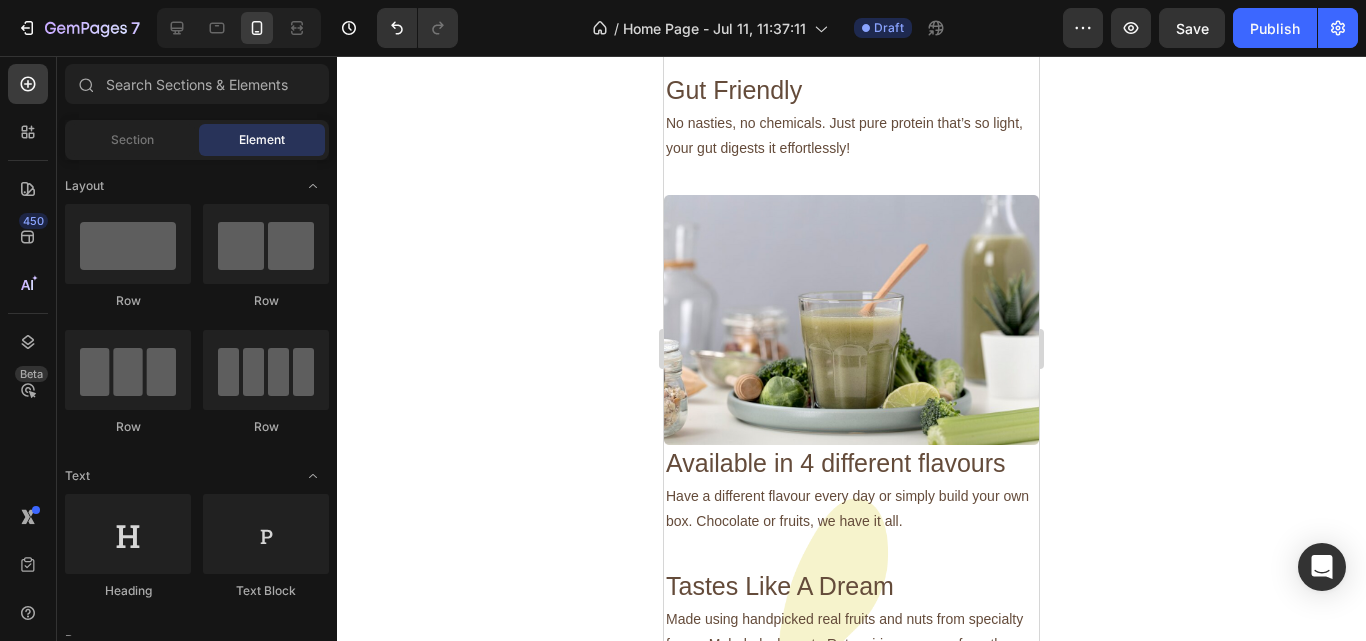 scroll, scrollTop: 1697, scrollLeft: 0, axis: vertical 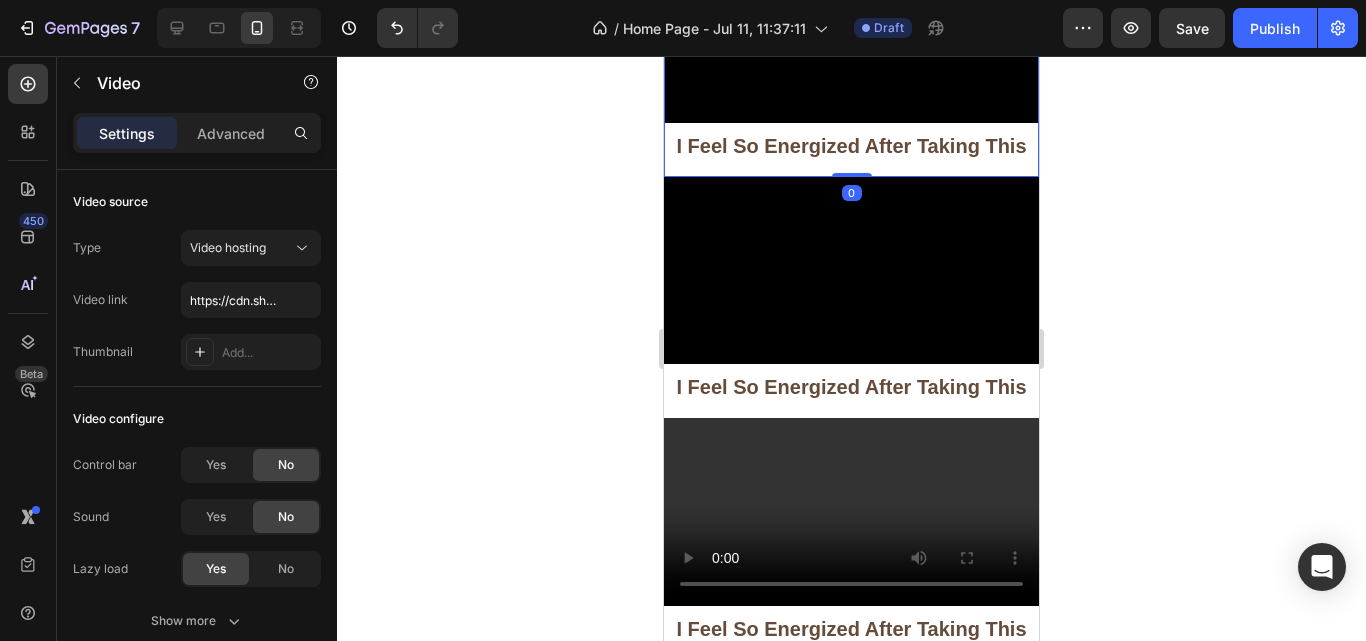 click at bounding box center [851, 29] 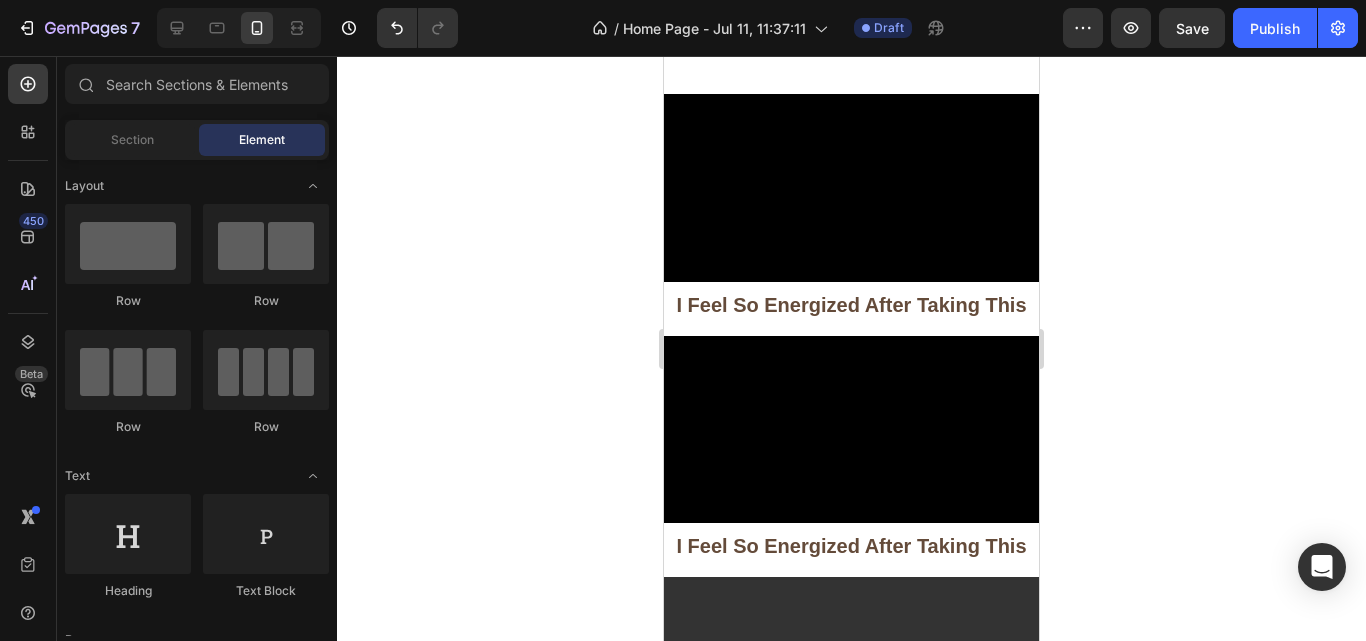 scroll, scrollTop: 2270, scrollLeft: 0, axis: vertical 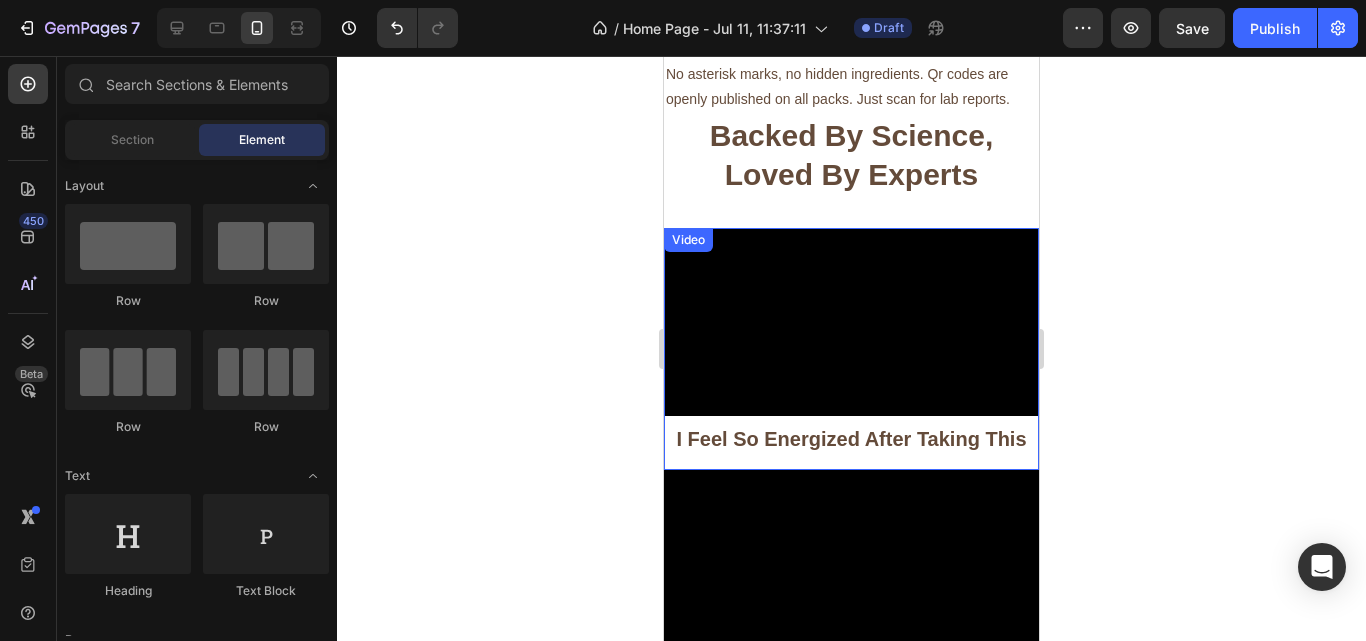 click at bounding box center [851, 322] 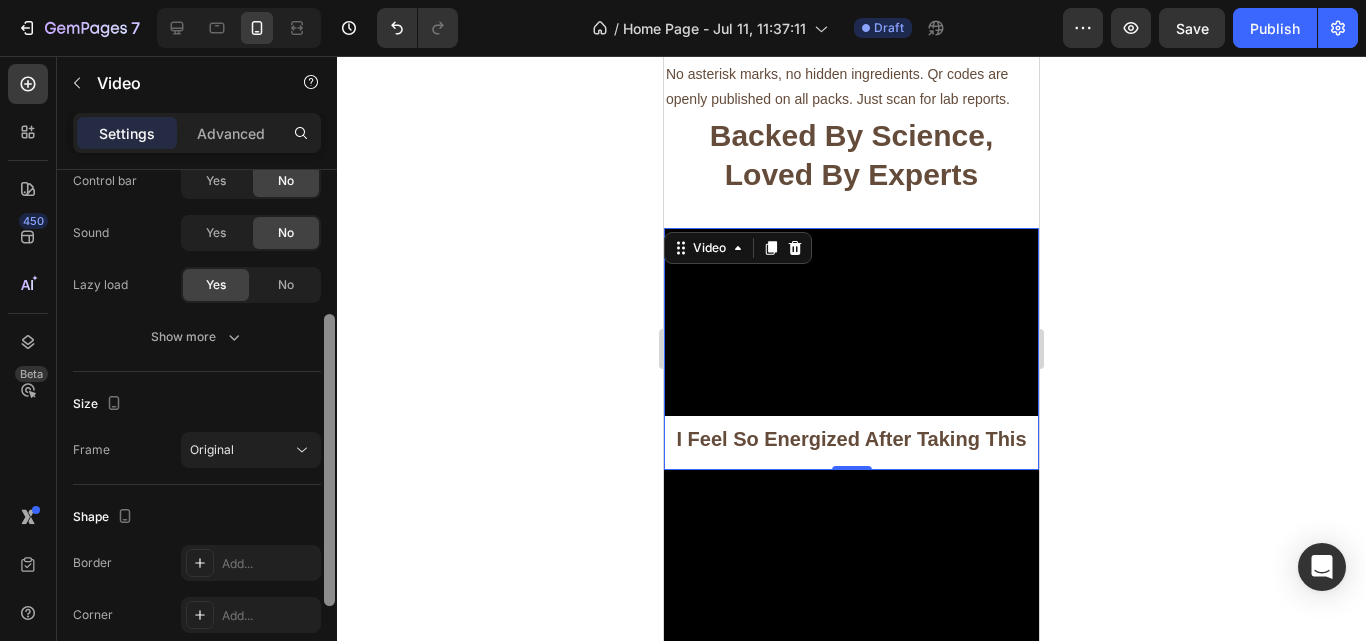 drag, startPoint x: 328, startPoint y: 360, endPoint x: 331, endPoint y: 523, distance: 163.0276 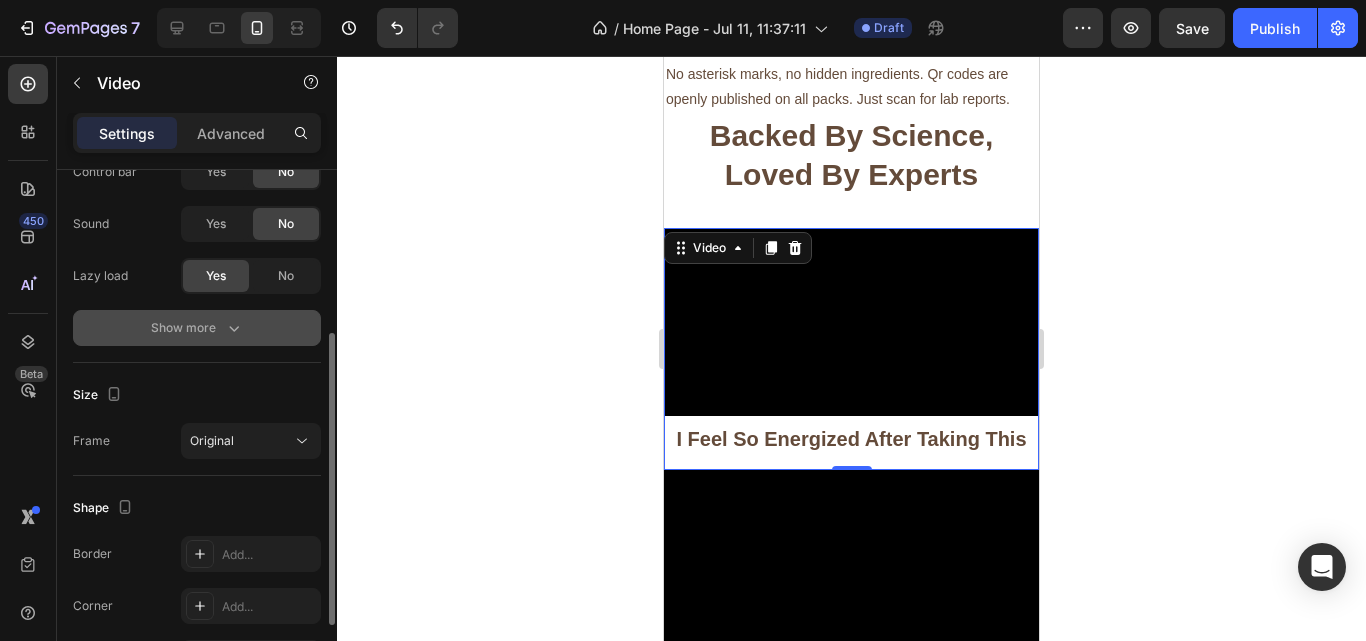 click on "Show more" at bounding box center [197, 328] 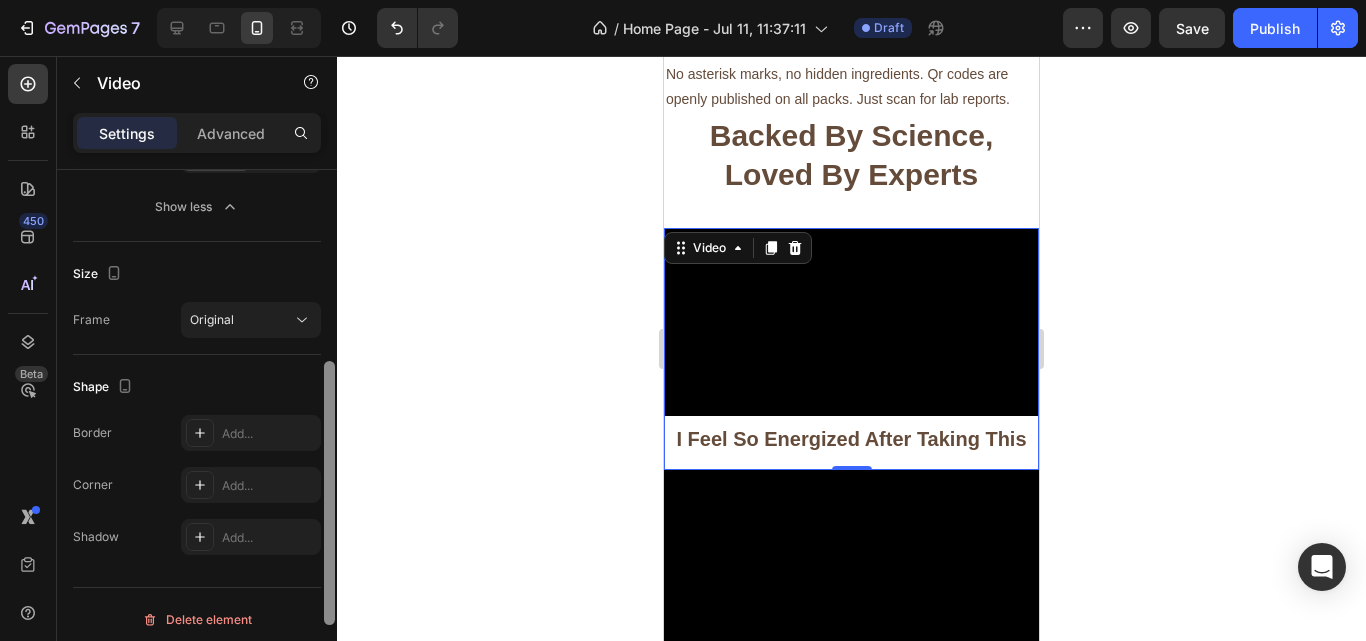 scroll, scrollTop: 528, scrollLeft: 0, axis: vertical 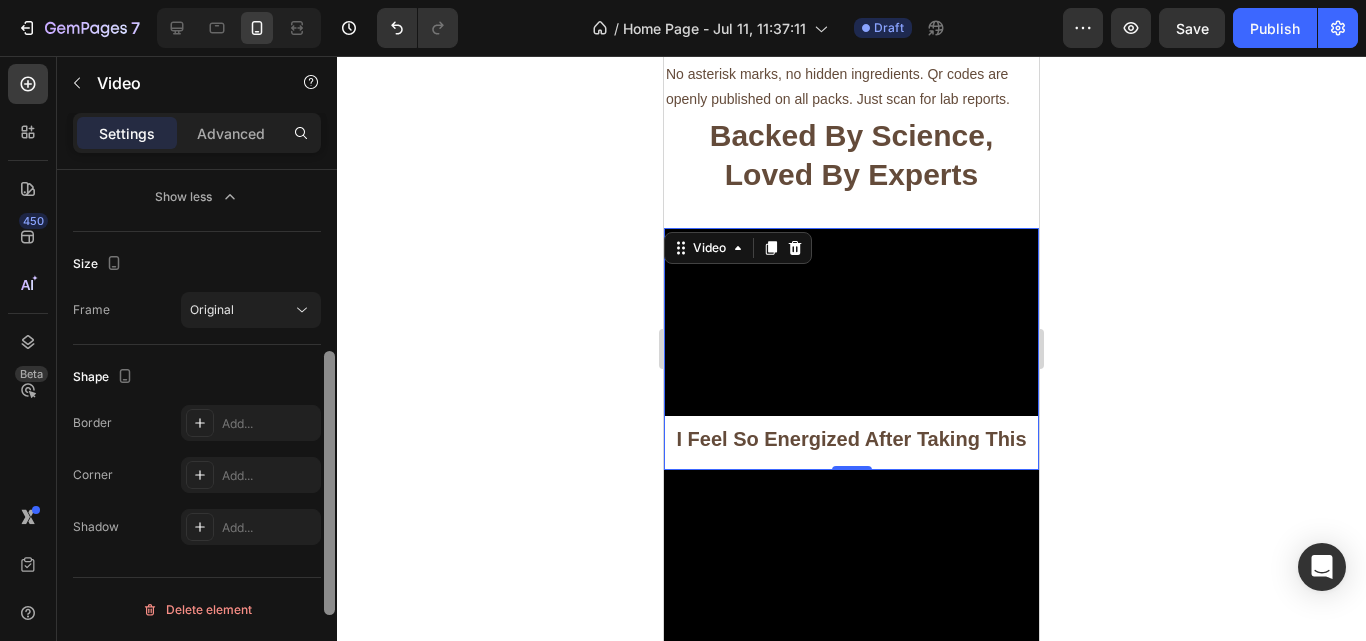 drag, startPoint x: 328, startPoint y: 393, endPoint x: 331, endPoint y: 527, distance: 134.03358 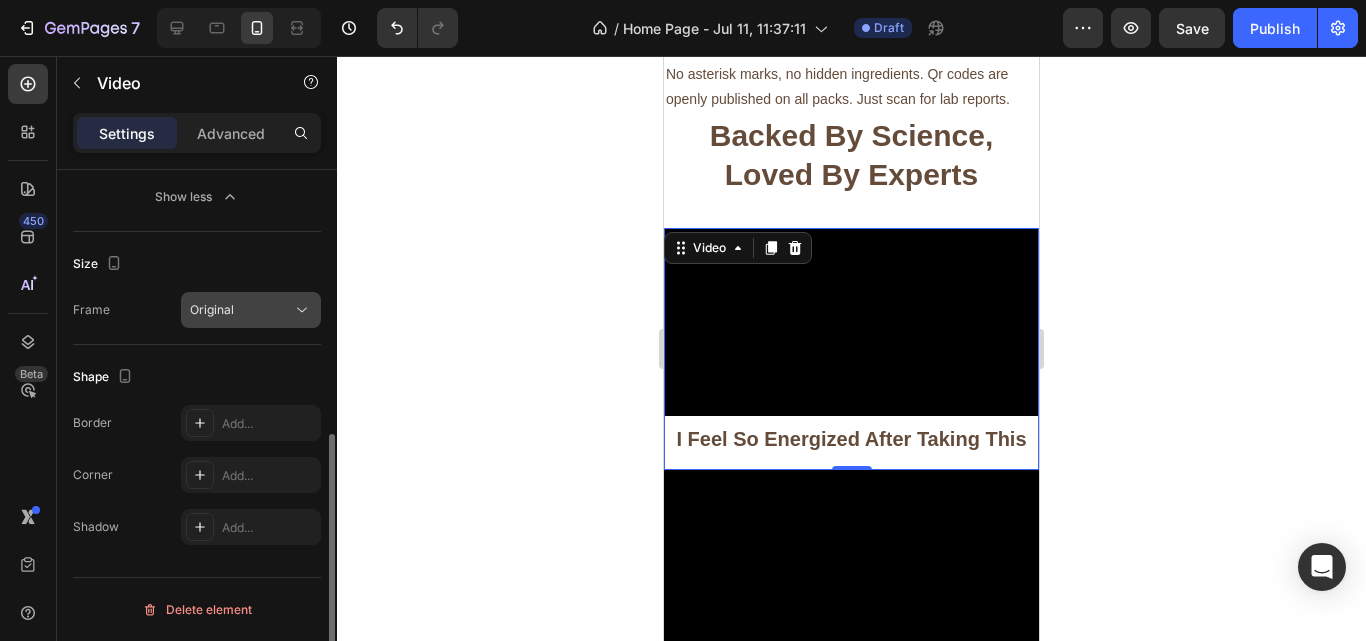 click on "Original" at bounding box center [241, 310] 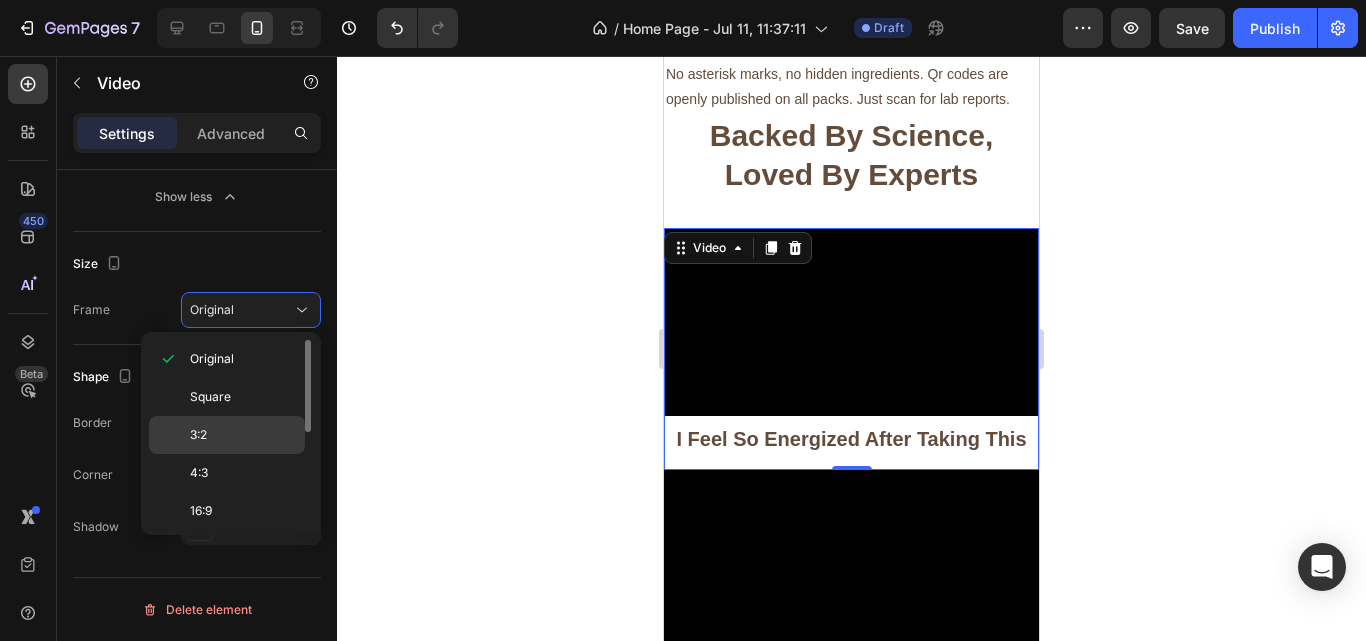 click on "3:2" at bounding box center [243, 435] 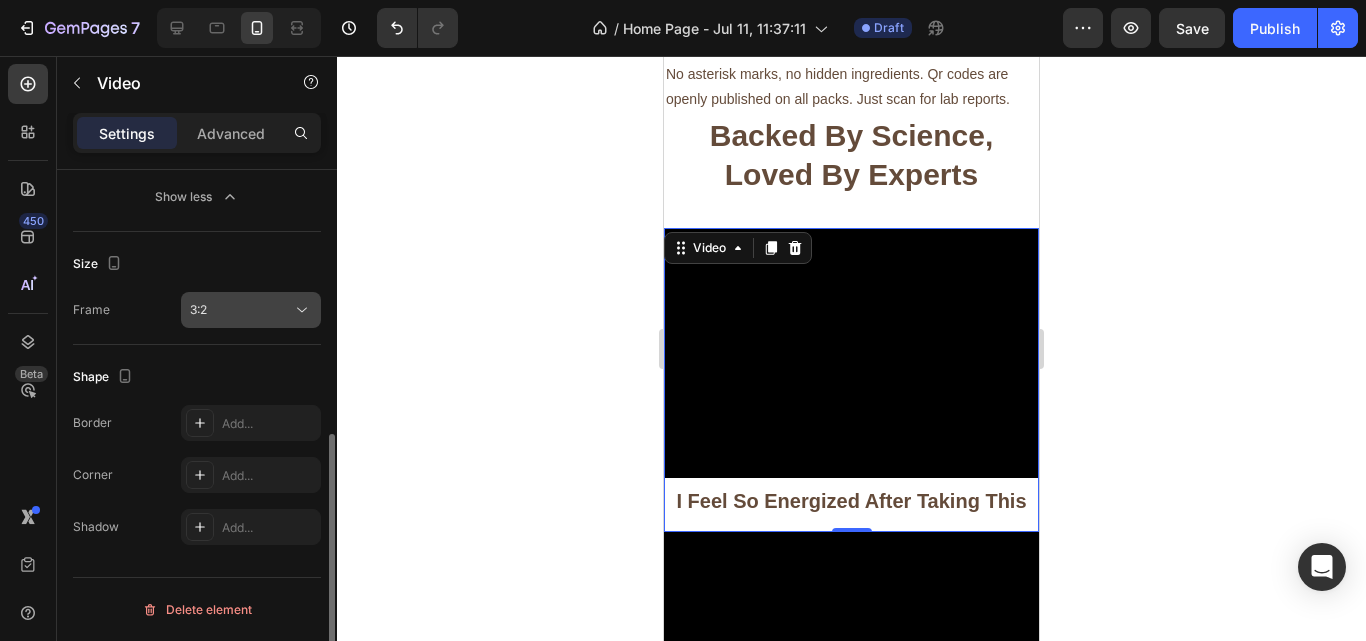 click on "3:2" 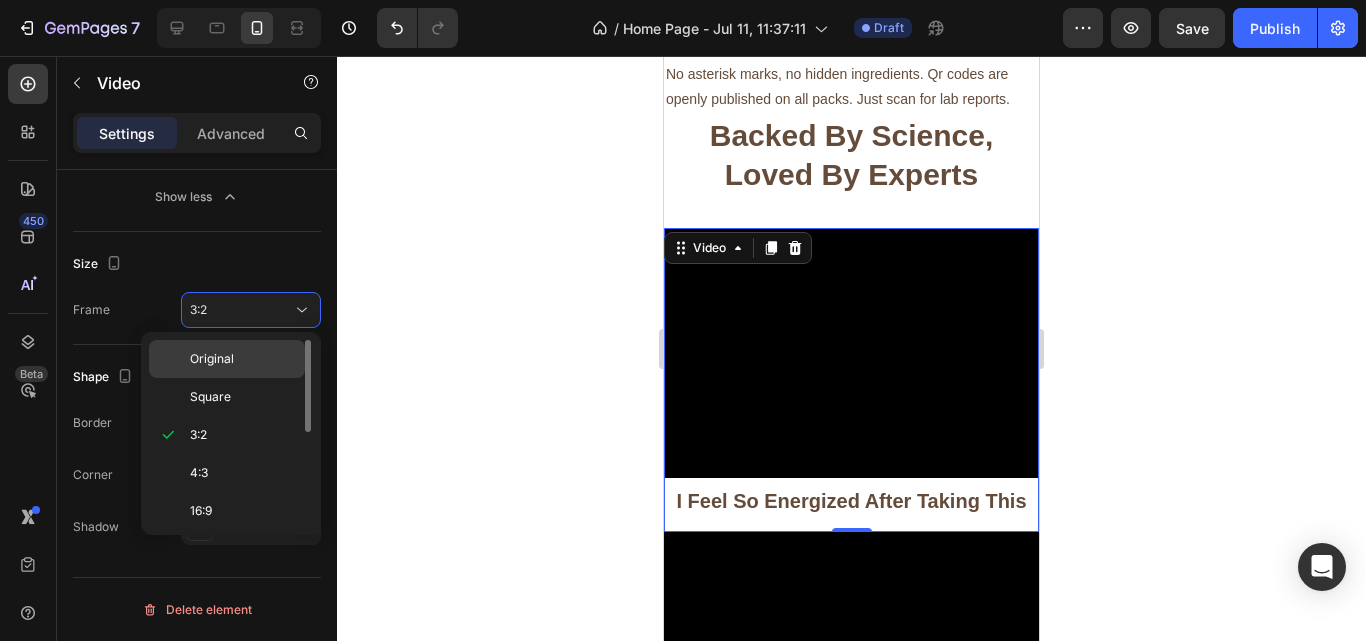 click on "Original" at bounding box center (212, 359) 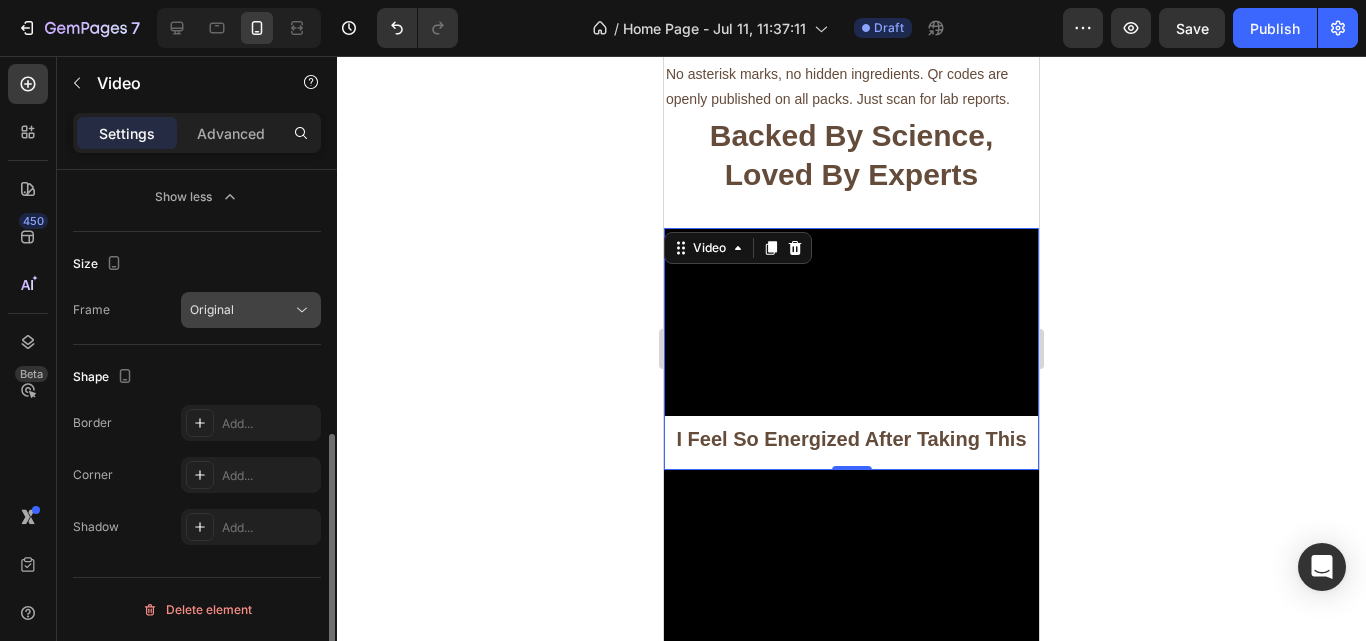 click on "Original" at bounding box center [241, 310] 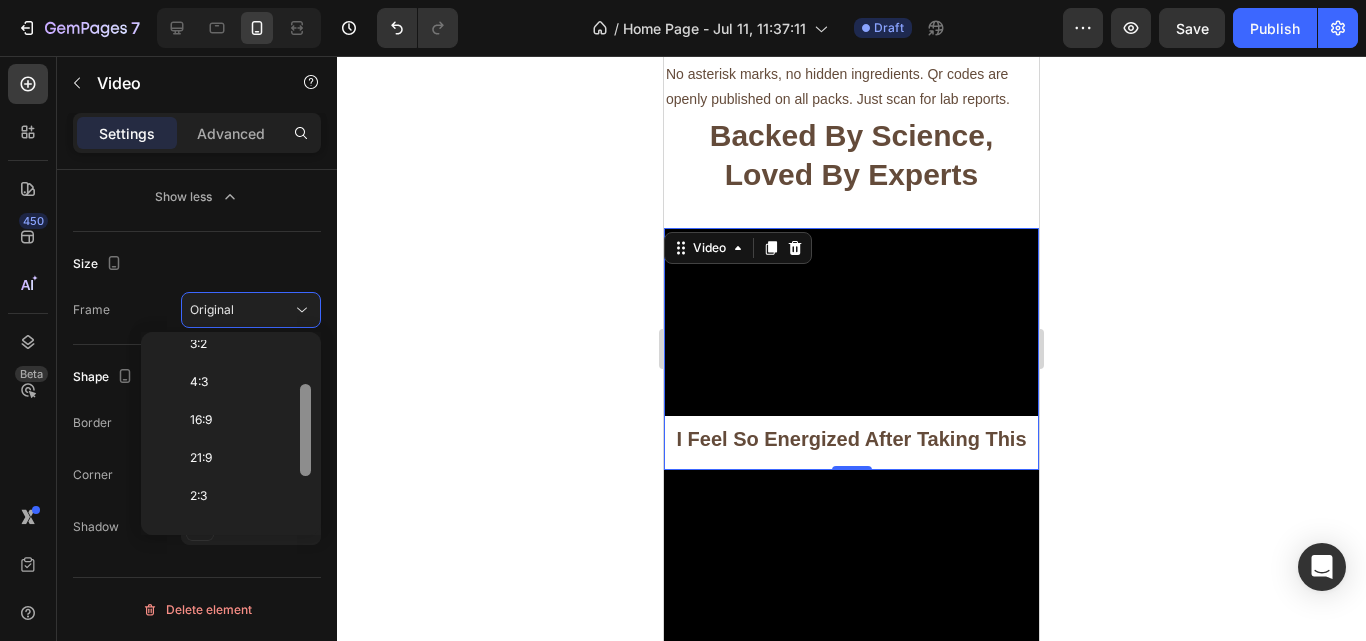 scroll, scrollTop: 193, scrollLeft: 0, axis: vertical 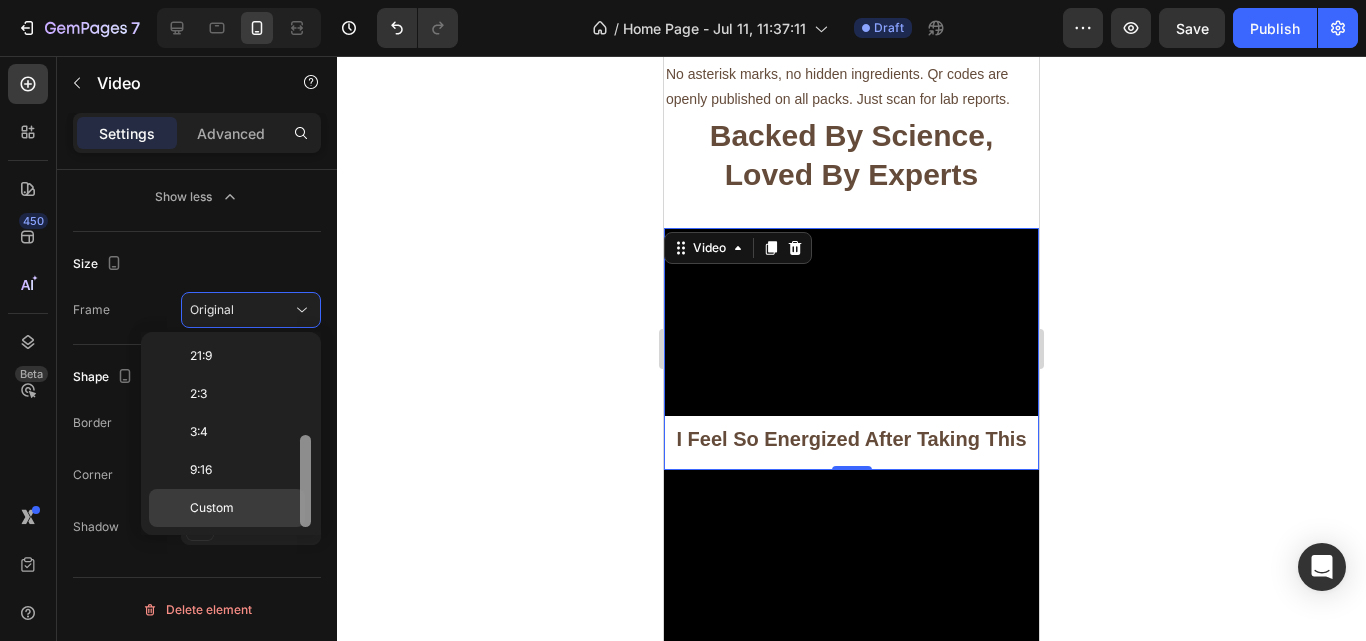 drag, startPoint x: 307, startPoint y: 384, endPoint x: 292, endPoint y: 522, distance: 138.81282 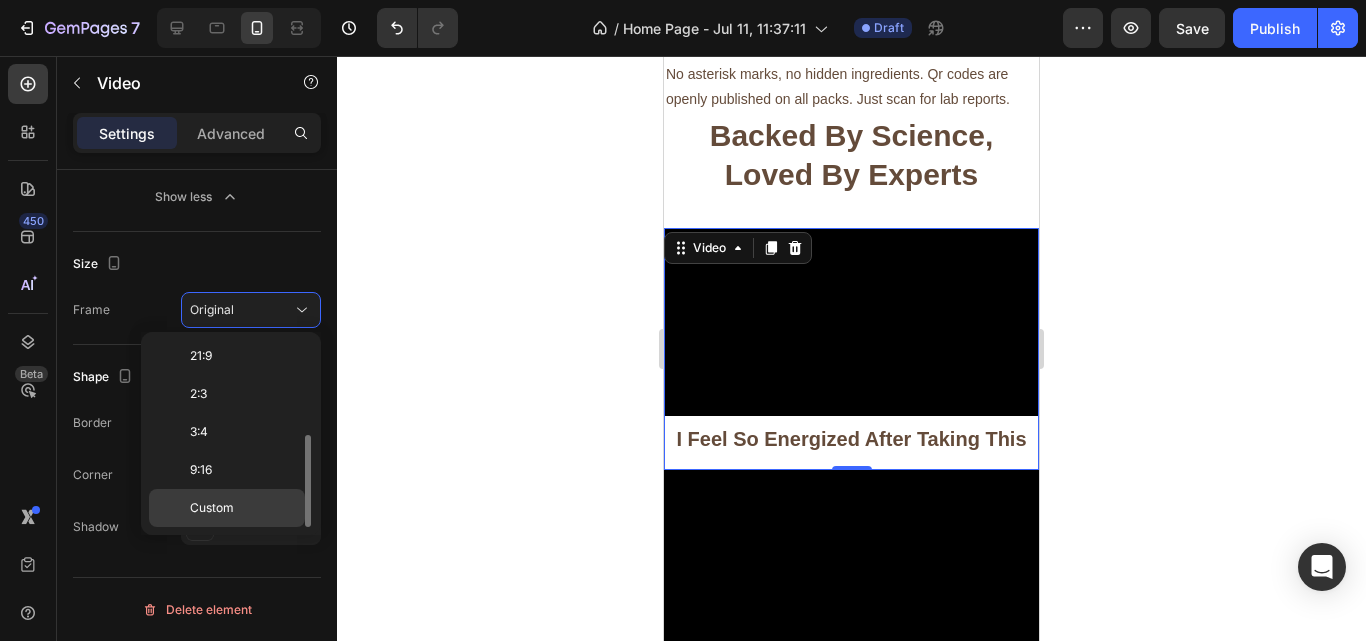 click on "Custom" at bounding box center (243, 508) 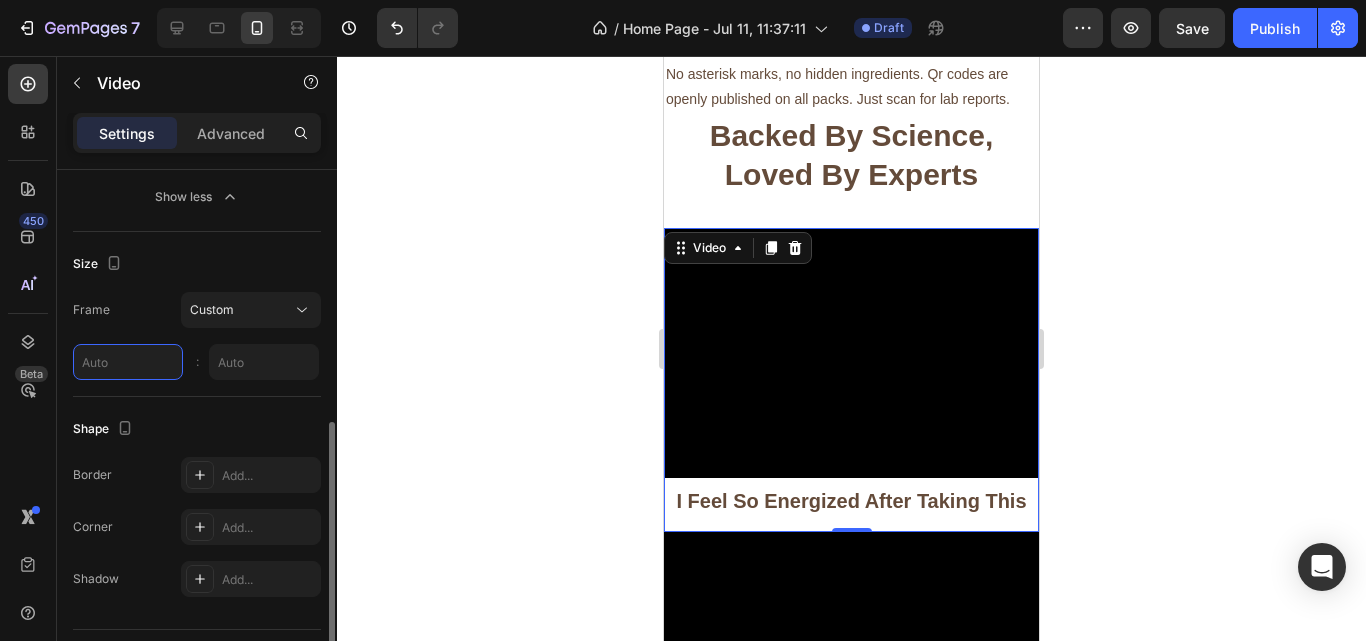 click at bounding box center (128, 362) 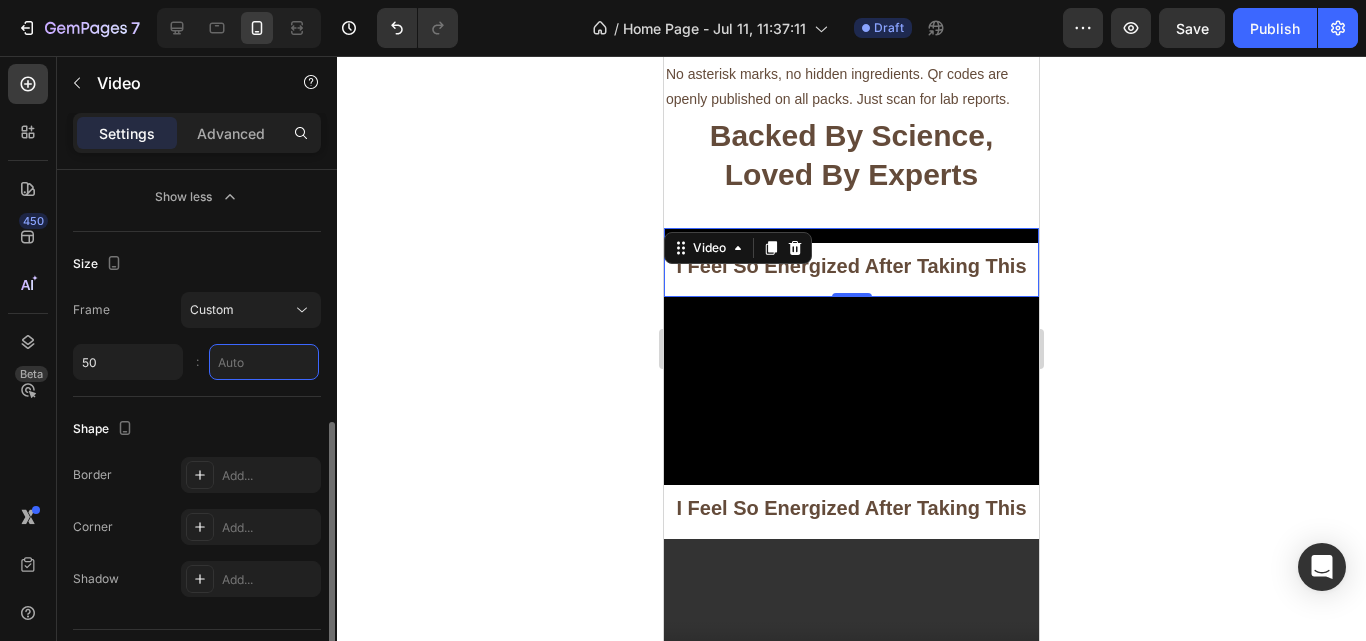 click at bounding box center (264, 362) 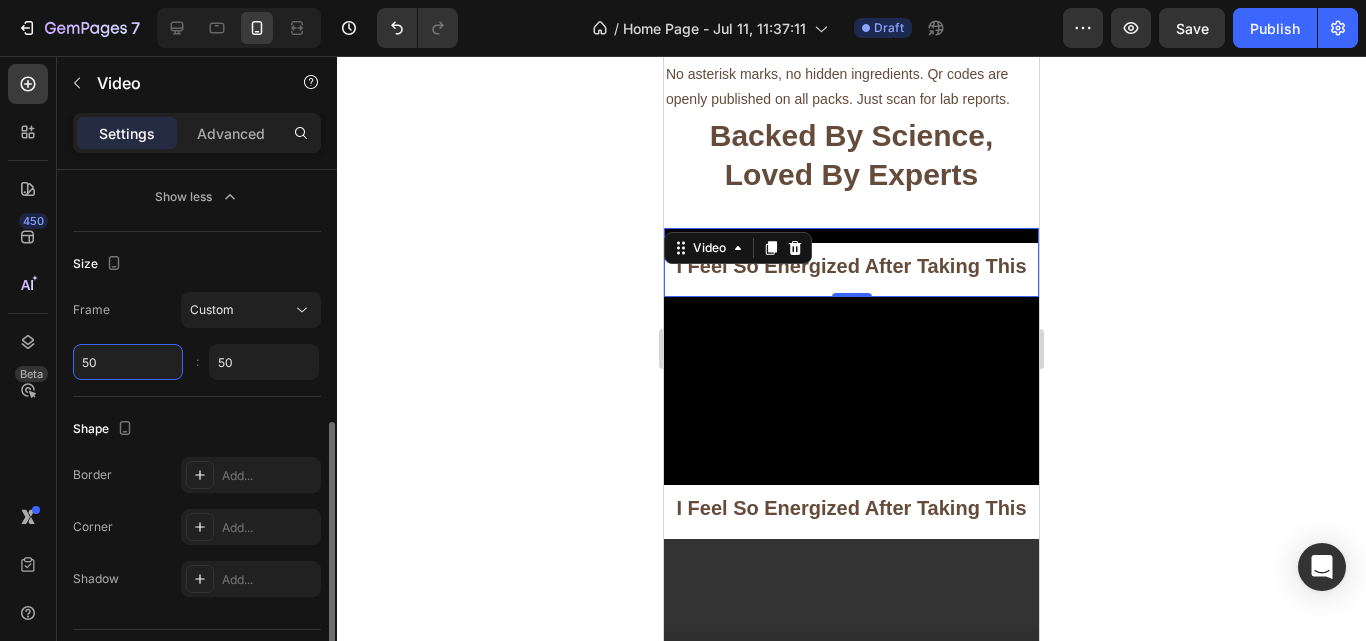 click on "50" at bounding box center [128, 362] 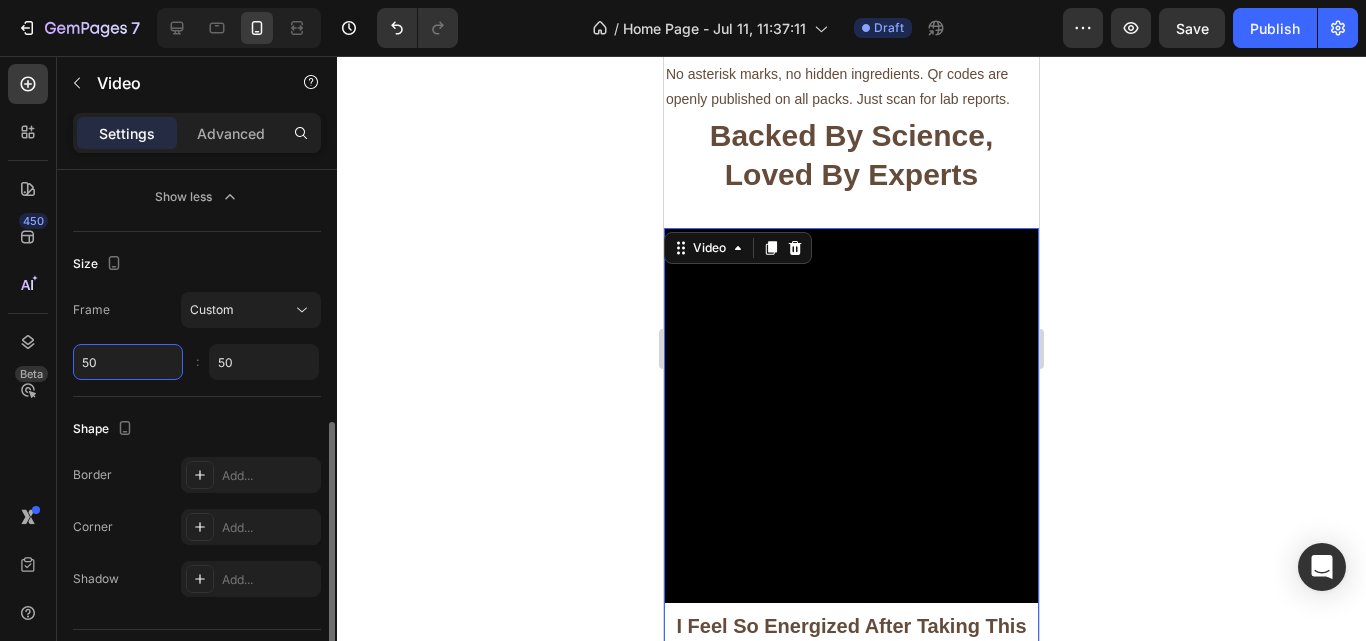 click on "50" at bounding box center [128, 362] 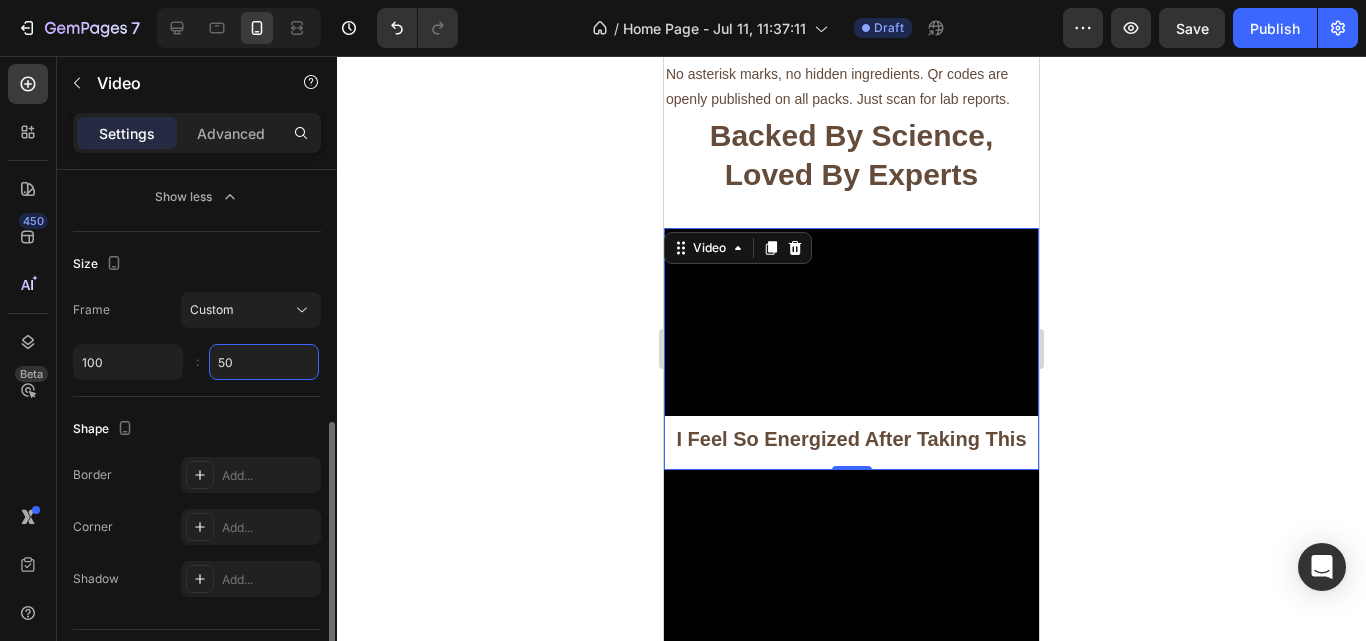 type on "100" 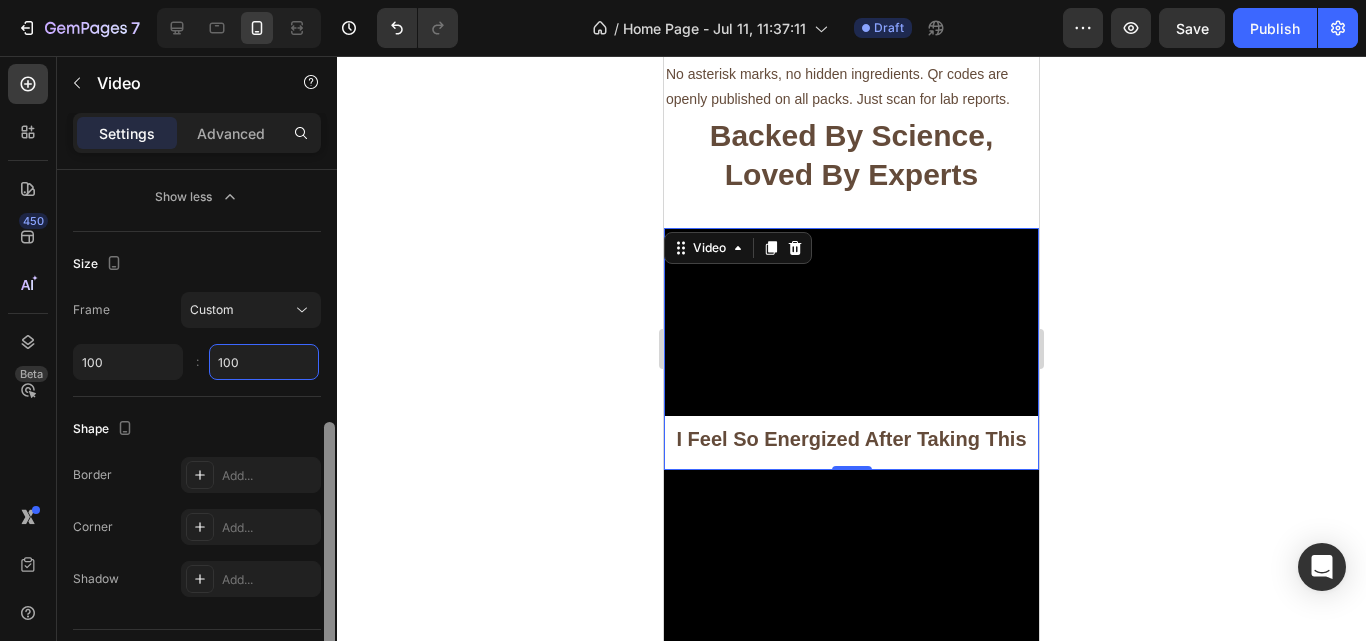 scroll, scrollTop: 580, scrollLeft: 0, axis: vertical 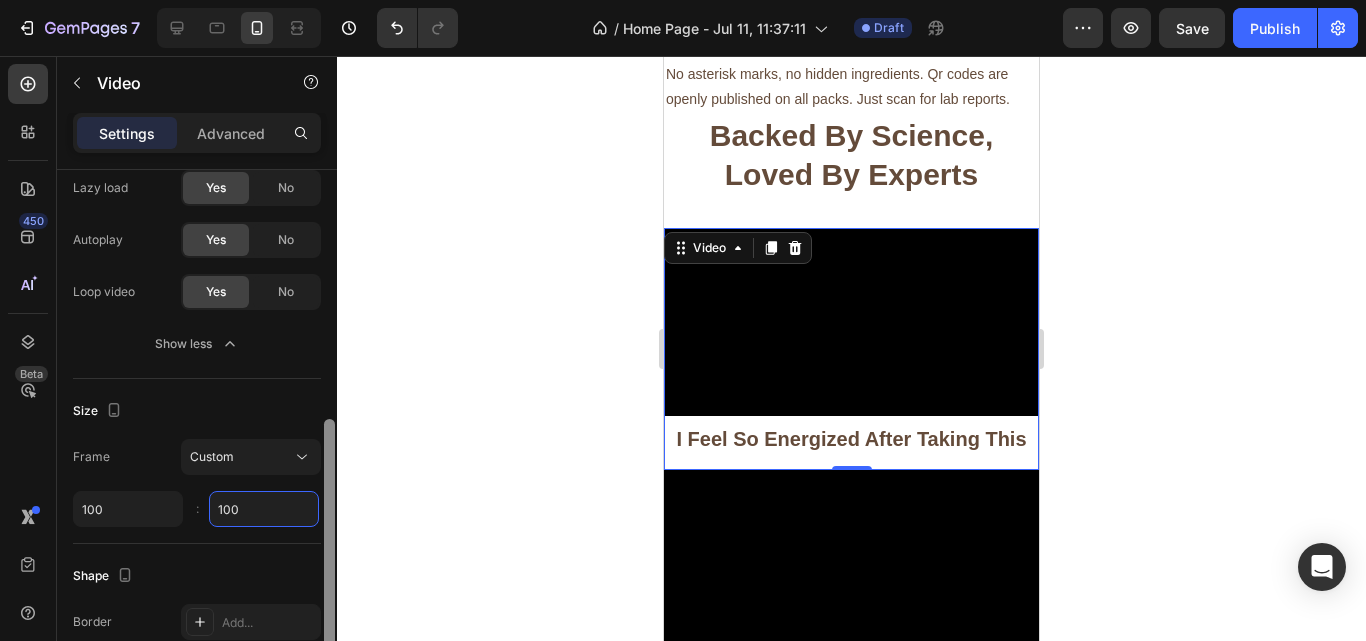 drag, startPoint x: 330, startPoint y: 444, endPoint x: 343, endPoint y: 373, distance: 72.18033 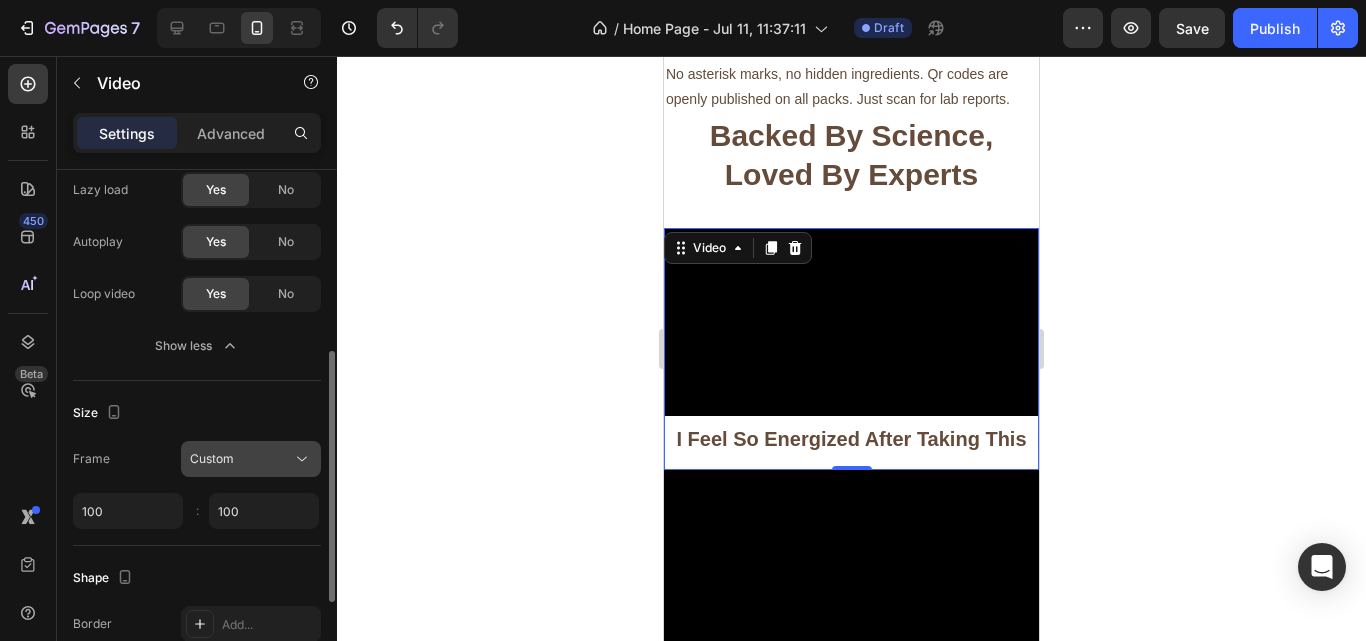 click on "Custom" at bounding box center (241, 459) 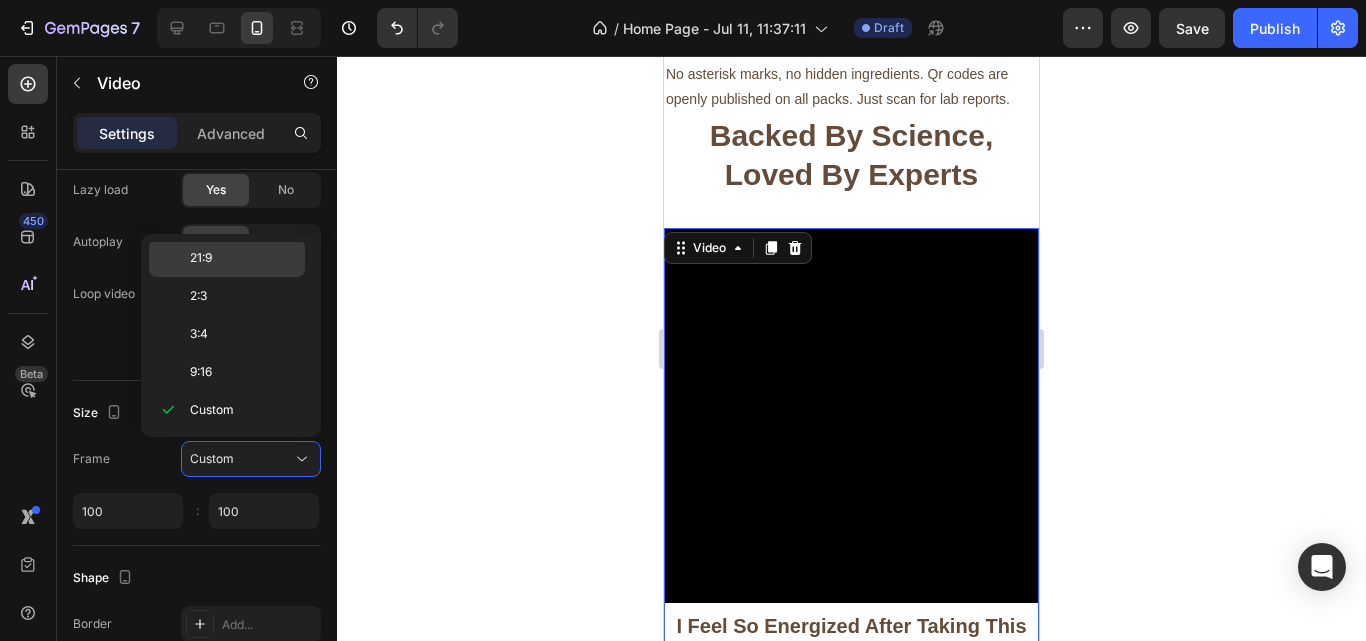click on "21:9" at bounding box center (243, 258) 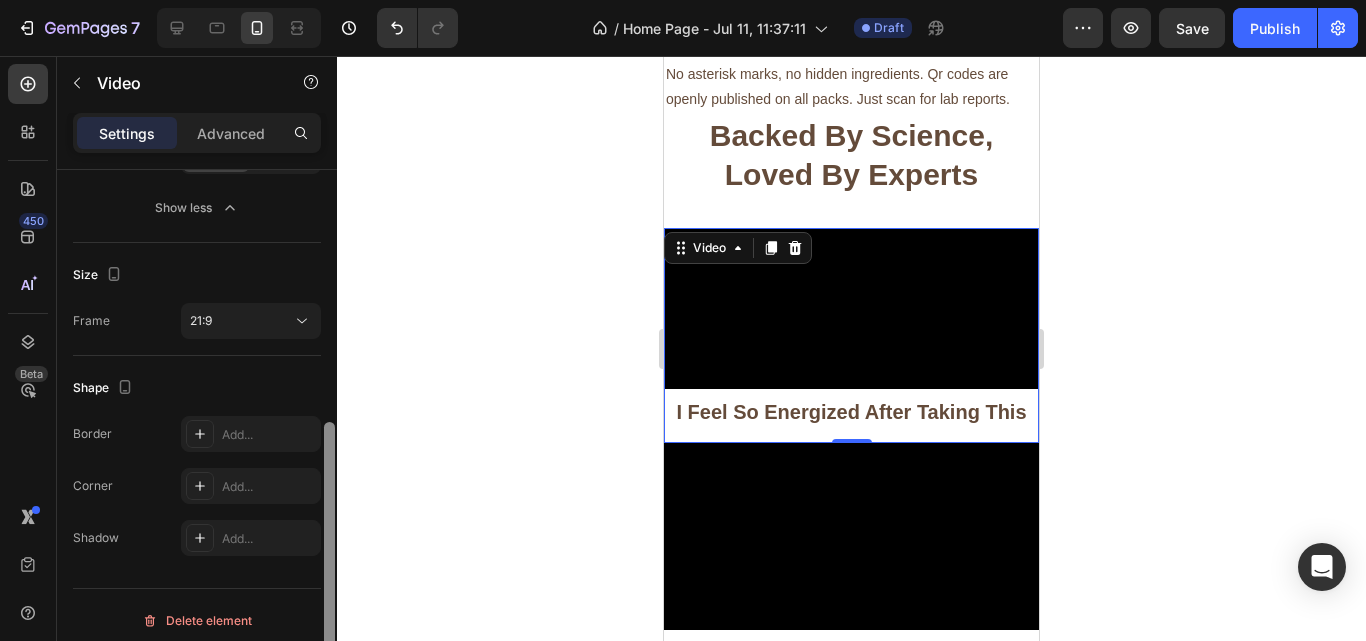 scroll, scrollTop: 528, scrollLeft: 0, axis: vertical 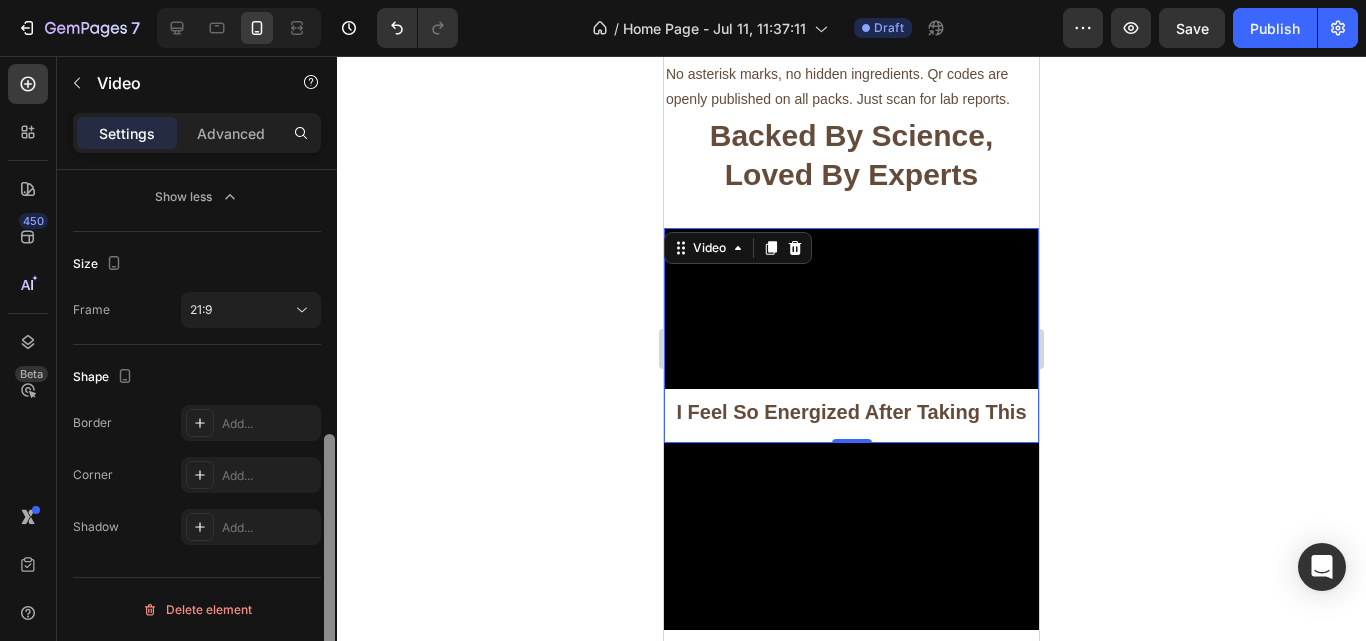 drag, startPoint x: 331, startPoint y: 398, endPoint x: 331, endPoint y: 478, distance: 80 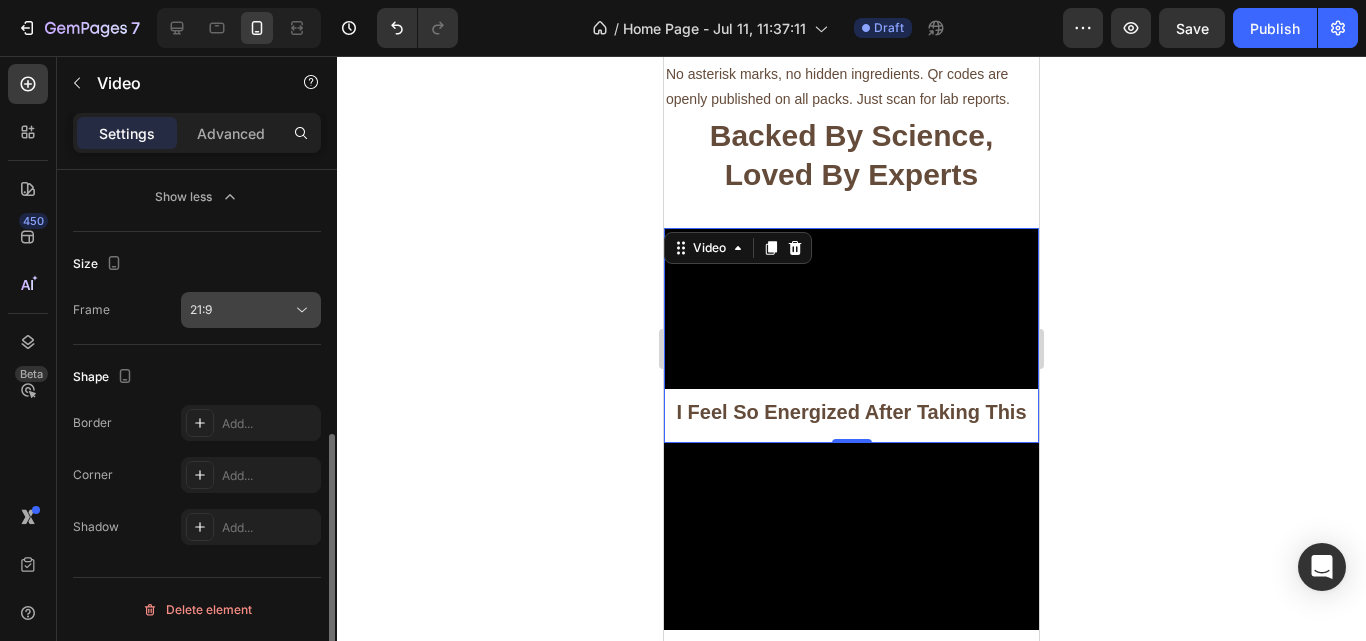 click 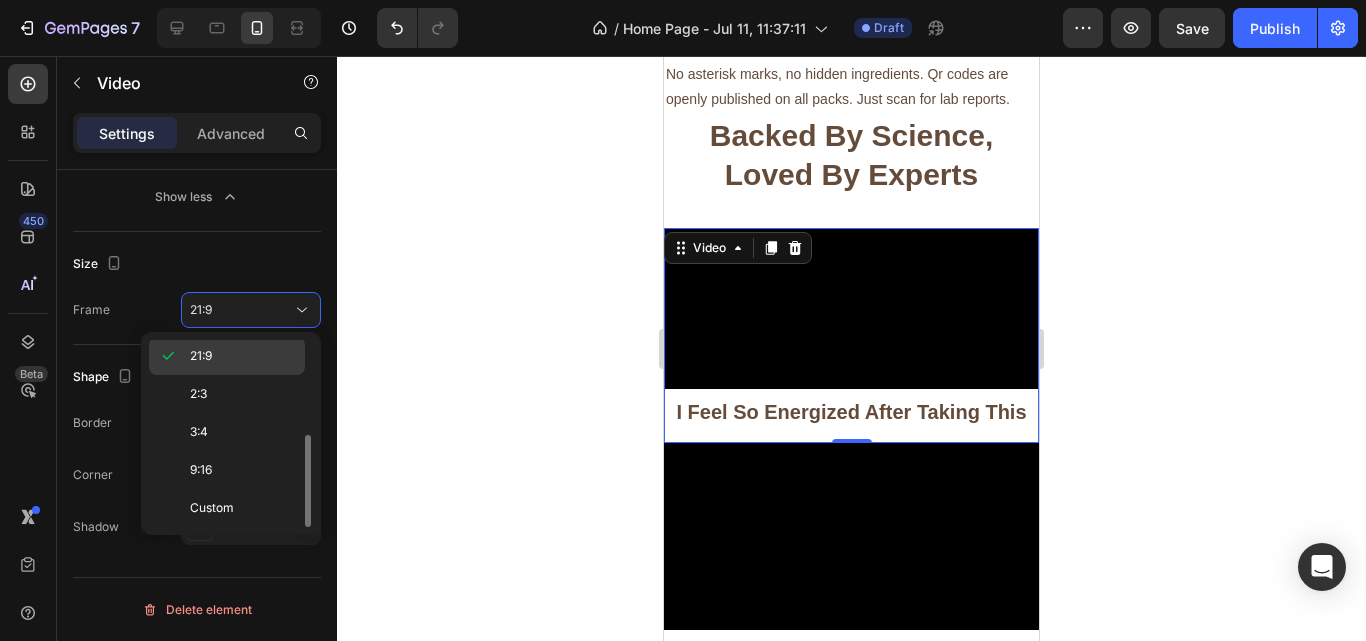 type 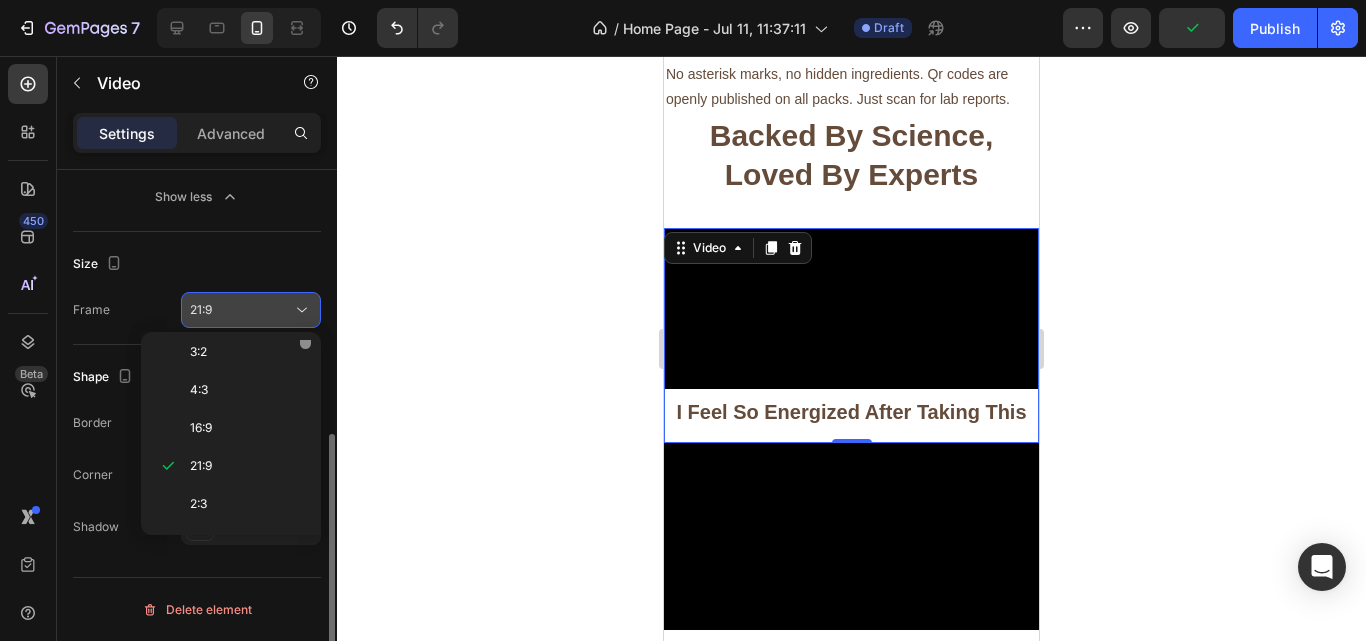 scroll, scrollTop: 0, scrollLeft: 0, axis: both 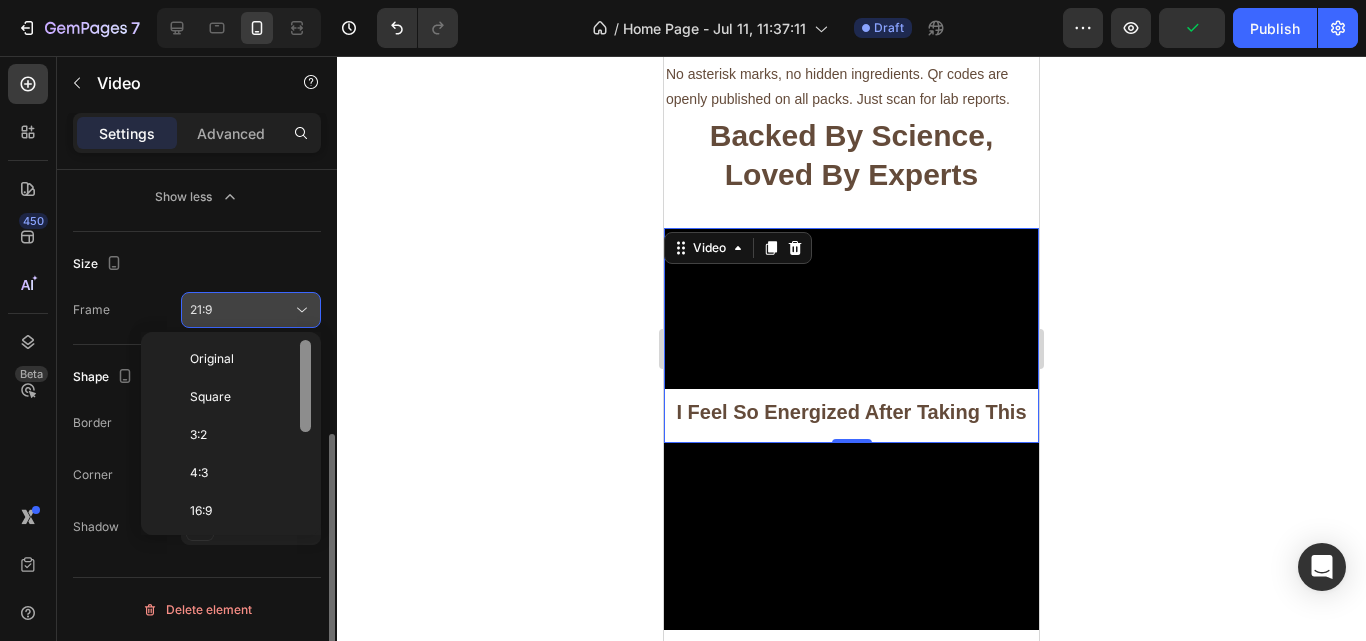 drag, startPoint x: 305, startPoint y: 448, endPoint x: 314, endPoint y: 319, distance: 129.31357 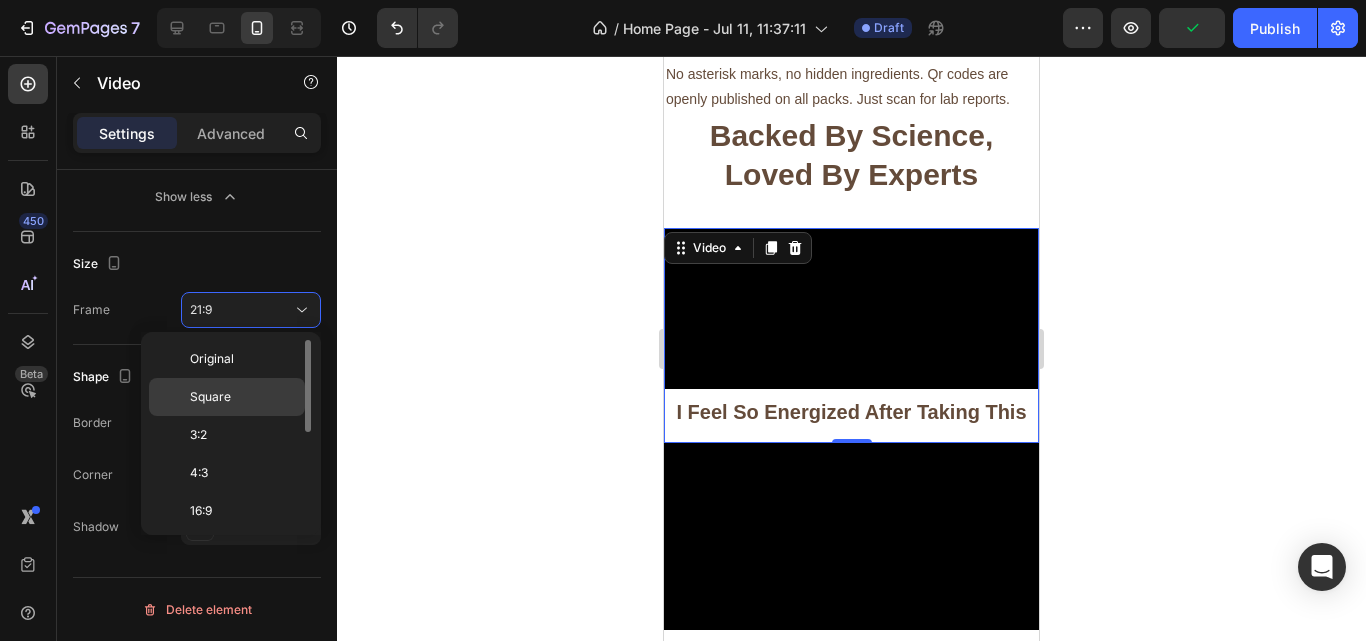 click on "Square" at bounding box center (210, 397) 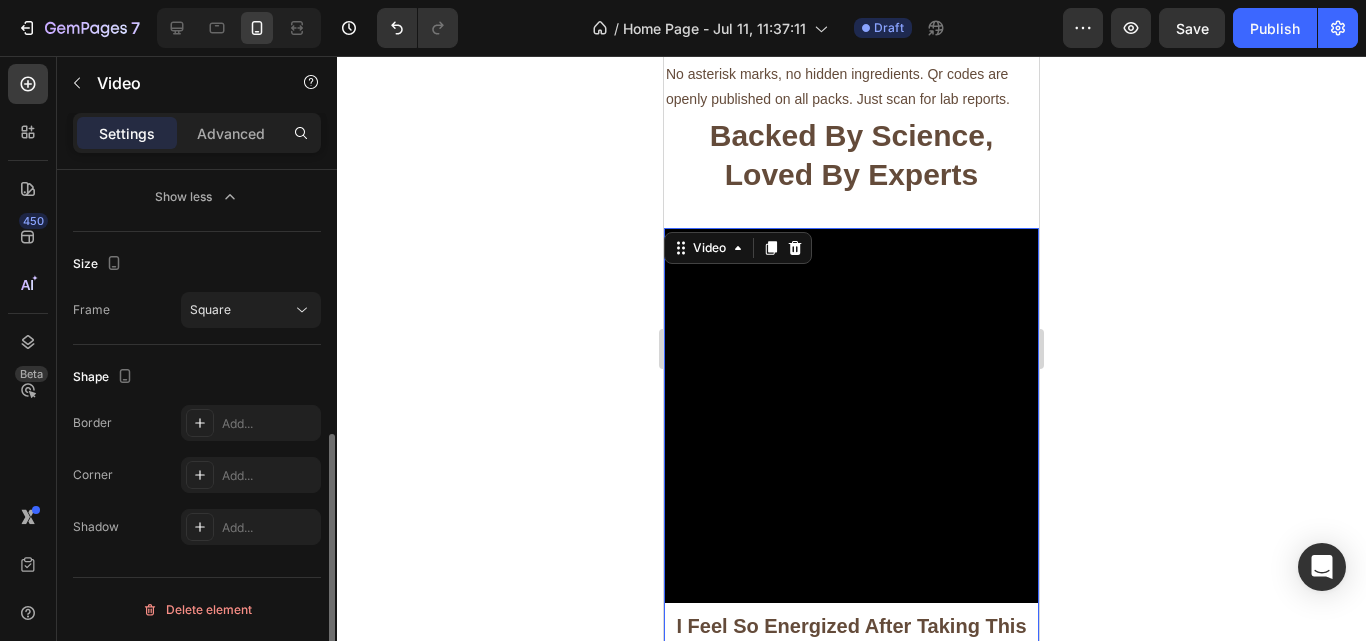 click on "Size Frame Square" 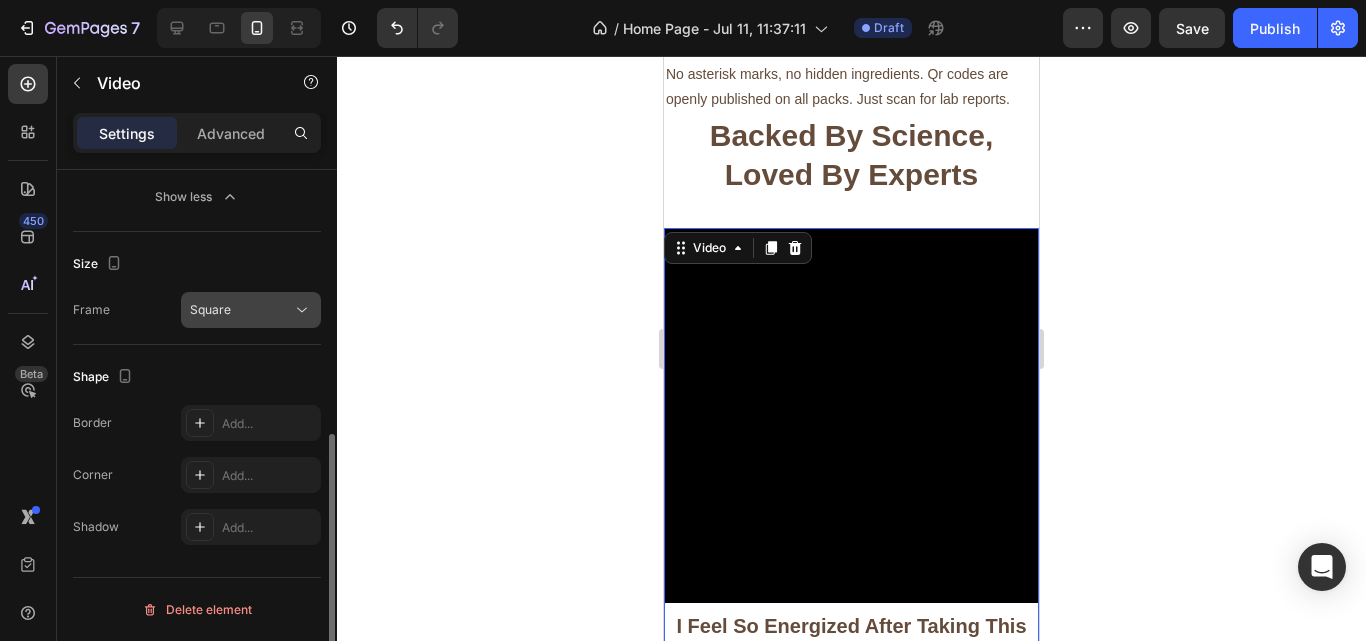 click on "Square" 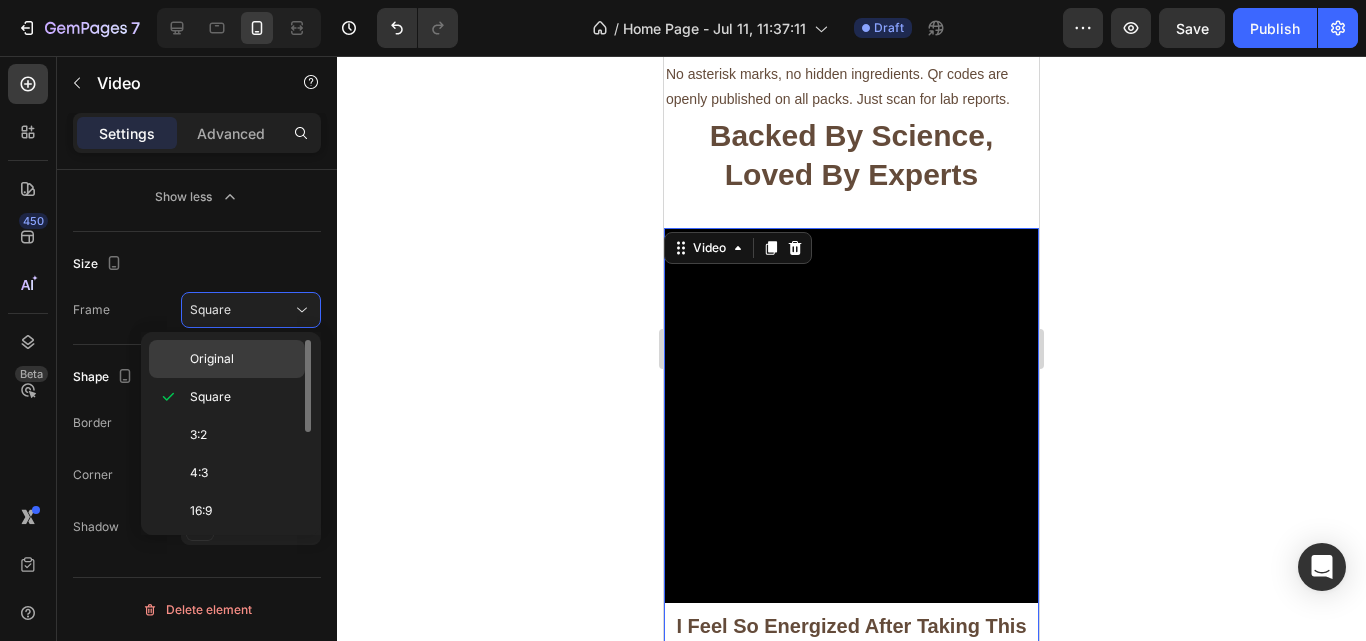 click on "Original" at bounding box center [243, 359] 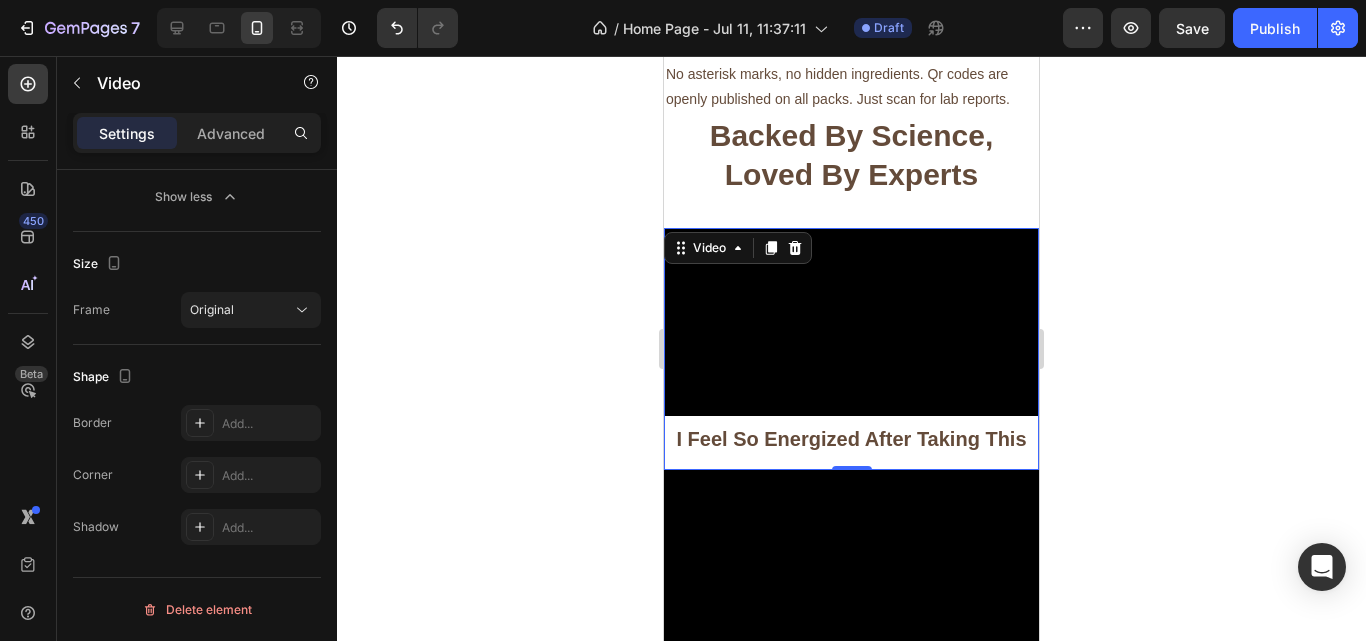click 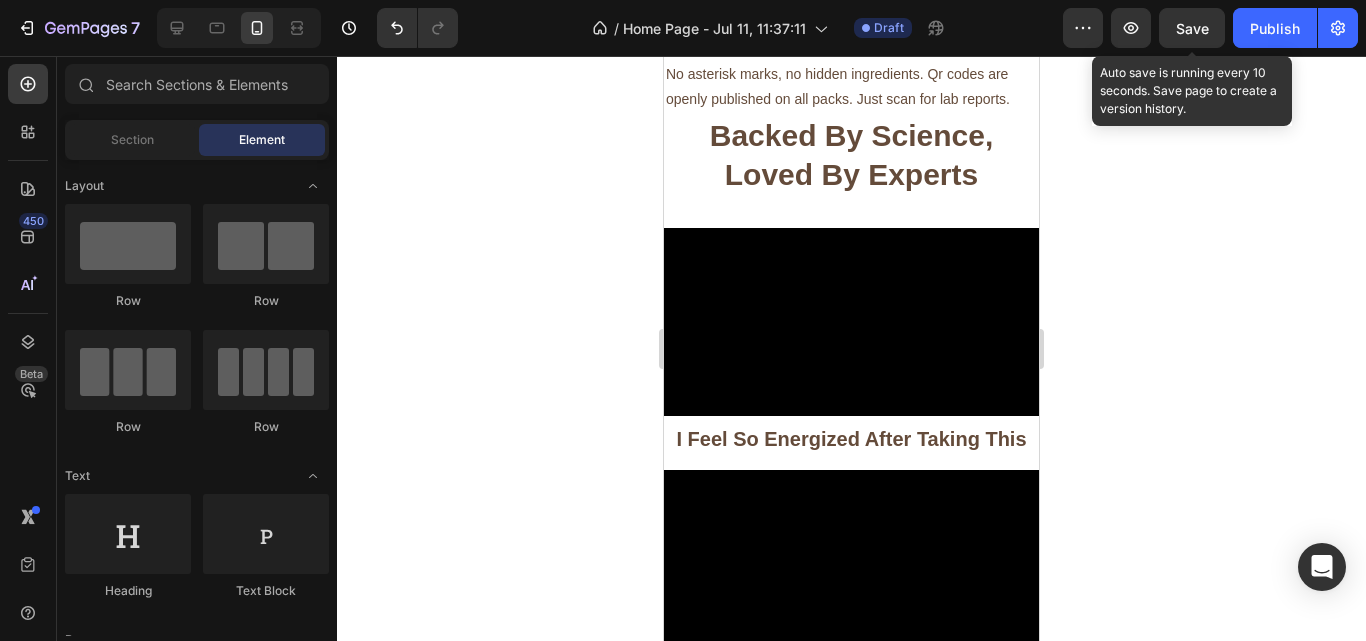 click on "Save" at bounding box center (1192, 28) 